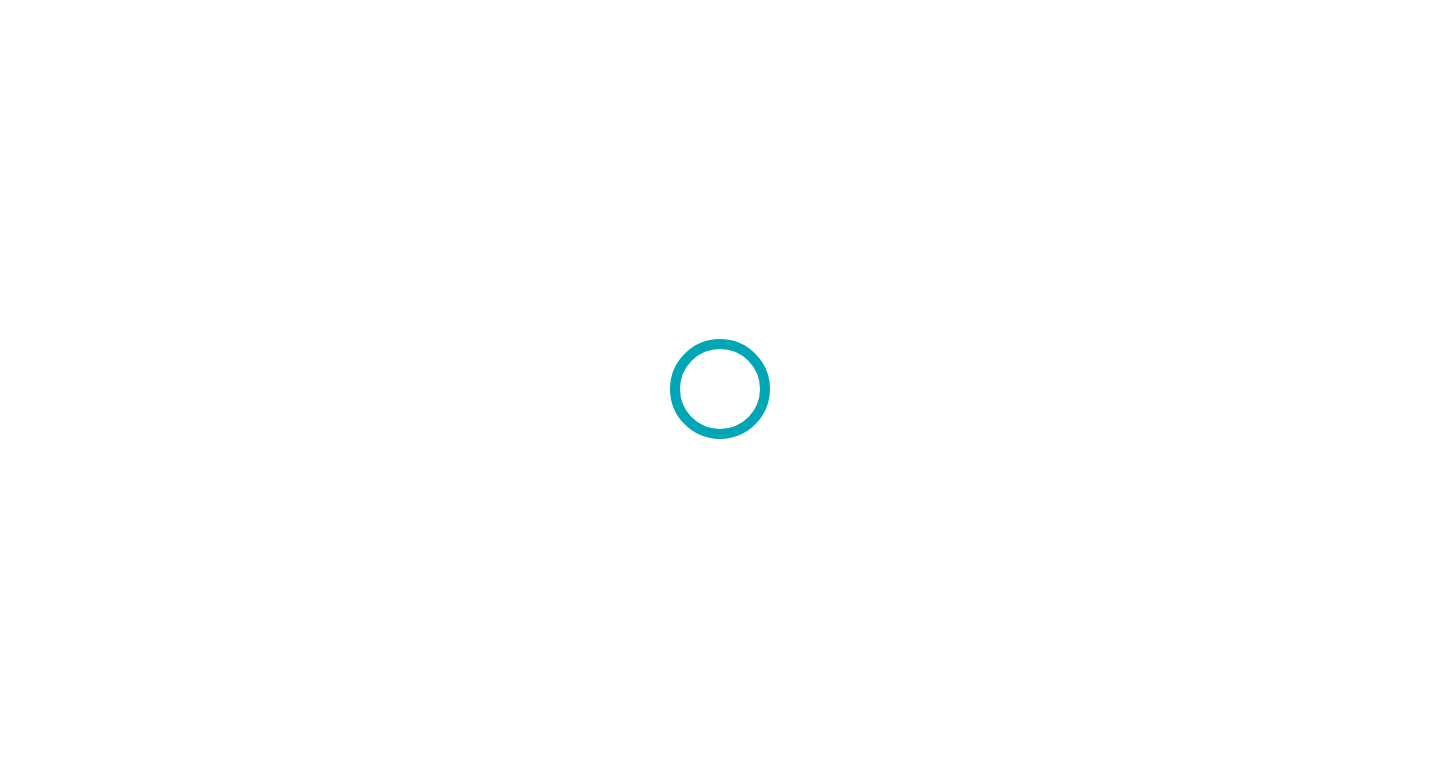 scroll, scrollTop: 0, scrollLeft: 0, axis: both 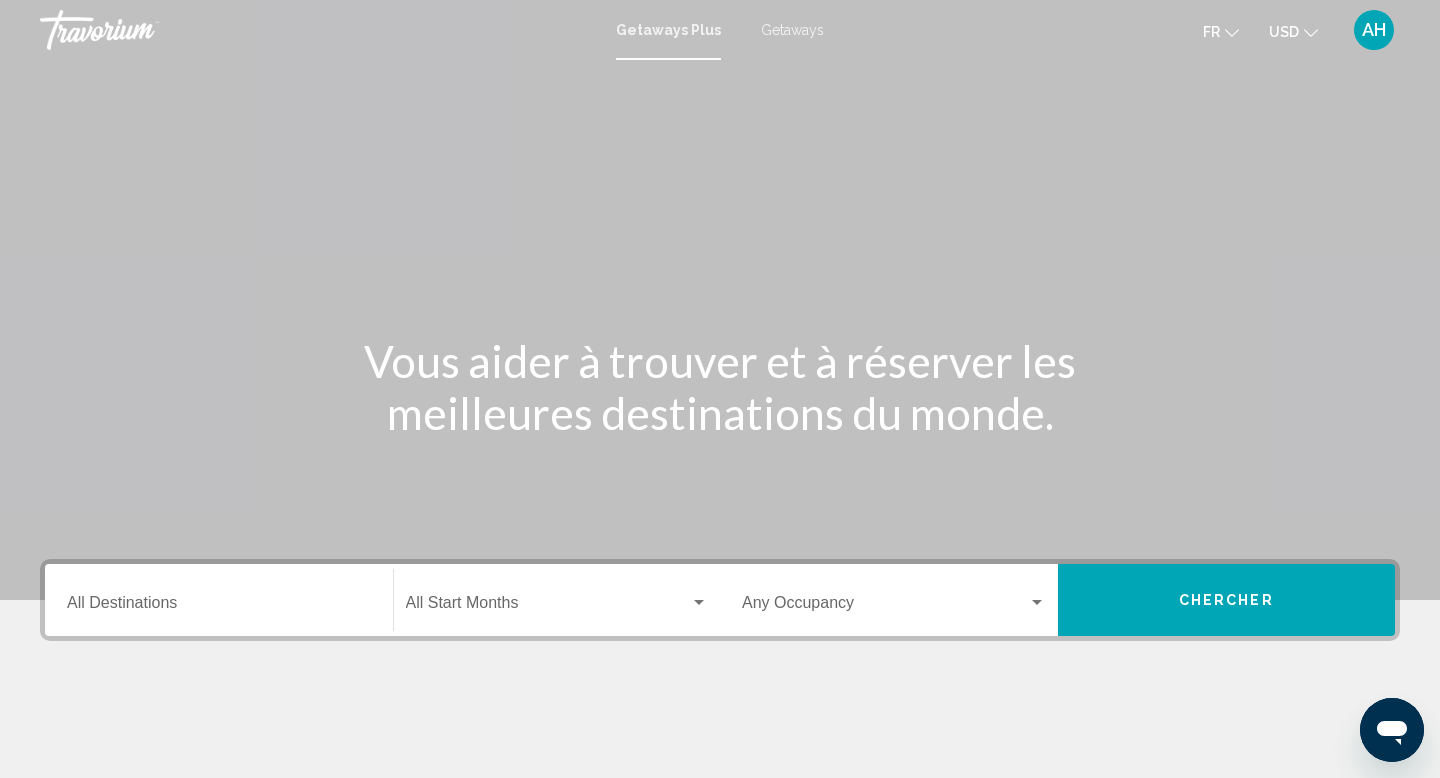 click on "Destination All Destinations" at bounding box center [219, 607] 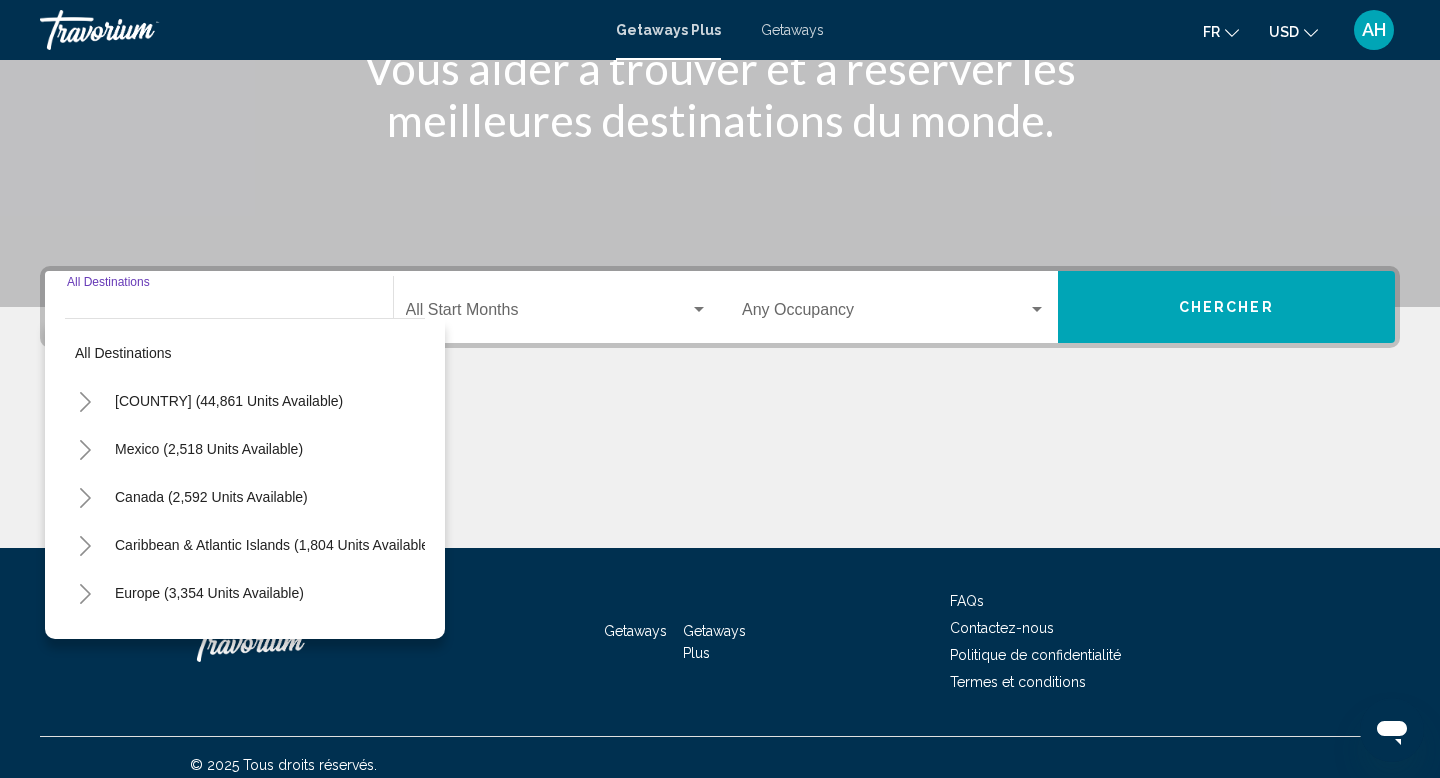 scroll, scrollTop: 308, scrollLeft: 0, axis: vertical 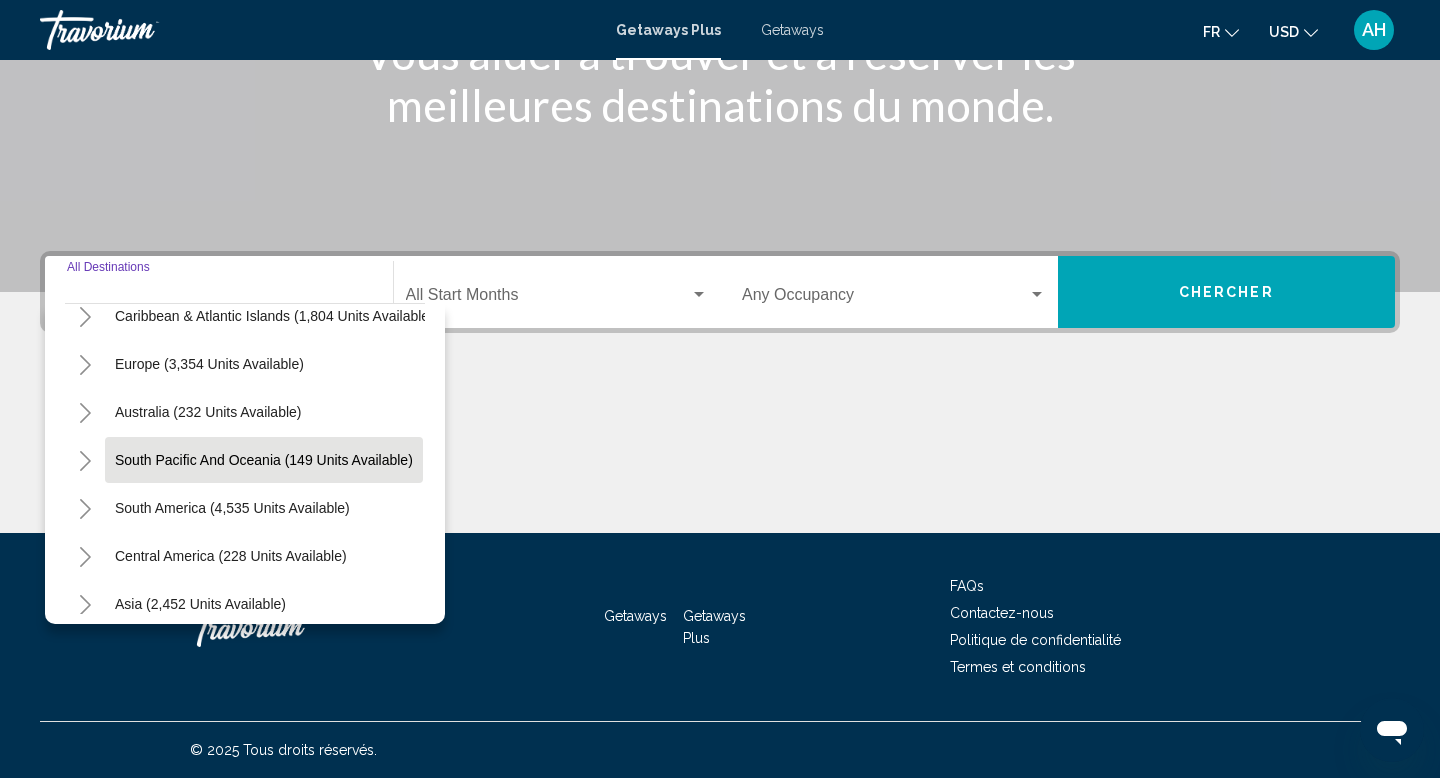 click on "South Pacific and Oceania (149 units available)" at bounding box center [232, 508] 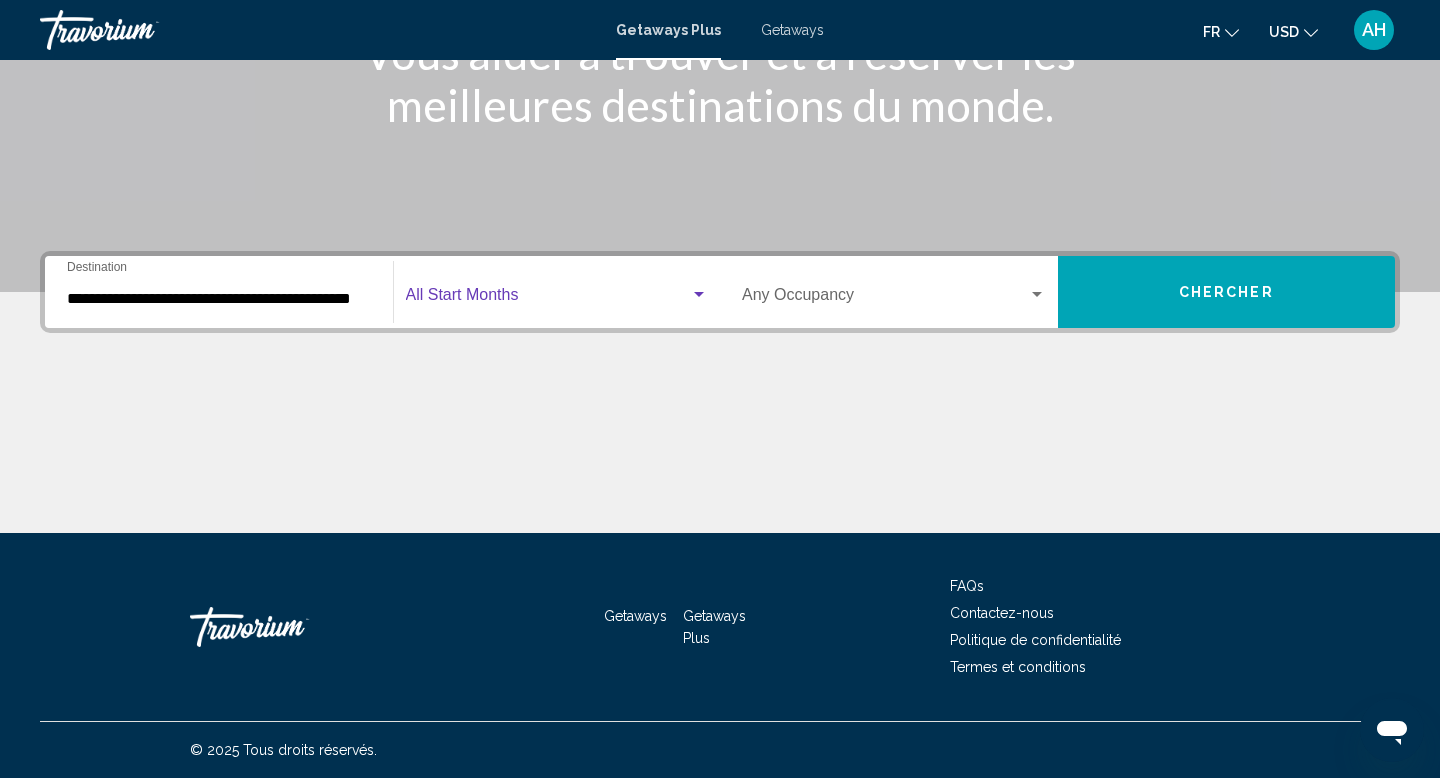 click at bounding box center [548, 299] 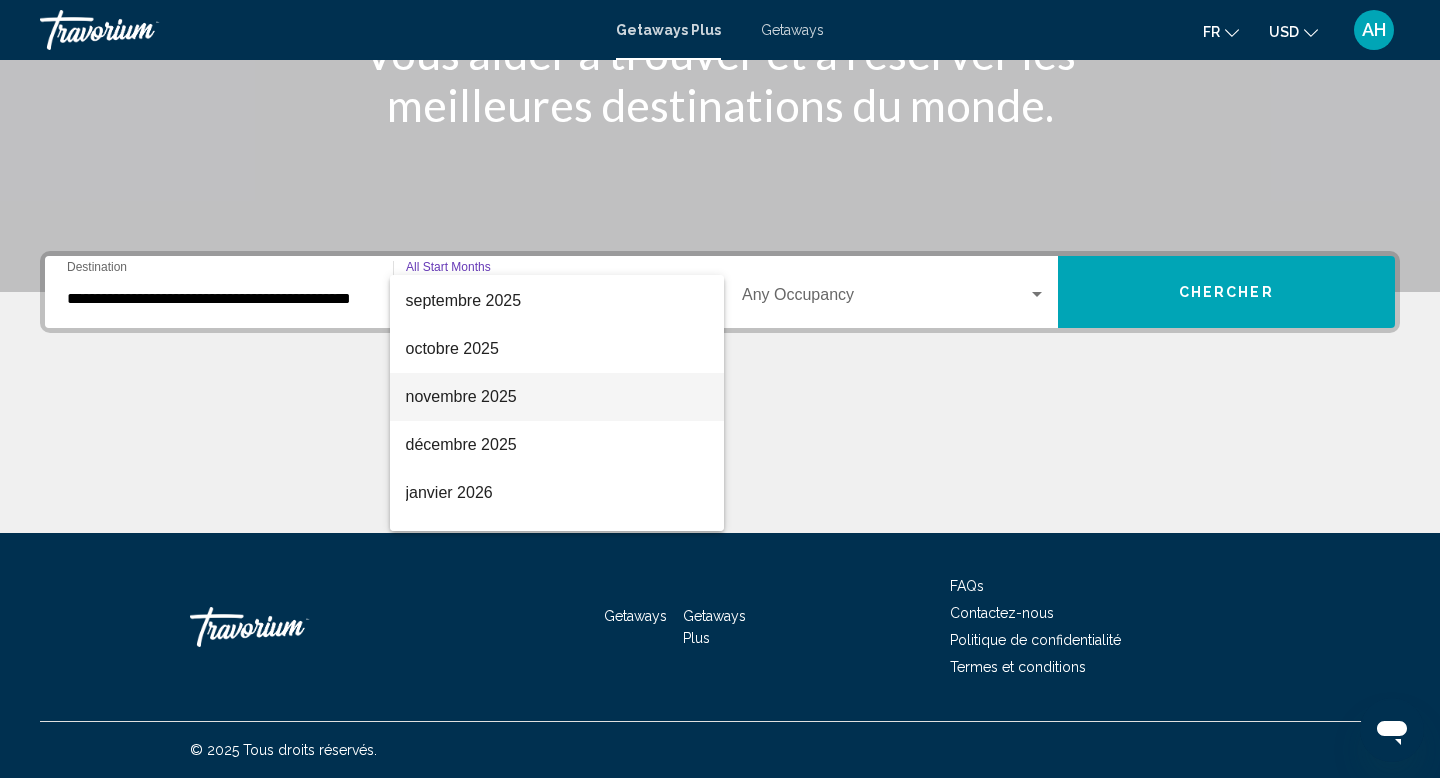 scroll, scrollTop: 100, scrollLeft: 0, axis: vertical 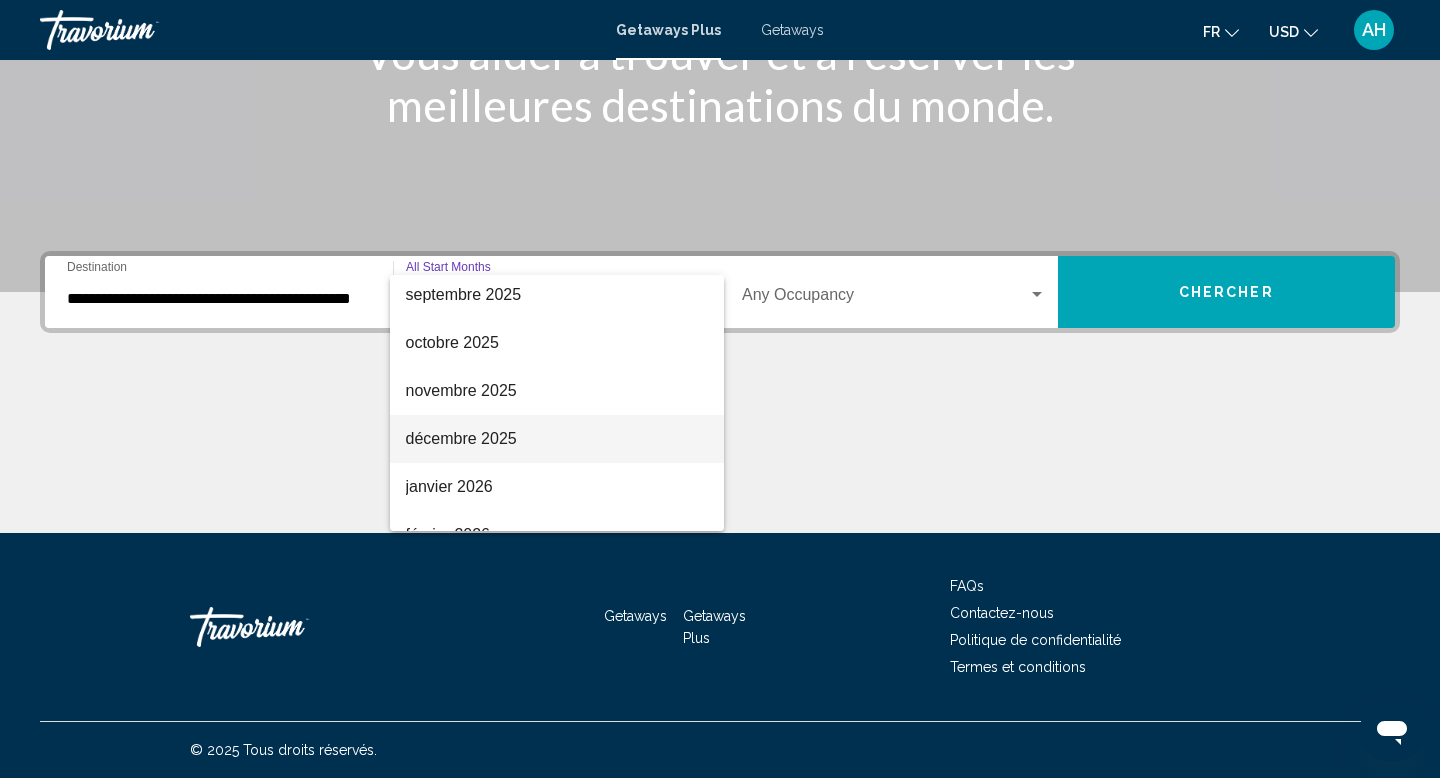 click on "décembre 2025" at bounding box center (557, 439) 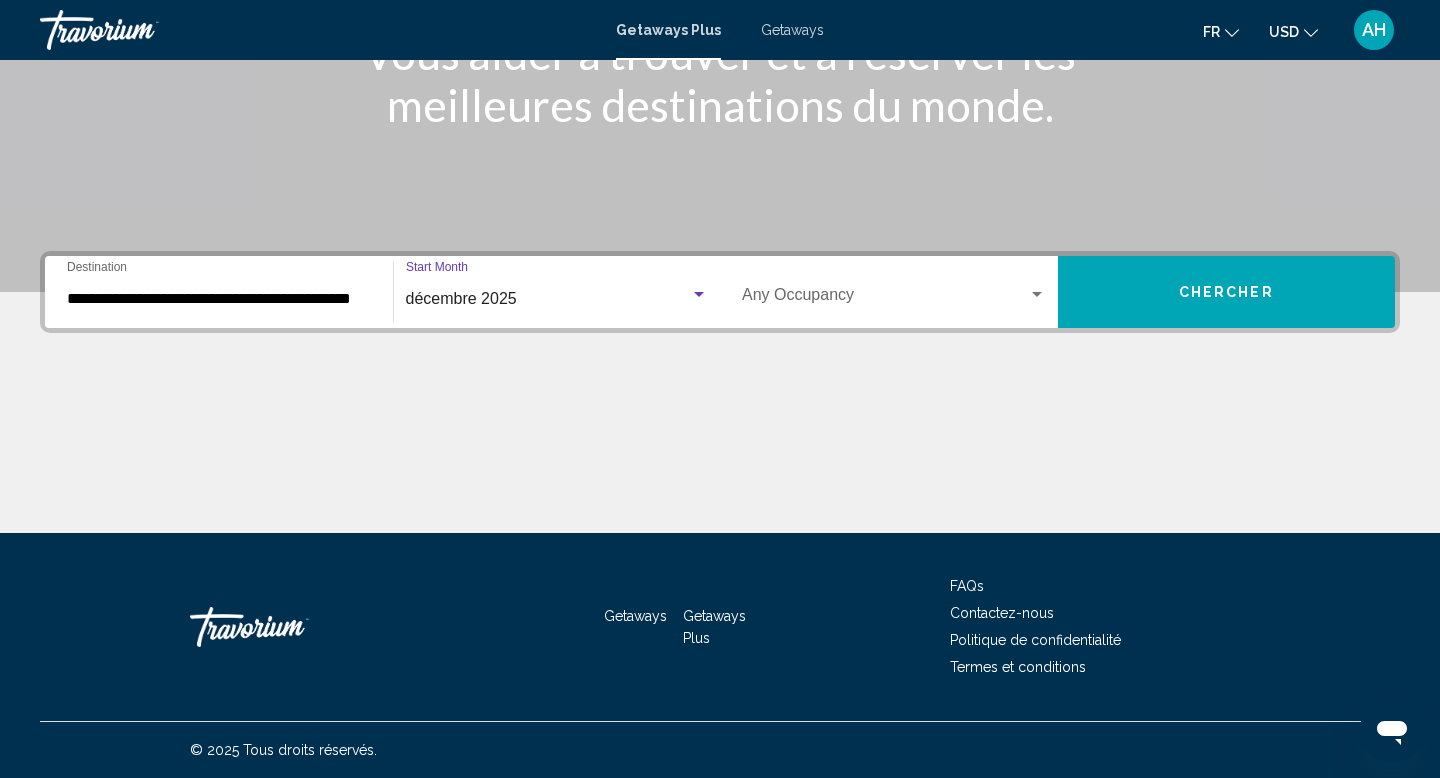 click at bounding box center (885, 299) 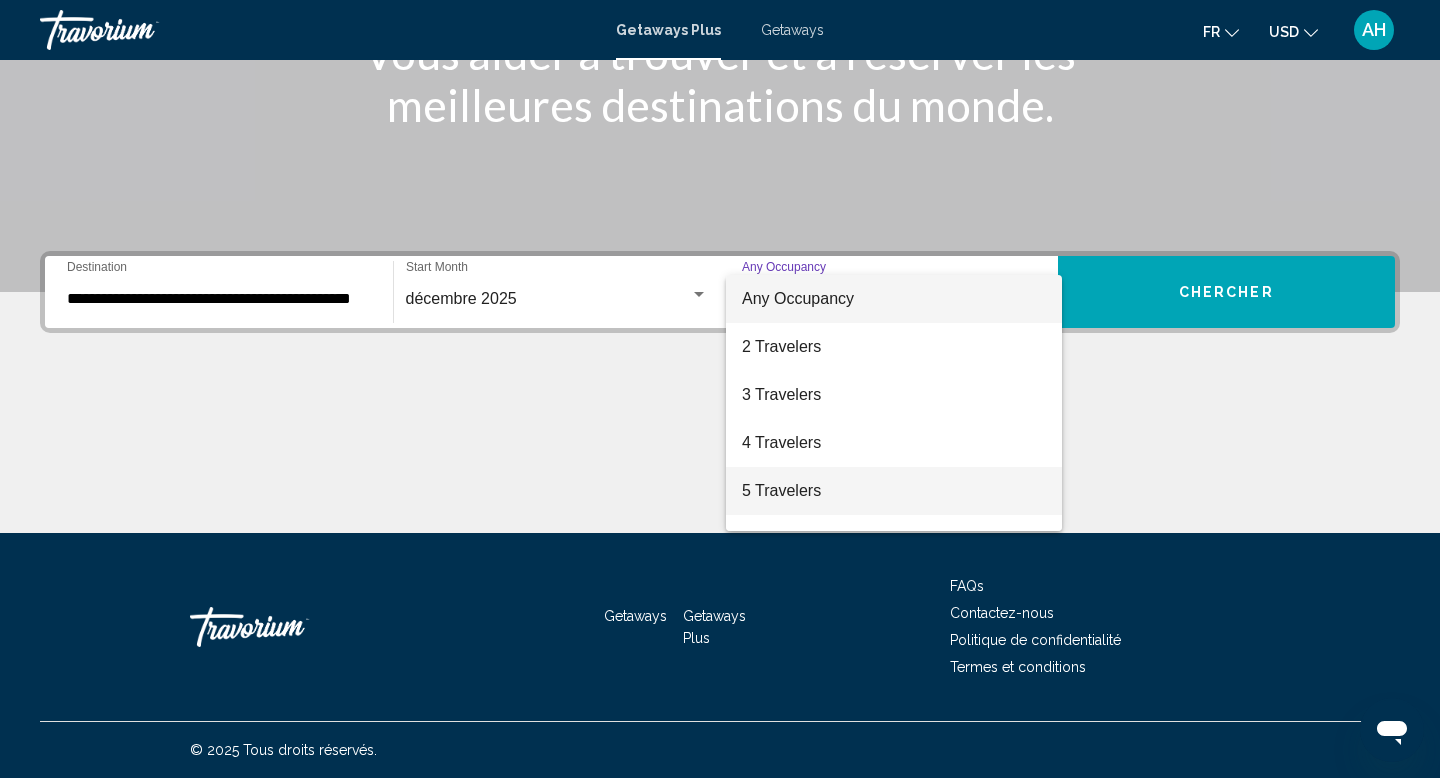 click on "5 Travelers" at bounding box center (894, 491) 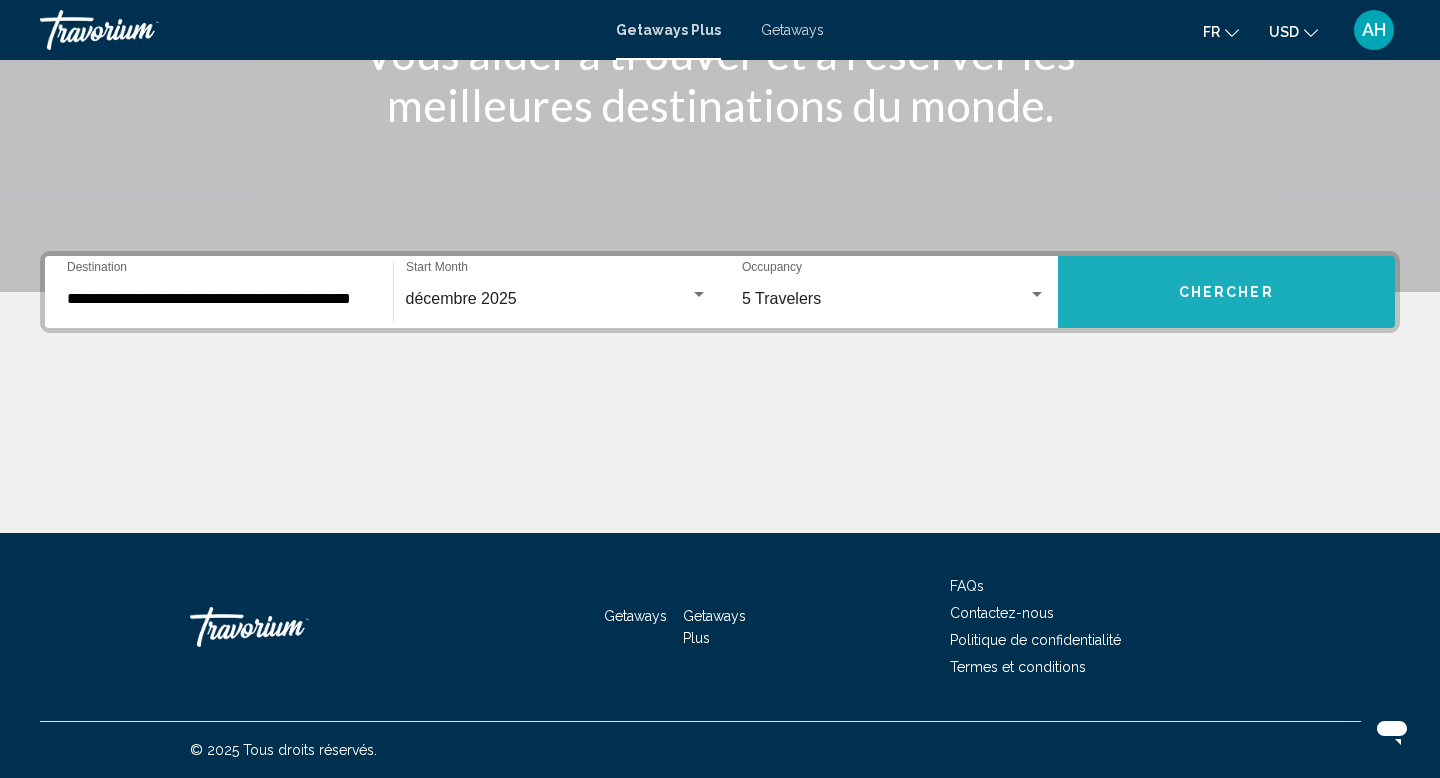click on "Chercher" at bounding box center [1227, 292] 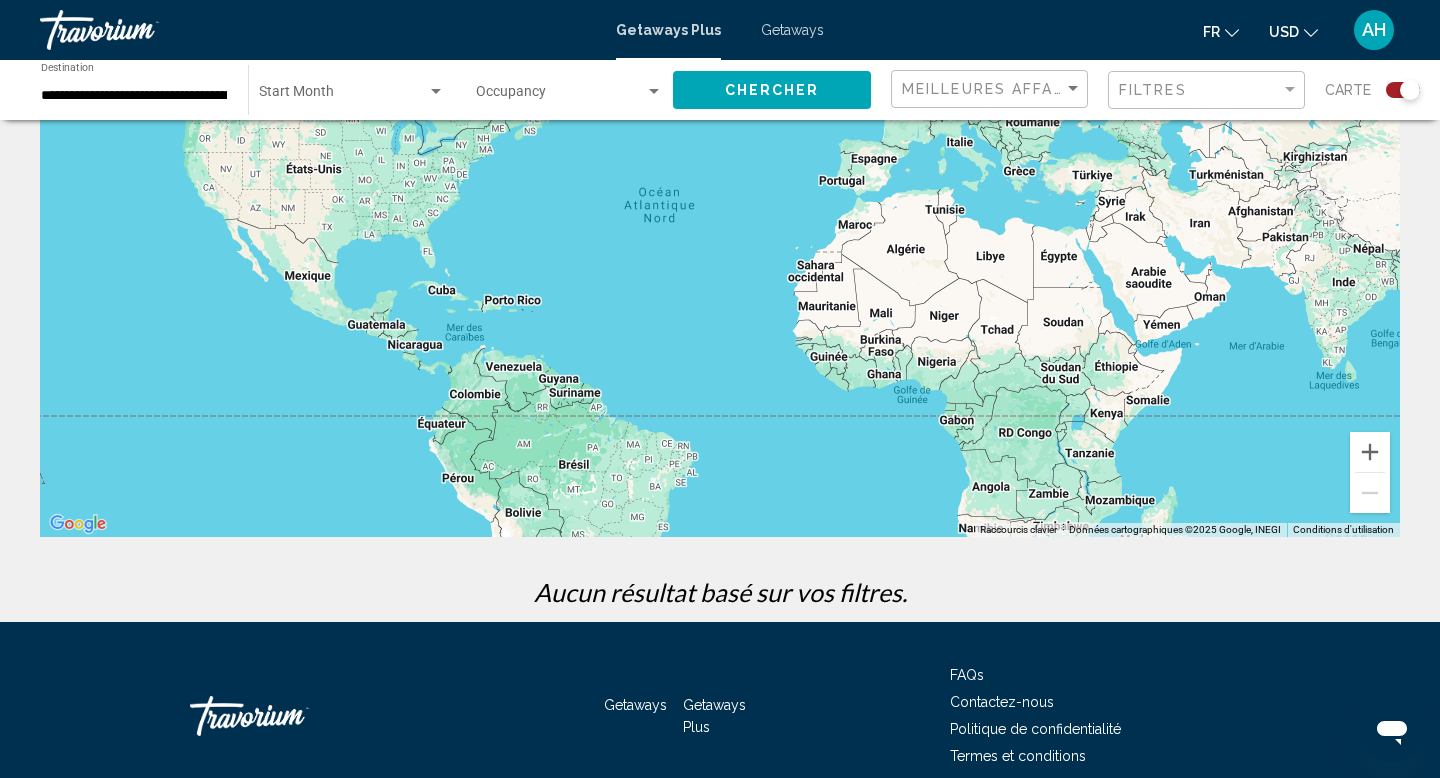 scroll, scrollTop: 0, scrollLeft: 0, axis: both 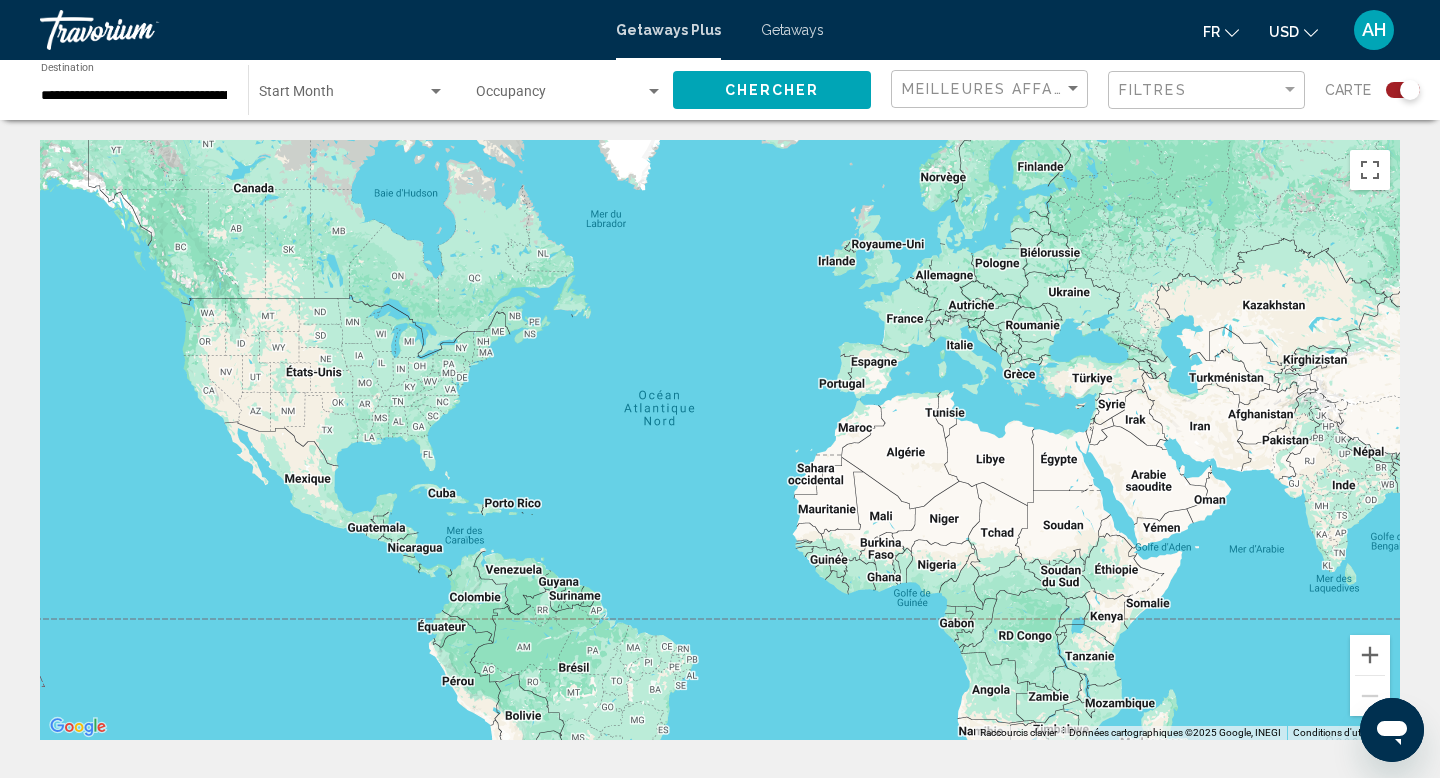 click on "Getaways" at bounding box center [792, 30] 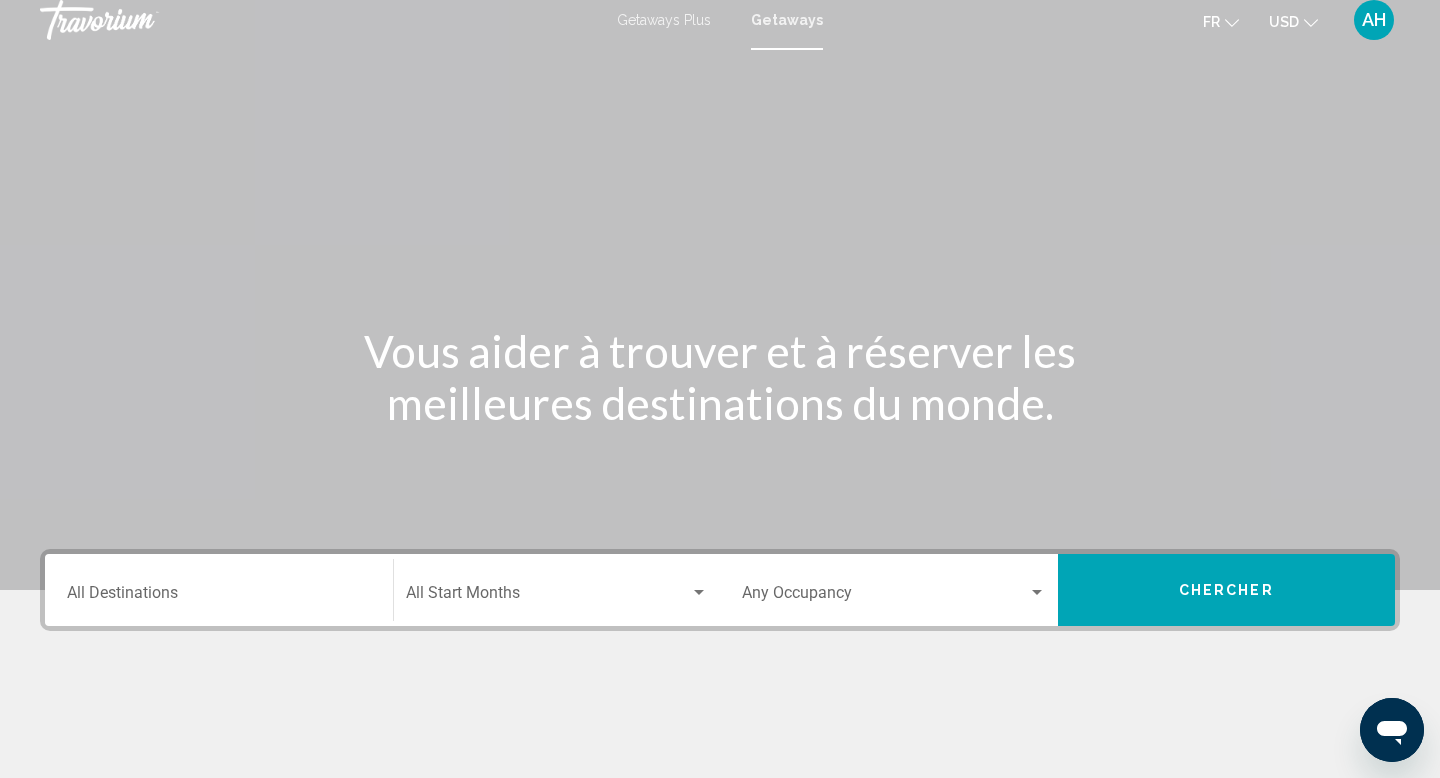 scroll, scrollTop: 0, scrollLeft: 0, axis: both 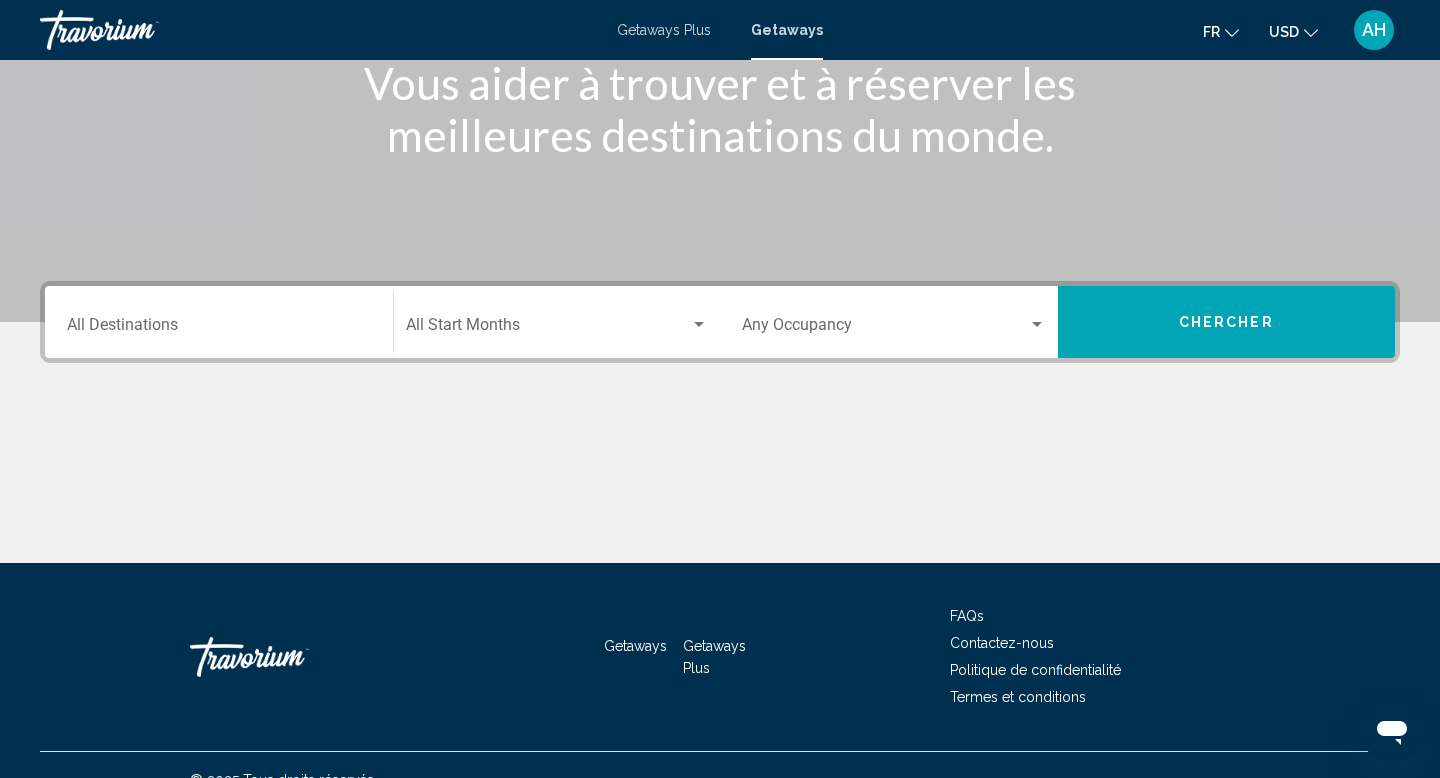 click on "Destination All Destinations" at bounding box center (219, 322) 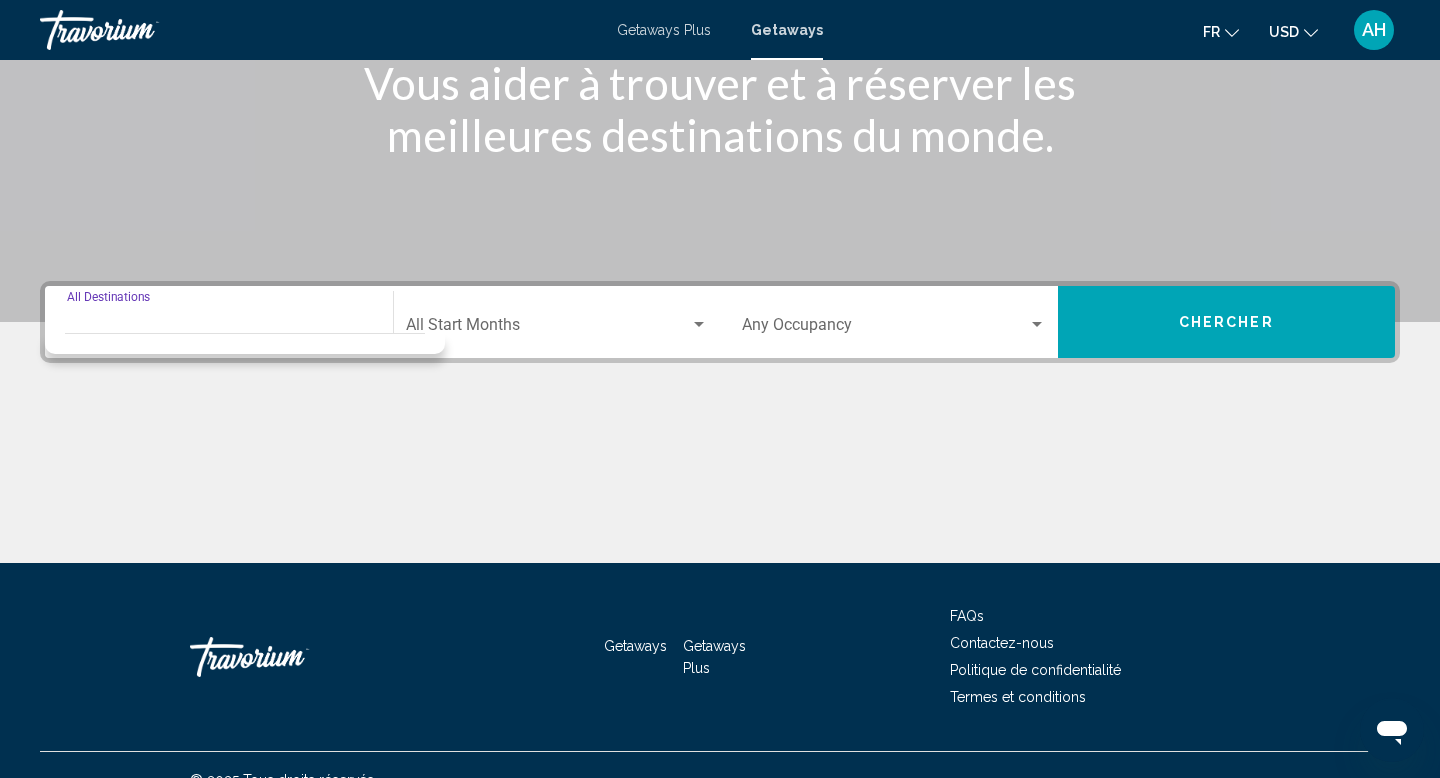 scroll, scrollTop: 308, scrollLeft: 0, axis: vertical 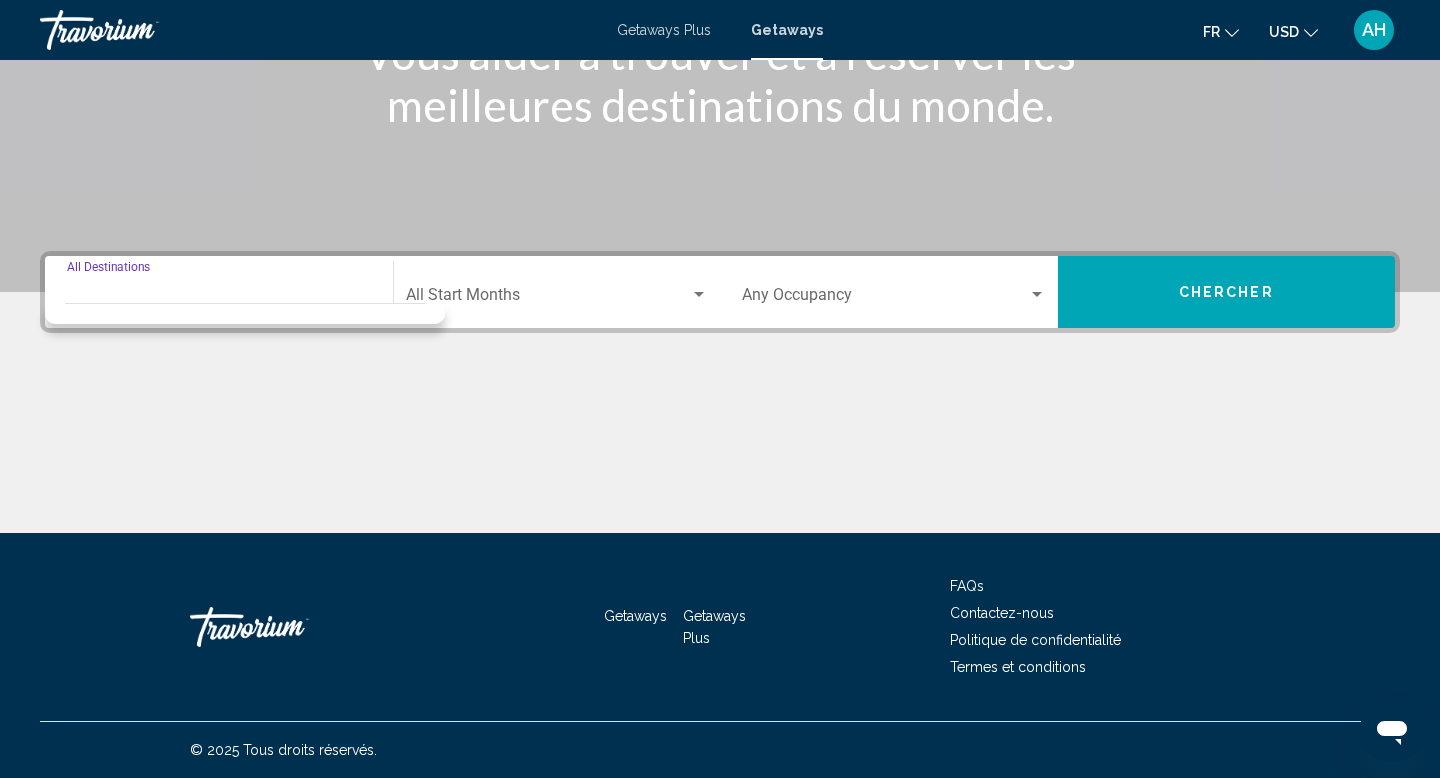 click on "Destination All Destinations" at bounding box center (219, 299) 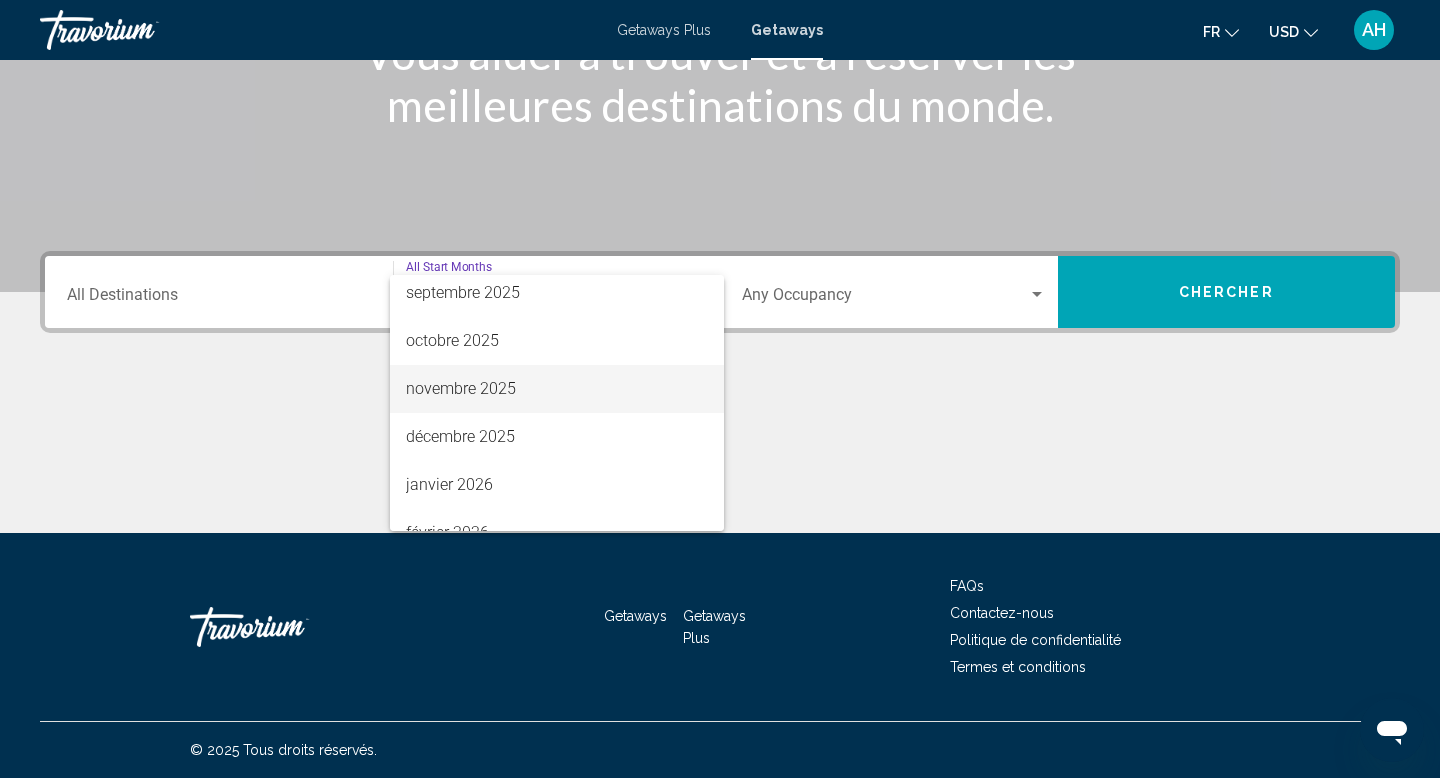 scroll, scrollTop: 138, scrollLeft: 0, axis: vertical 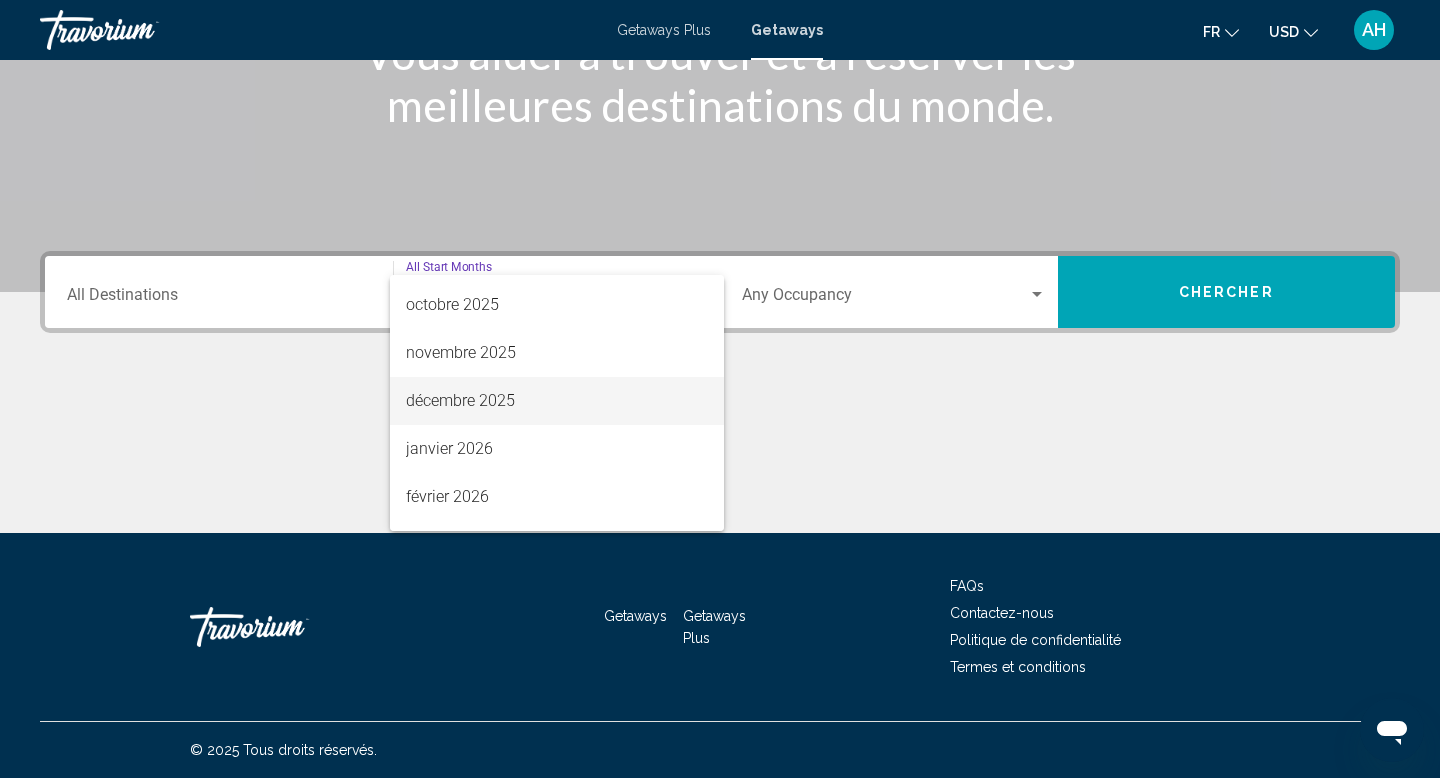 click on "décembre 2025" at bounding box center [557, 401] 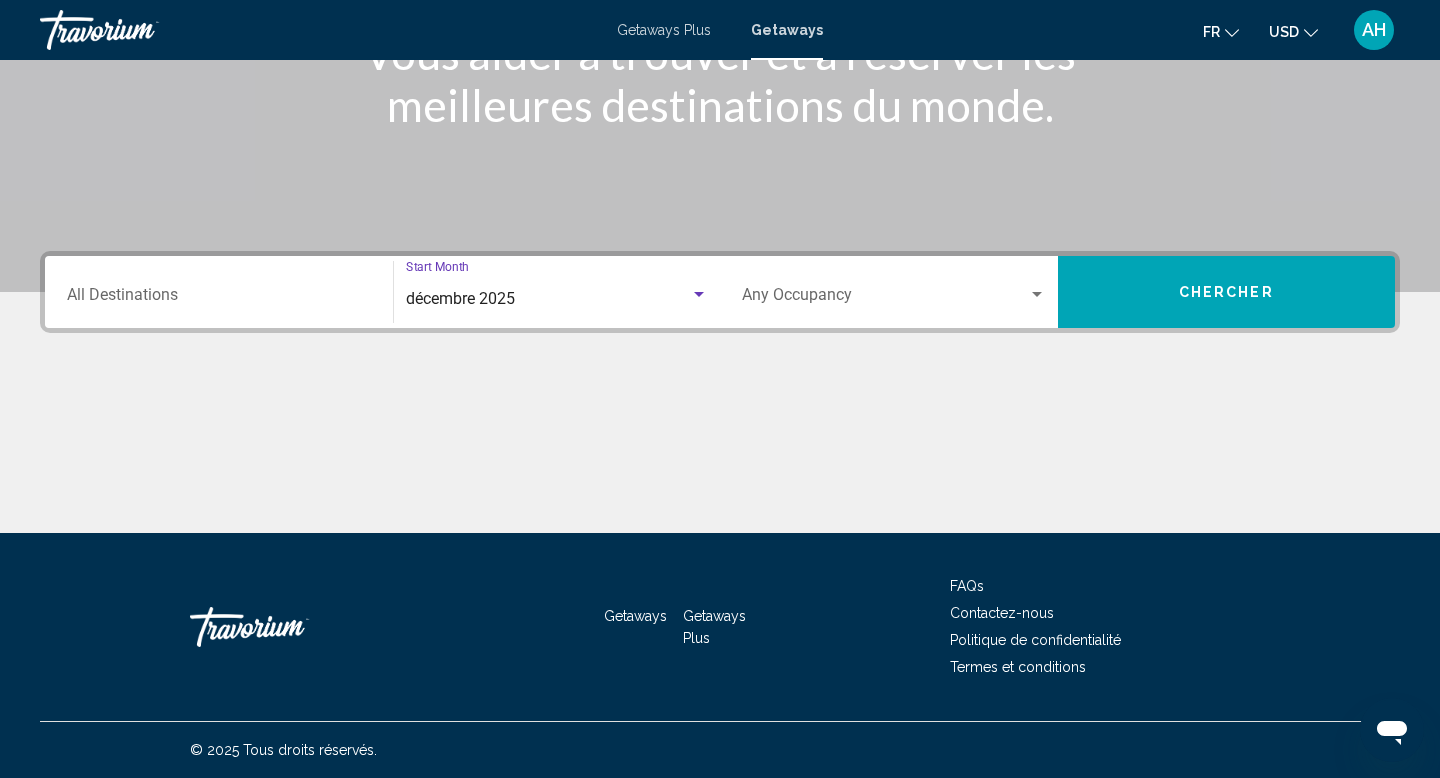 click on "Destination All Destinations" at bounding box center (219, 292) 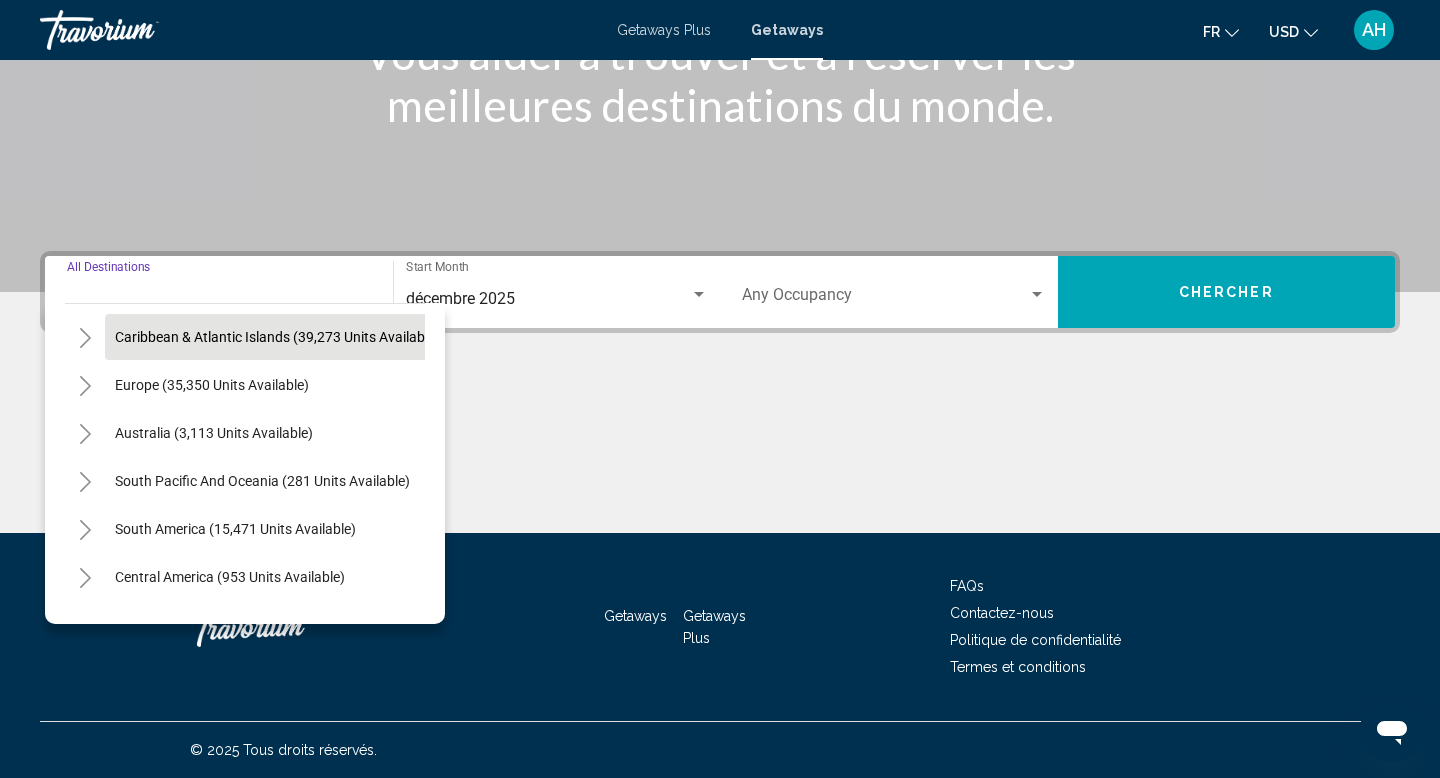 scroll, scrollTop: 194, scrollLeft: 0, axis: vertical 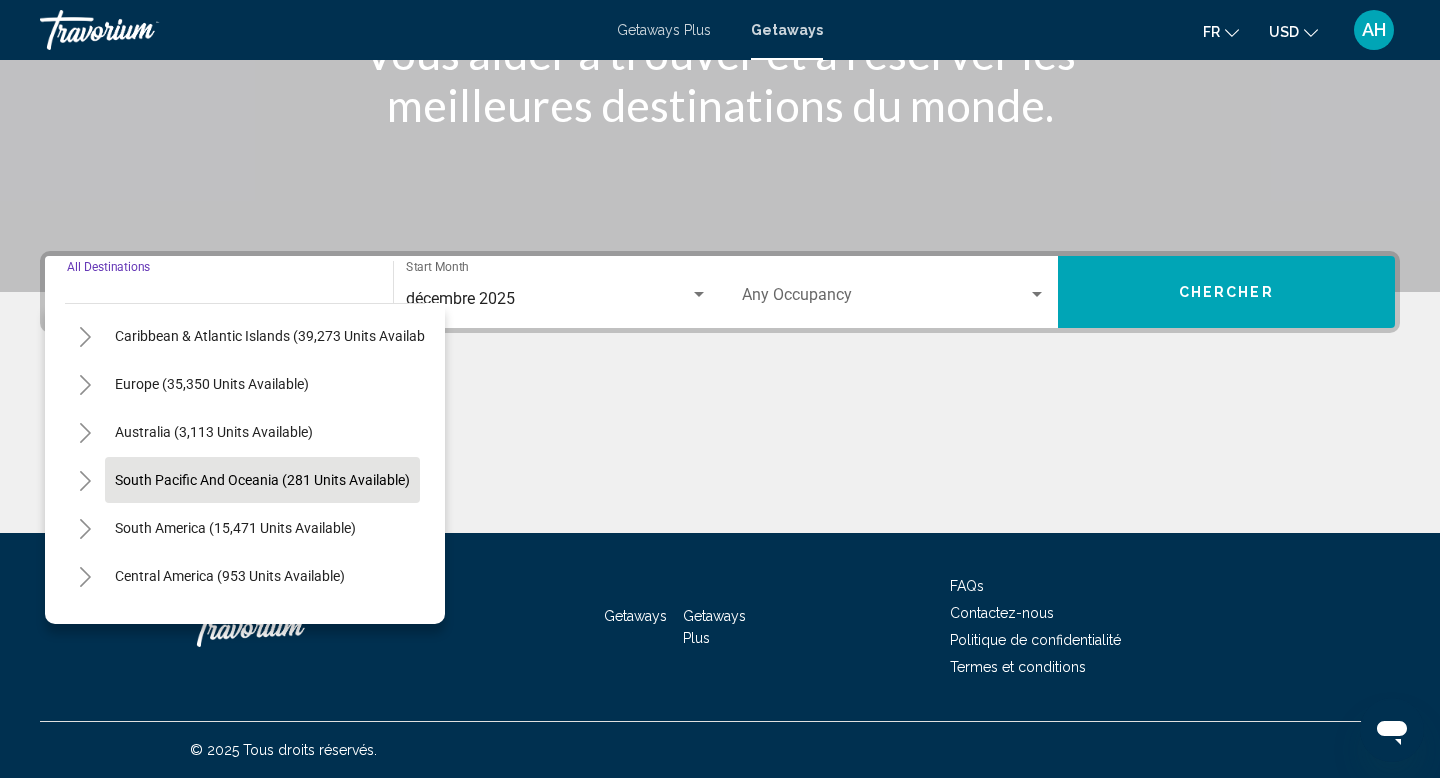 click on "South Pacific and Oceania (281 units available)" at bounding box center (235, 528) 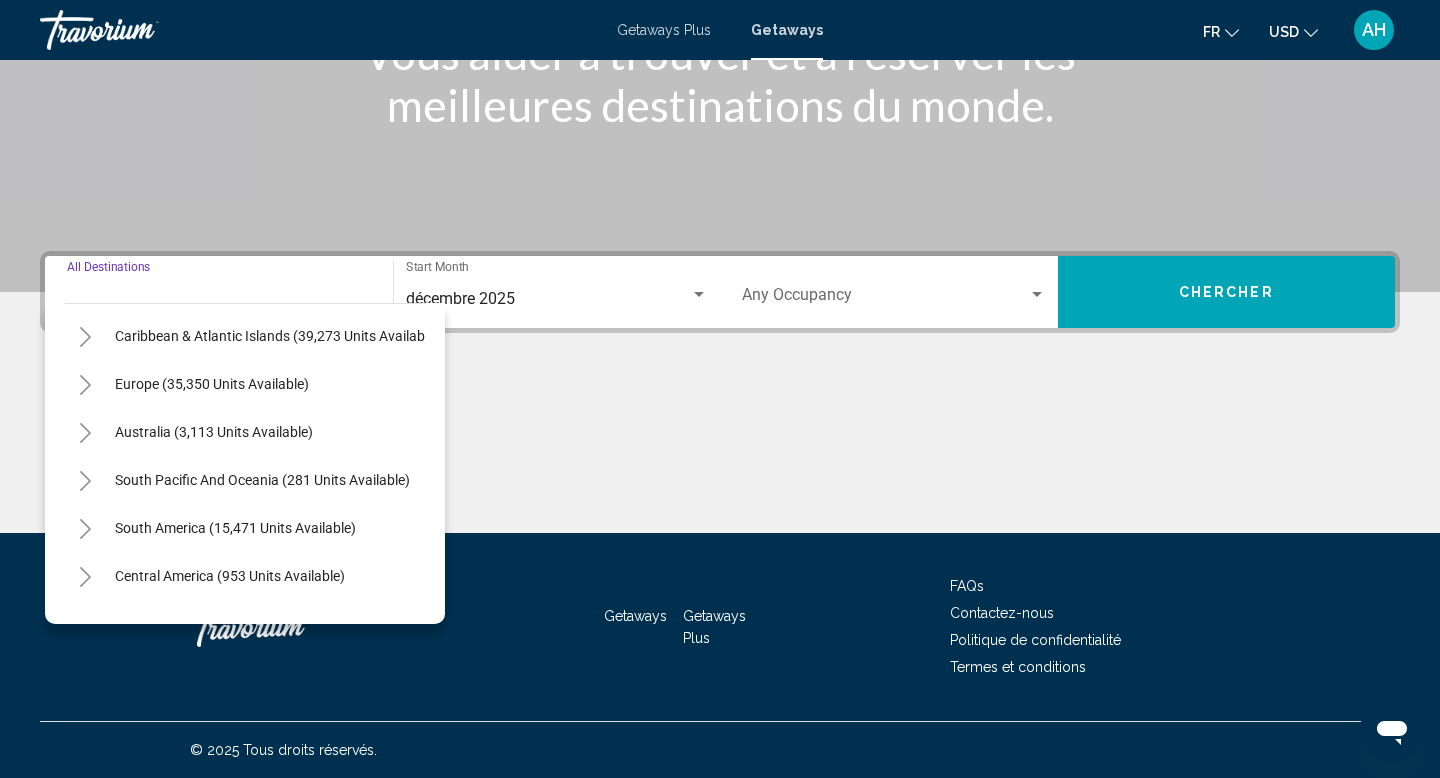 type on "**********" 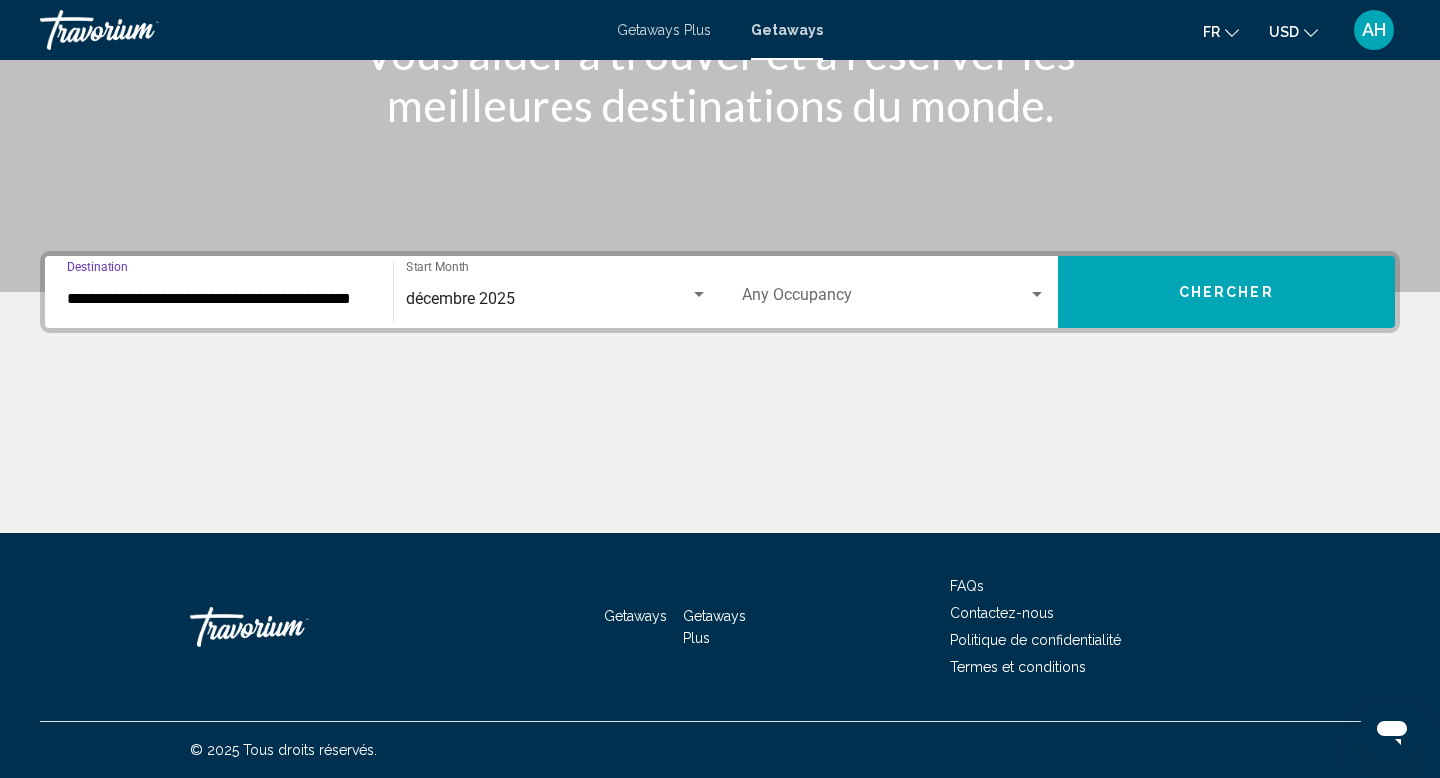 click at bounding box center [885, 299] 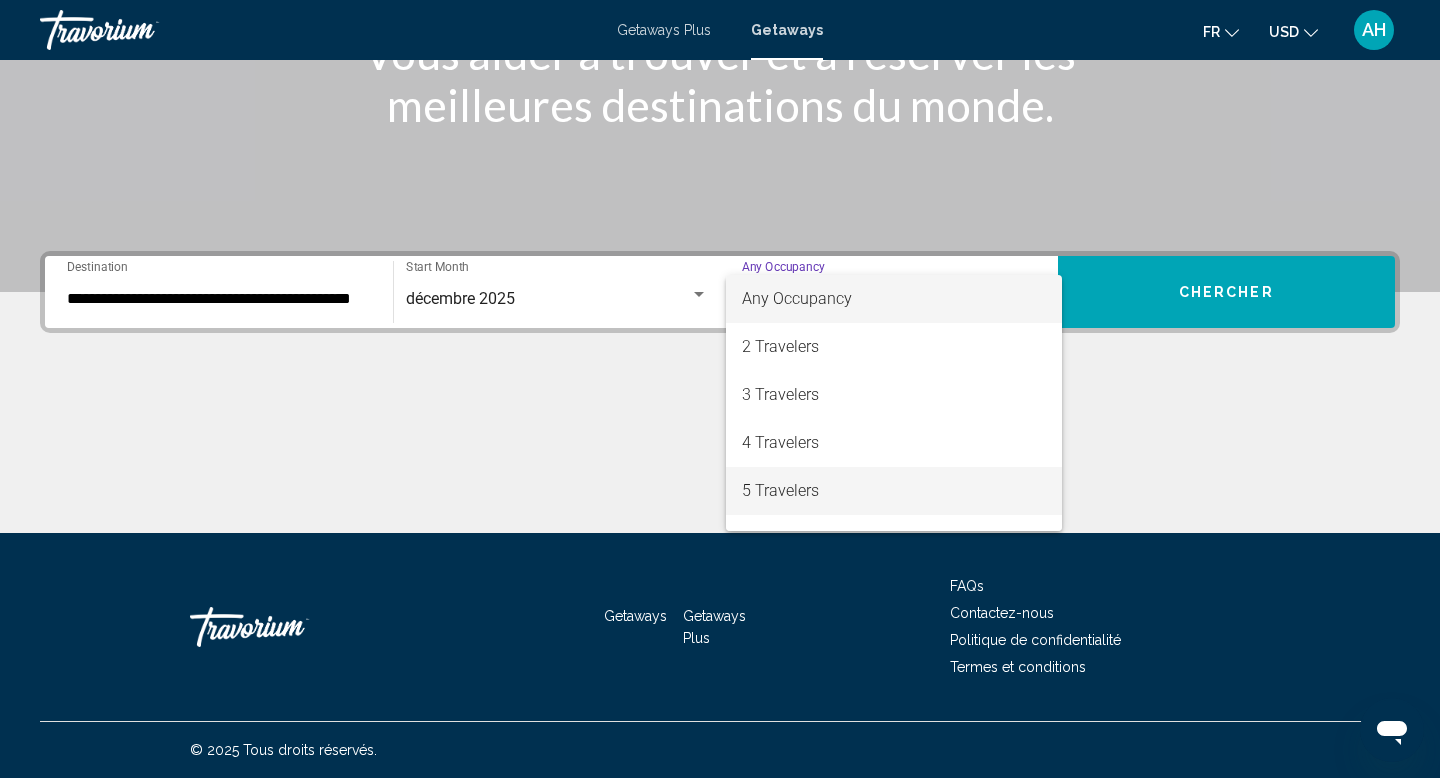 click on "5 Travelers" at bounding box center [894, 491] 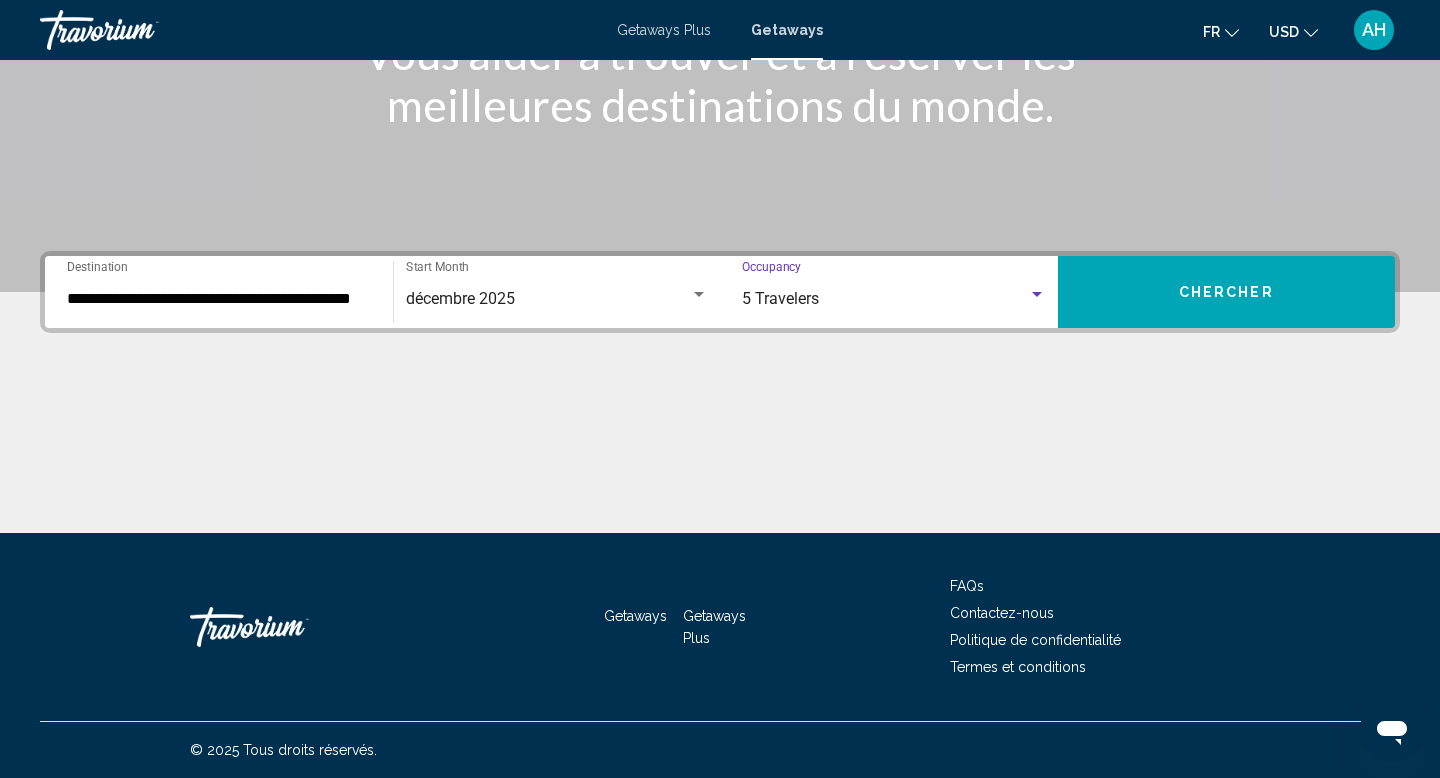 click on "Chercher" at bounding box center (1226, 293) 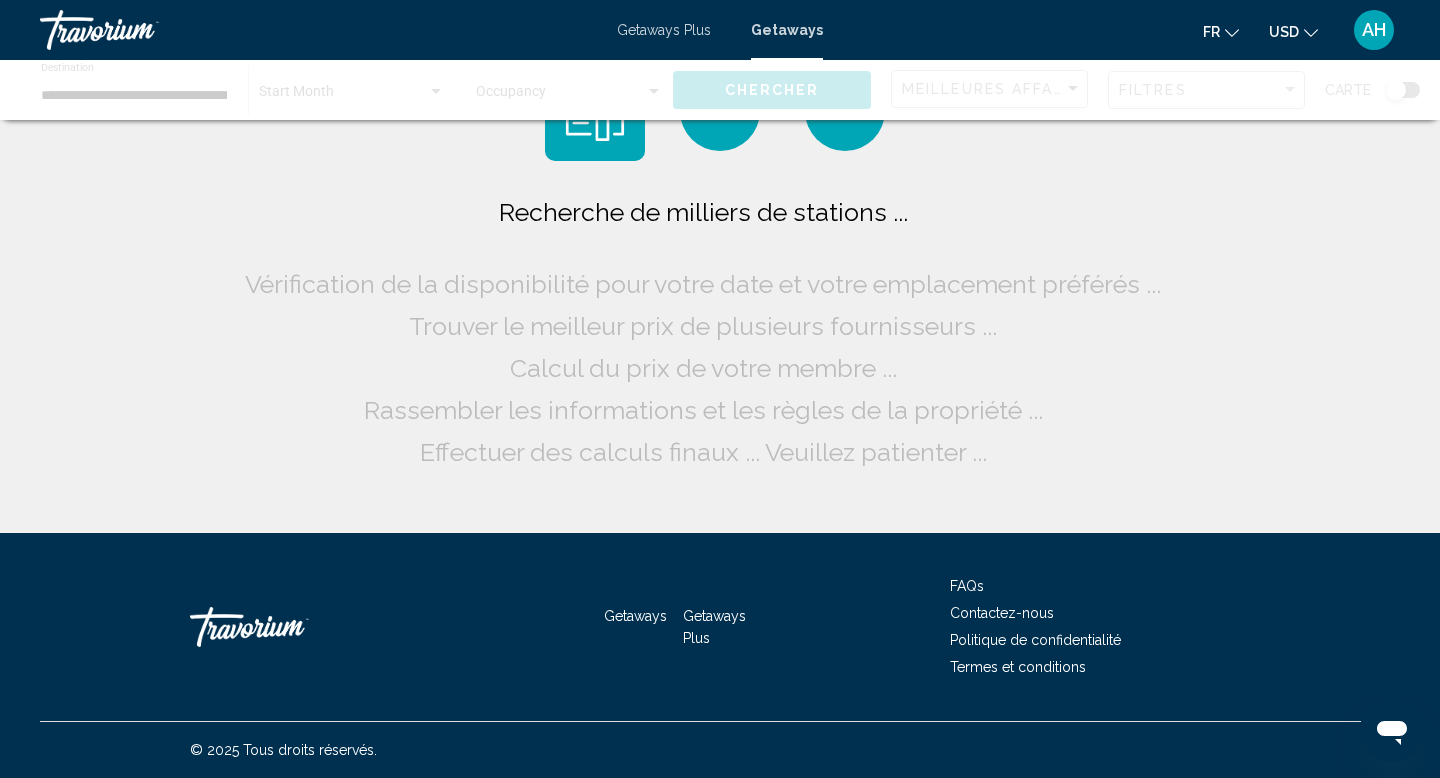 scroll, scrollTop: 0, scrollLeft: 0, axis: both 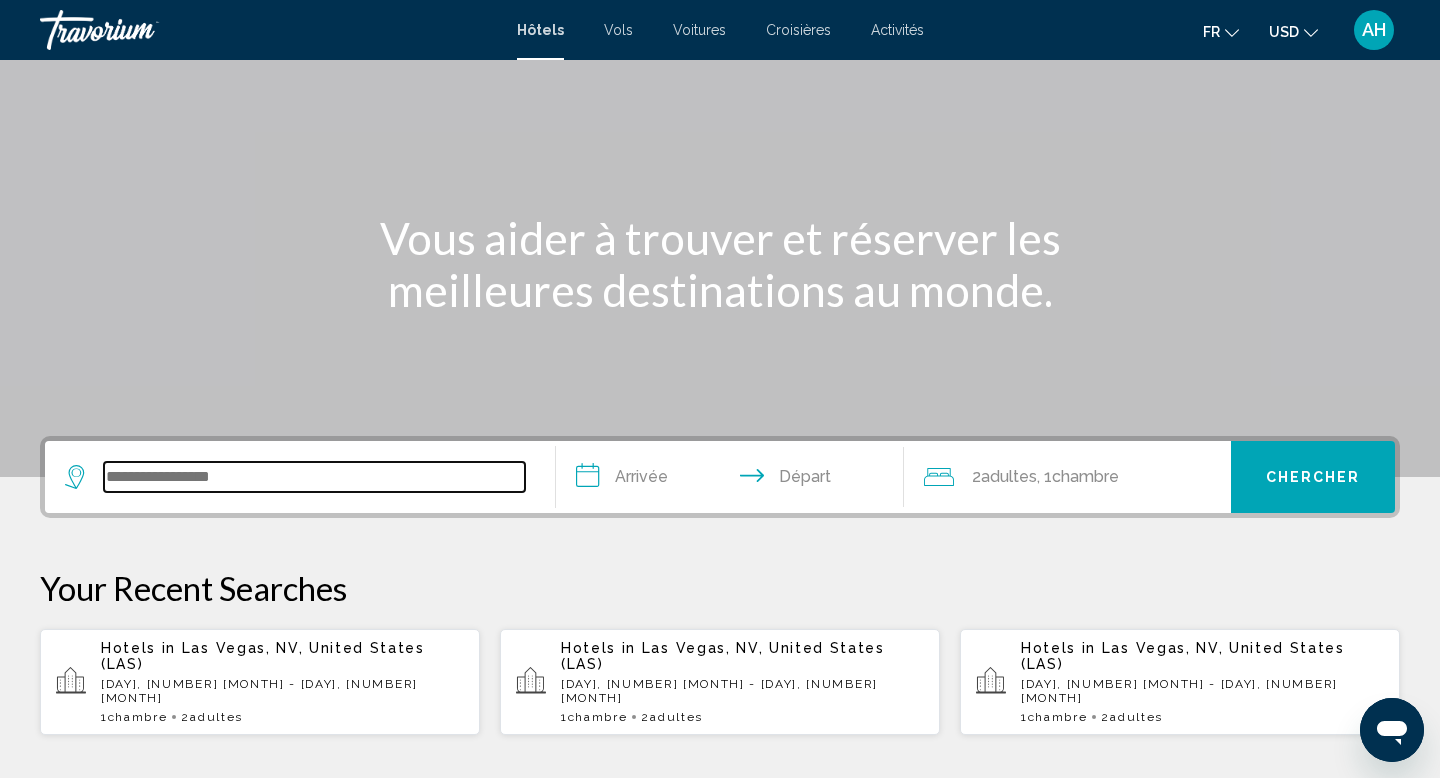 click at bounding box center [314, 477] 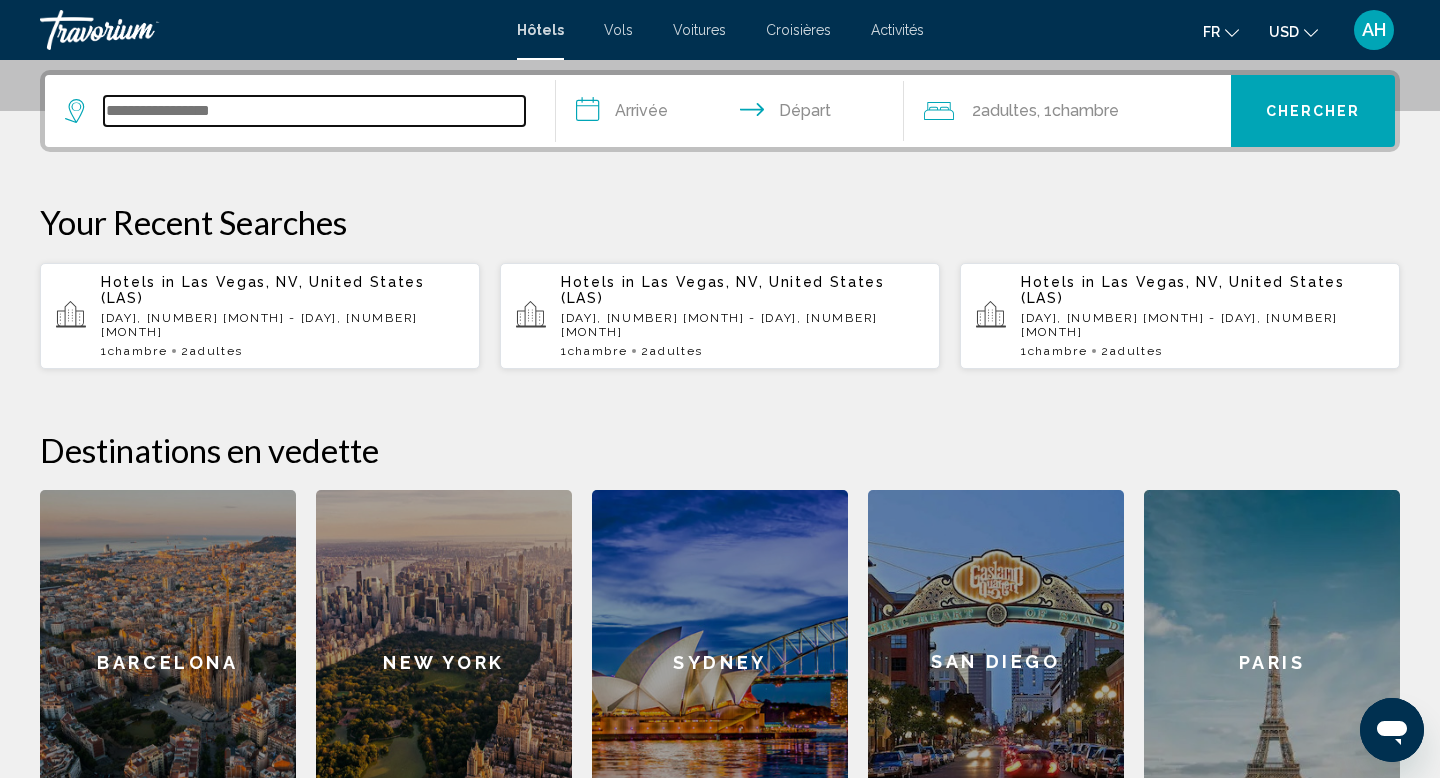 scroll, scrollTop: 494, scrollLeft: 0, axis: vertical 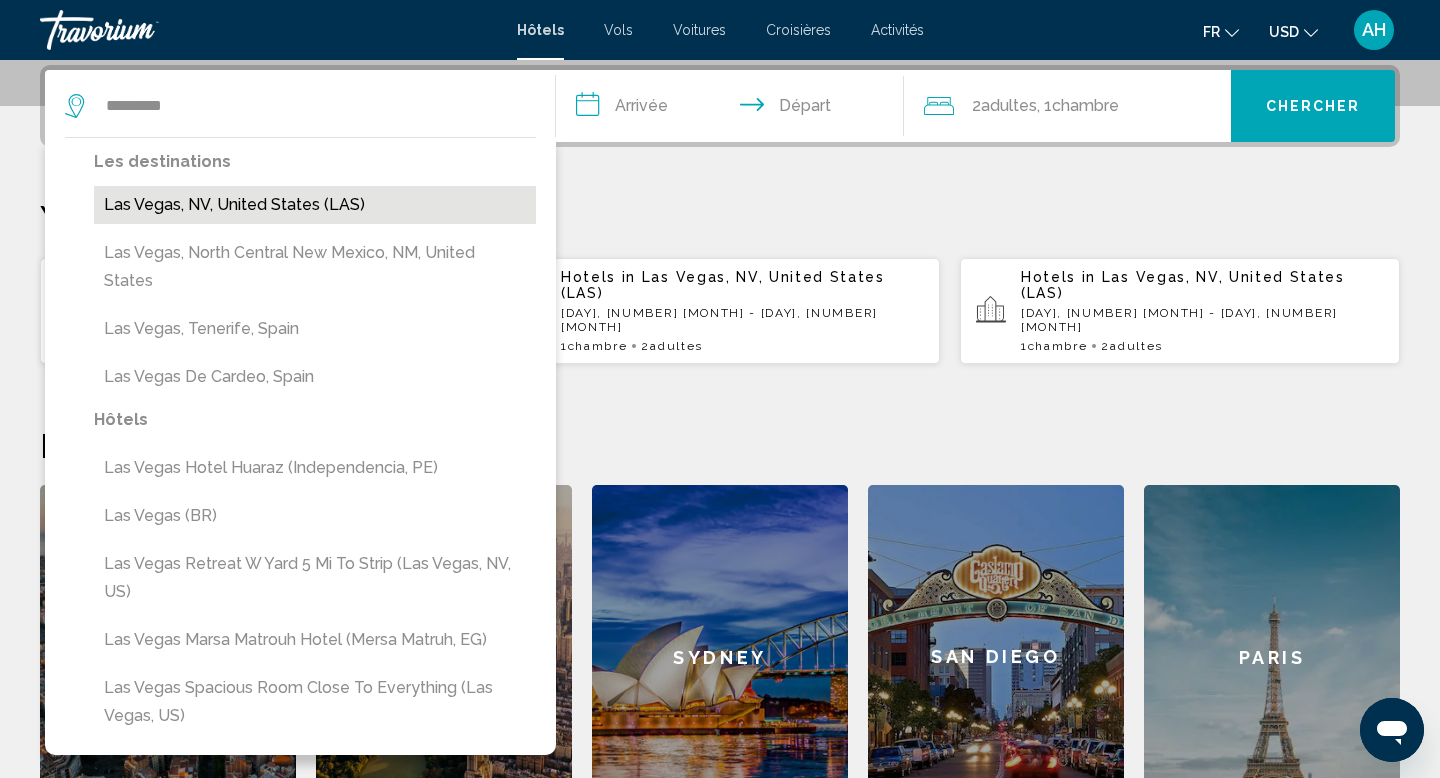 click on "Las Vegas, NV, United States (LAS)" at bounding box center [315, 205] 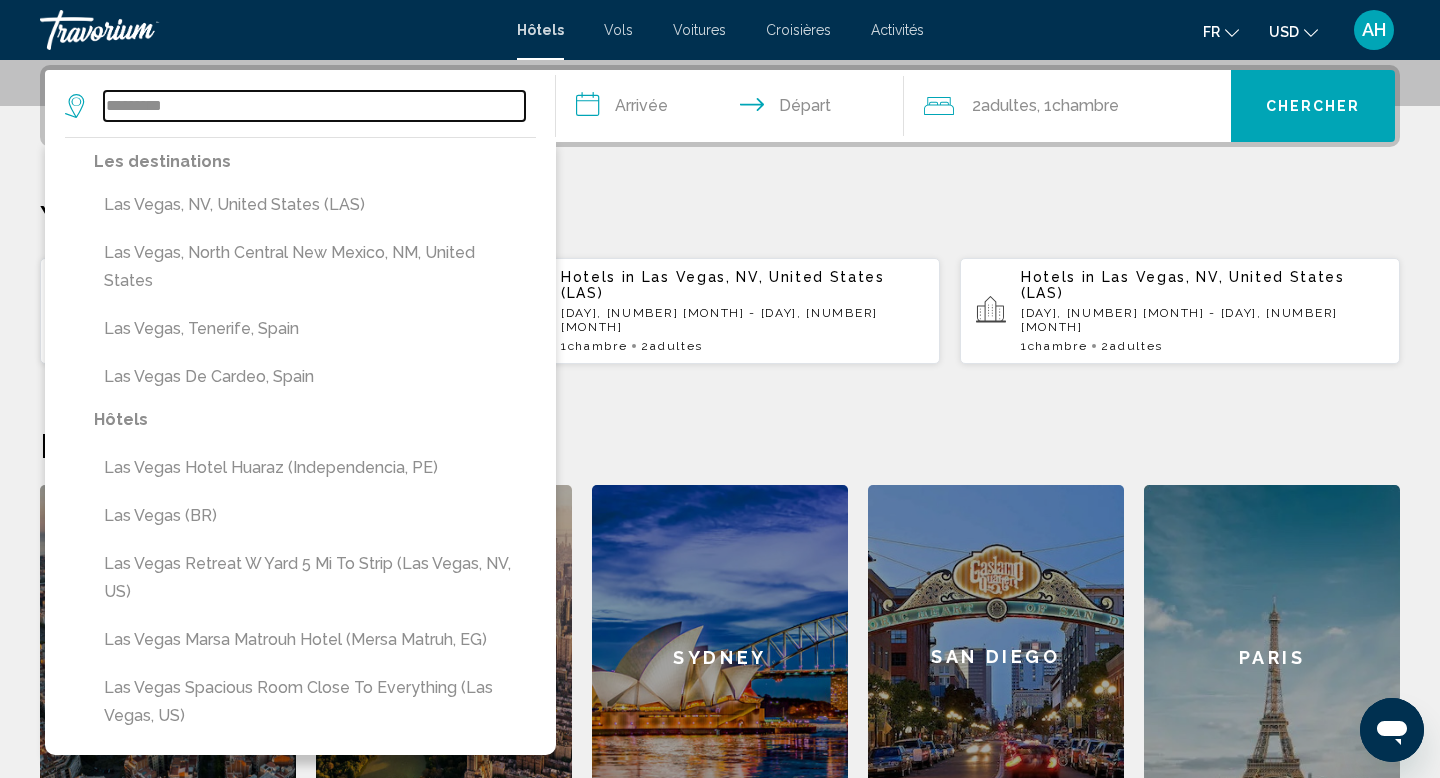 type on "**********" 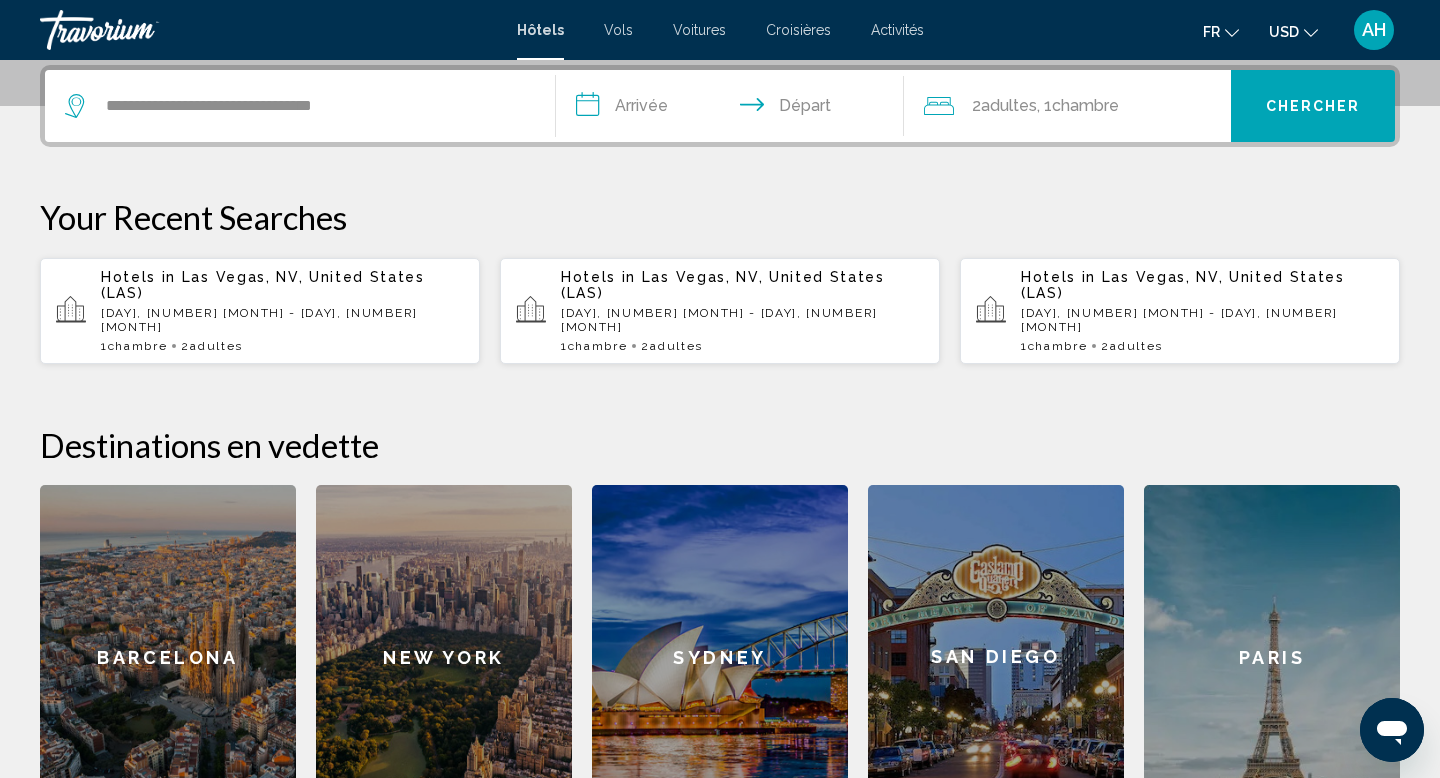 click on "**********" at bounding box center (734, 109) 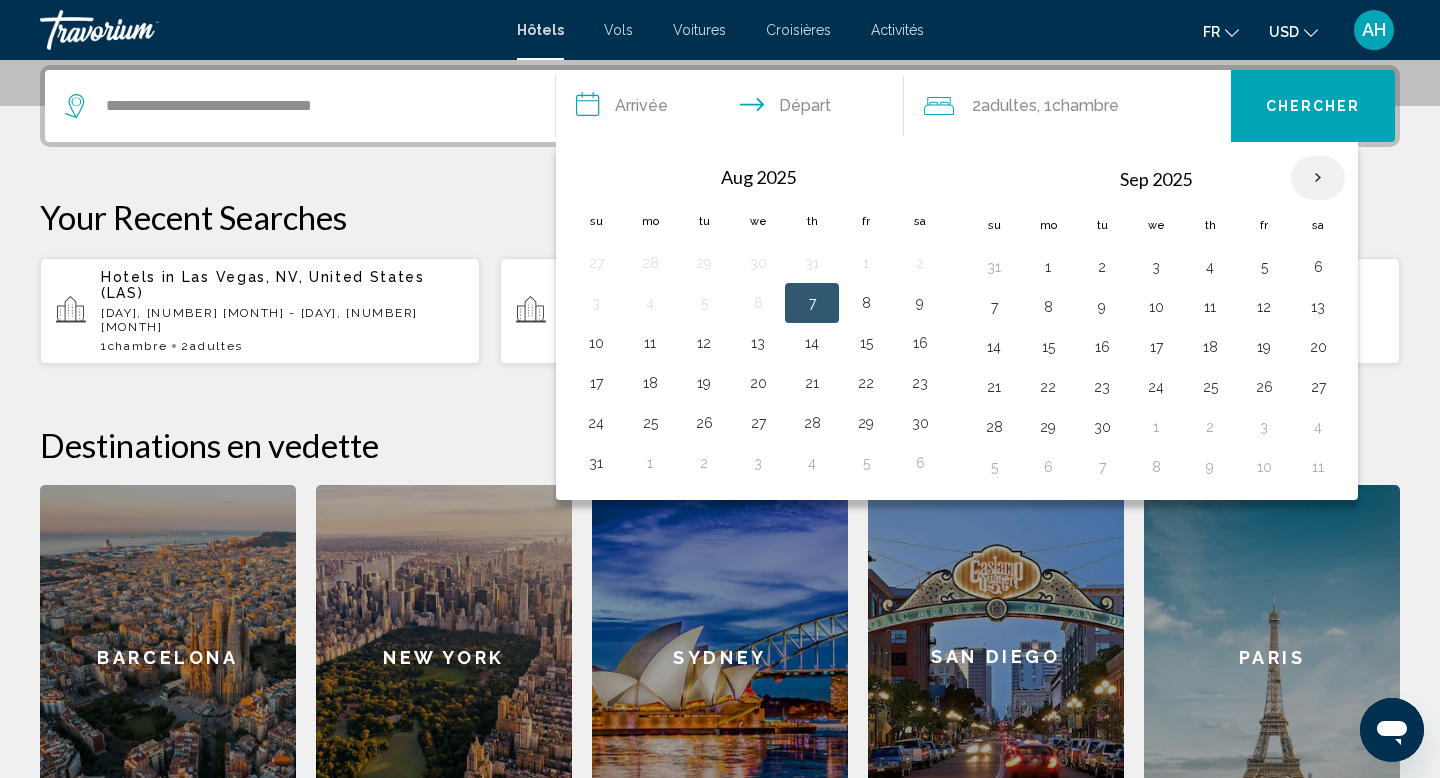 click at bounding box center (1318, 178) 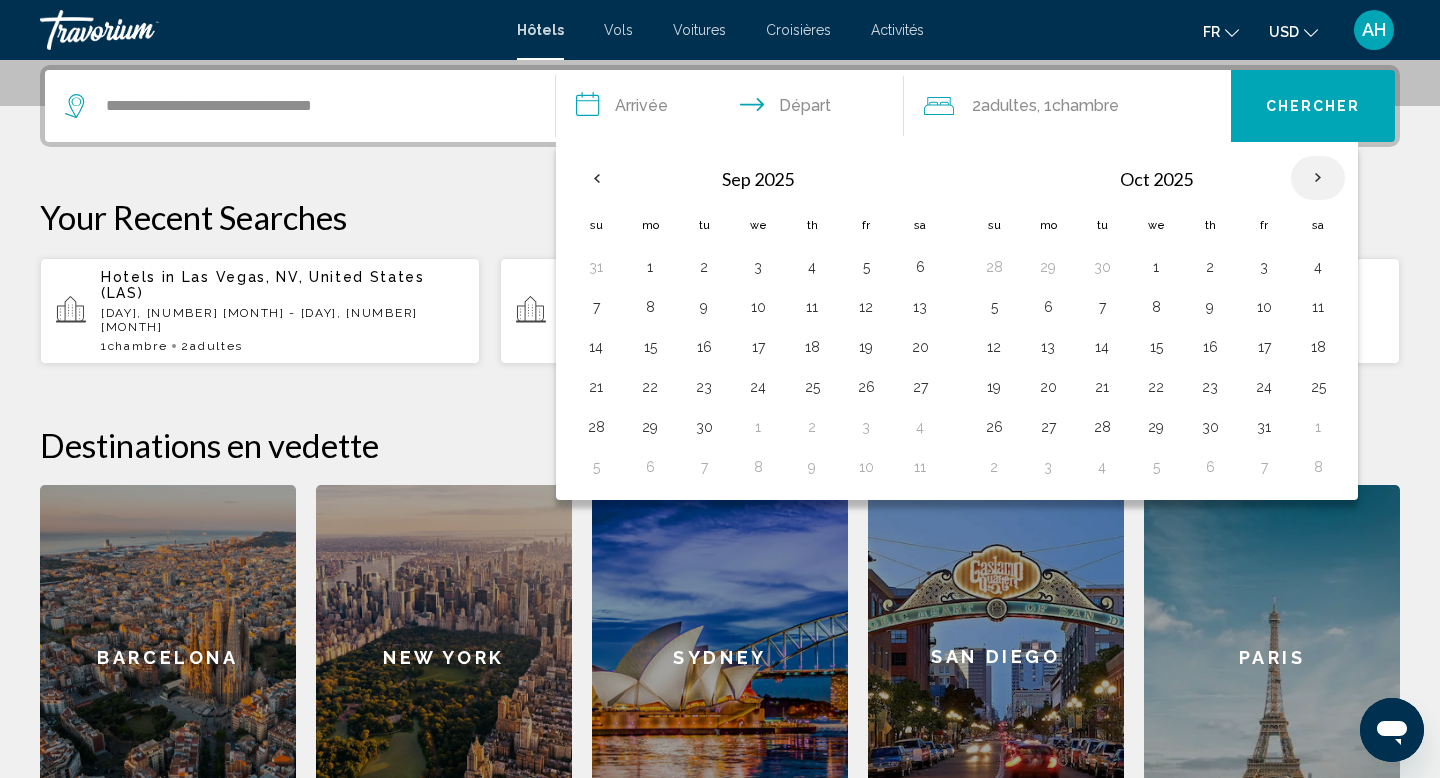 click at bounding box center (1318, 178) 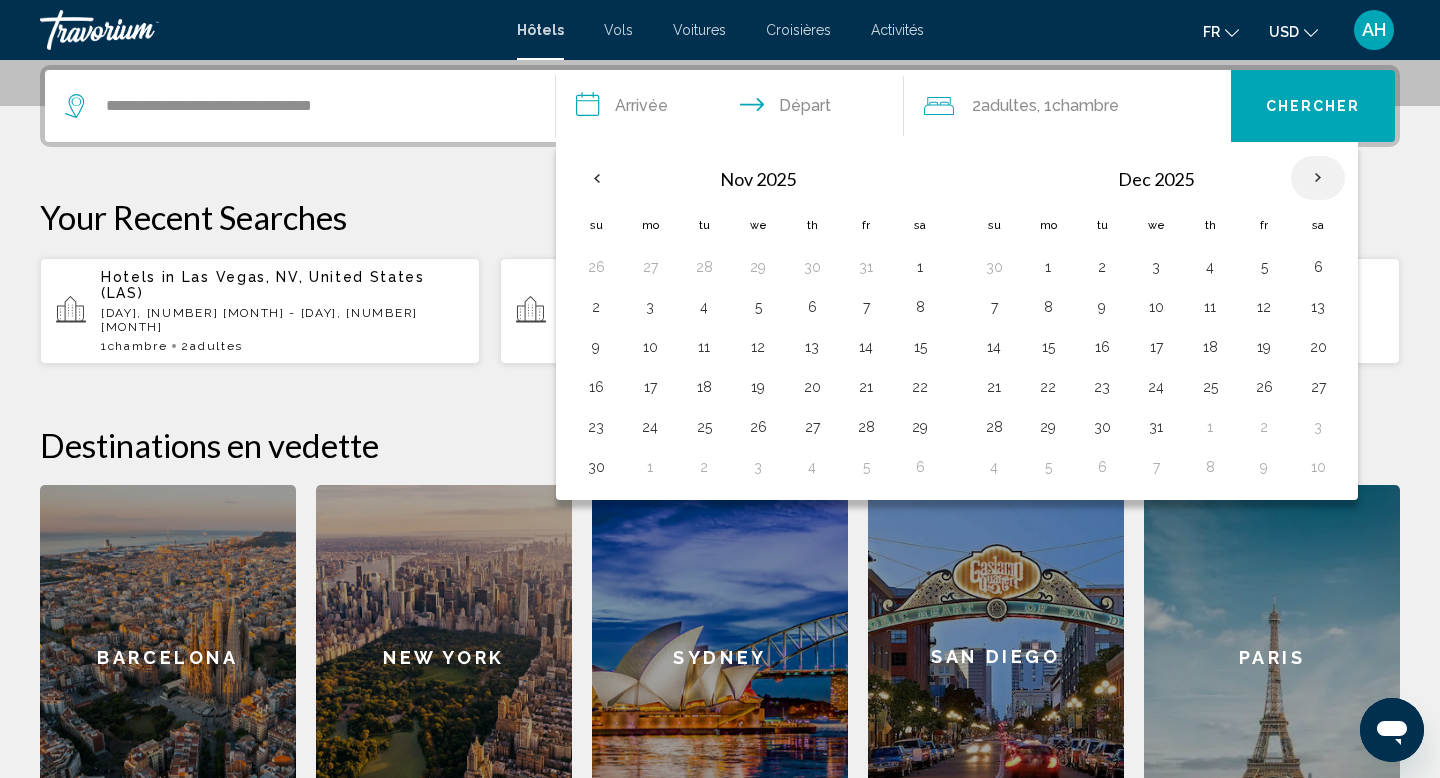 click at bounding box center (1318, 178) 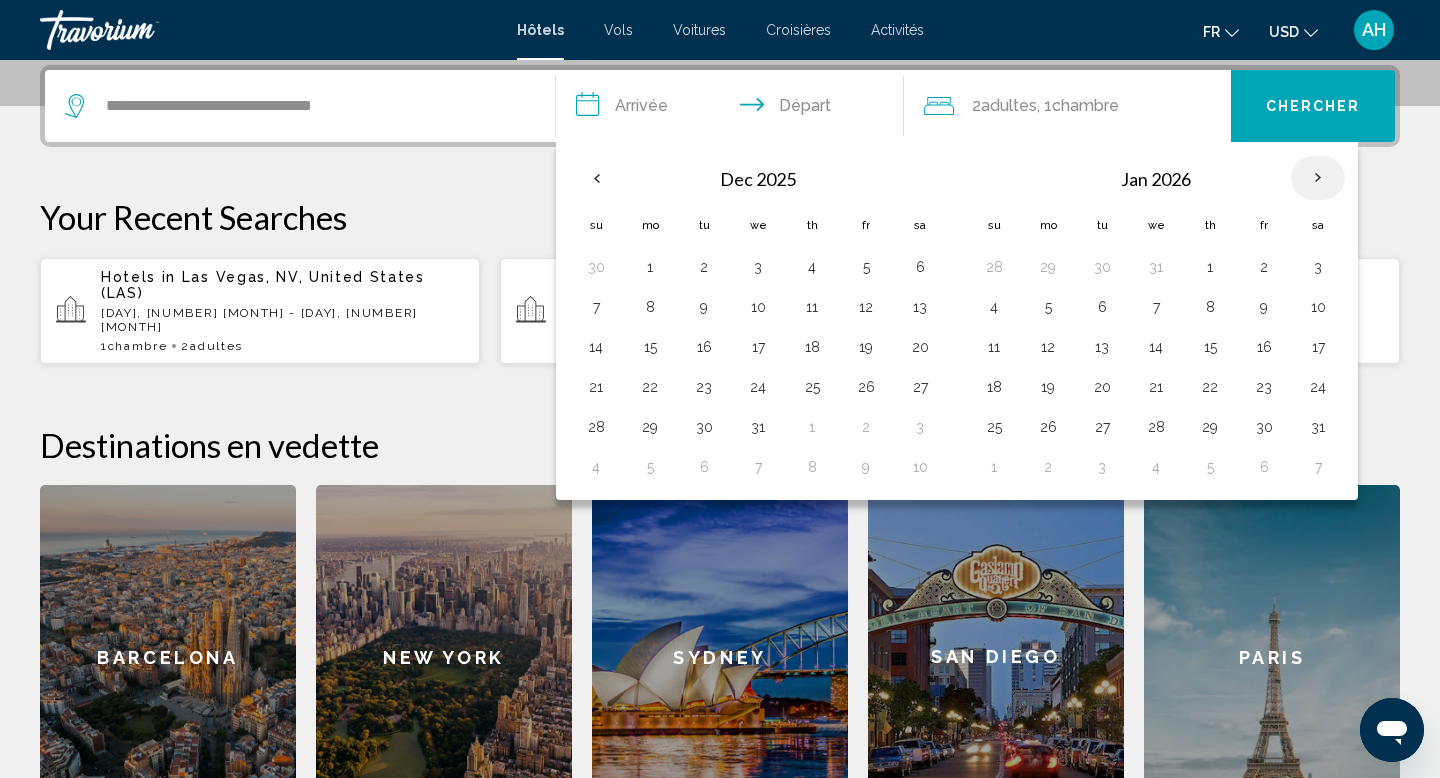 click at bounding box center (1318, 178) 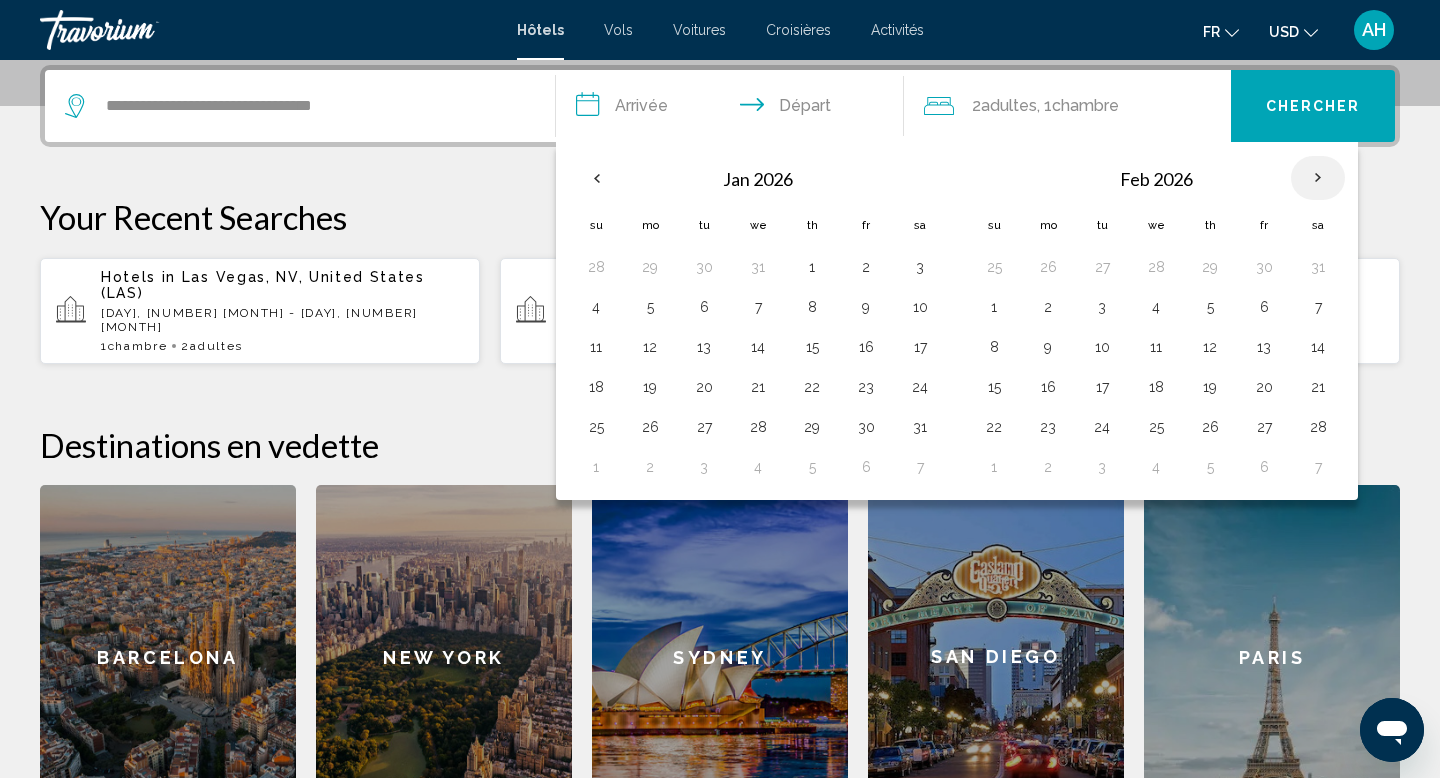 click at bounding box center [1318, 178] 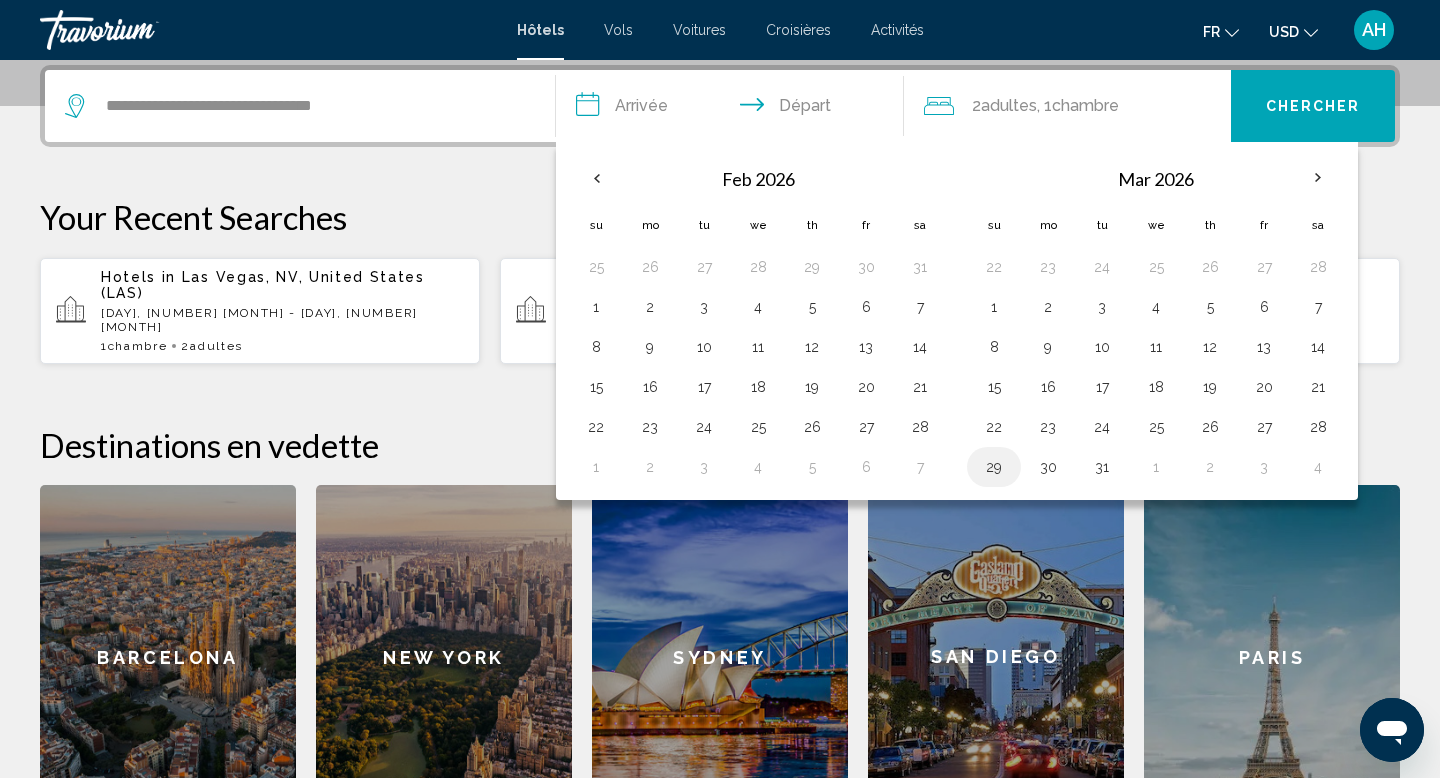 click on "29" at bounding box center (994, 467) 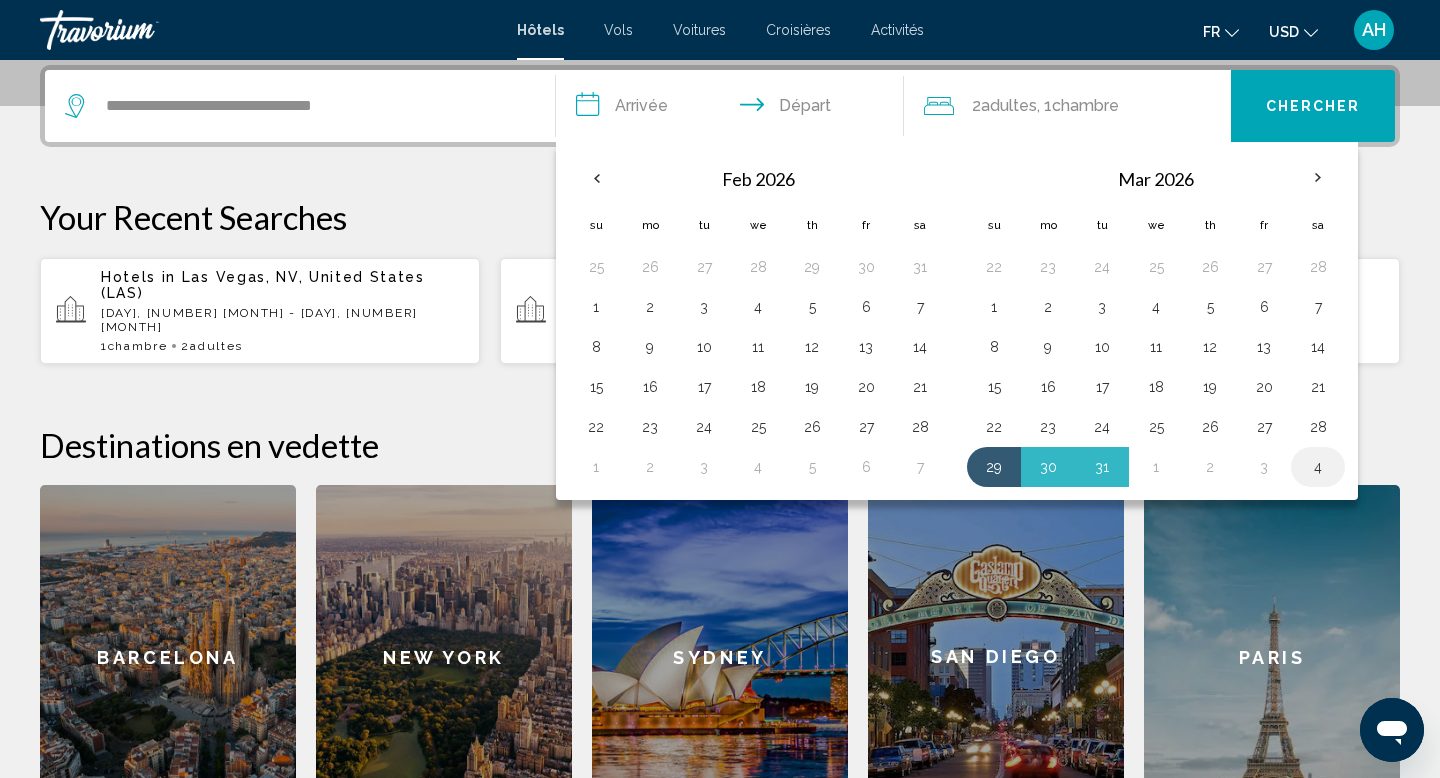 click on "4" at bounding box center (1318, 467) 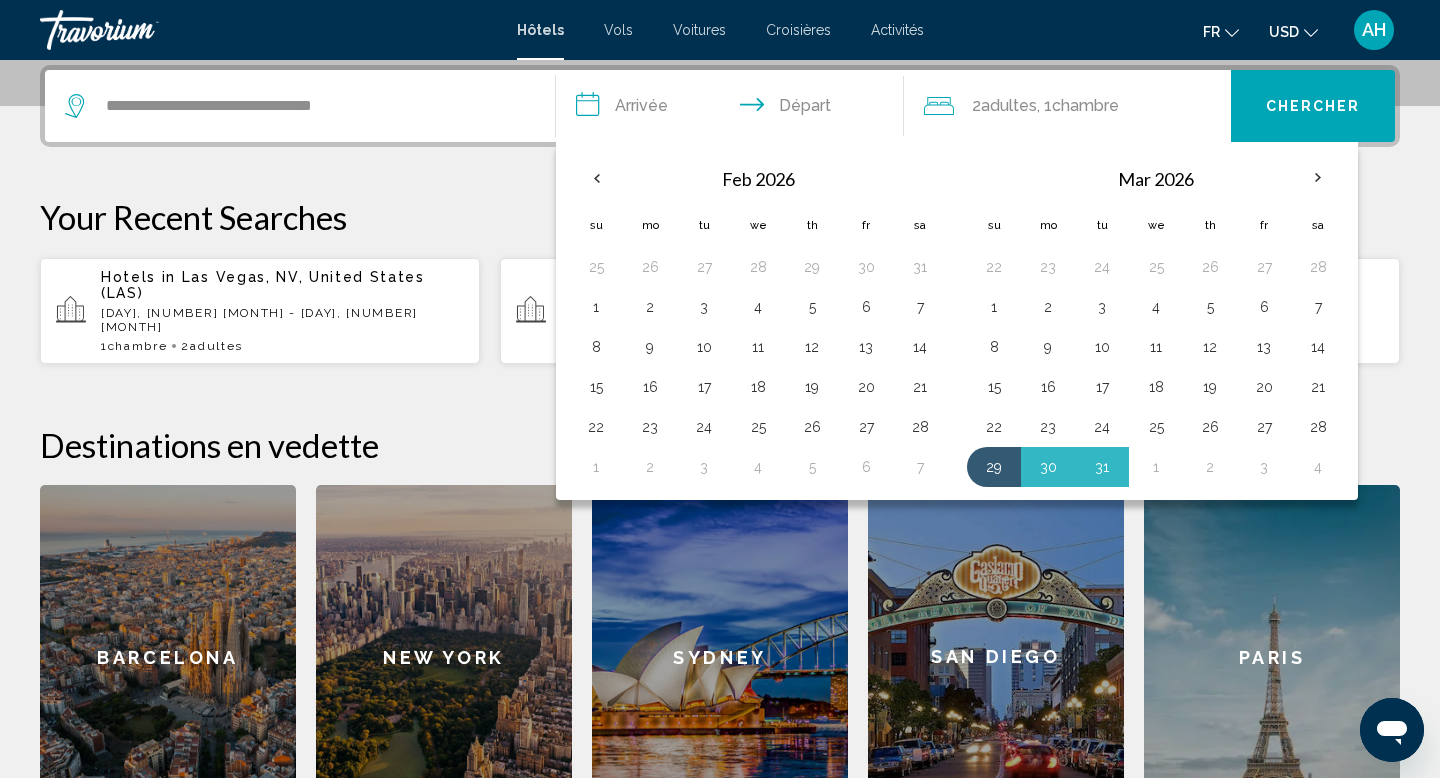type on "**********" 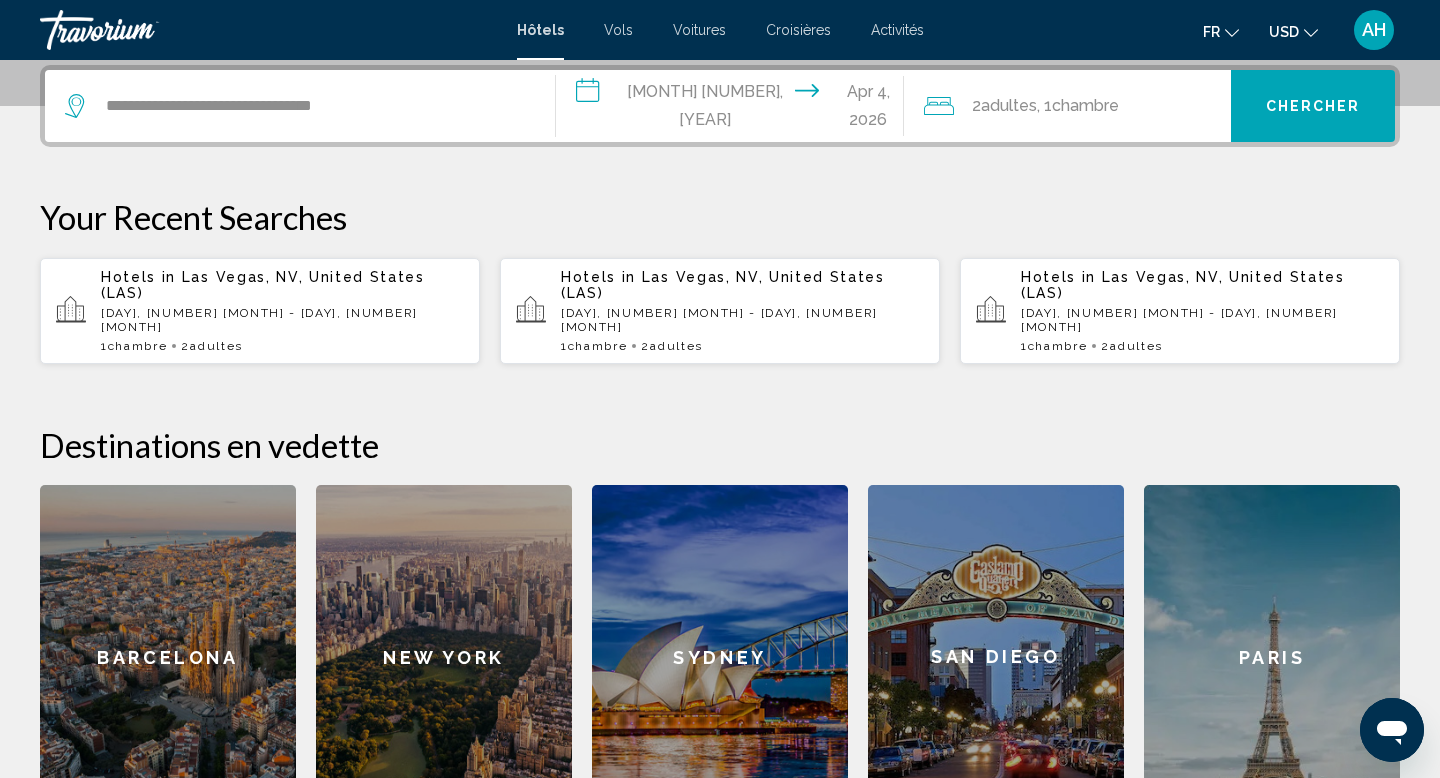 click on "2  Adulte Adultes , 1  Chambre pièces" 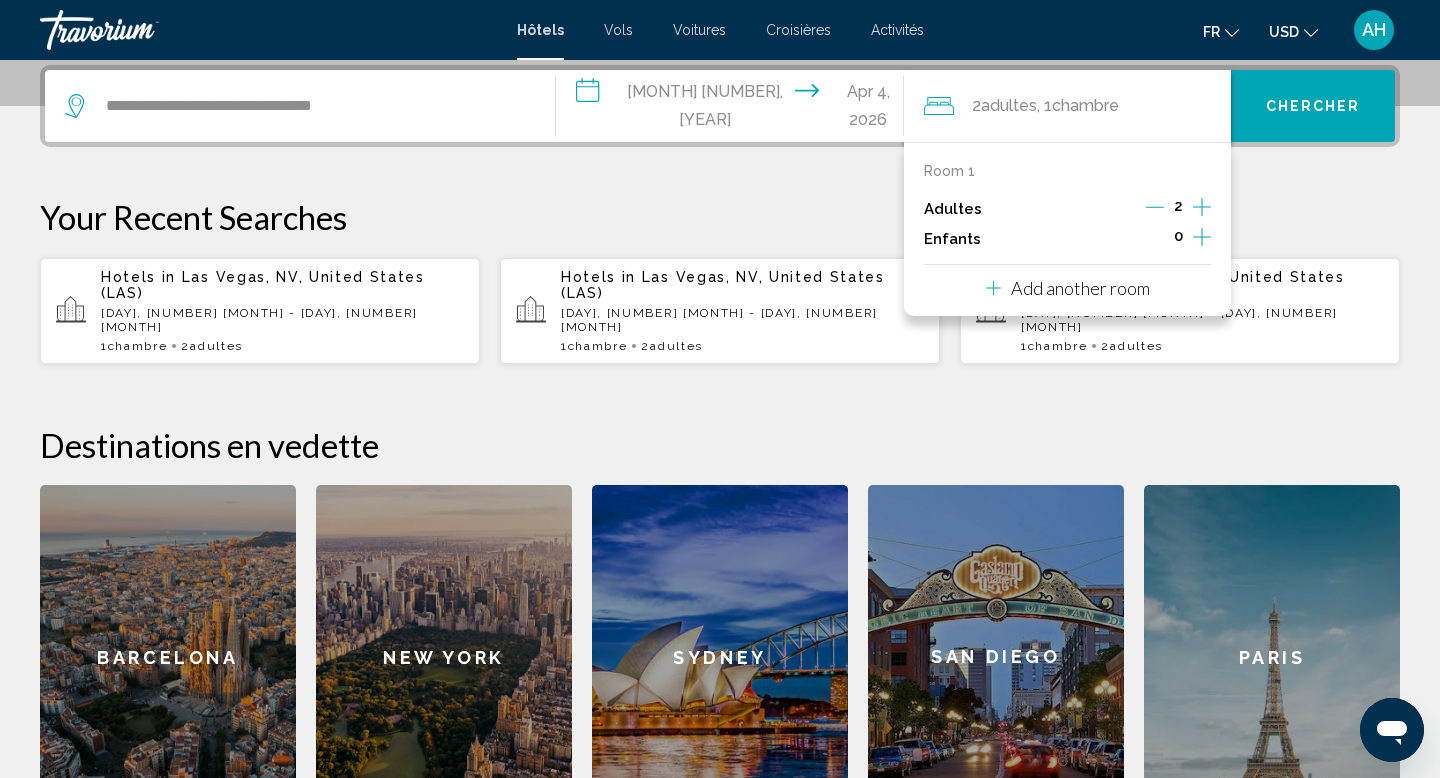 click on "Add another room" at bounding box center (1080, 288) 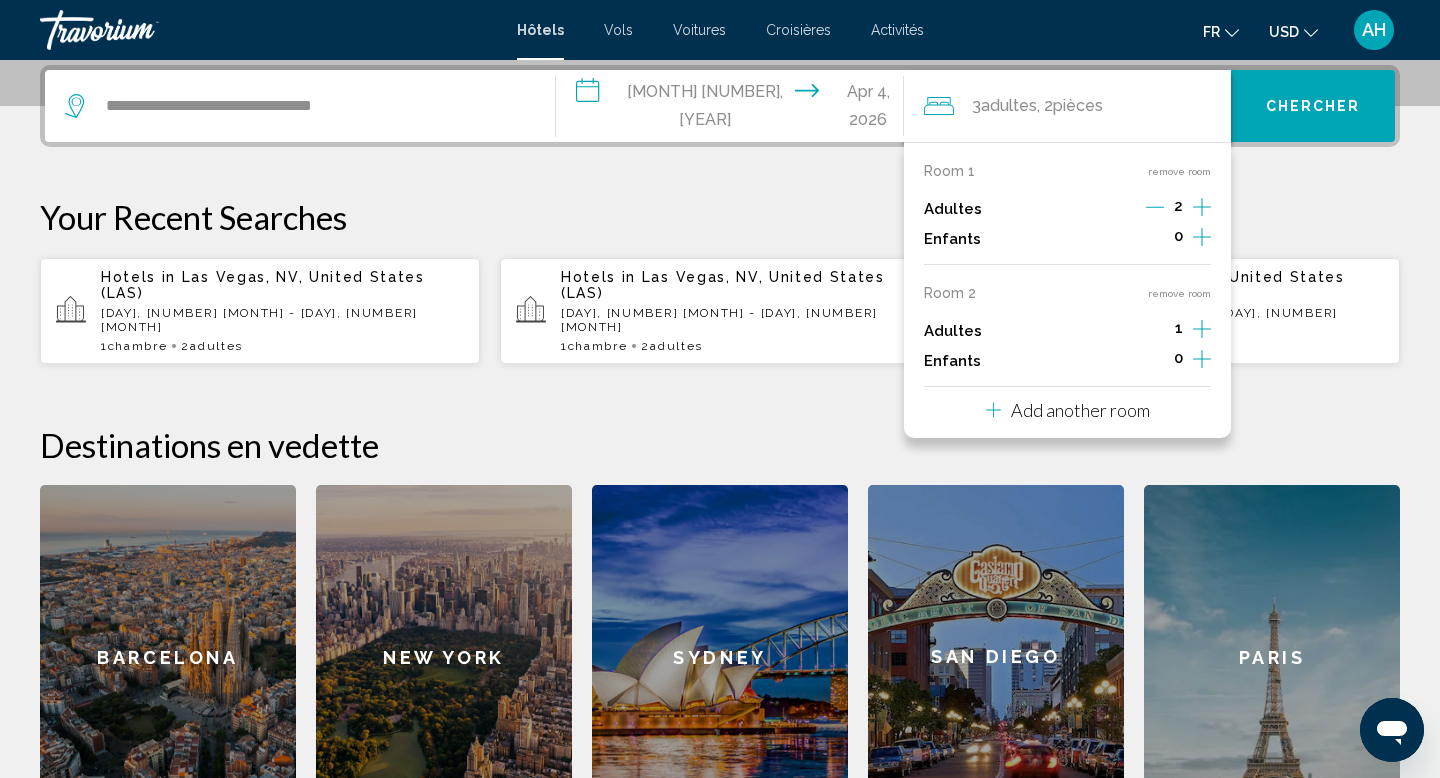 click 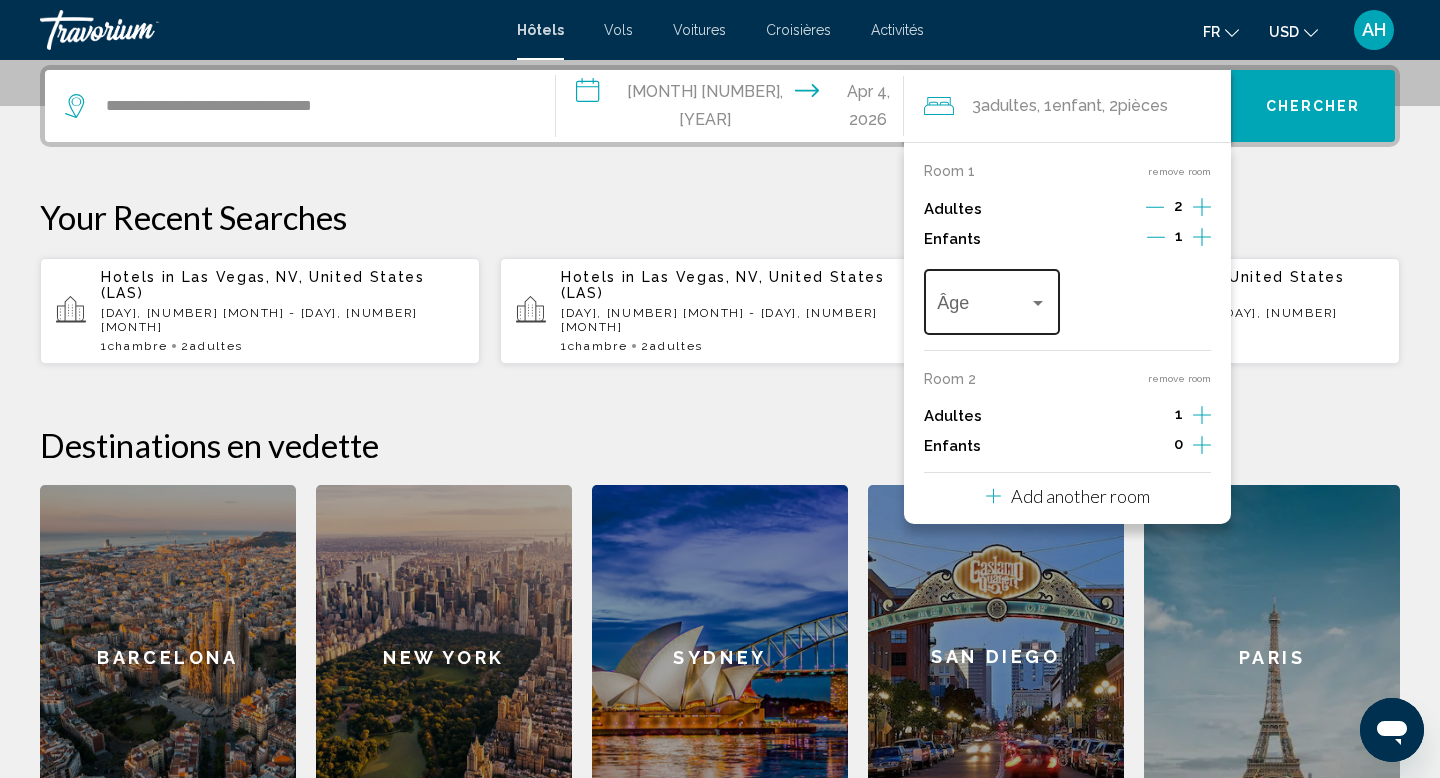 click on "Âge" at bounding box center [992, 299] 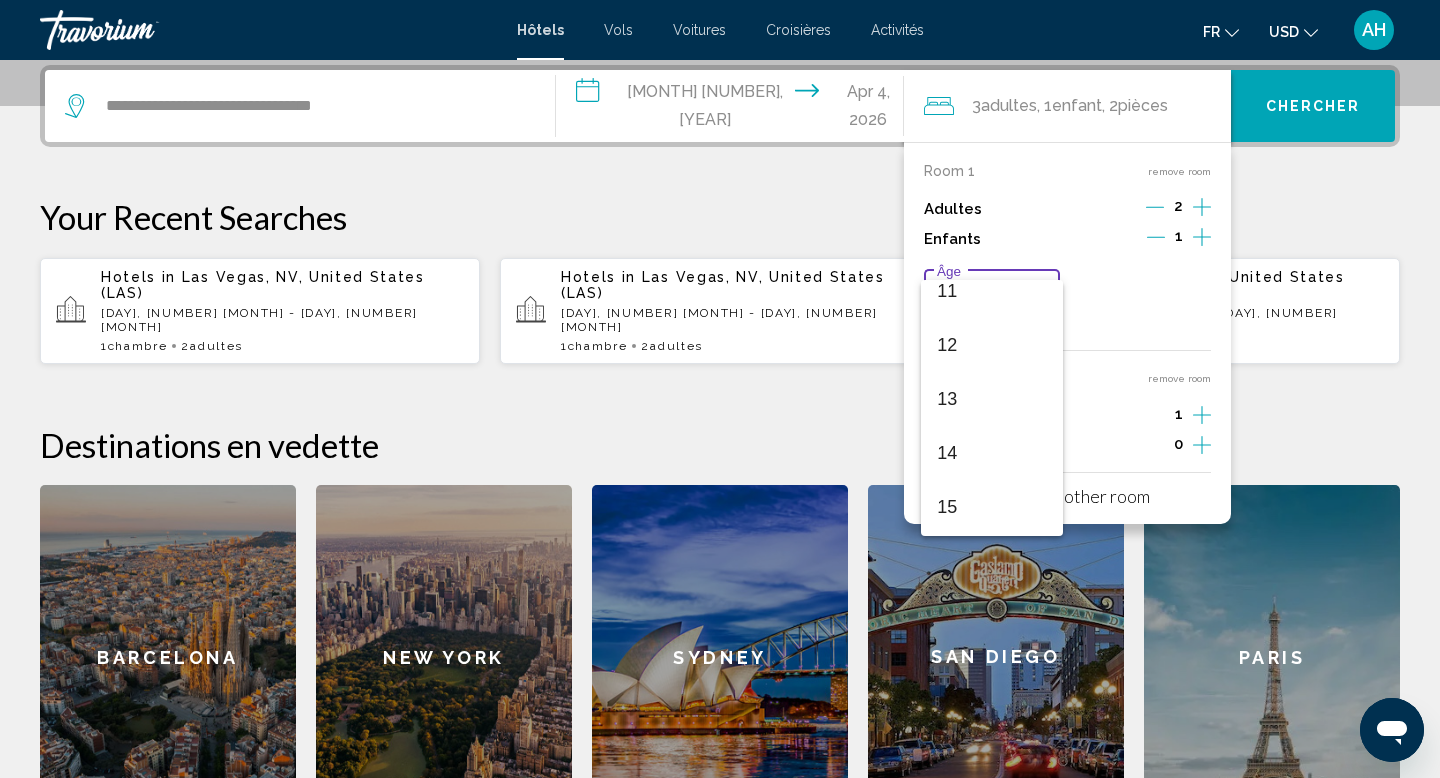scroll, scrollTop: 557, scrollLeft: 0, axis: vertical 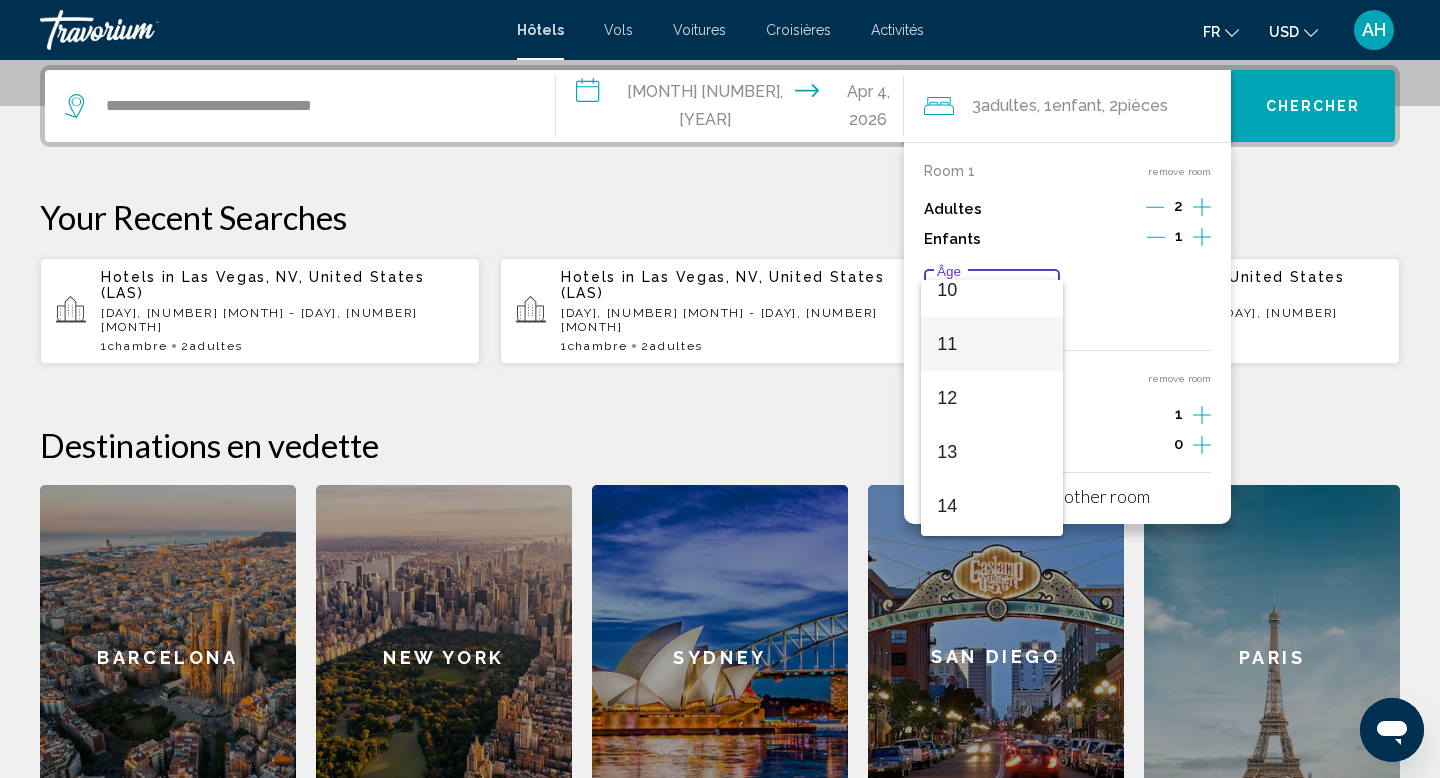 click on "11" at bounding box center (991, 344) 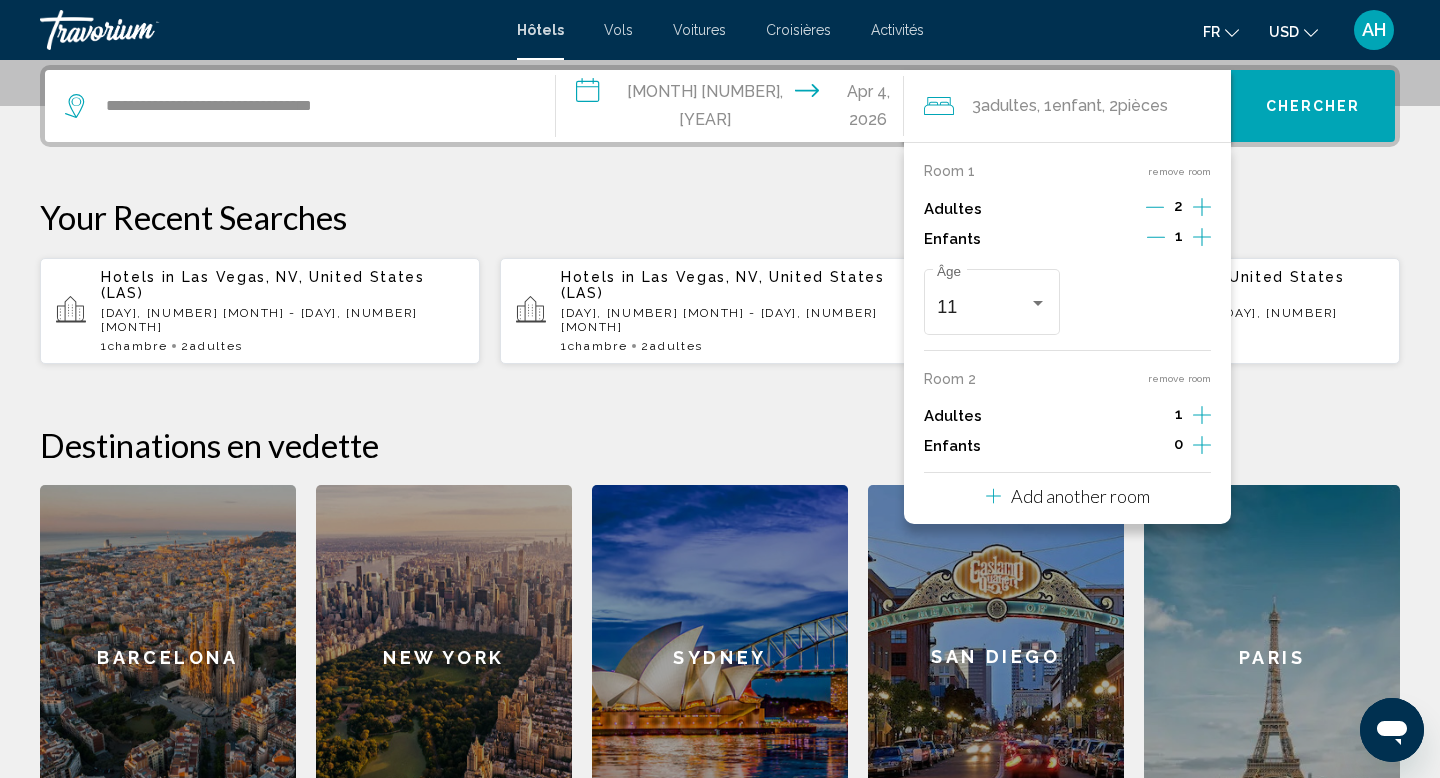 click on "11 Âge" at bounding box center (1068, 302) 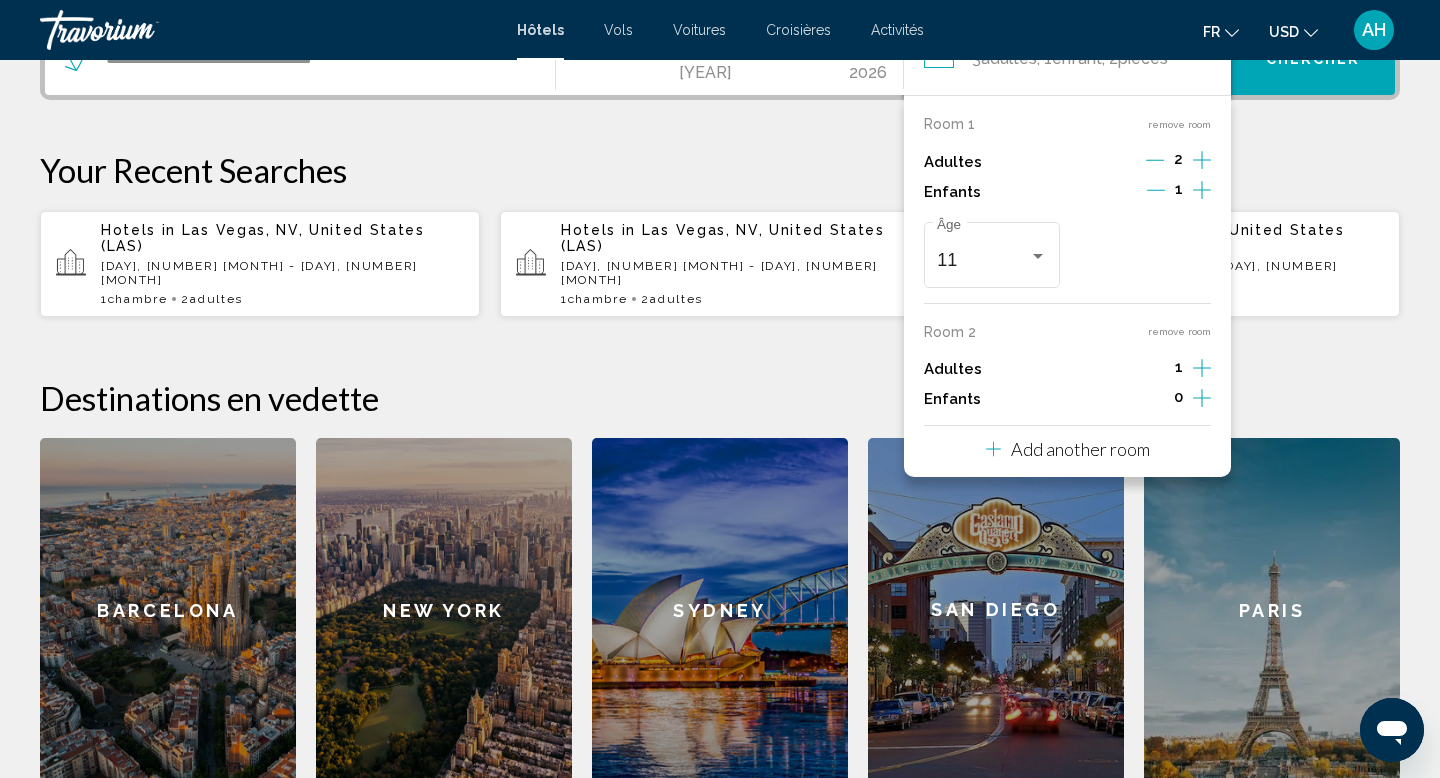 click 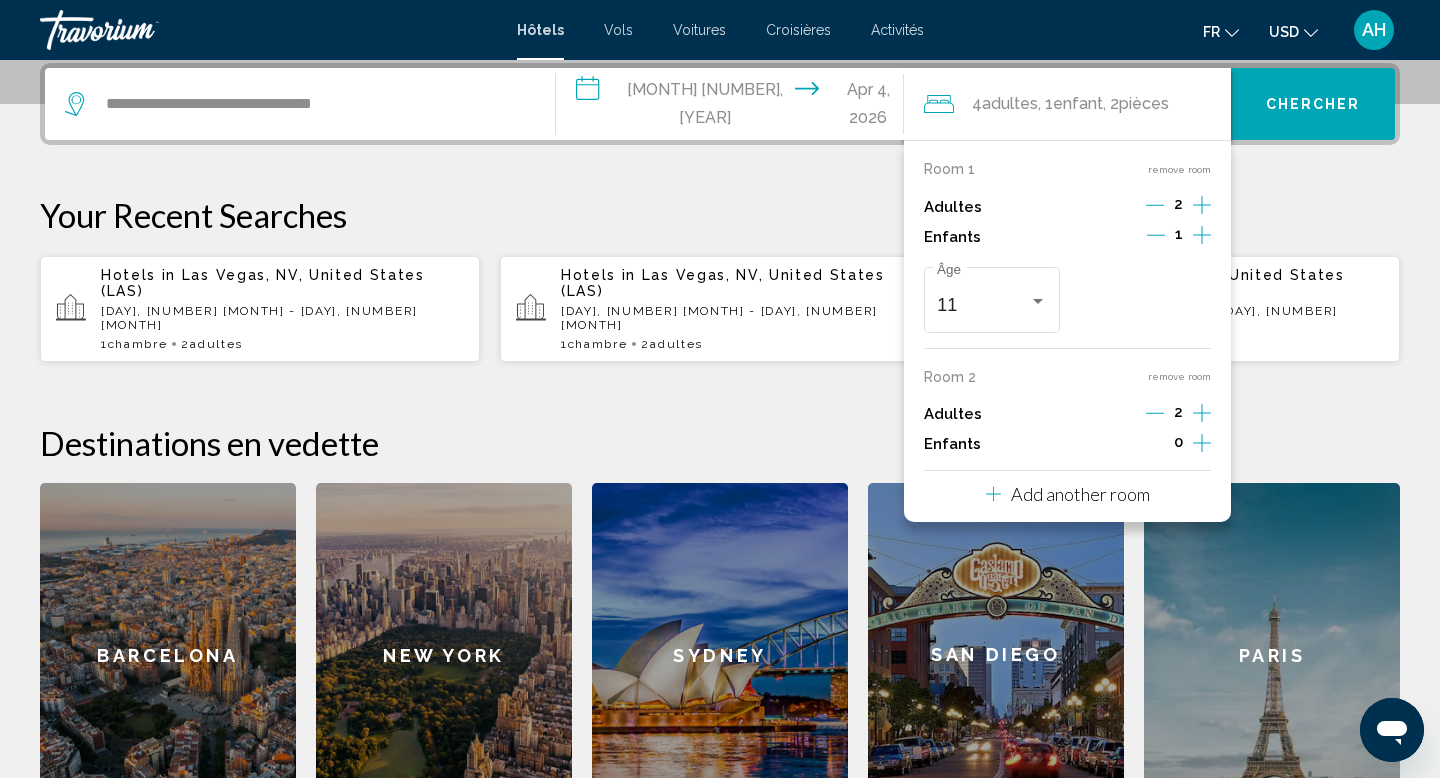 scroll, scrollTop: 500, scrollLeft: 0, axis: vertical 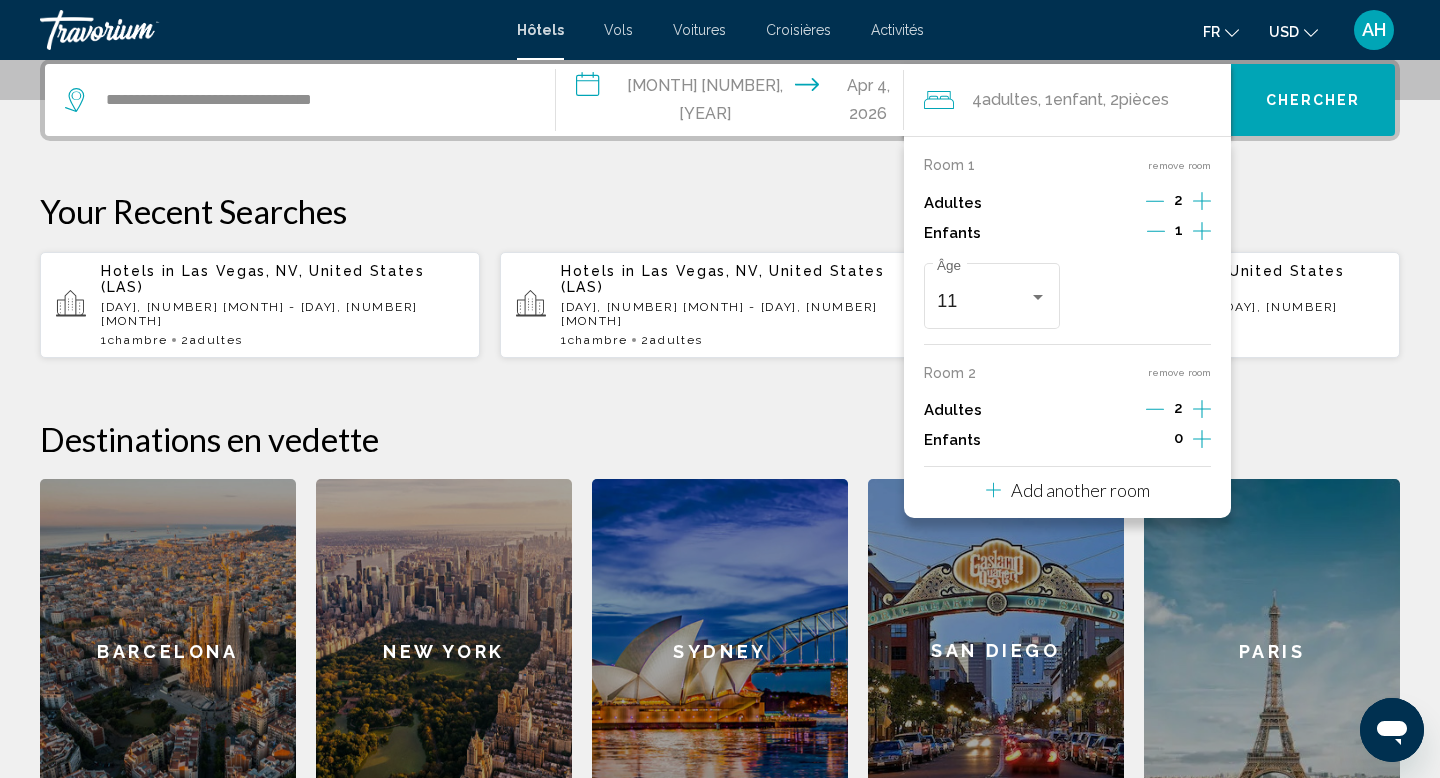 click on "Chercher" at bounding box center [1313, 100] 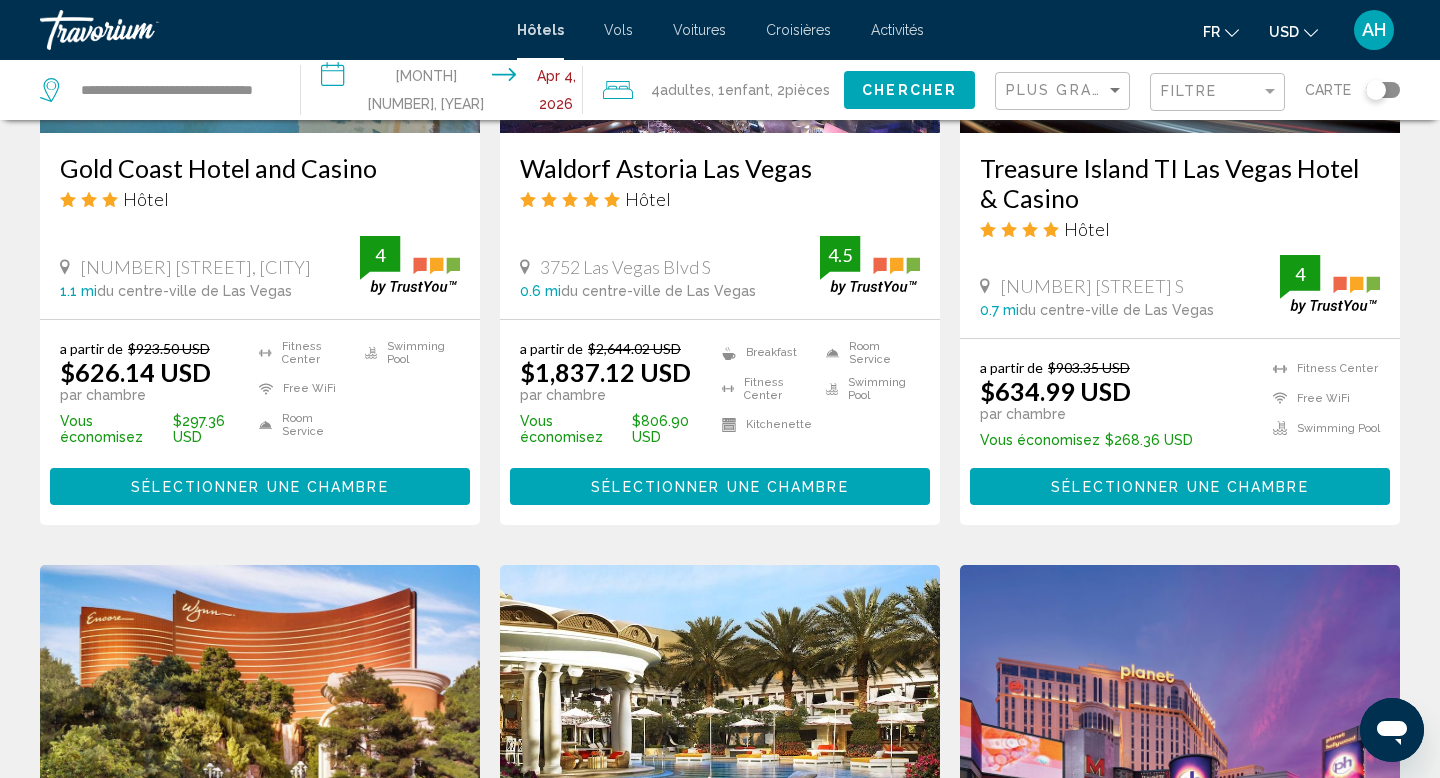 scroll, scrollTop: 1884, scrollLeft: 0, axis: vertical 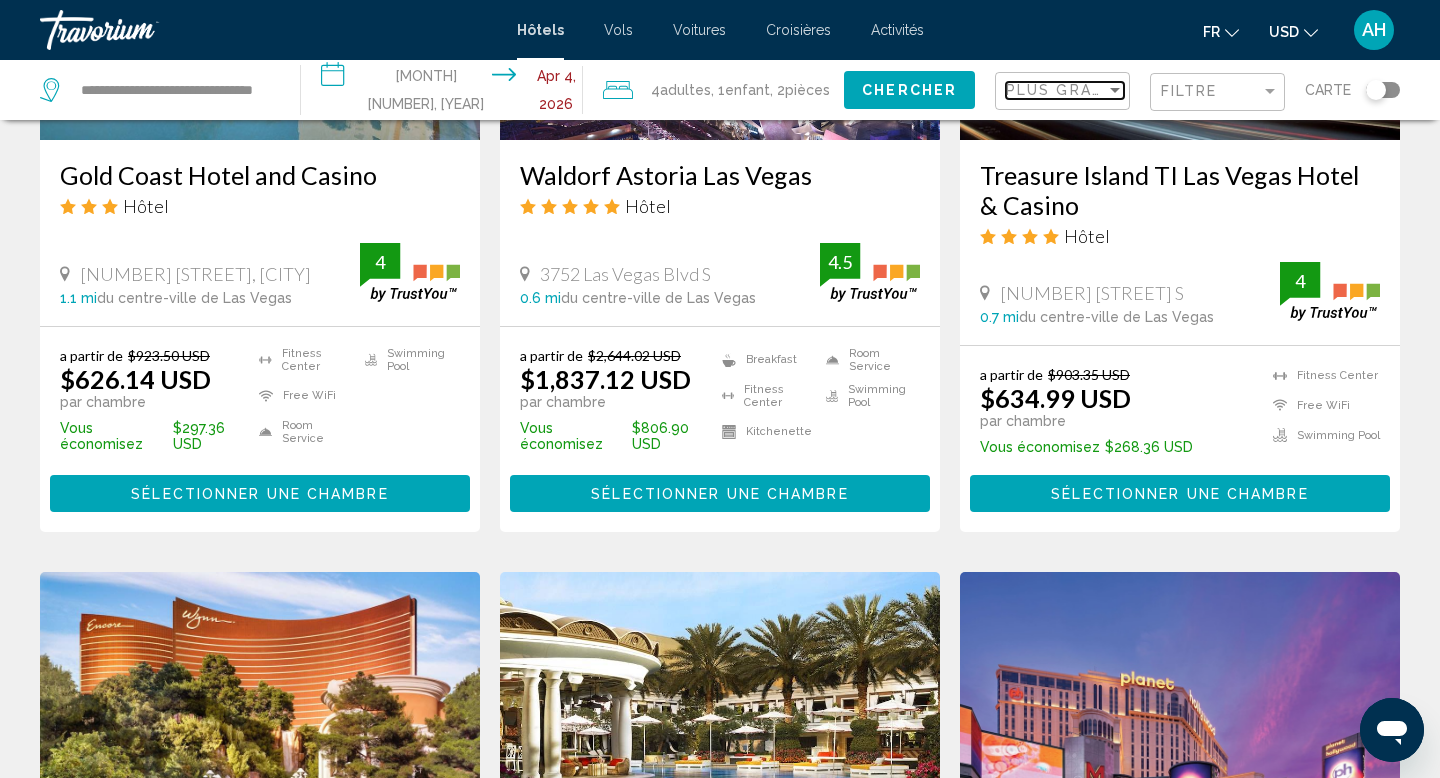 click on "Plus grandes économies" at bounding box center [1125, 90] 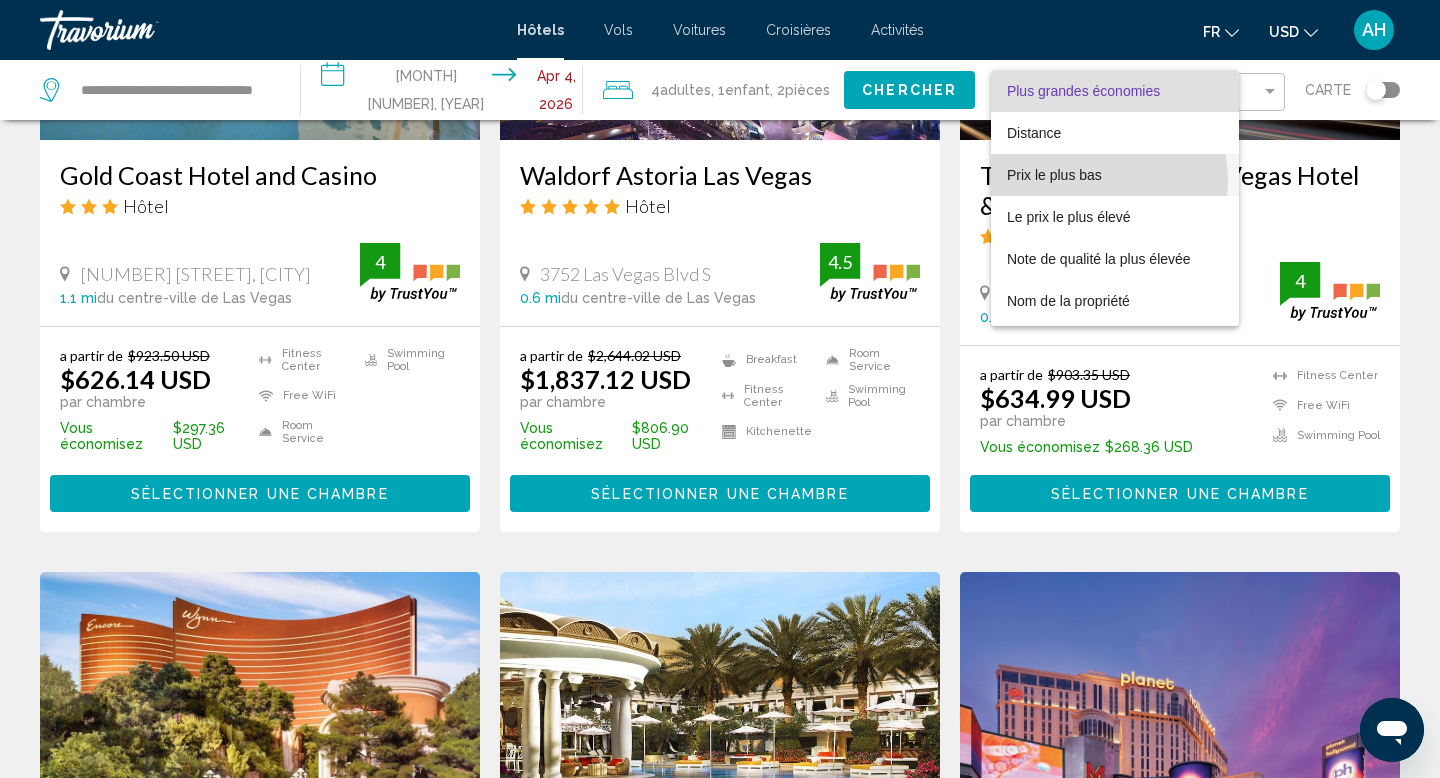 click on "Prix le plus bas" at bounding box center [1054, 175] 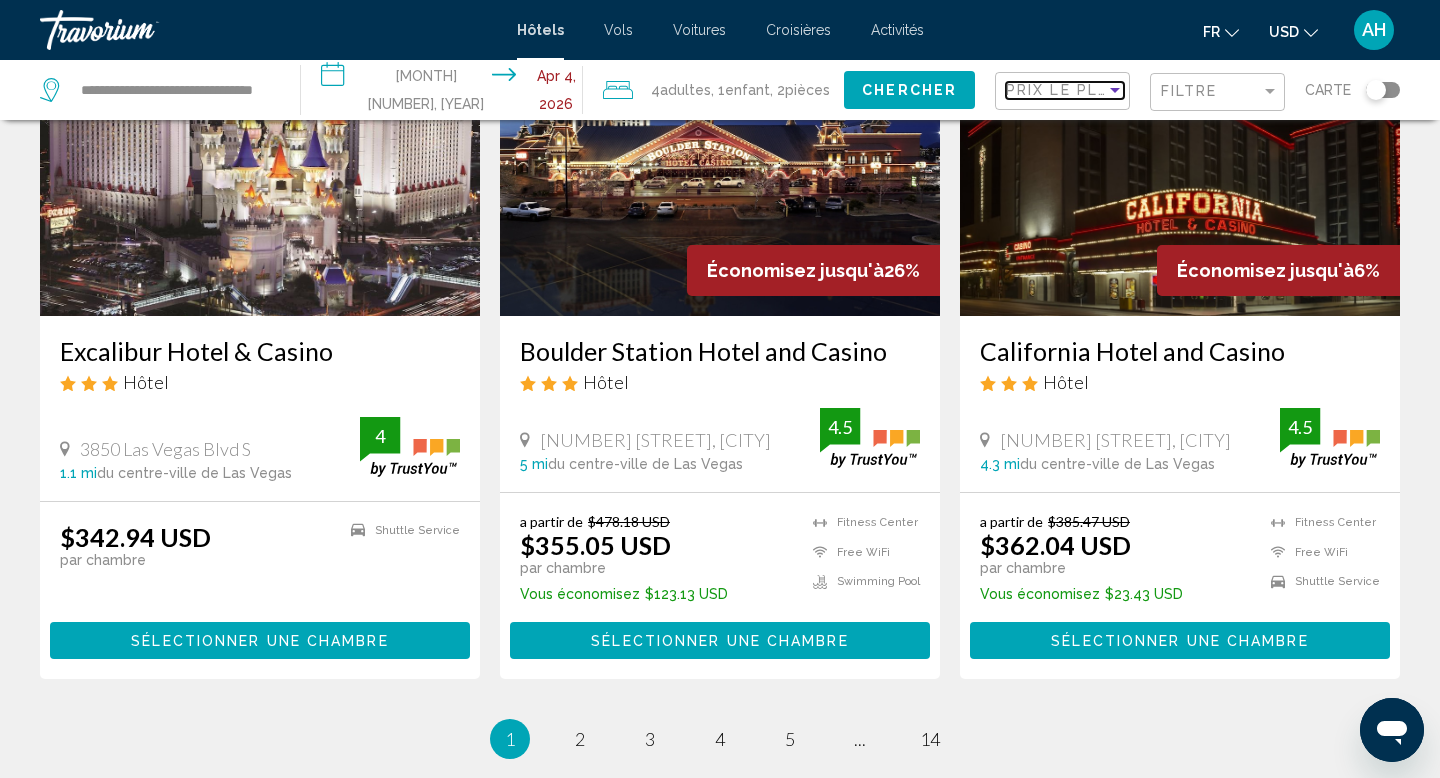 scroll, scrollTop: 2687, scrollLeft: 0, axis: vertical 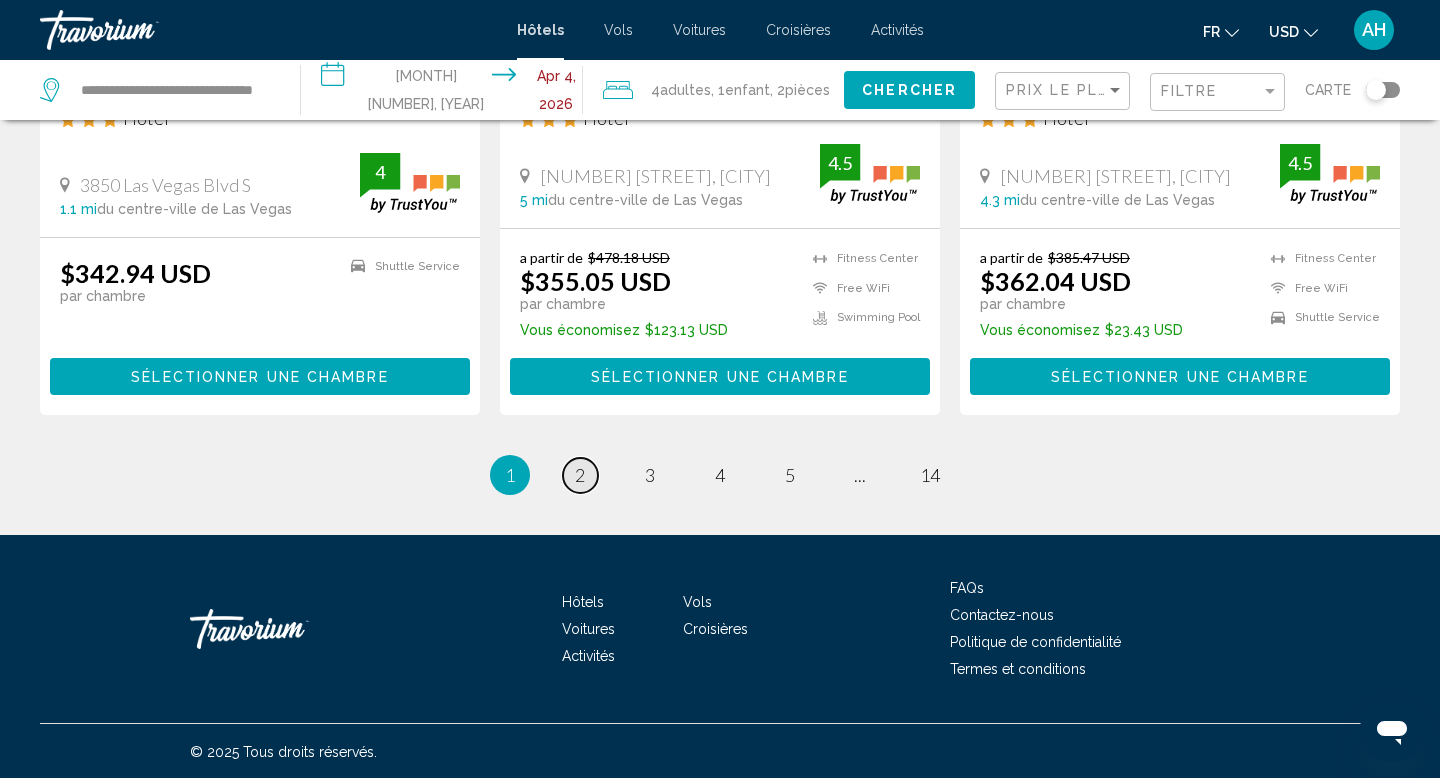 click on "page  2" at bounding box center [580, 475] 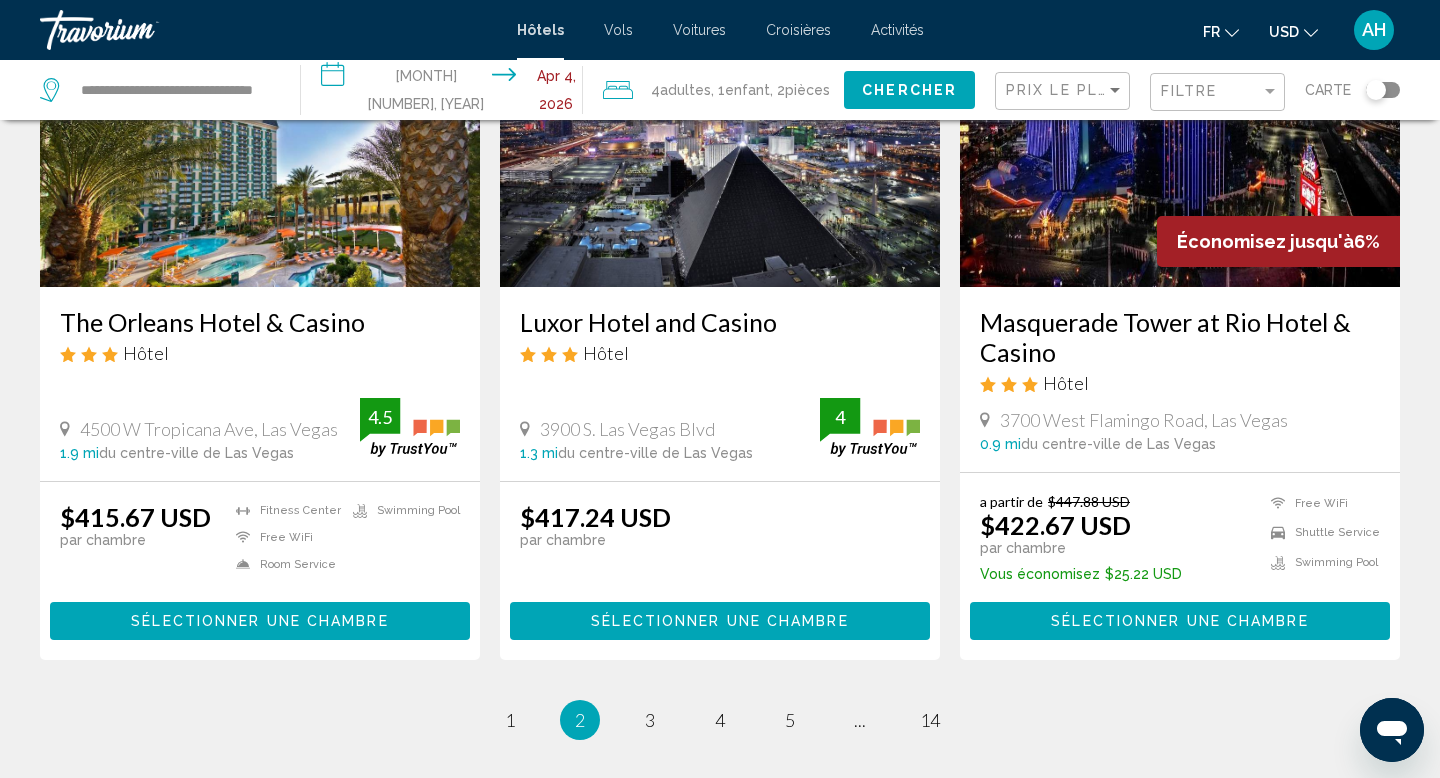 scroll, scrollTop: 2518, scrollLeft: 0, axis: vertical 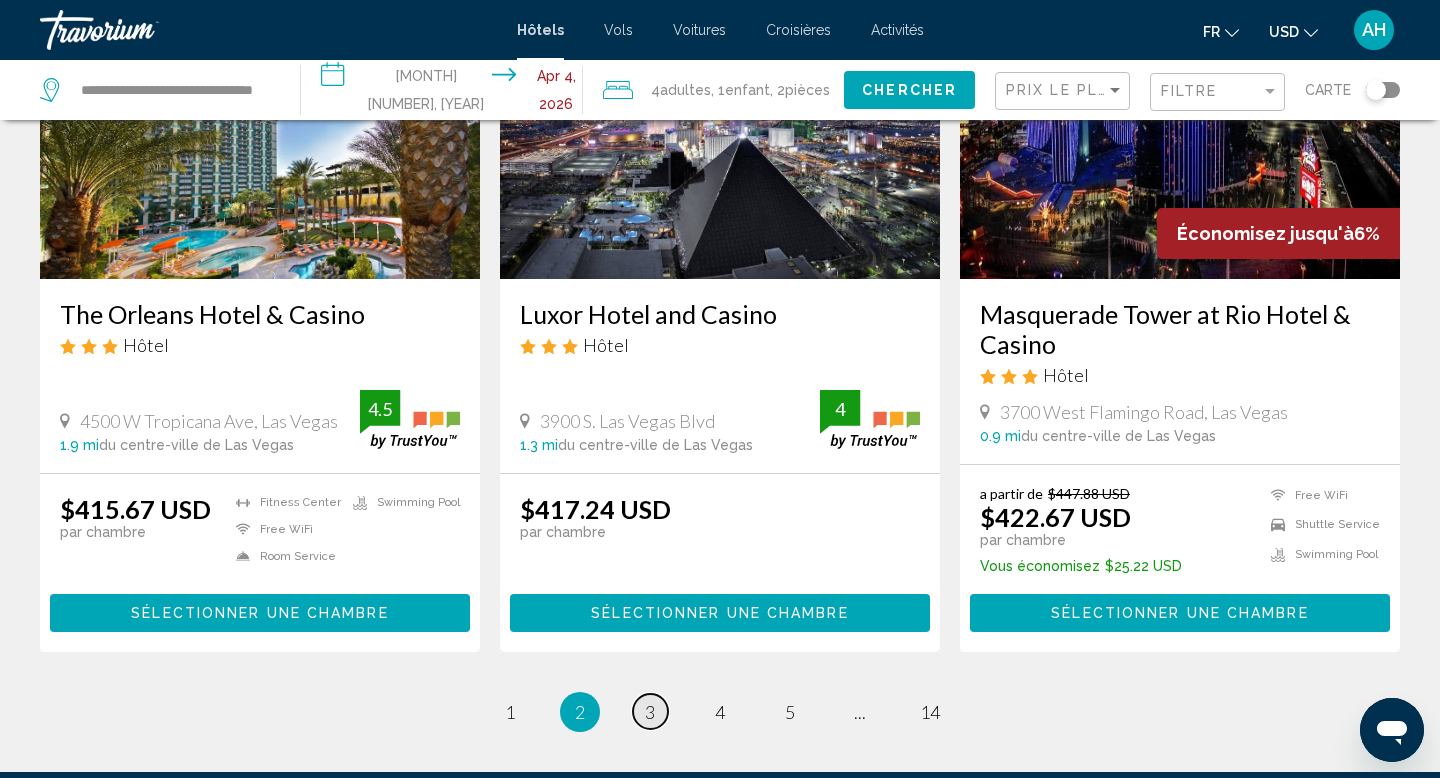 click on "3" at bounding box center [650, 712] 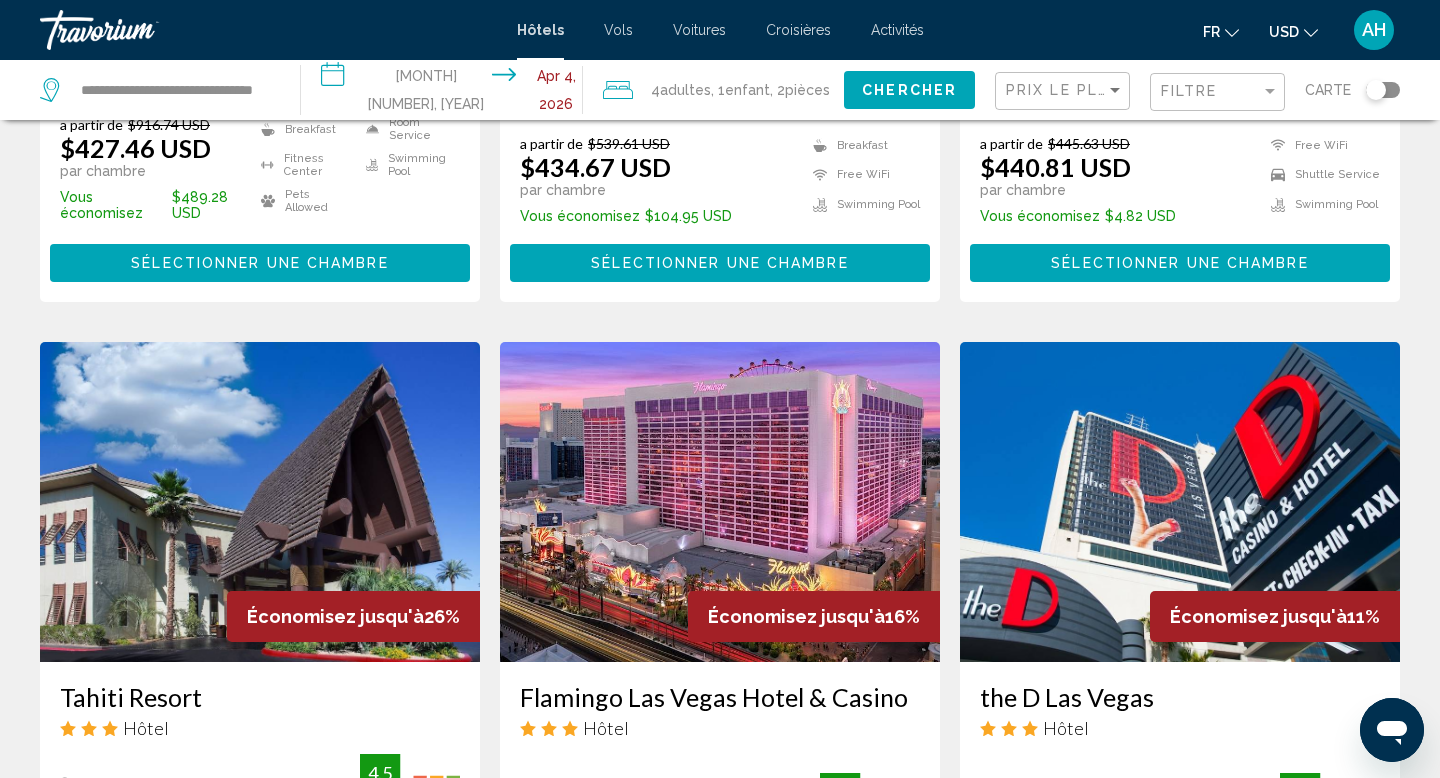 scroll, scrollTop: 0, scrollLeft: 0, axis: both 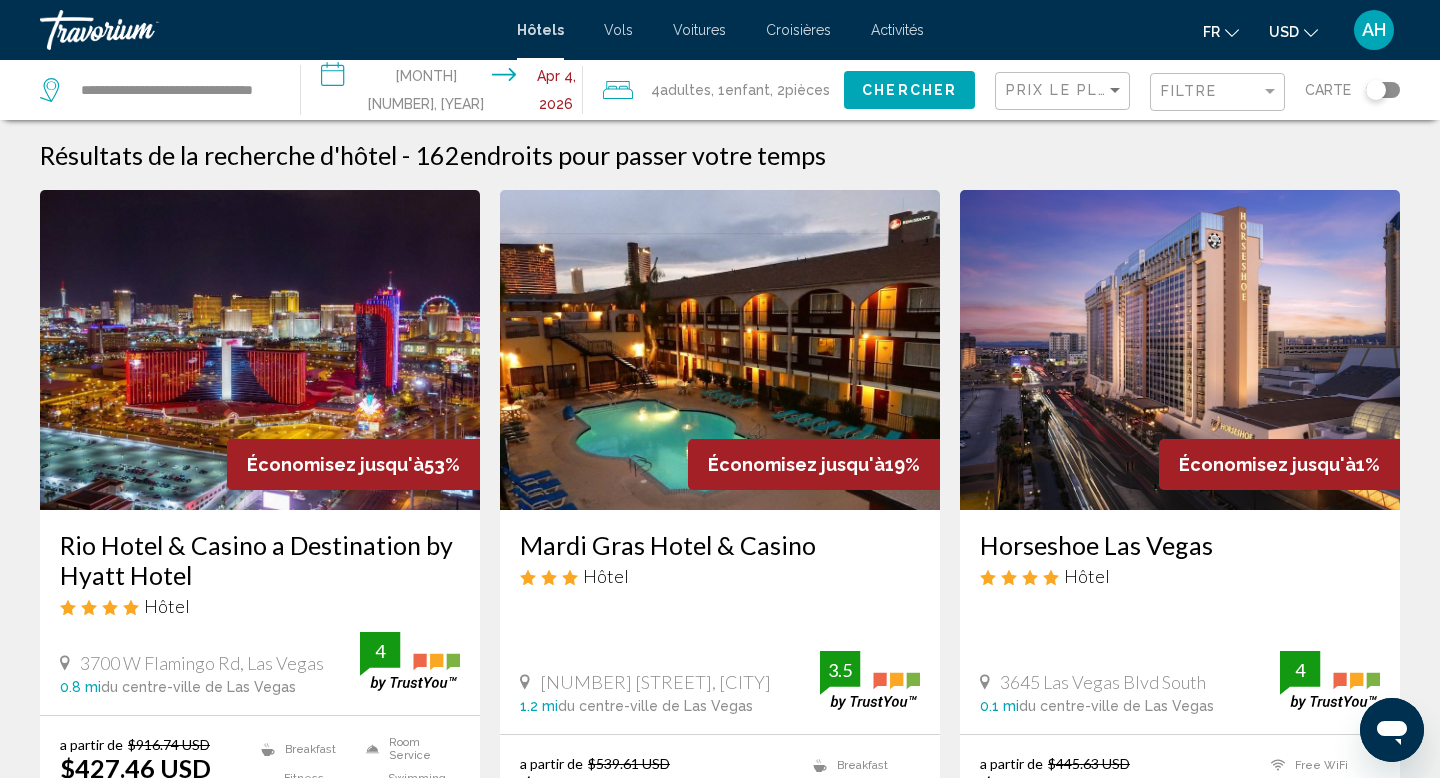 click on "**********" at bounding box center (445, 93) 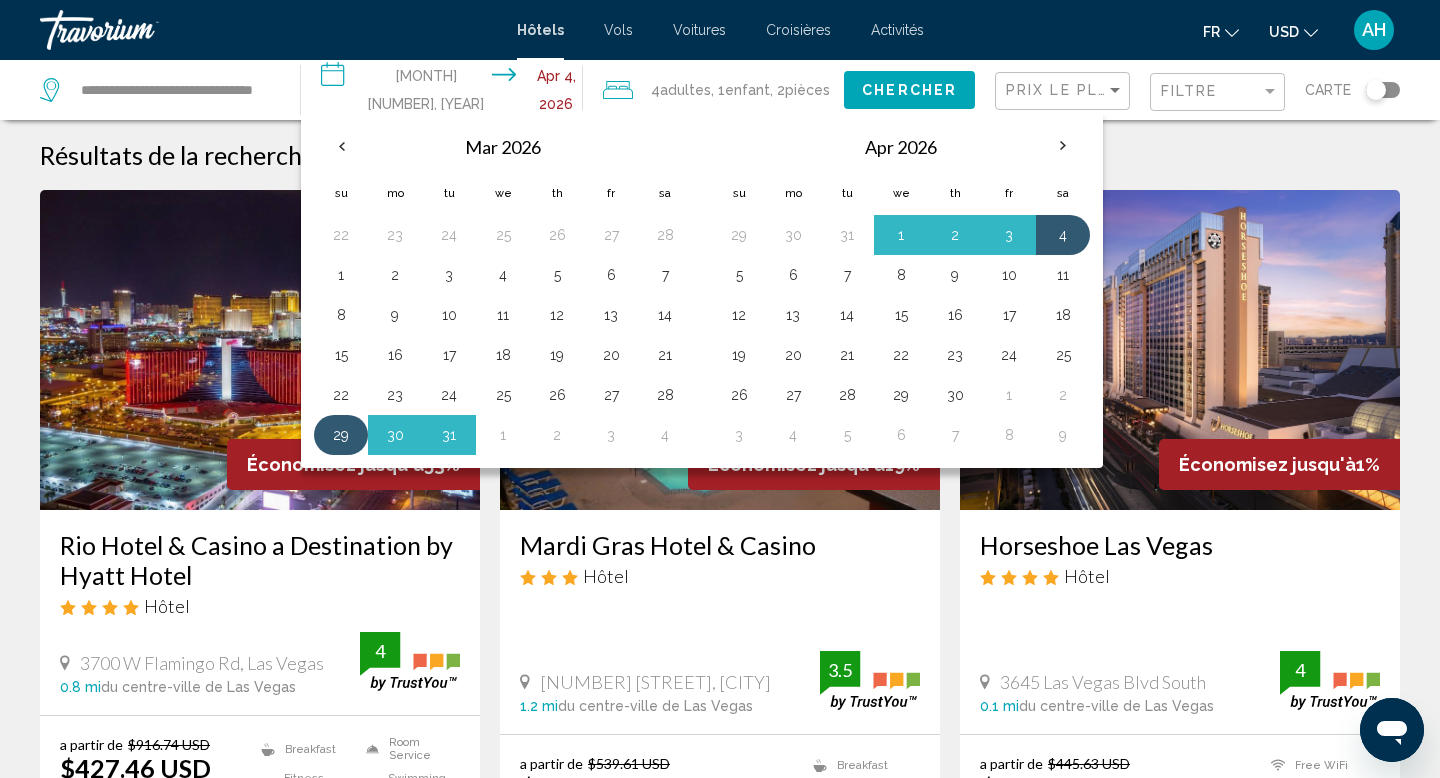 click on "29" at bounding box center [341, 435] 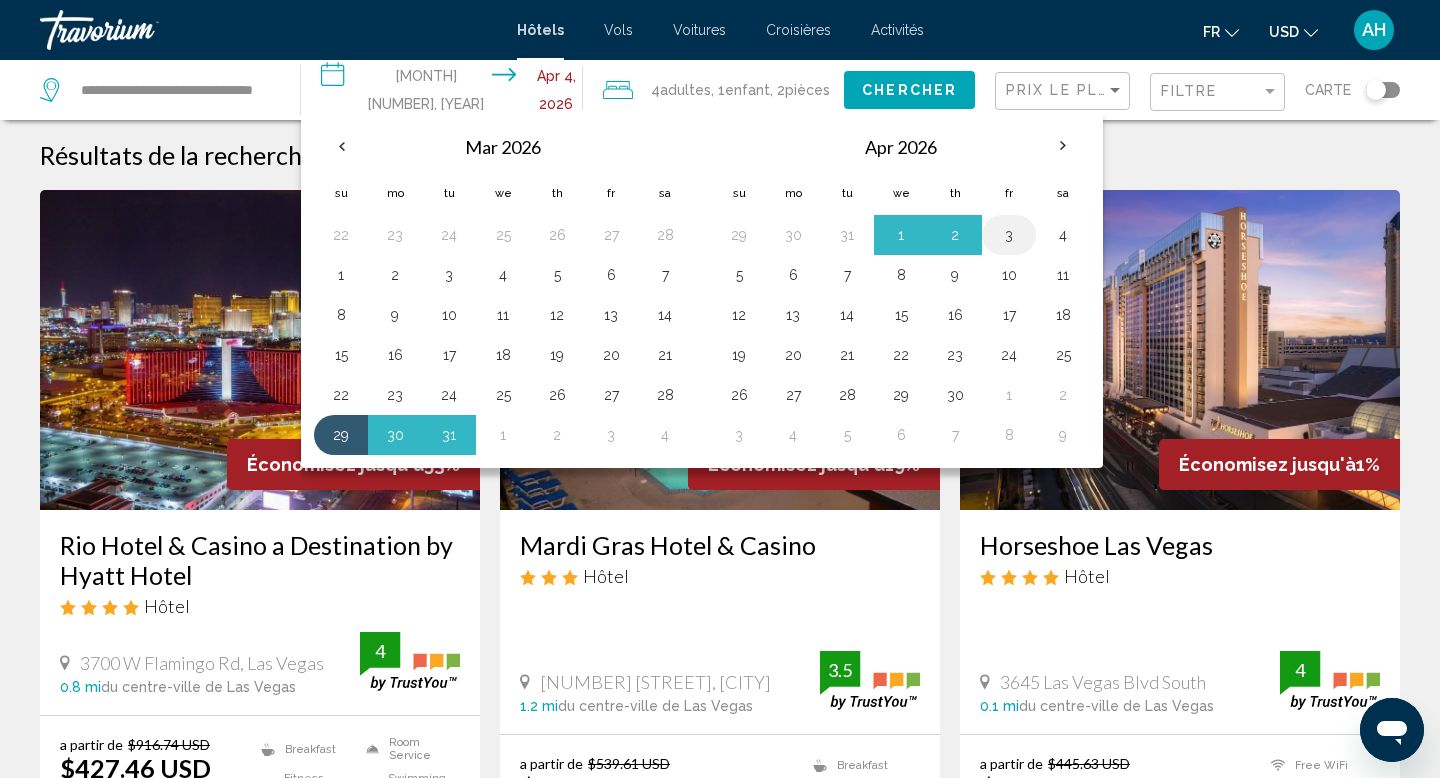 click on "3" at bounding box center (1009, 235) 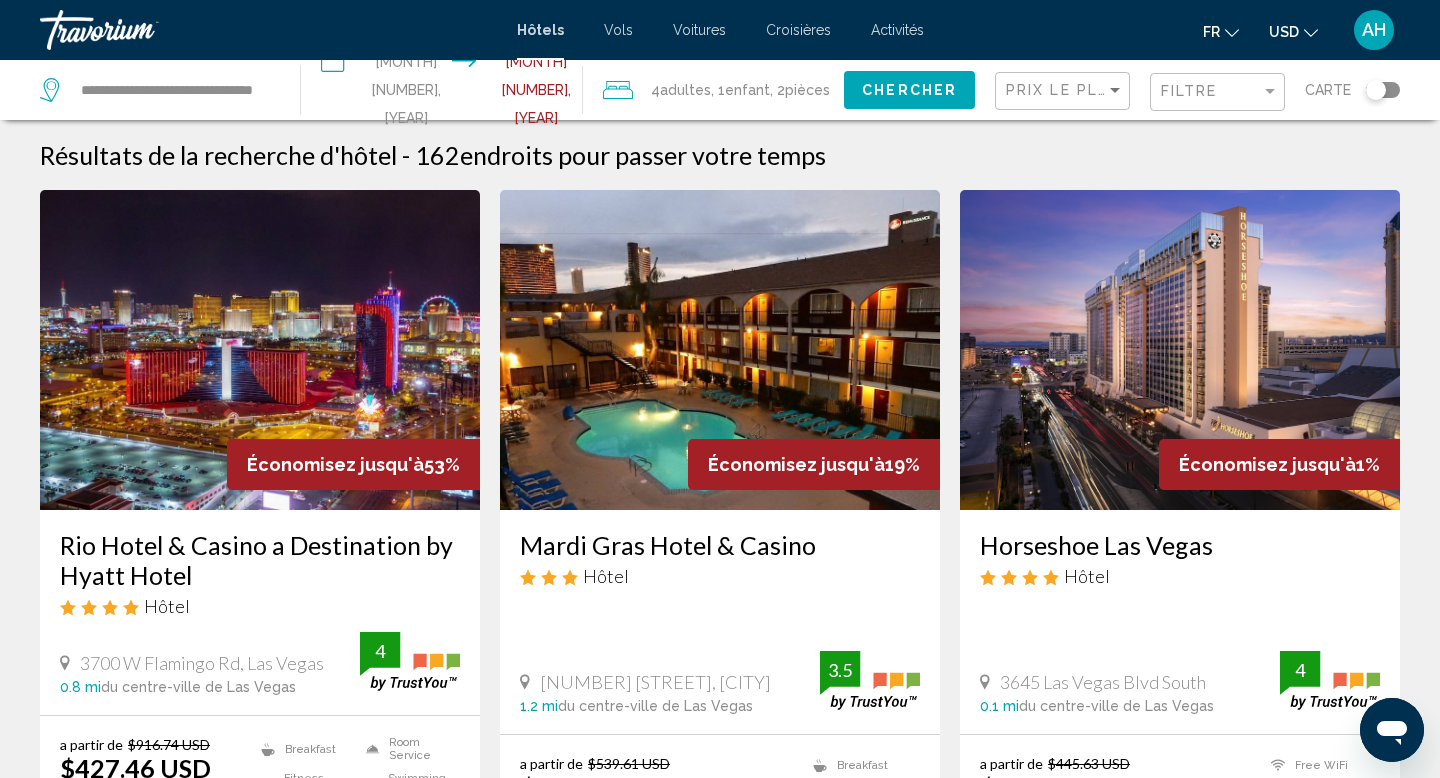 click on "Chercher" 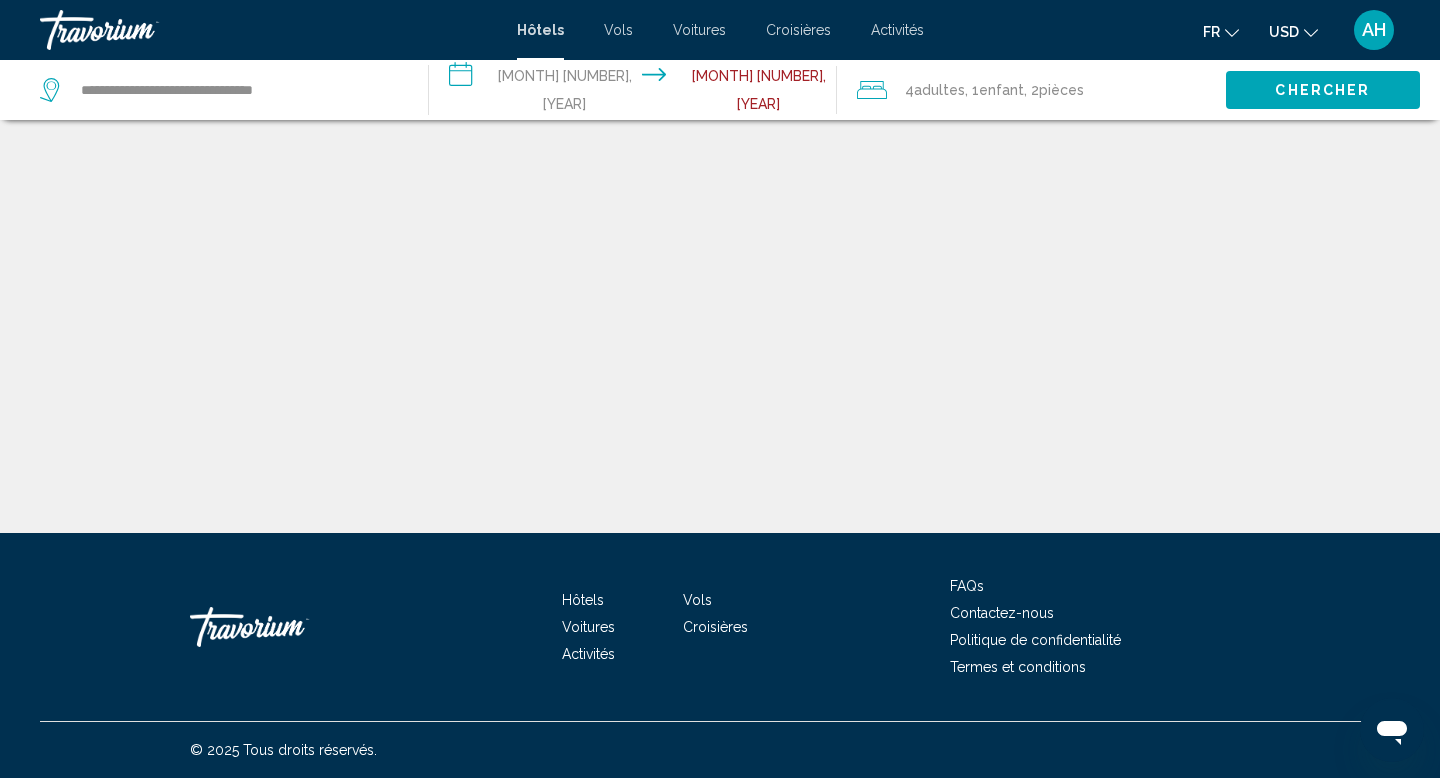 click on "Chercher" 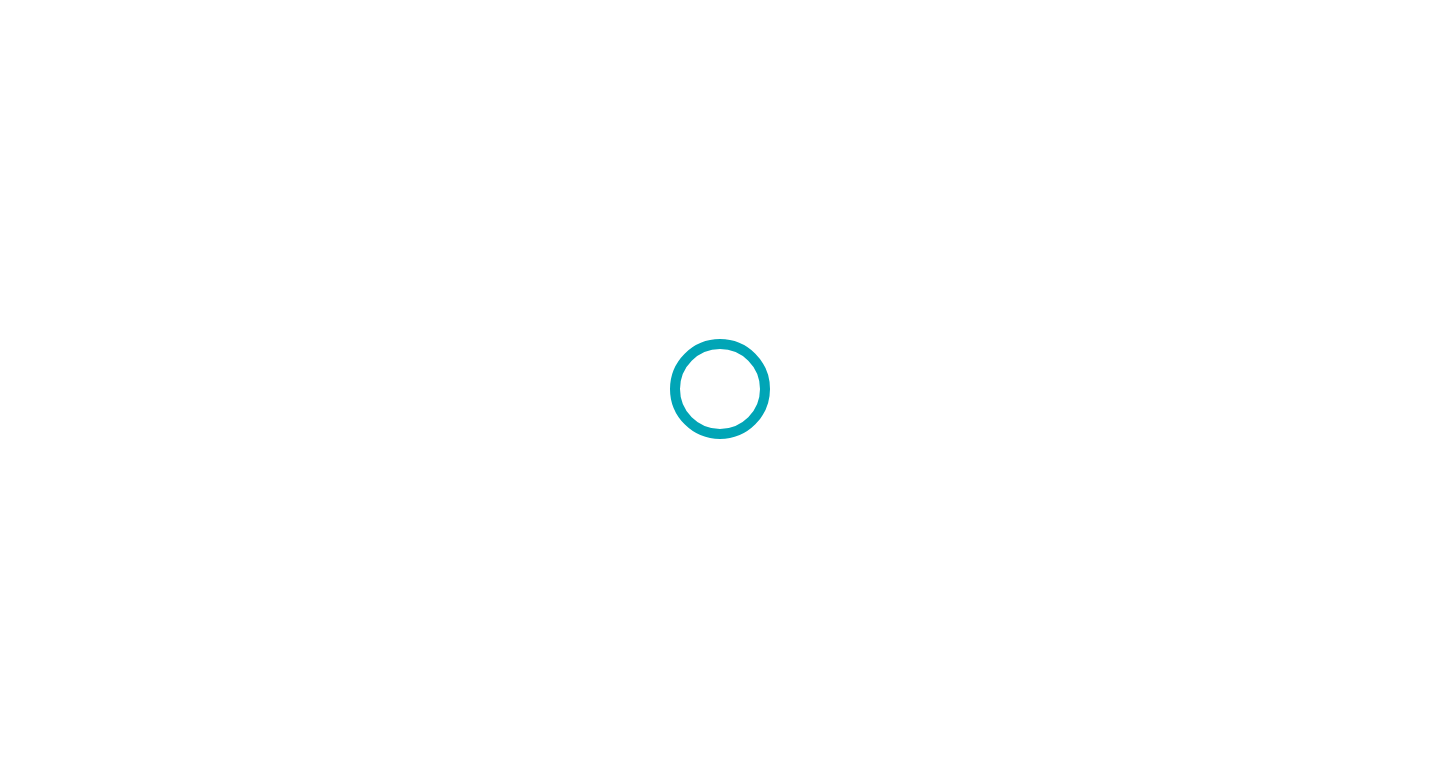 scroll, scrollTop: 0, scrollLeft: 0, axis: both 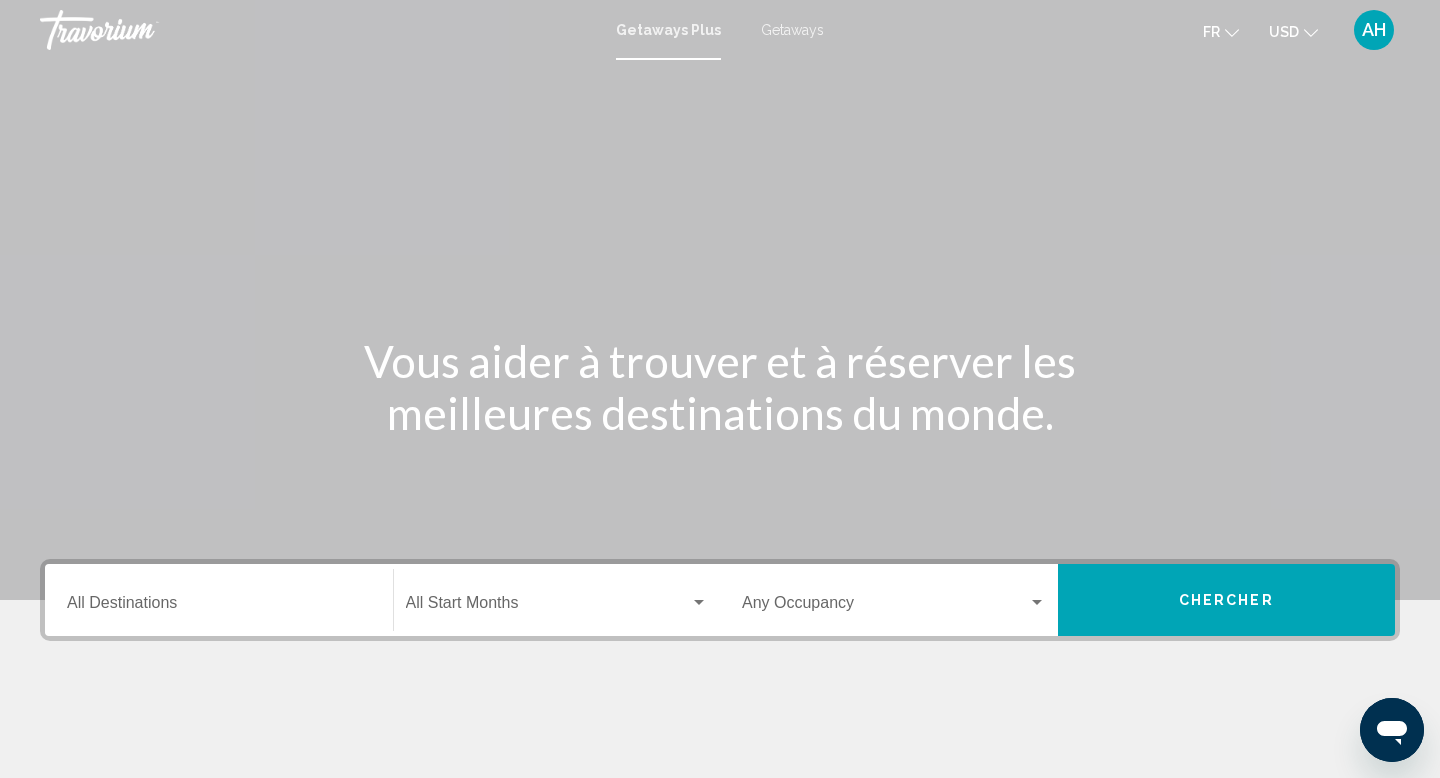 click on "Destination All Destinations" at bounding box center [219, 600] 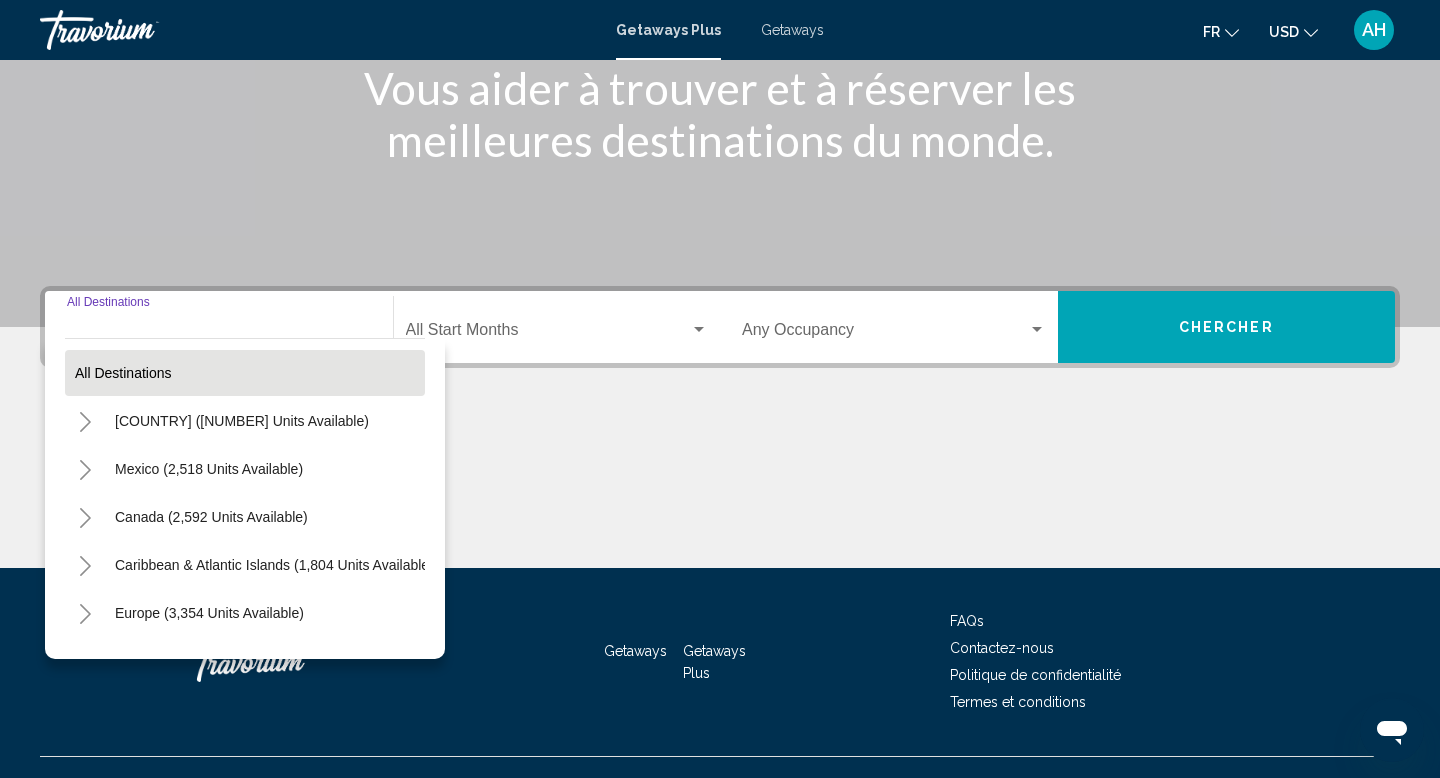 scroll, scrollTop: 308, scrollLeft: 0, axis: vertical 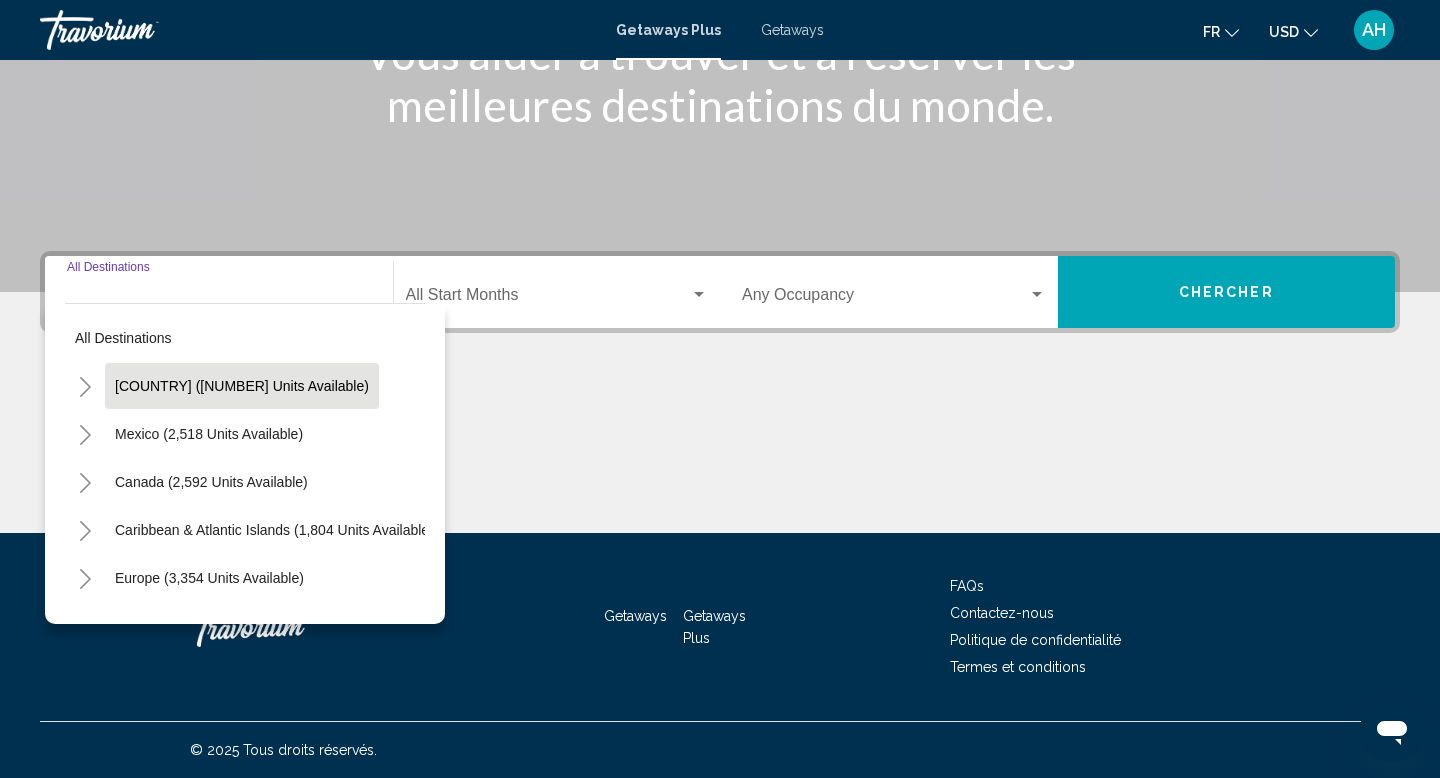 click on "[COUNTRY] ([NUMBER] units available)" at bounding box center [209, 434] 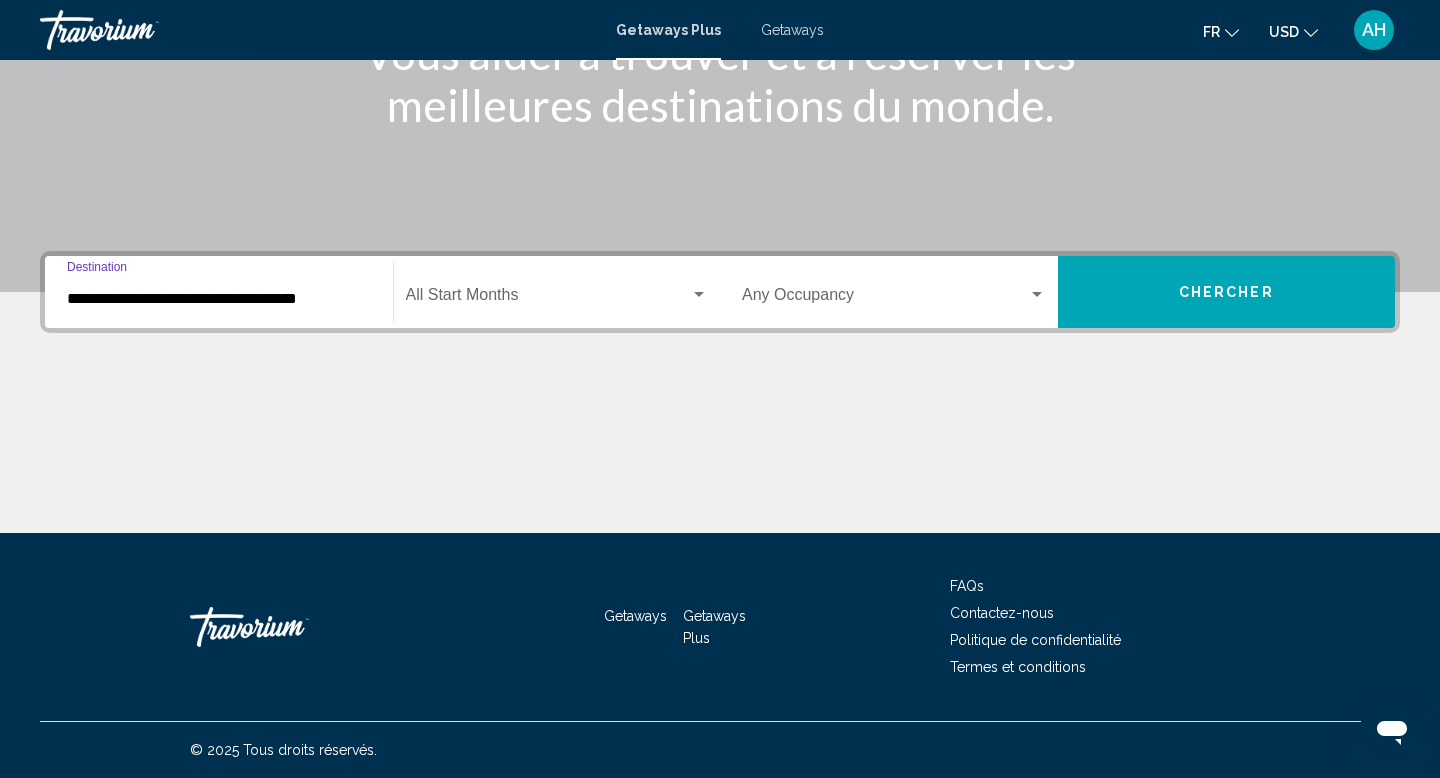click on "**********" at bounding box center (219, 299) 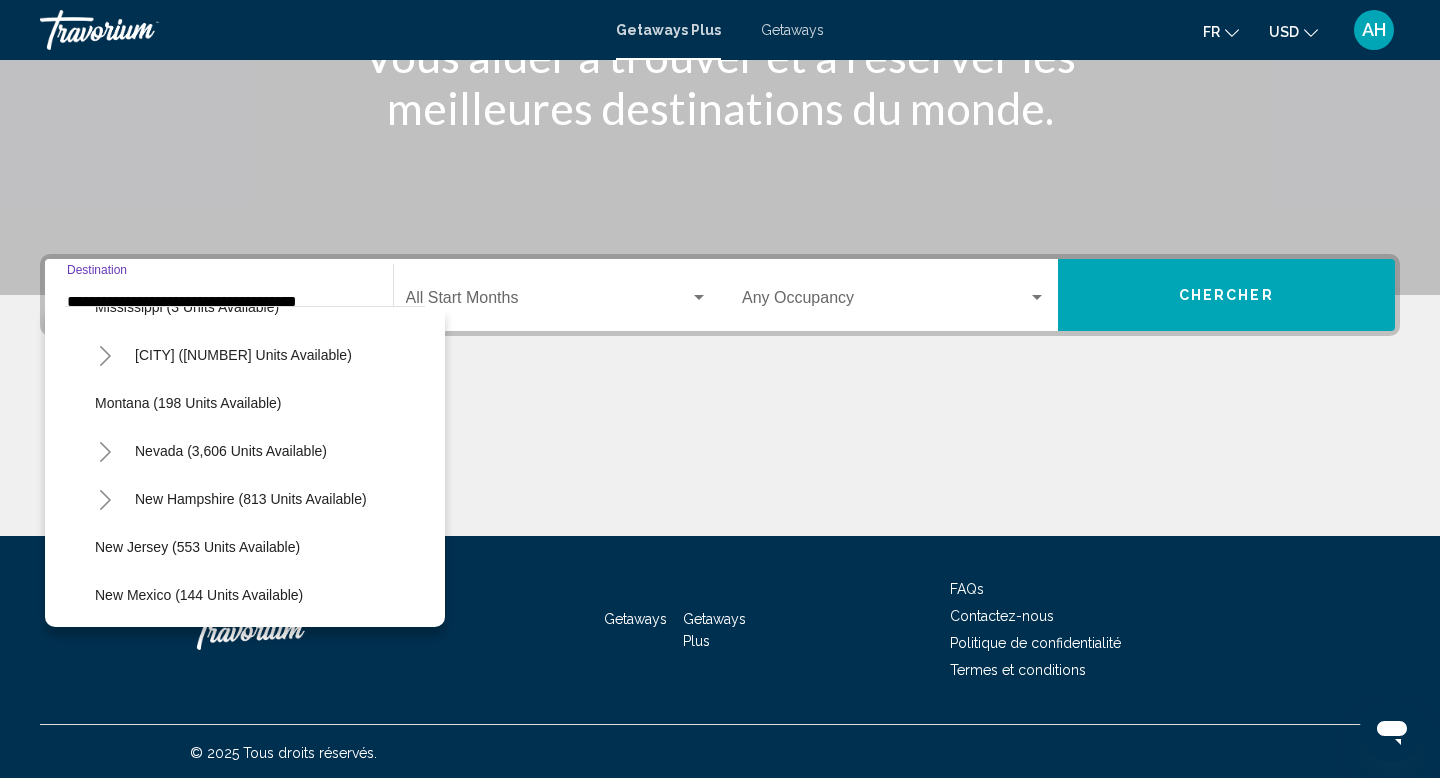 scroll, scrollTop: 1044, scrollLeft: 0, axis: vertical 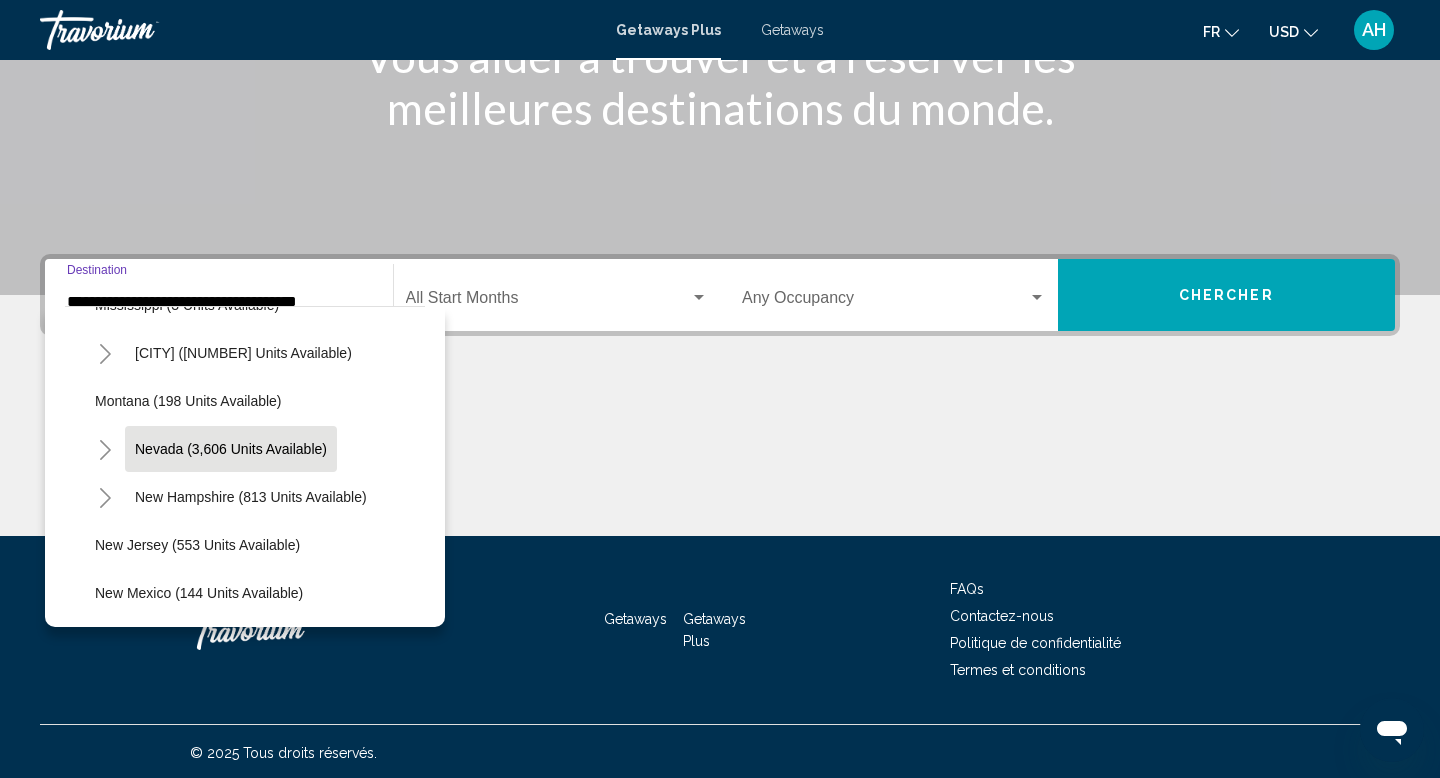 click on "Nevada (3,606 units available)" 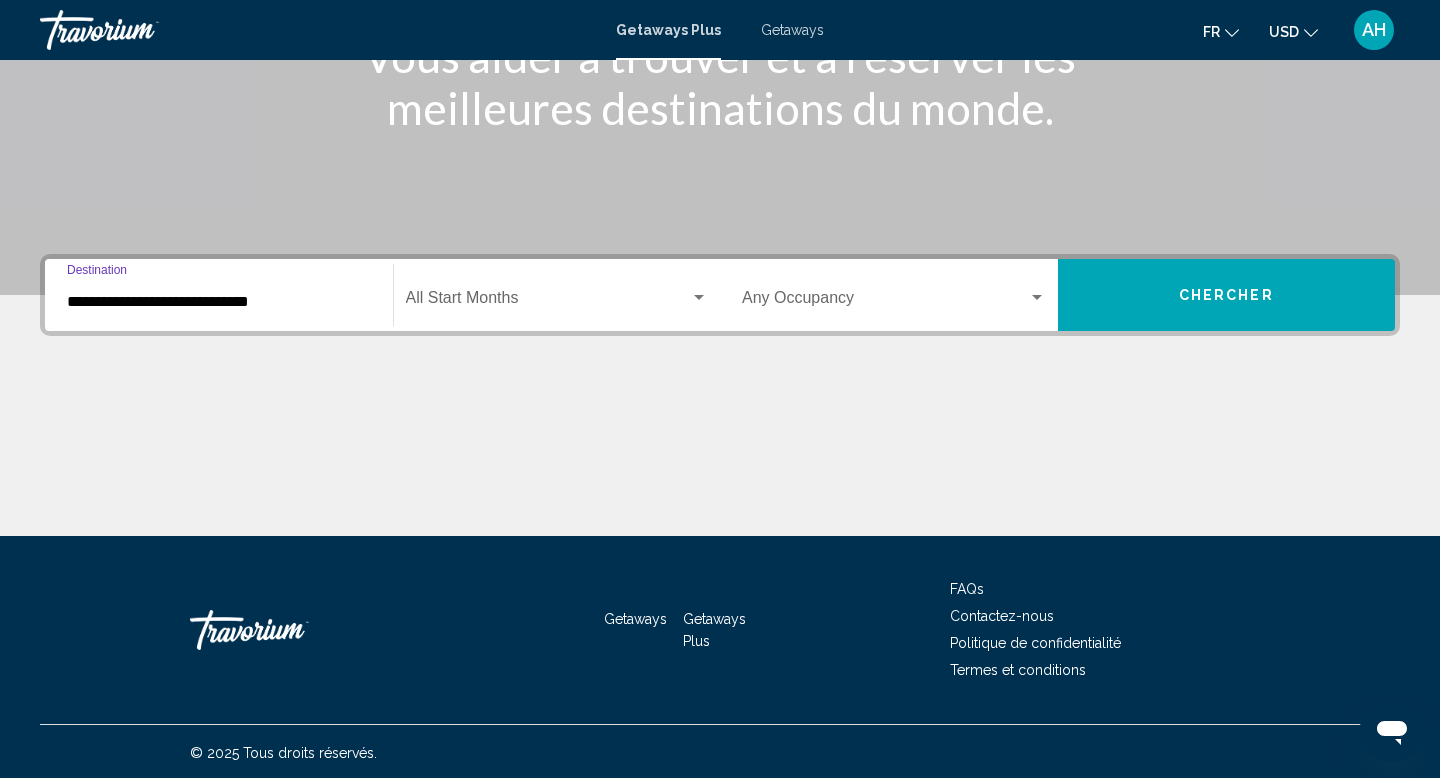 scroll, scrollTop: 308, scrollLeft: 0, axis: vertical 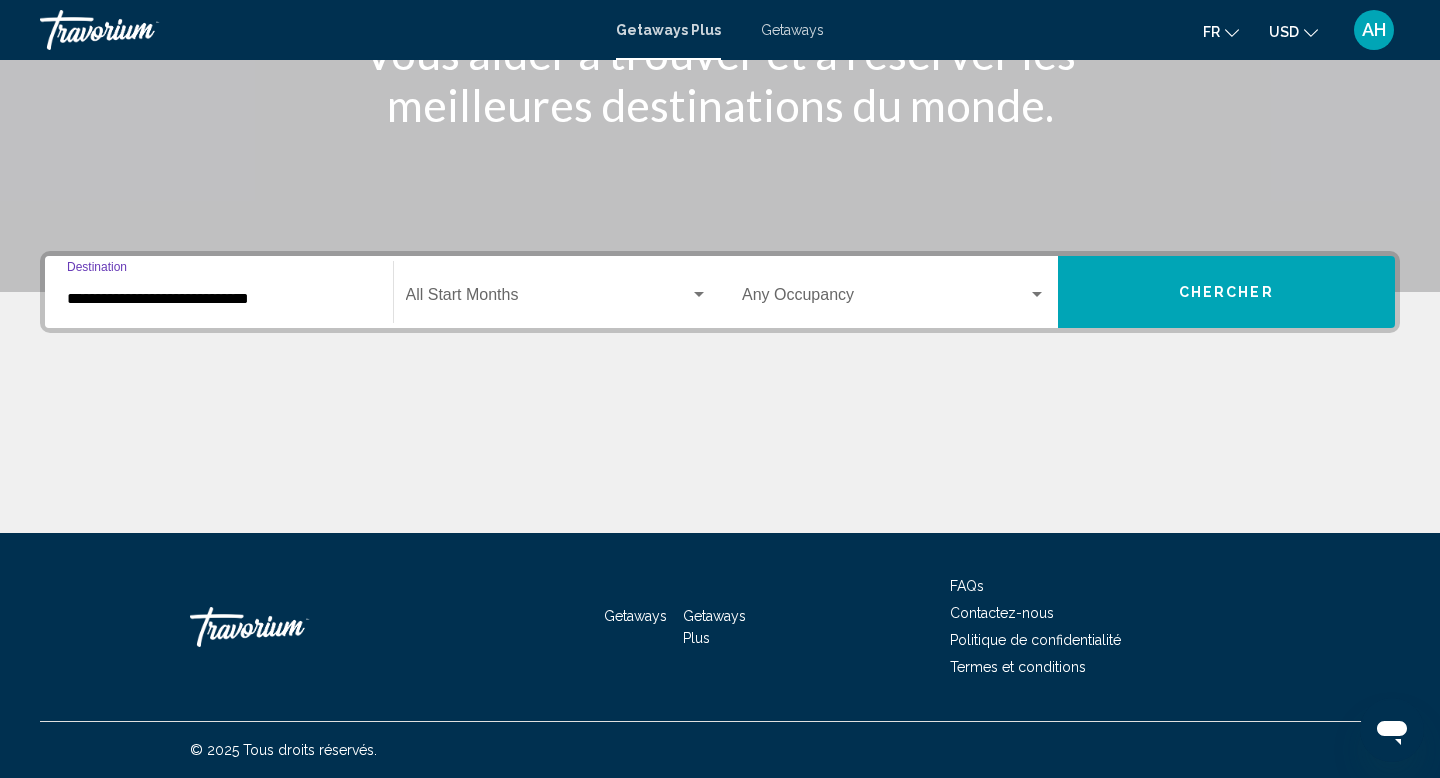 click on "**********" at bounding box center (219, 299) 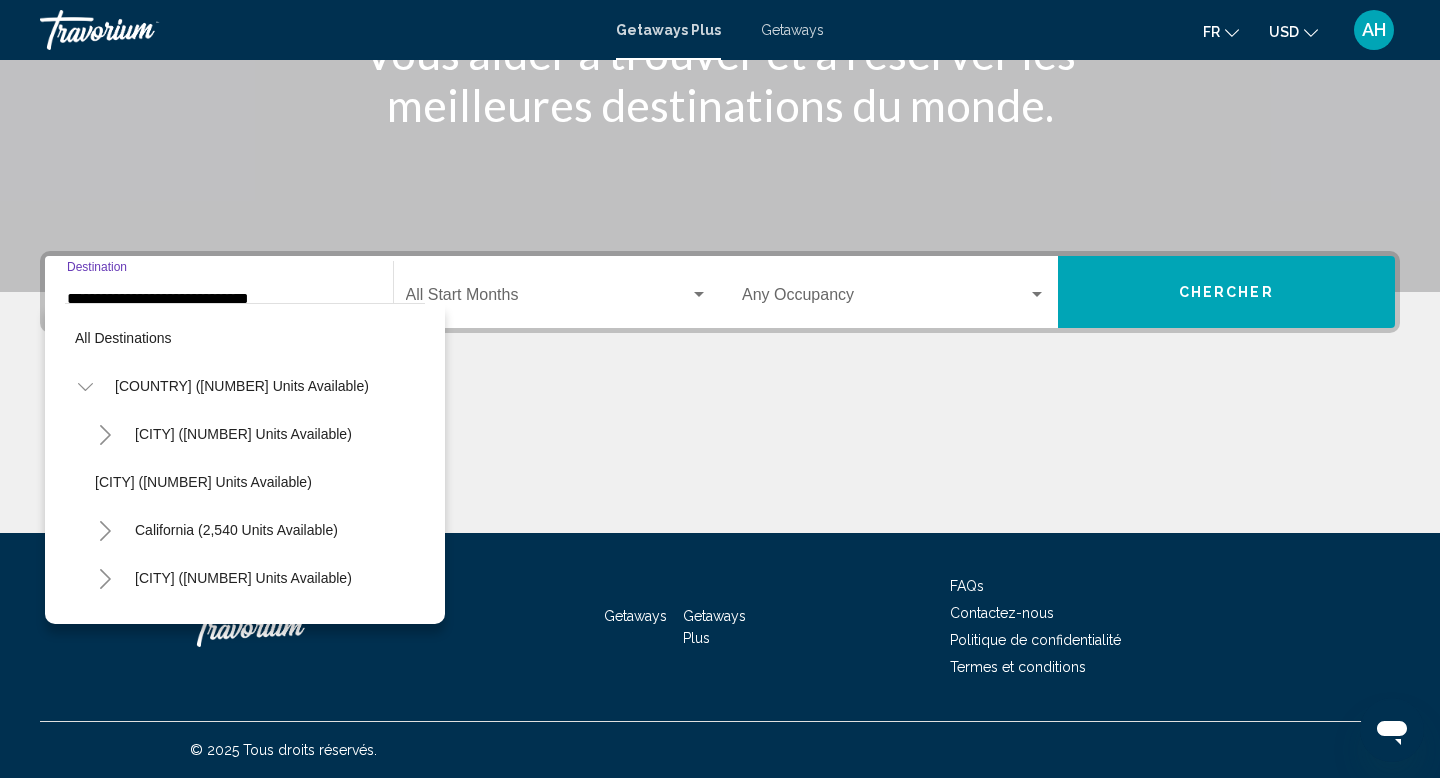 scroll, scrollTop: 1031, scrollLeft: 0, axis: vertical 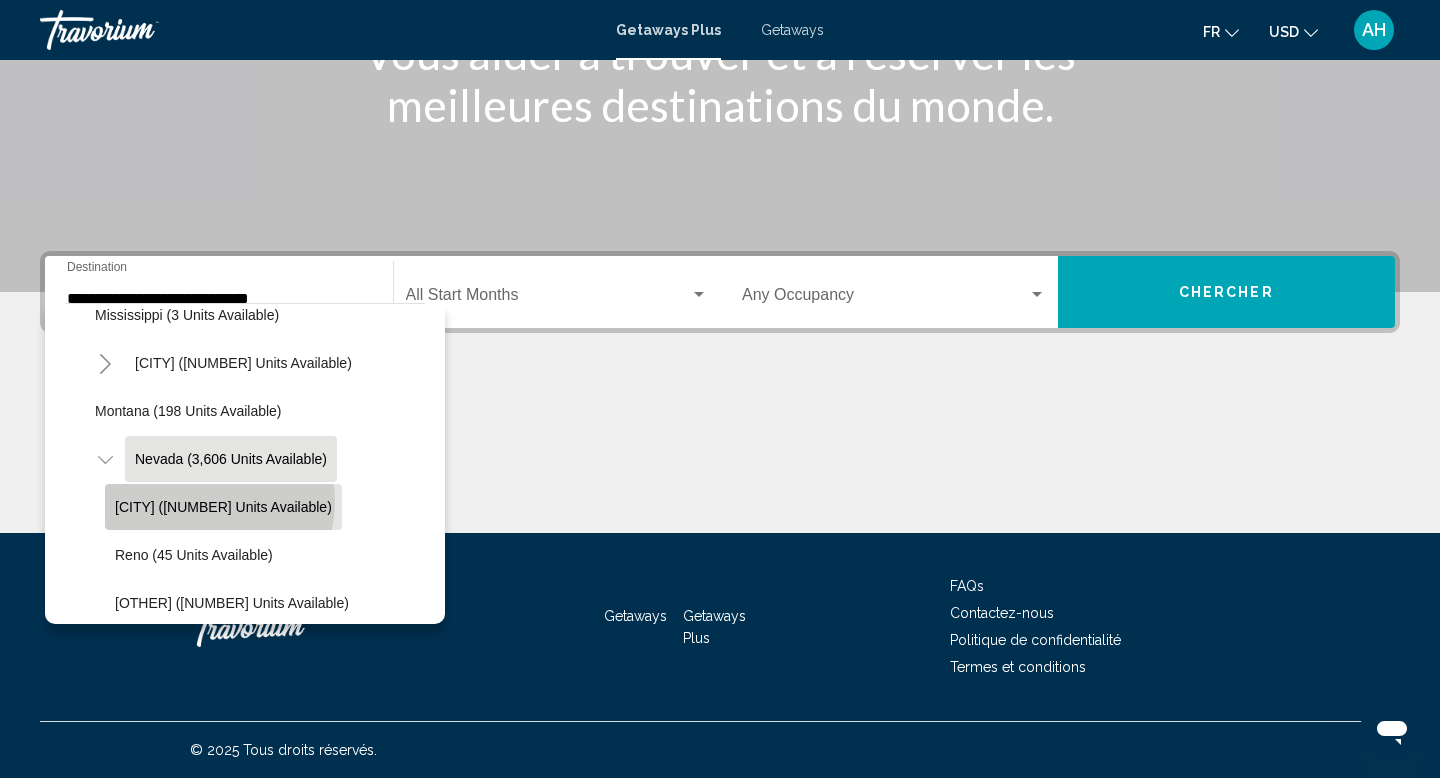 click on "[CITY] ([NUMBER] units available)" 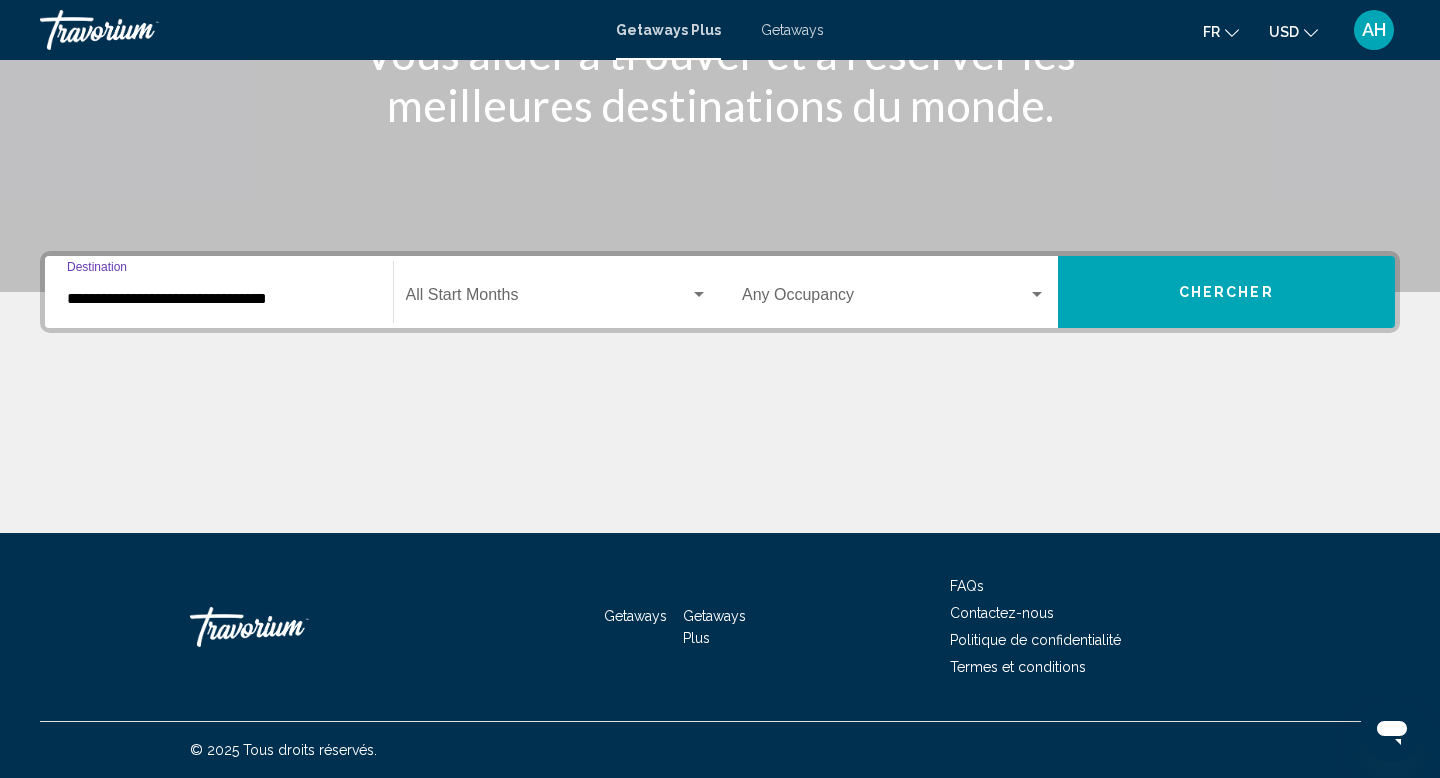 click at bounding box center [548, 299] 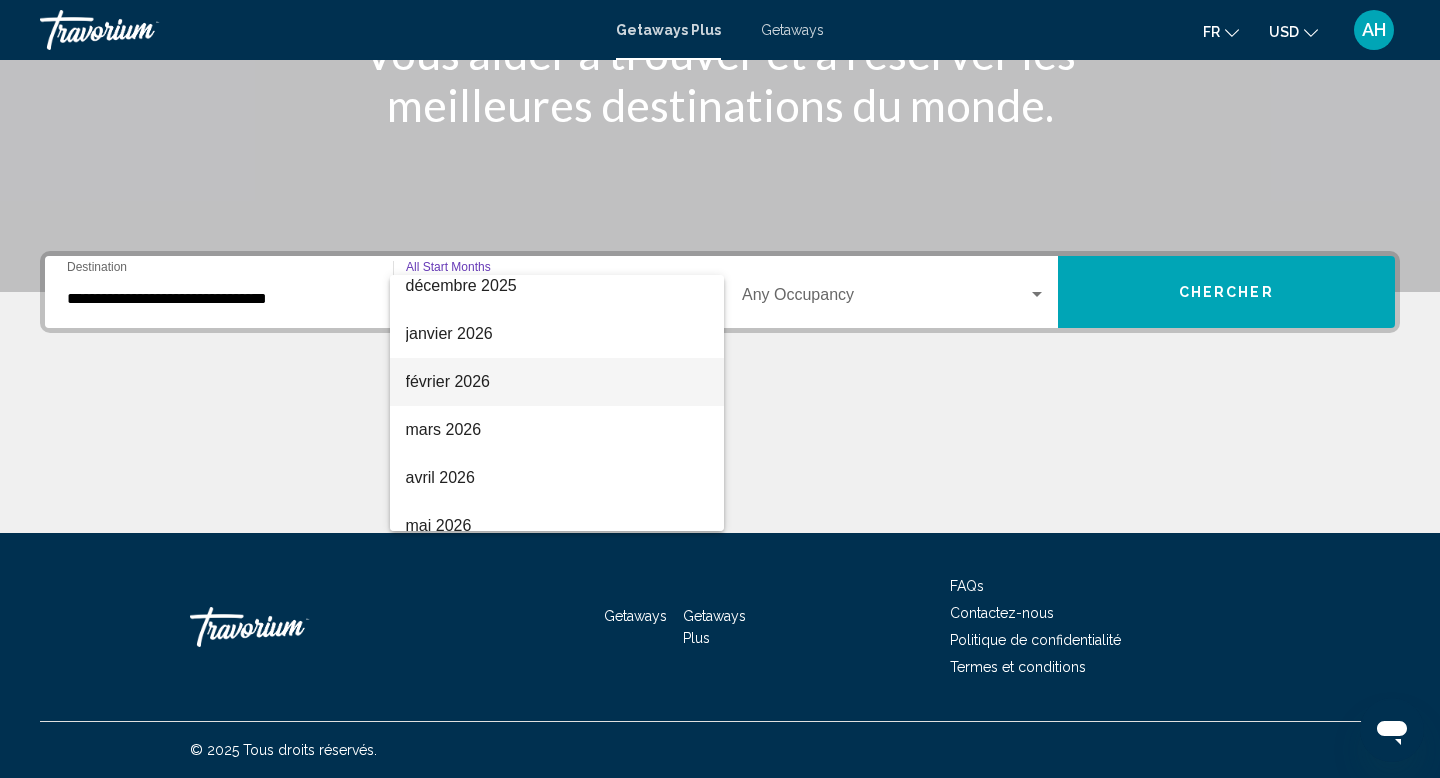 scroll, scrollTop: 281, scrollLeft: 0, axis: vertical 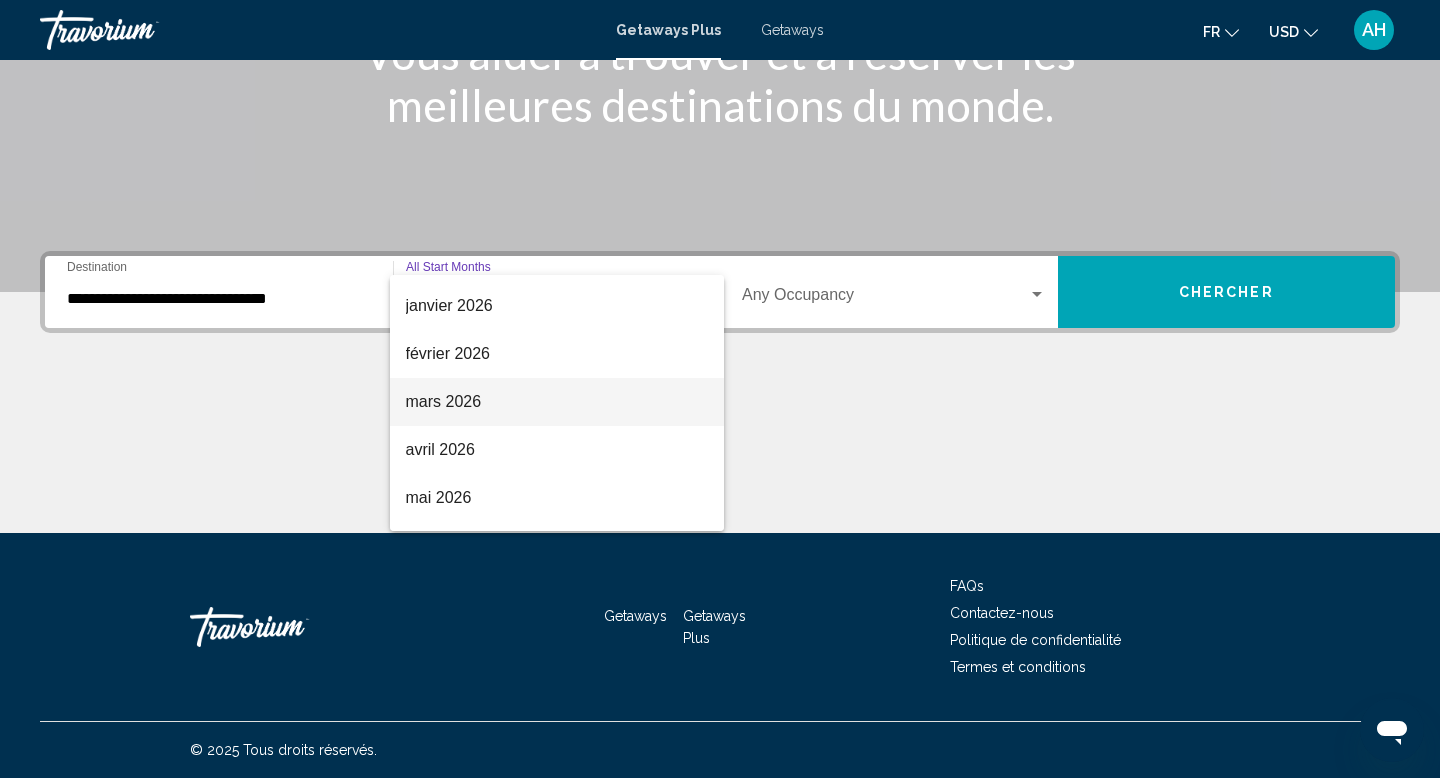 click on "mars 2026" at bounding box center (557, 402) 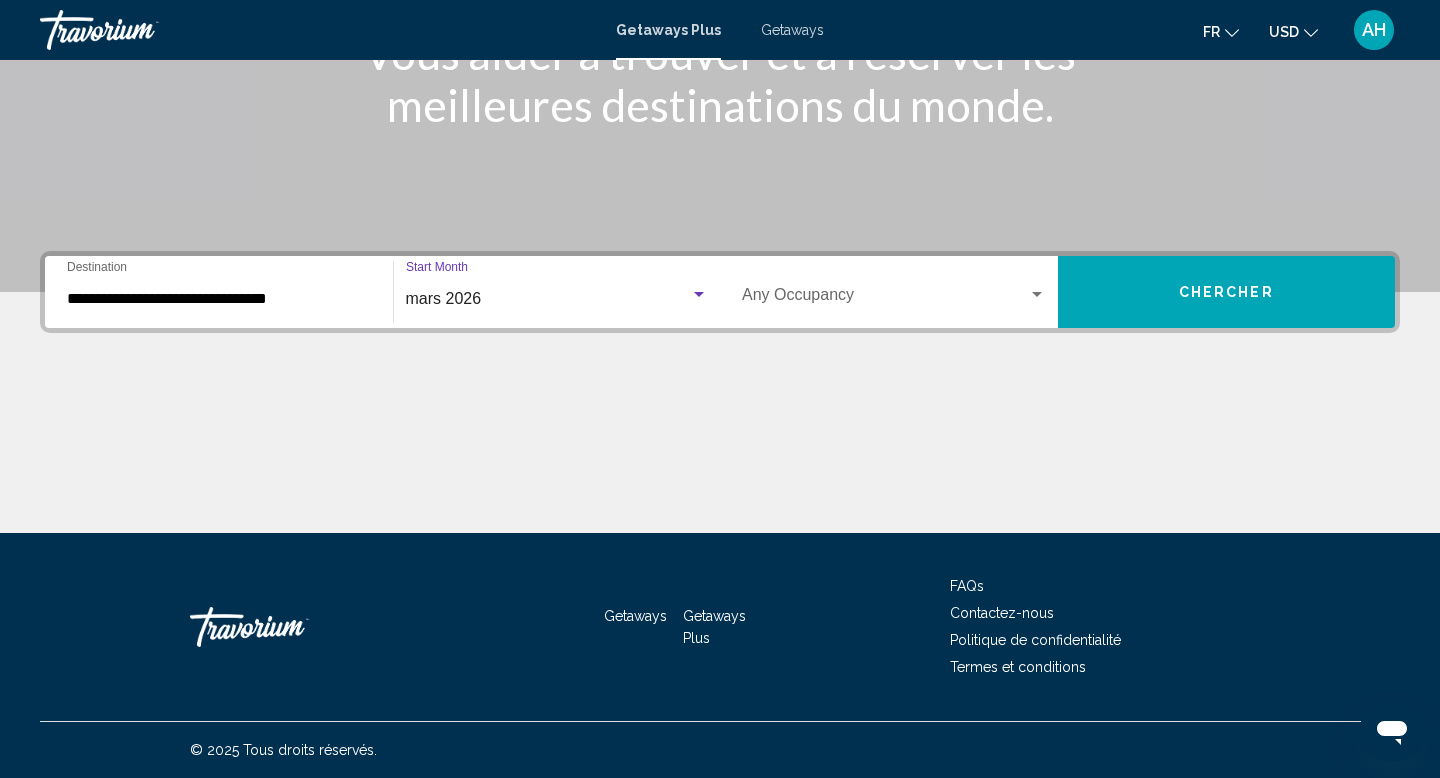 click at bounding box center (885, 299) 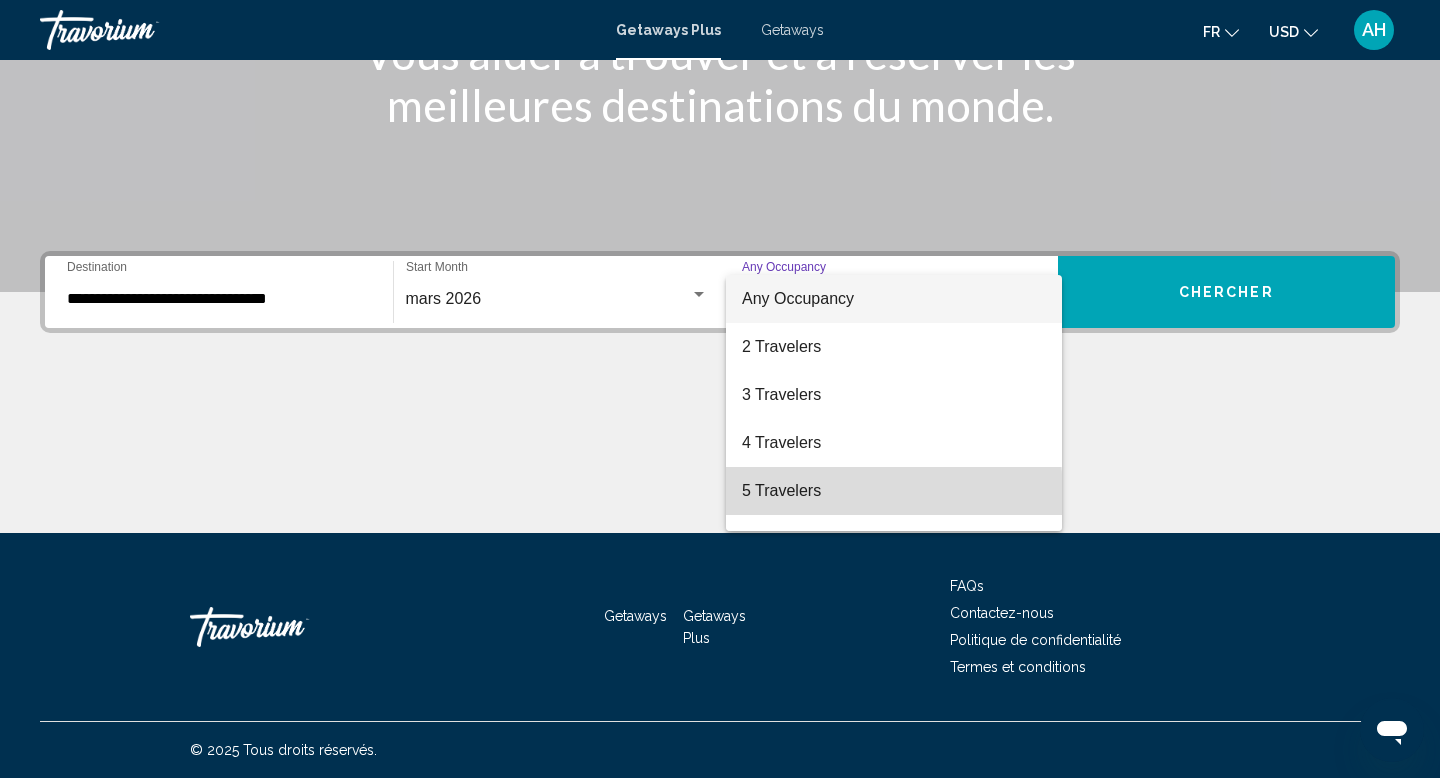 click on "5 Travelers" at bounding box center [894, 491] 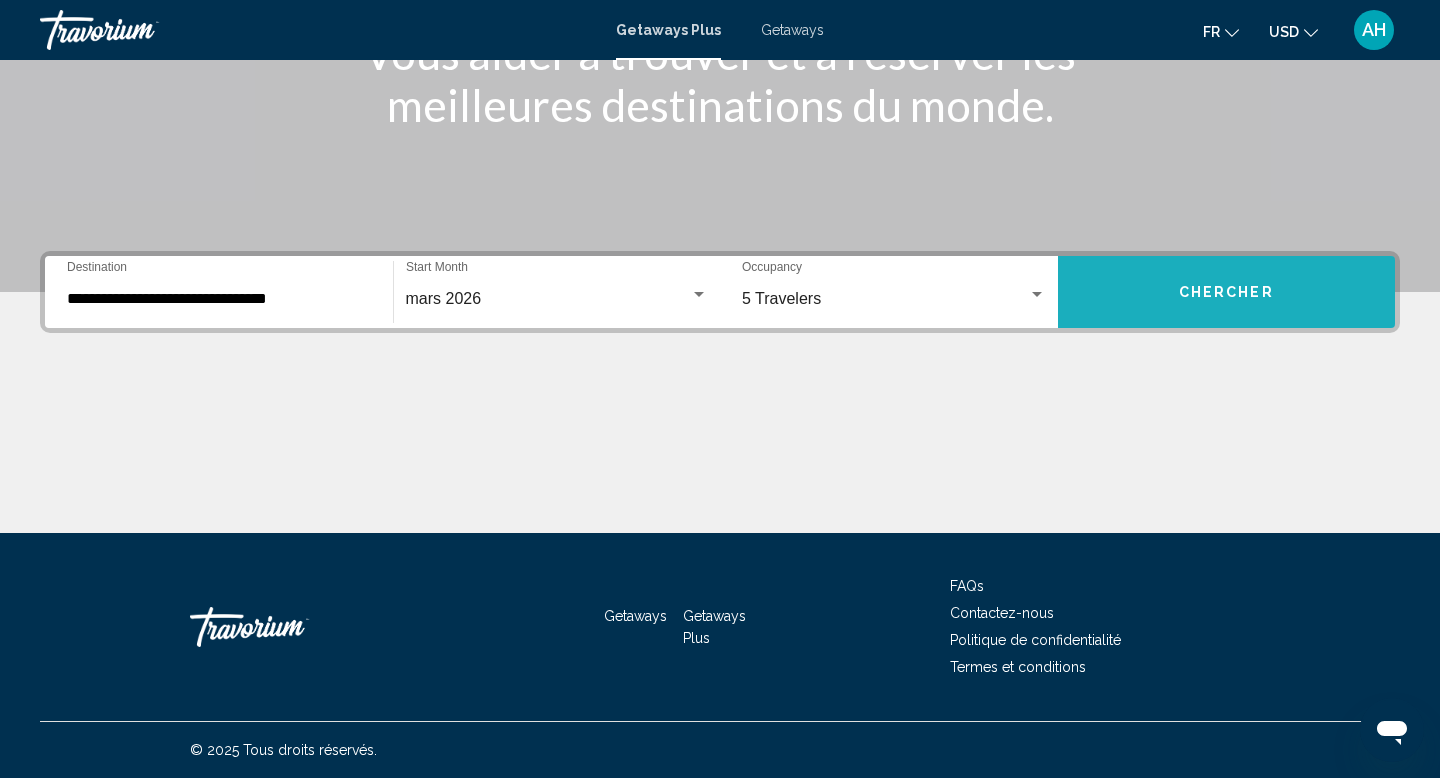 click on "Chercher" at bounding box center (1227, 292) 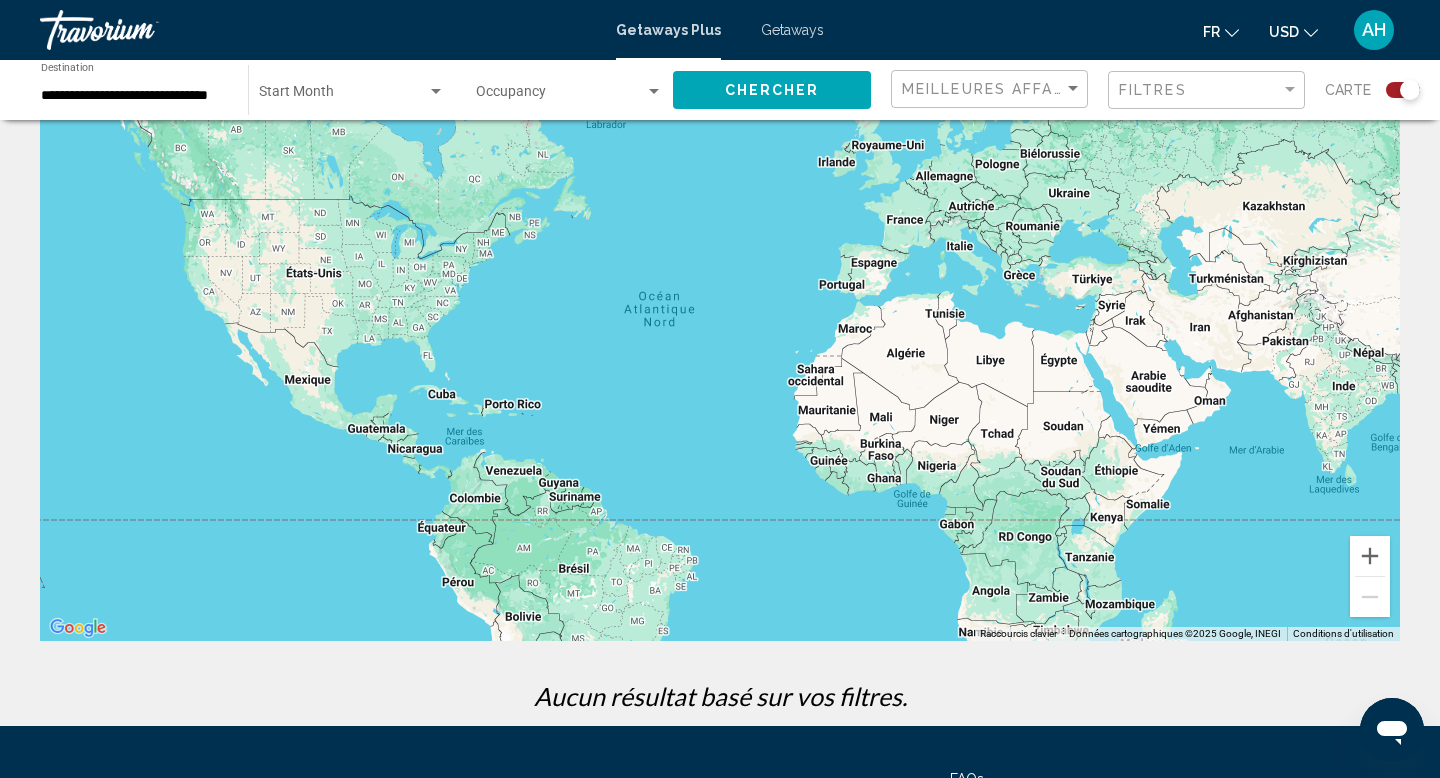 scroll, scrollTop: 292, scrollLeft: 0, axis: vertical 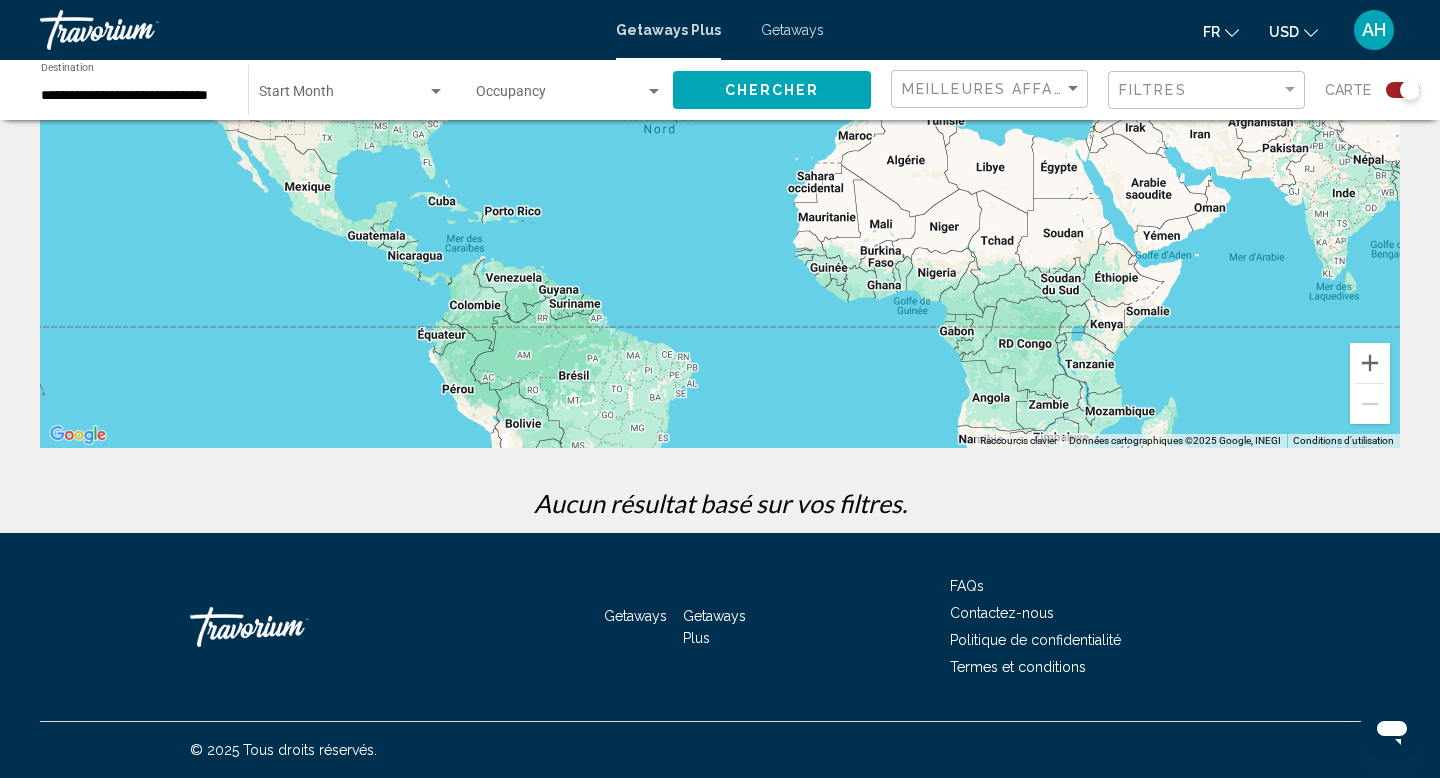 click on "Getaways" at bounding box center (792, 30) 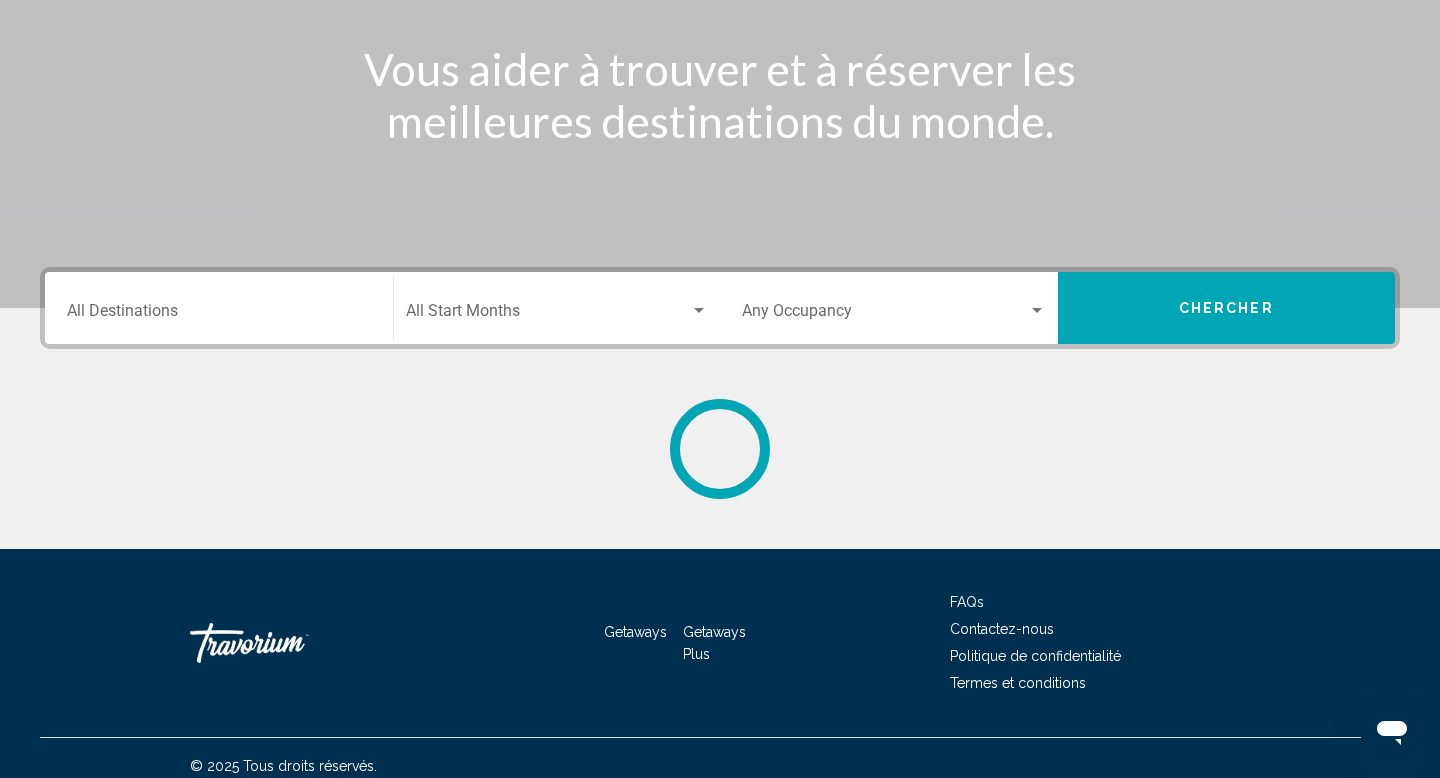 scroll, scrollTop: 0, scrollLeft: 0, axis: both 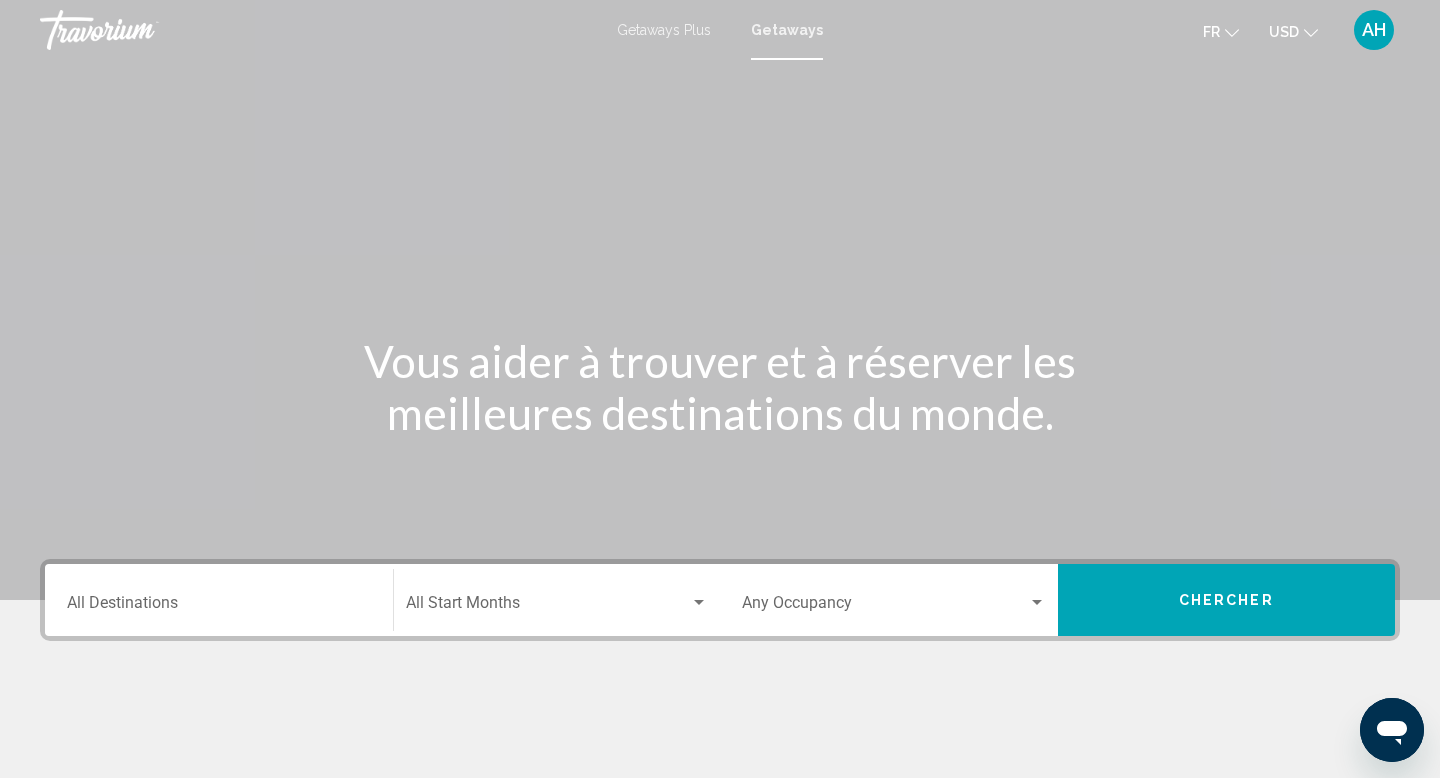 click on "Destination All Destinations" at bounding box center [219, 607] 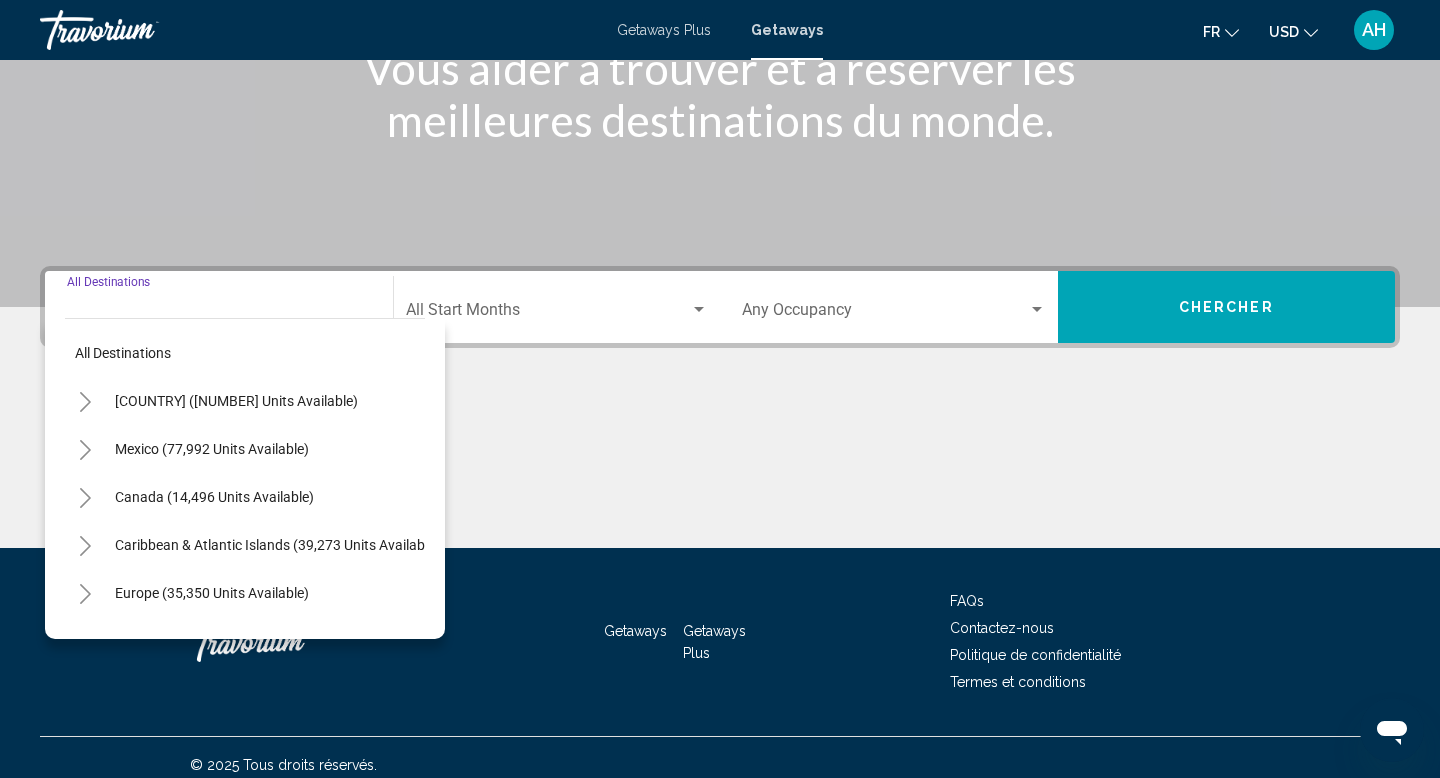 scroll, scrollTop: 308, scrollLeft: 0, axis: vertical 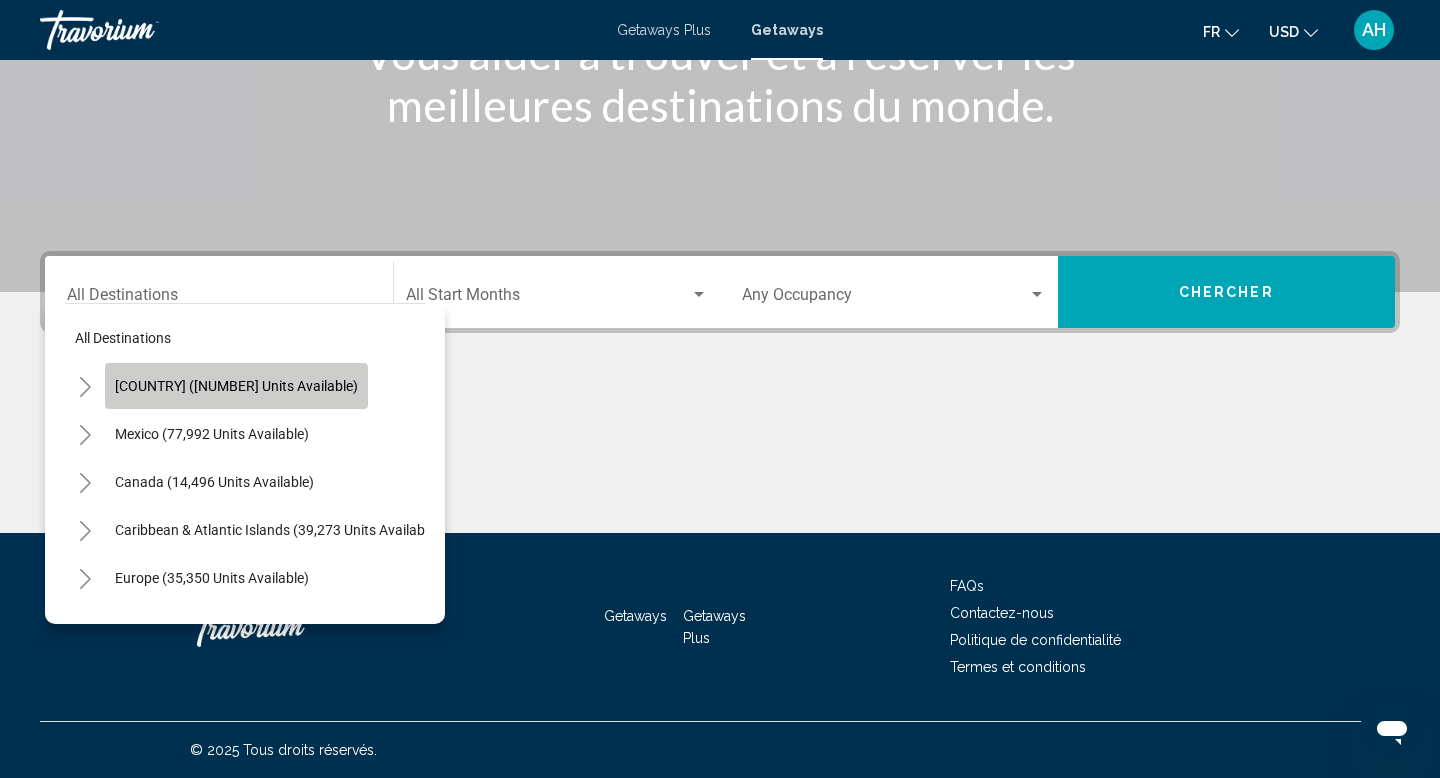 click on "United States (649,087 units available)" 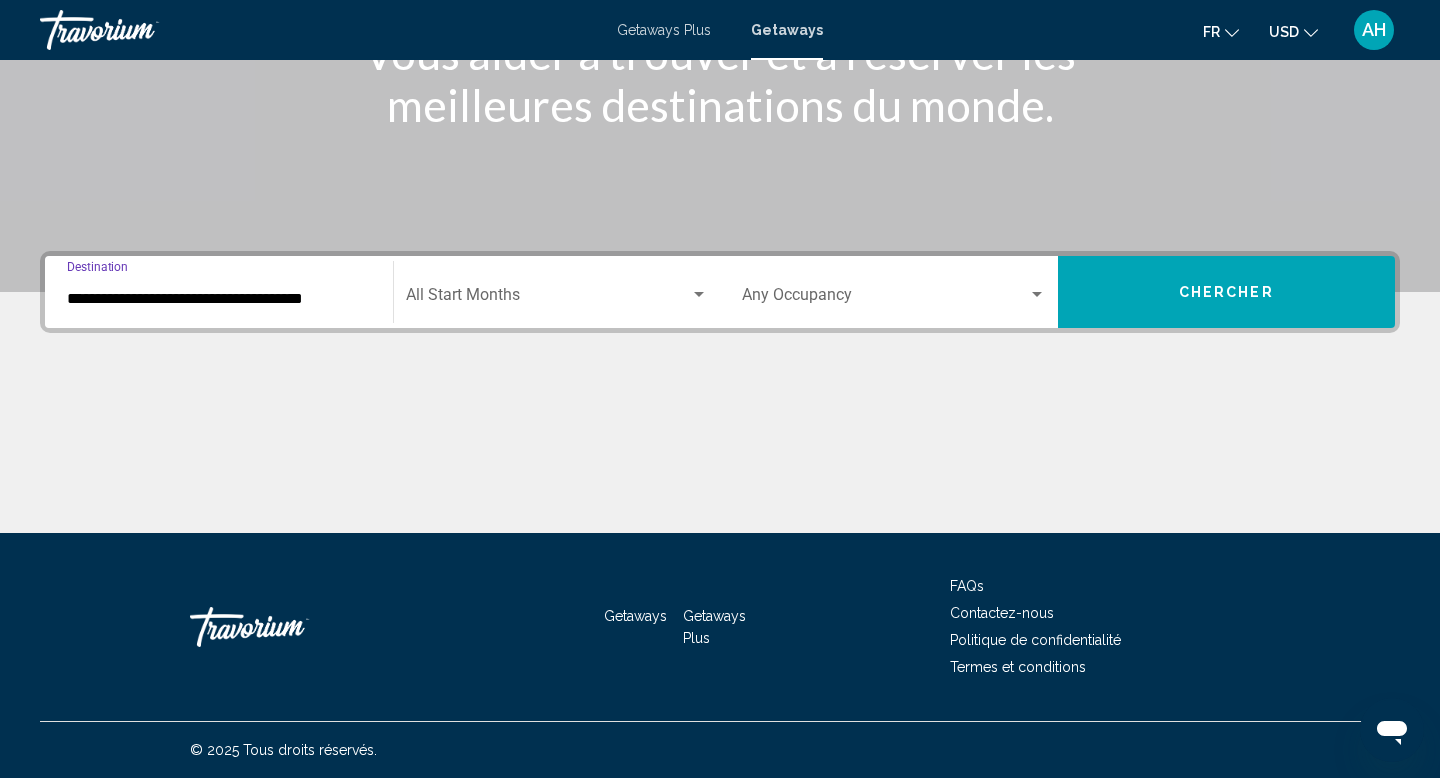 click on "**********" at bounding box center (219, 292) 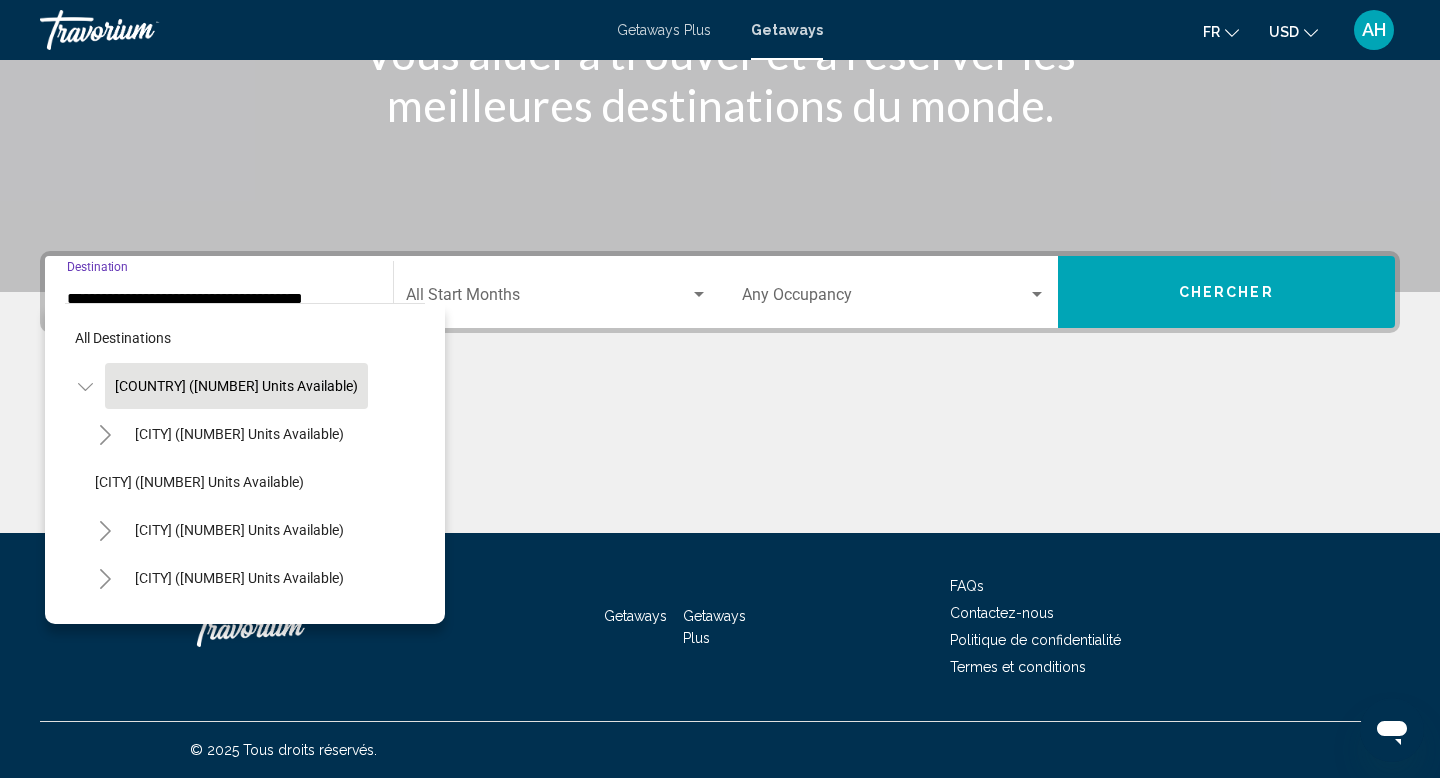 scroll, scrollTop: 305, scrollLeft: 0, axis: vertical 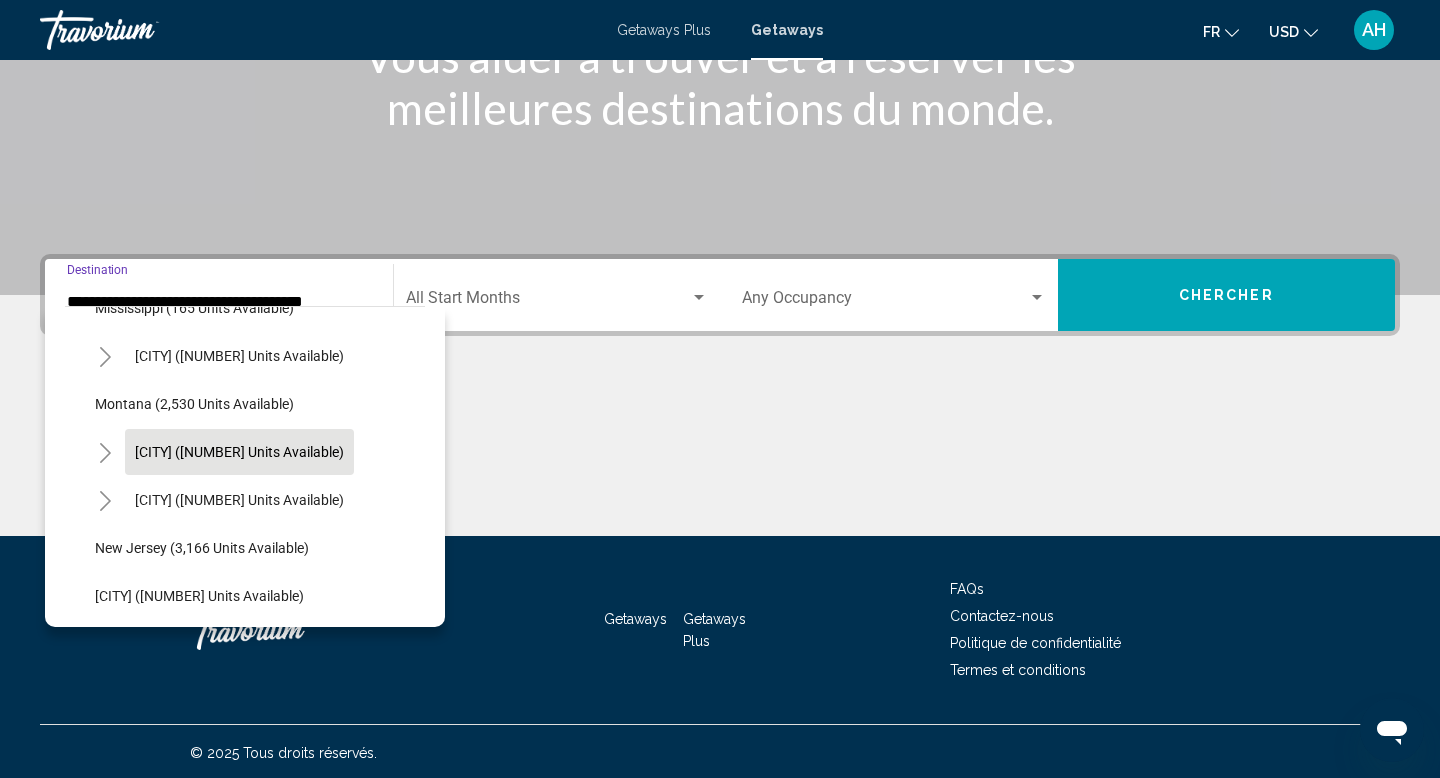 click on "Nevada (9,650 units available)" 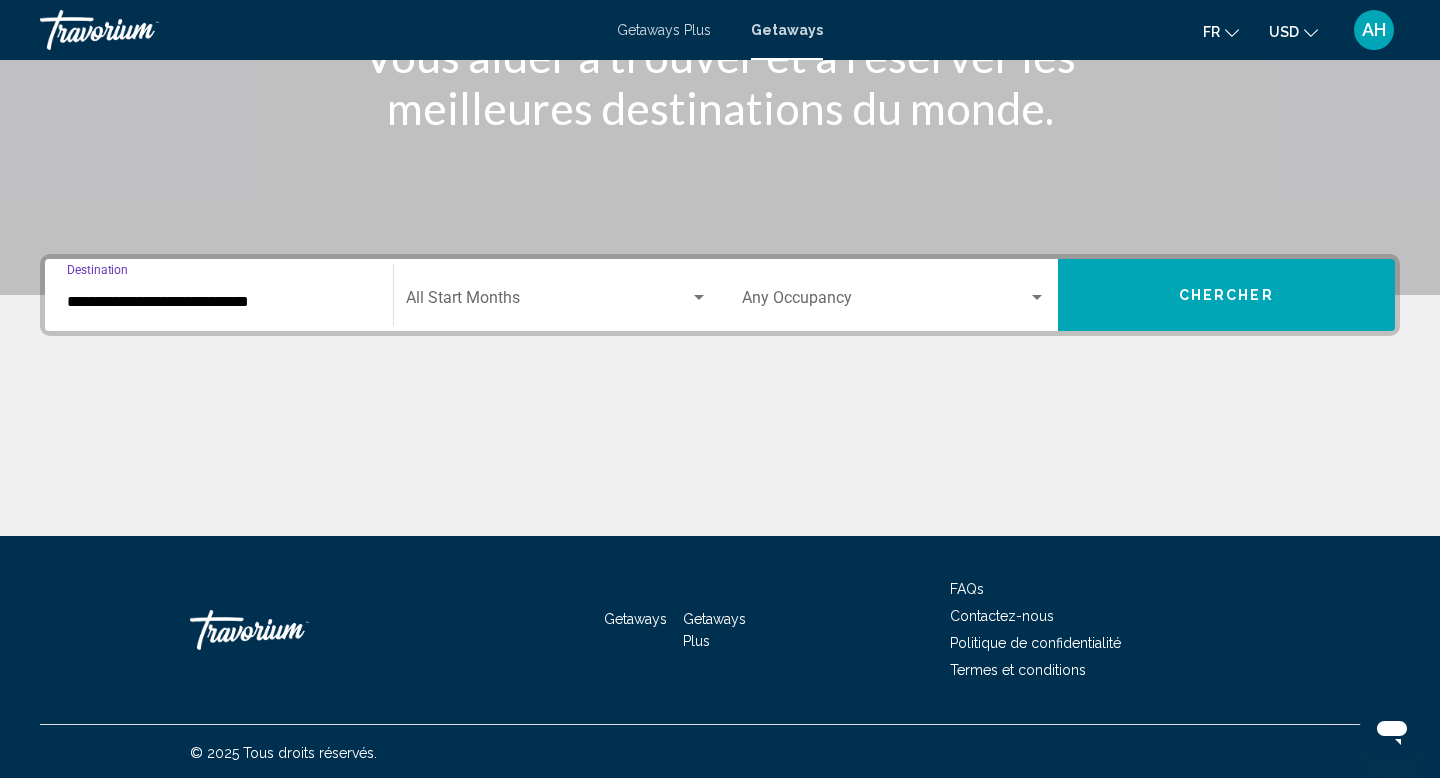 scroll, scrollTop: 308, scrollLeft: 0, axis: vertical 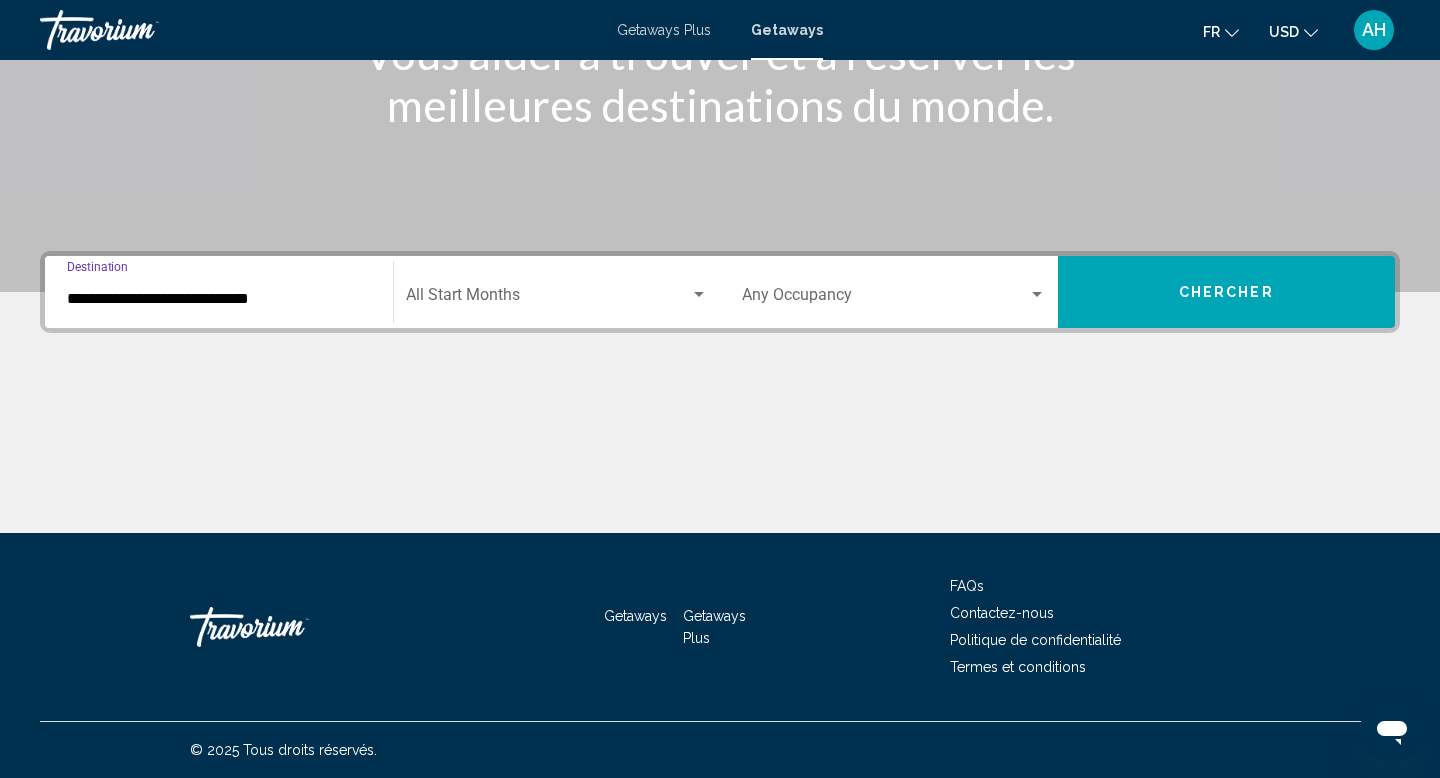 click on "**********" at bounding box center (219, 292) 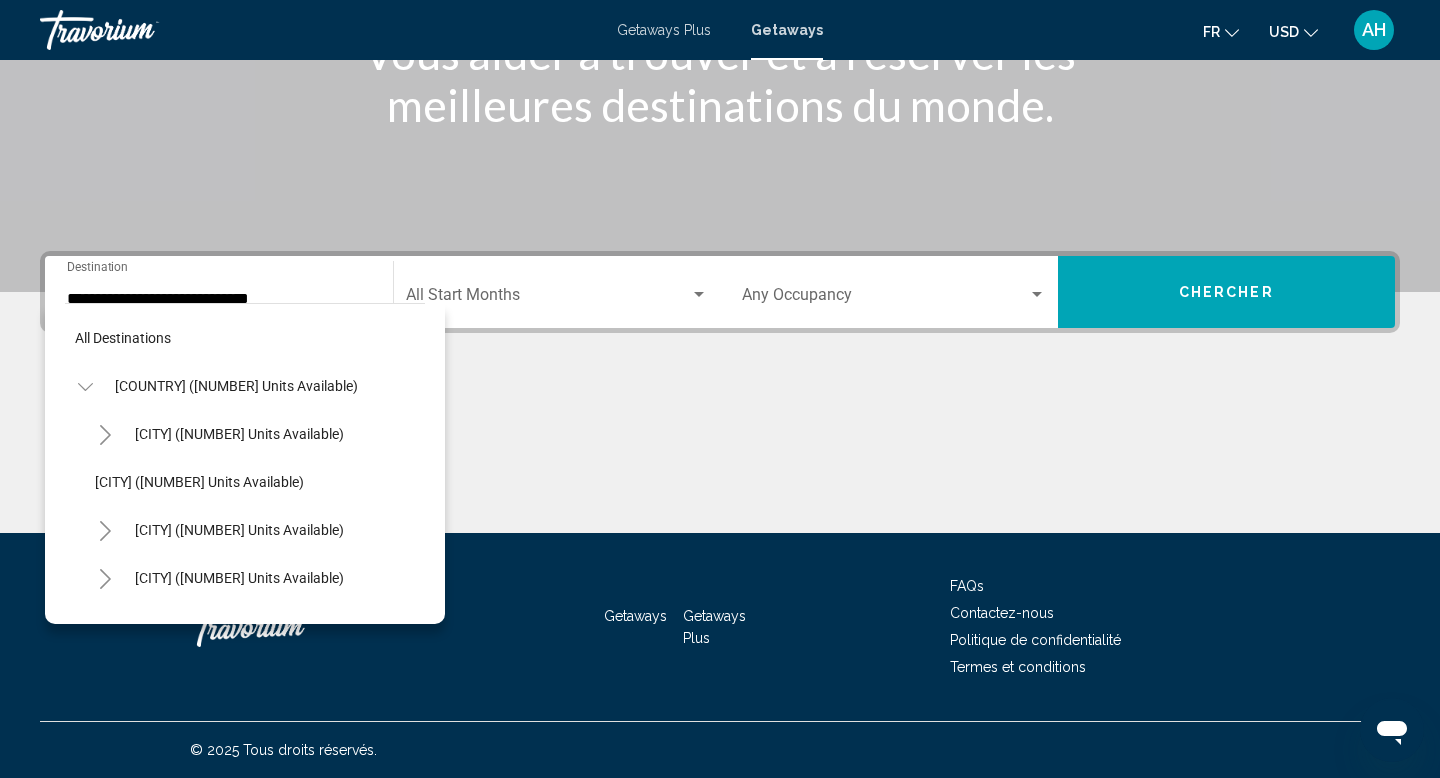 scroll, scrollTop: 1079, scrollLeft: 0, axis: vertical 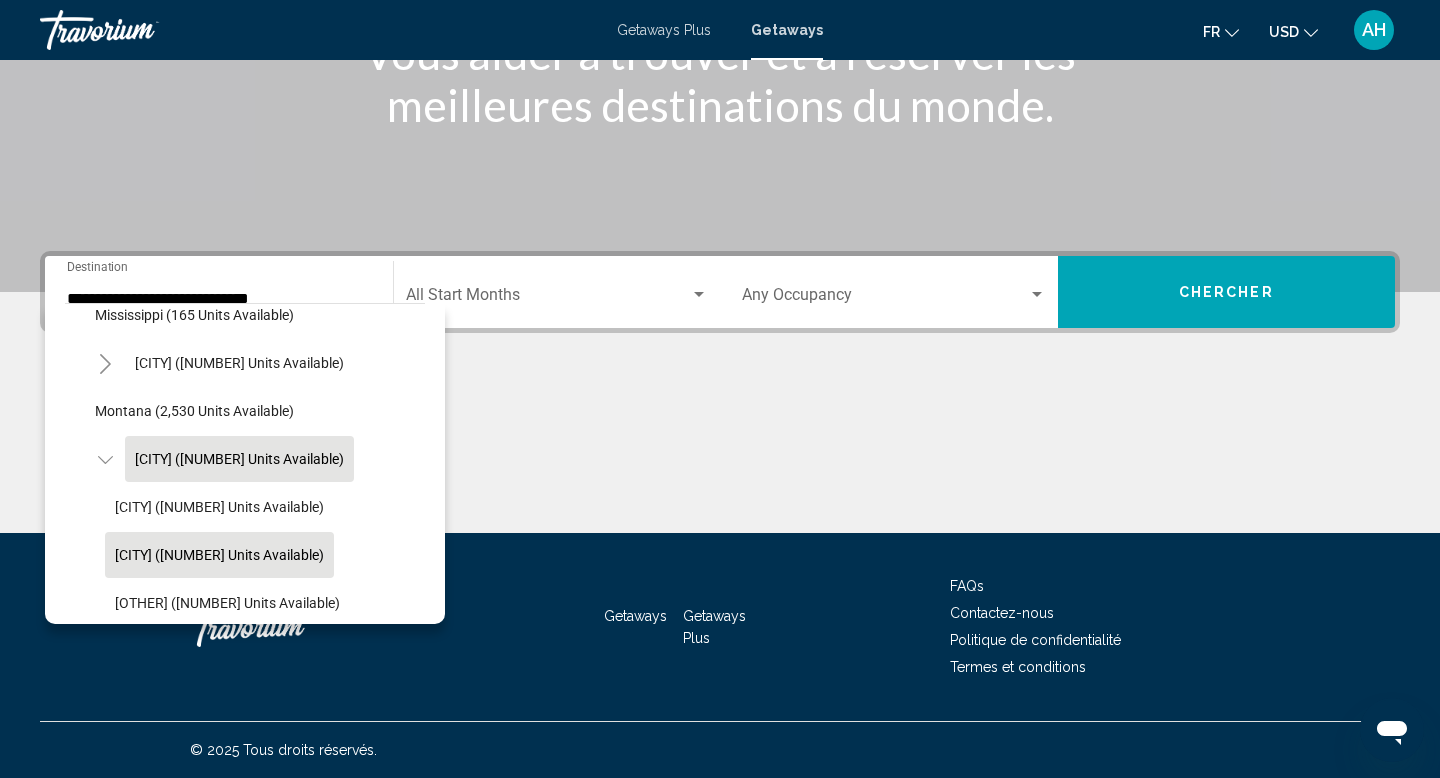 click on "Reno (196 units available)" 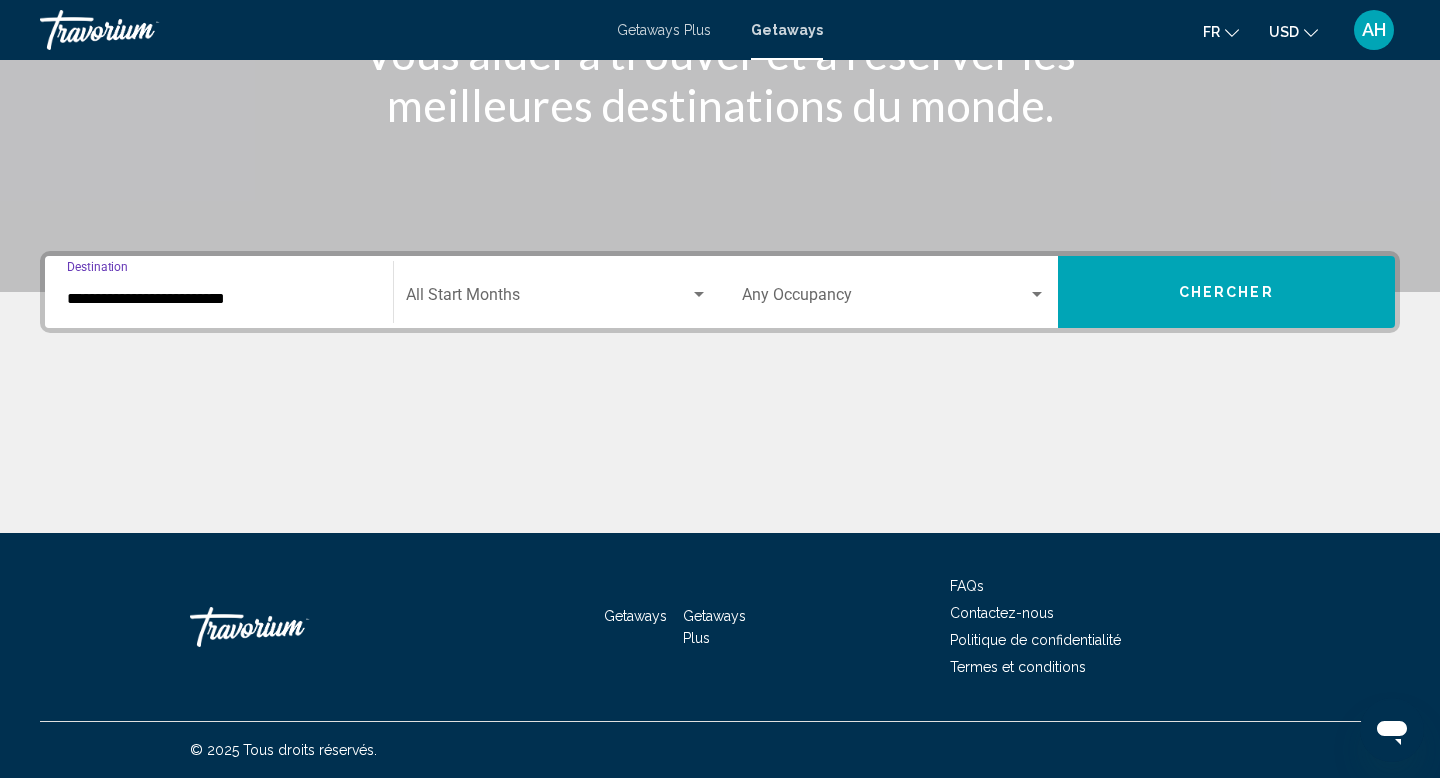 click on "**********" at bounding box center [219, 299] 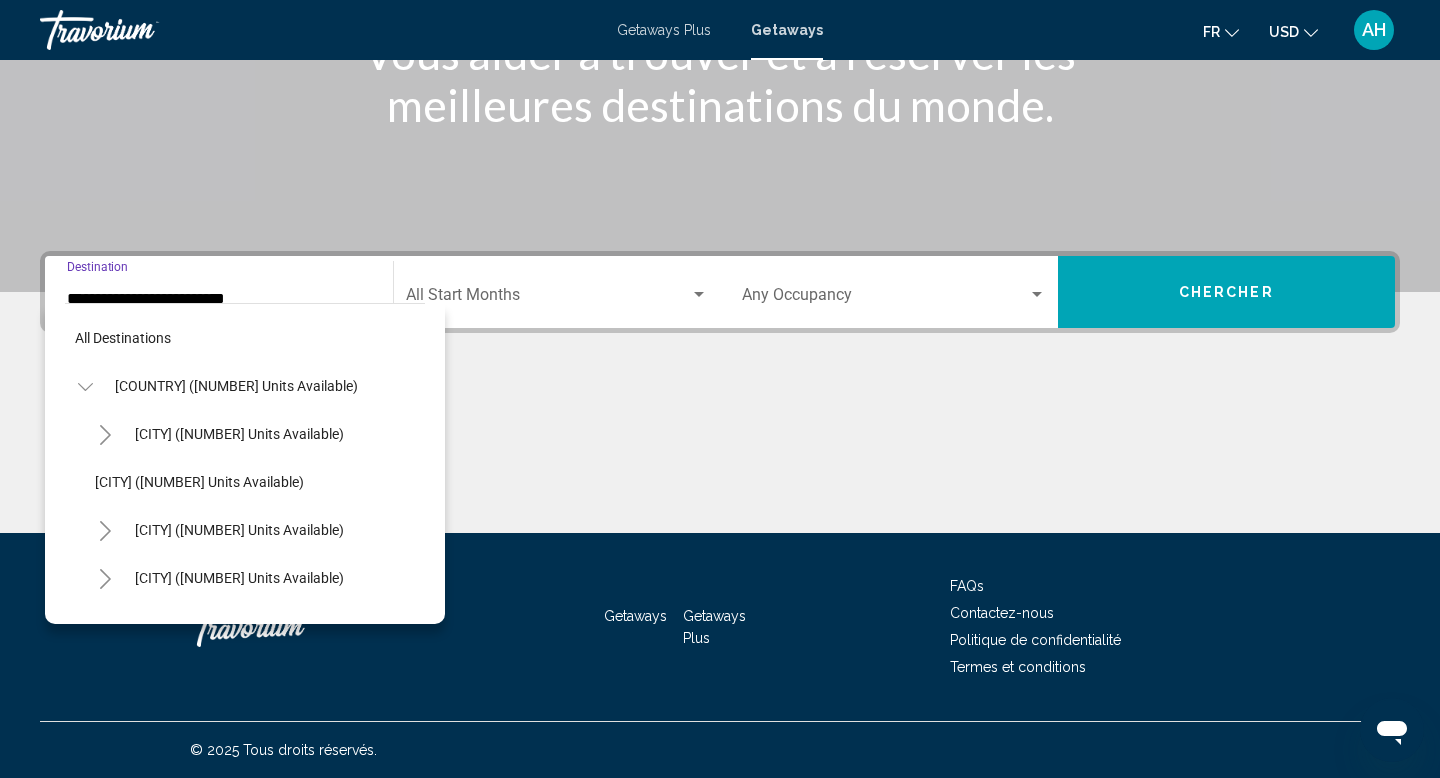 scroll, scrollTop: 1175, scrollLeft: 0, axis: vertical 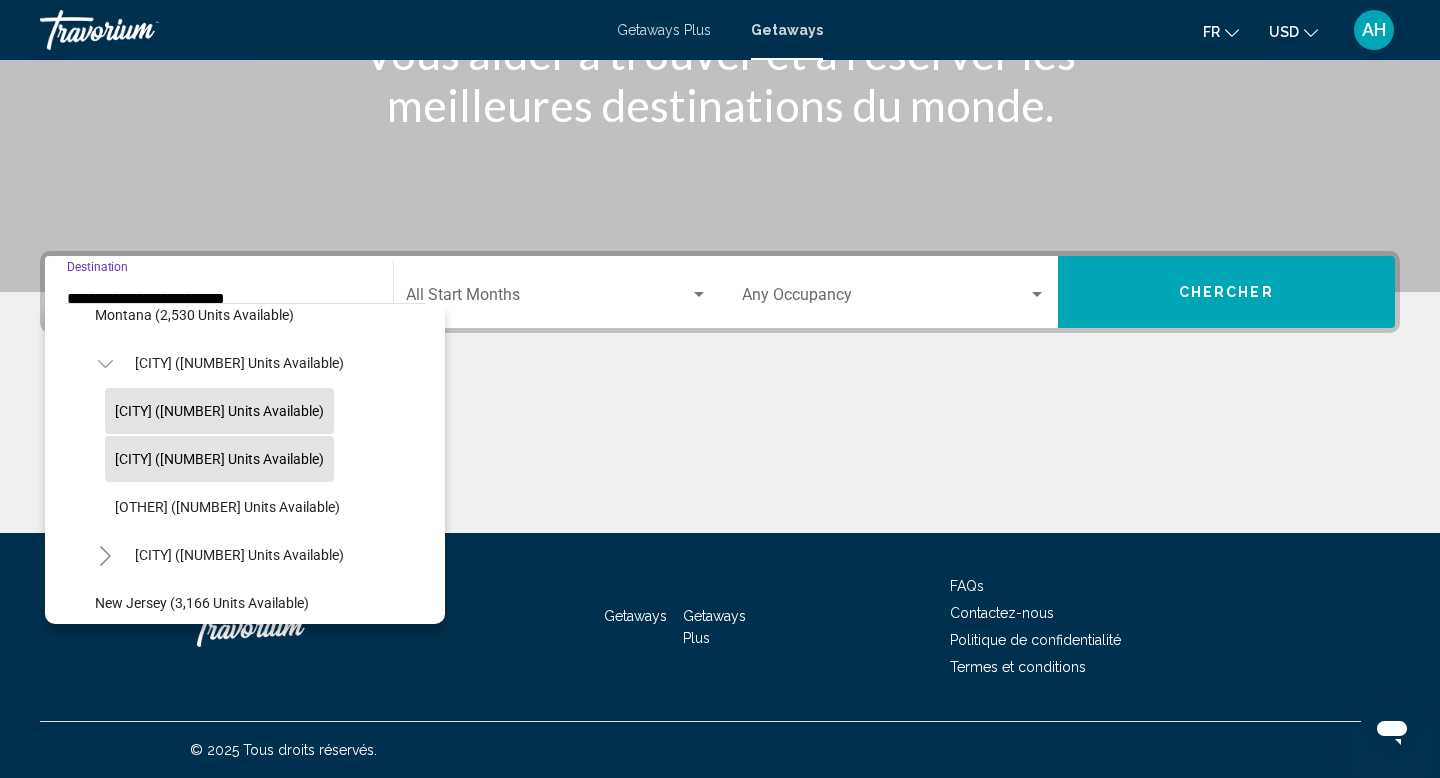 click on "Las Vegas (7,247 units available)" 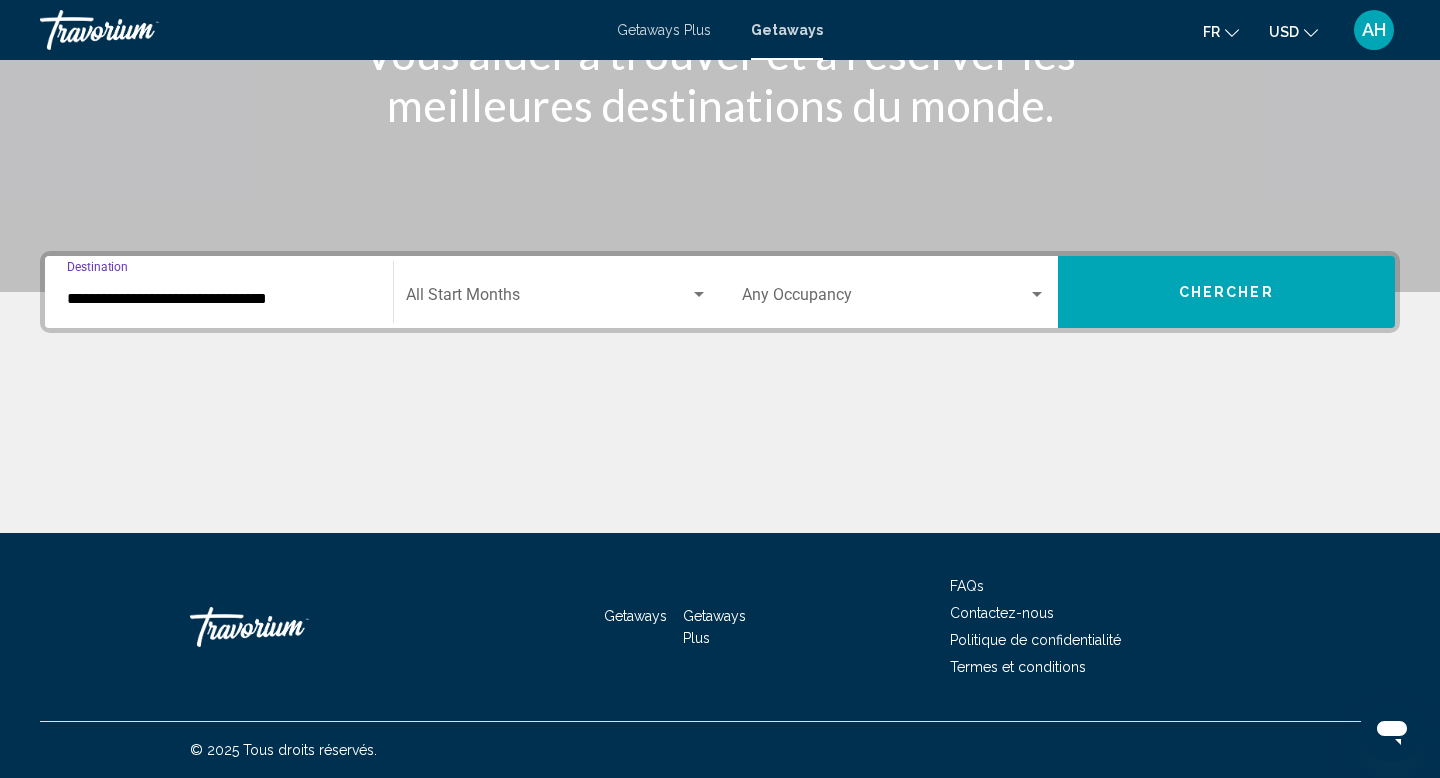 click at bounding box center [548, 299] 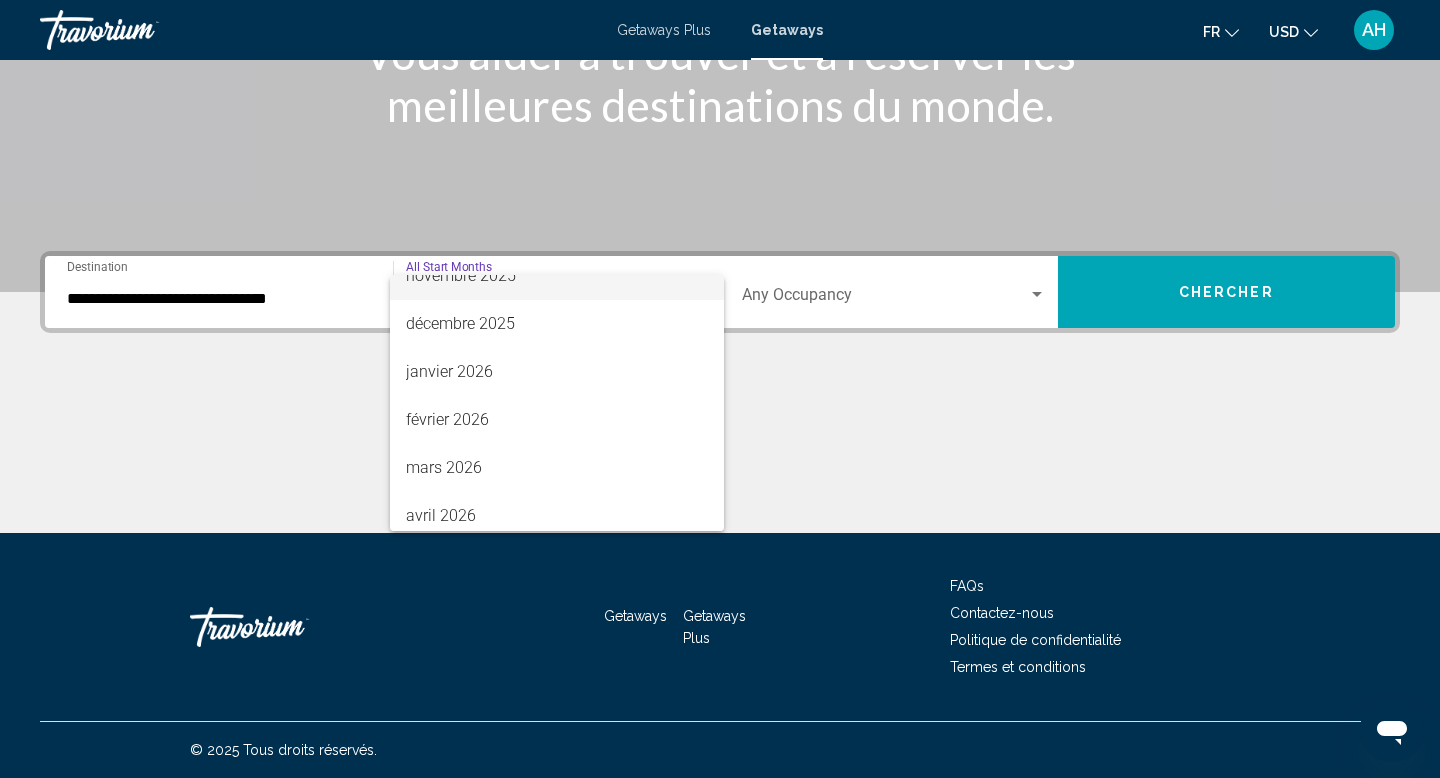 scroll, scrollTop: 238, scrollLeft: 0, axis: vertical 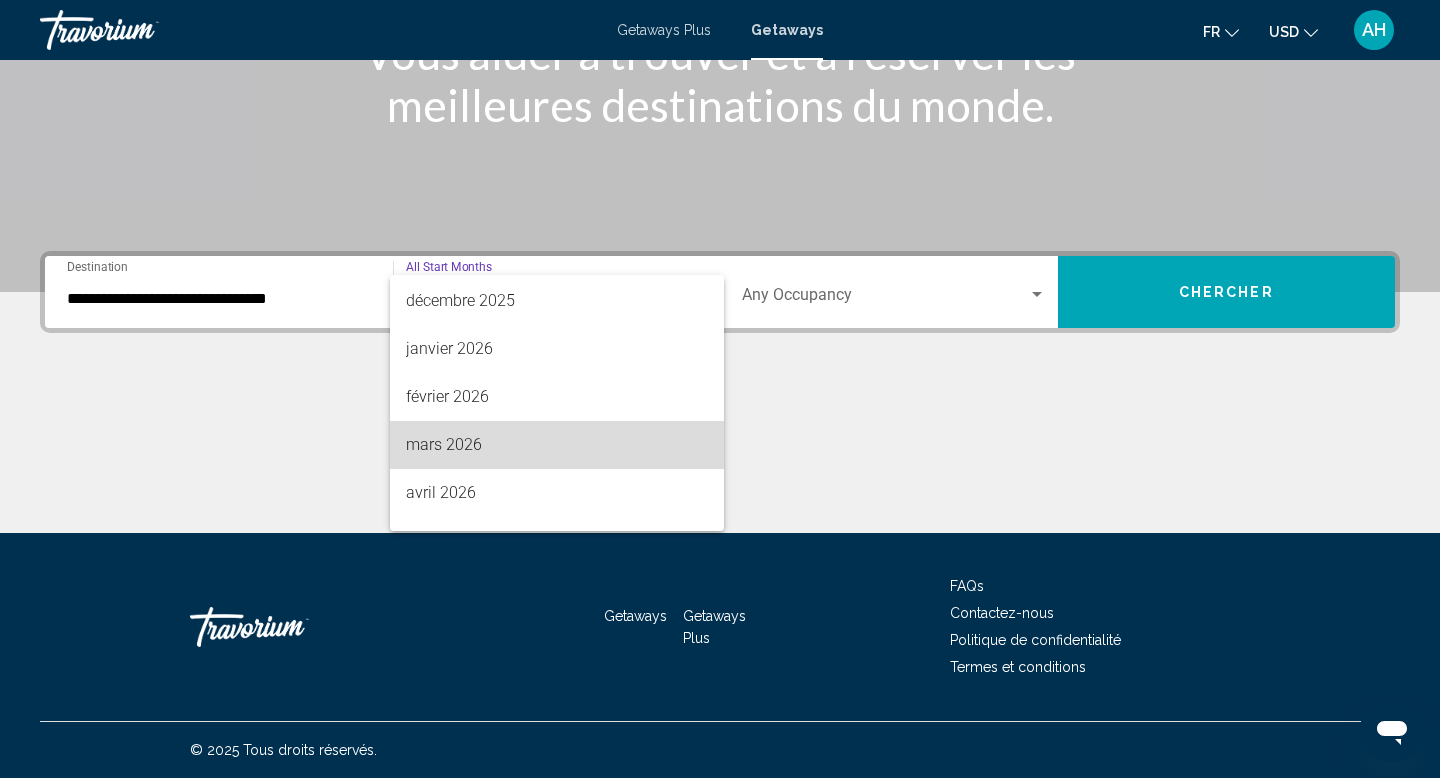click on "mars 2026" at bounding box center (557, 445) 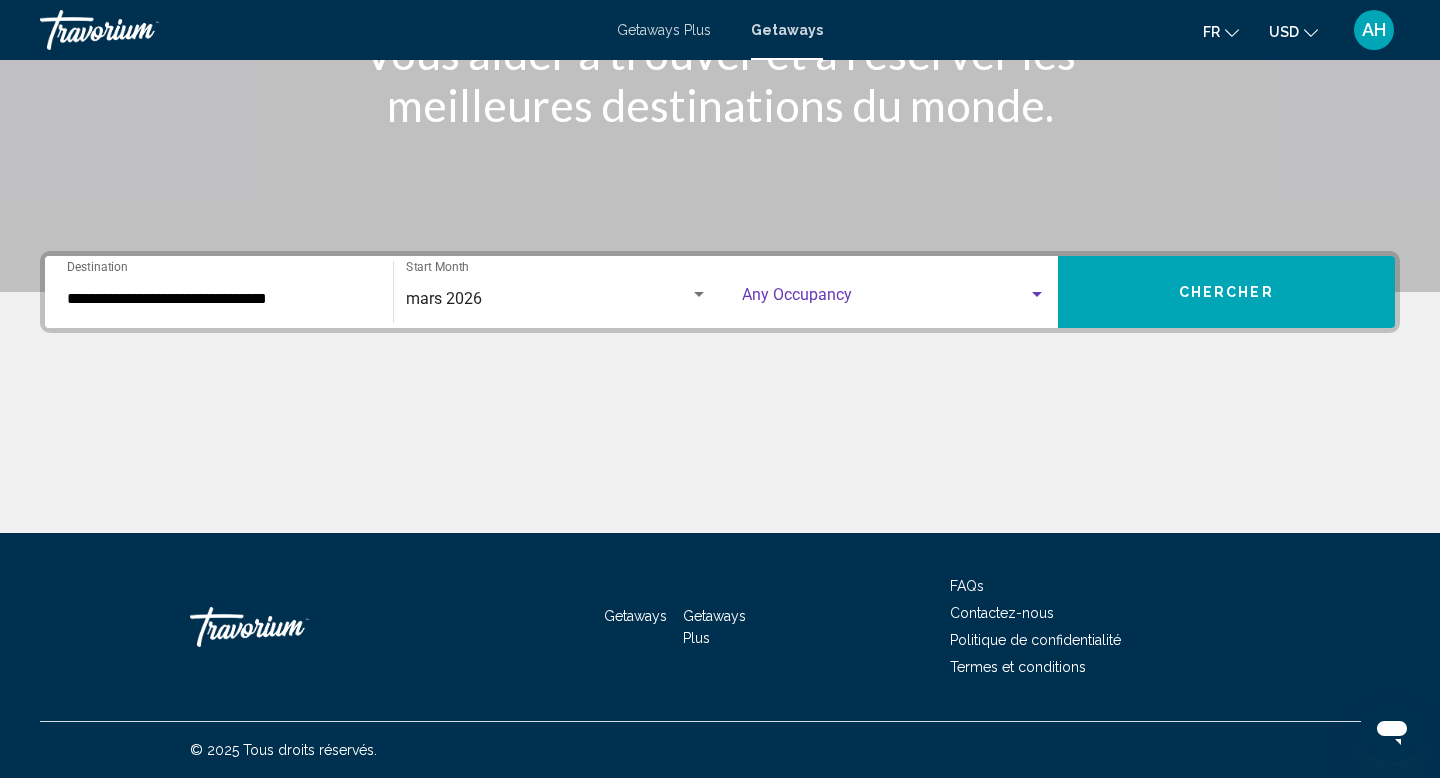 click at bounding box center (885, 299) 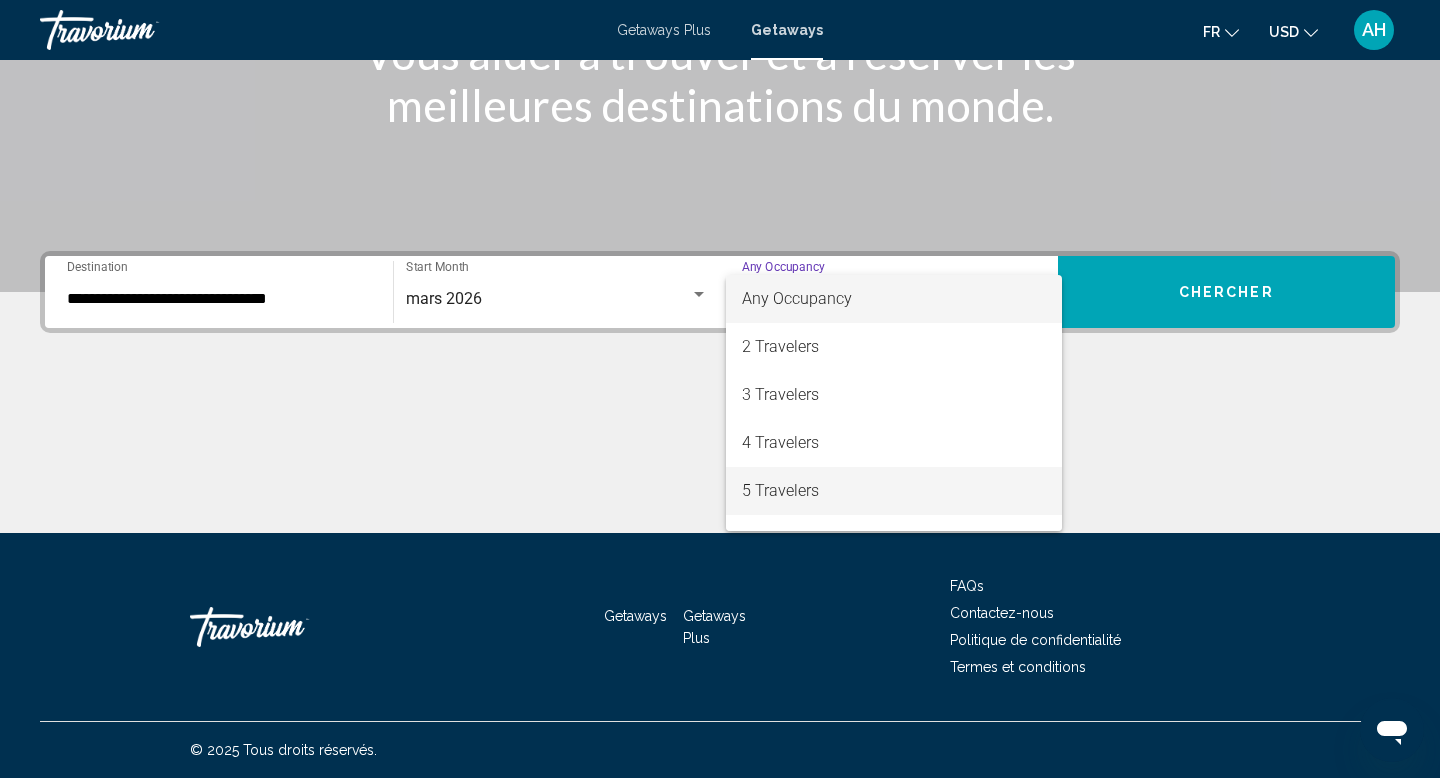 click on "5 Travelers" at bounding box center (894, 491) 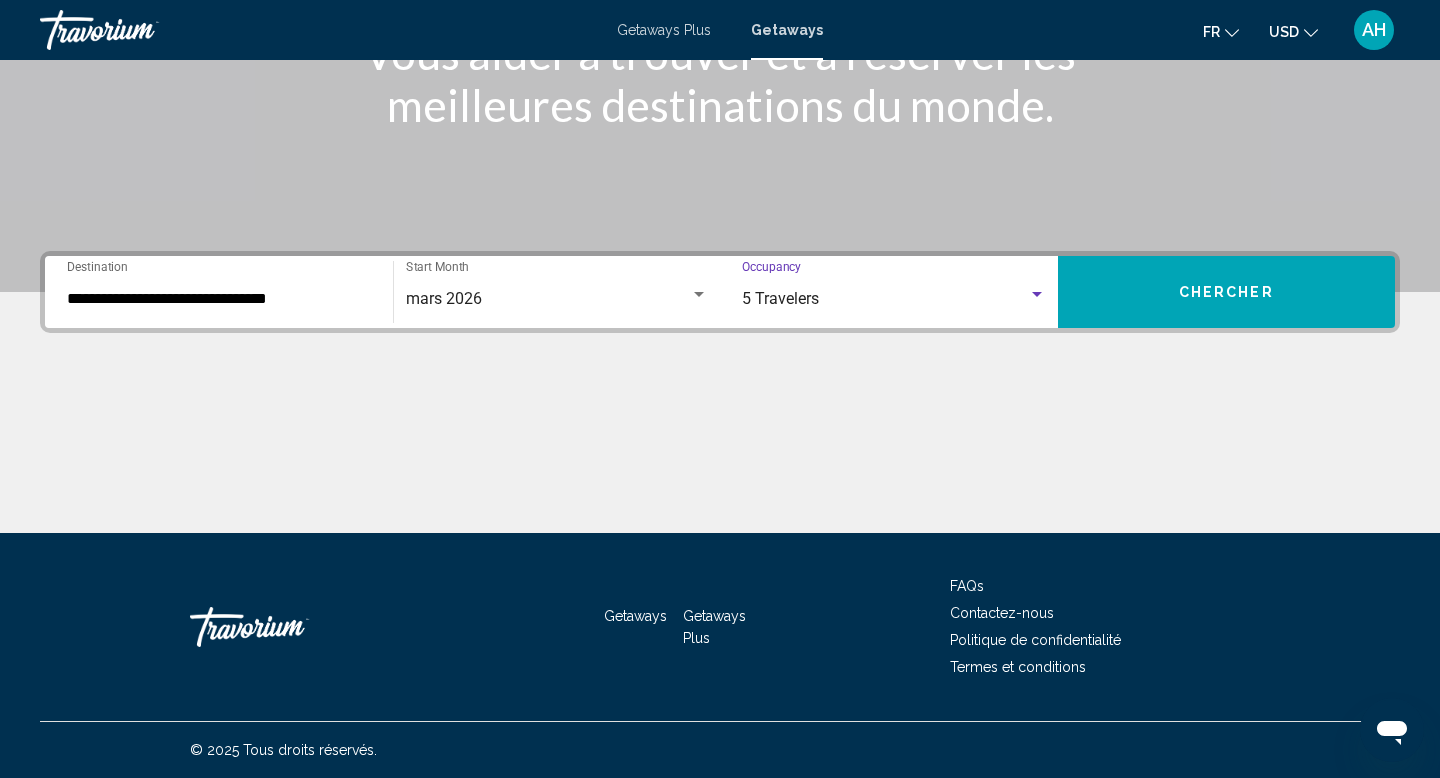 click on "Chercher" at bounding box center (1227, 292) 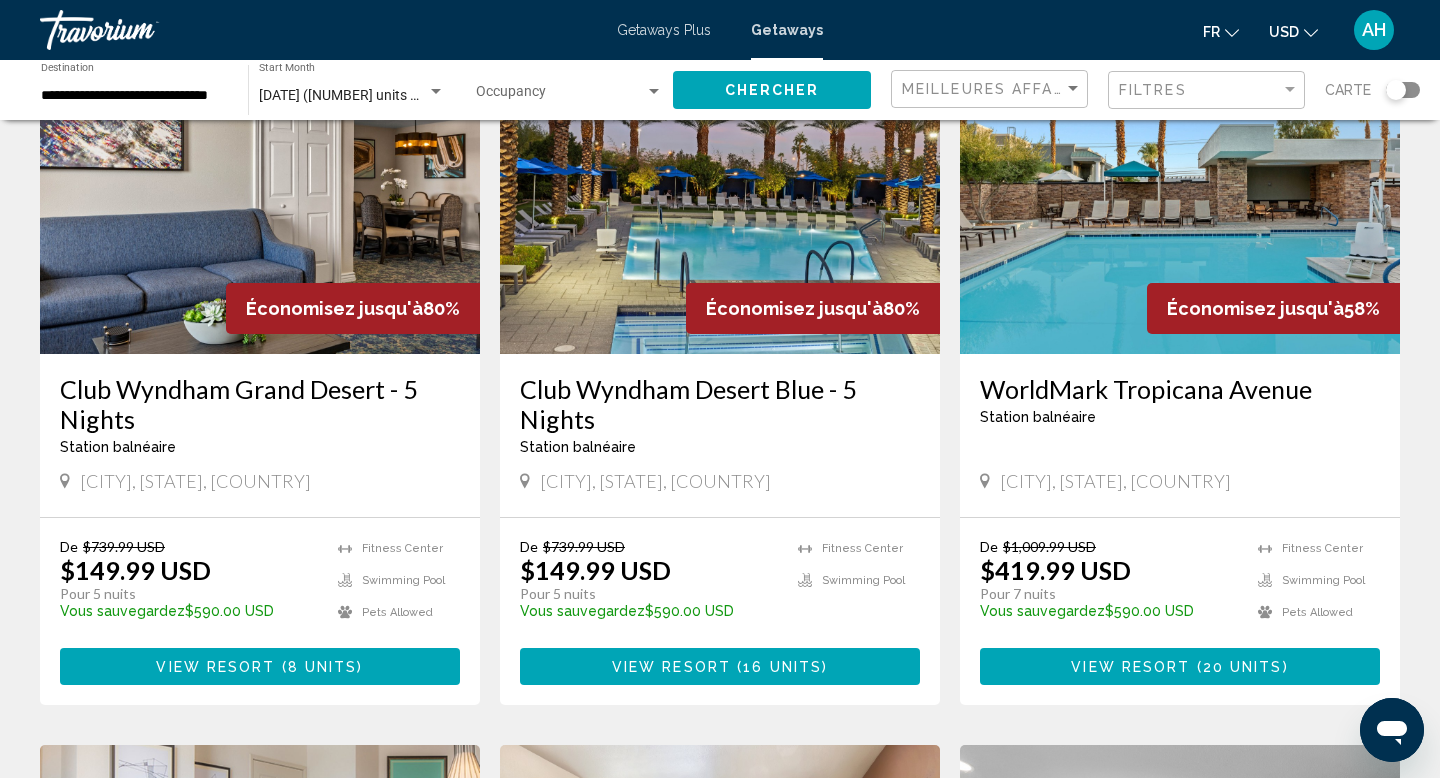 scroll, scrollTop: 0, scrollLeft: 0, axis: both 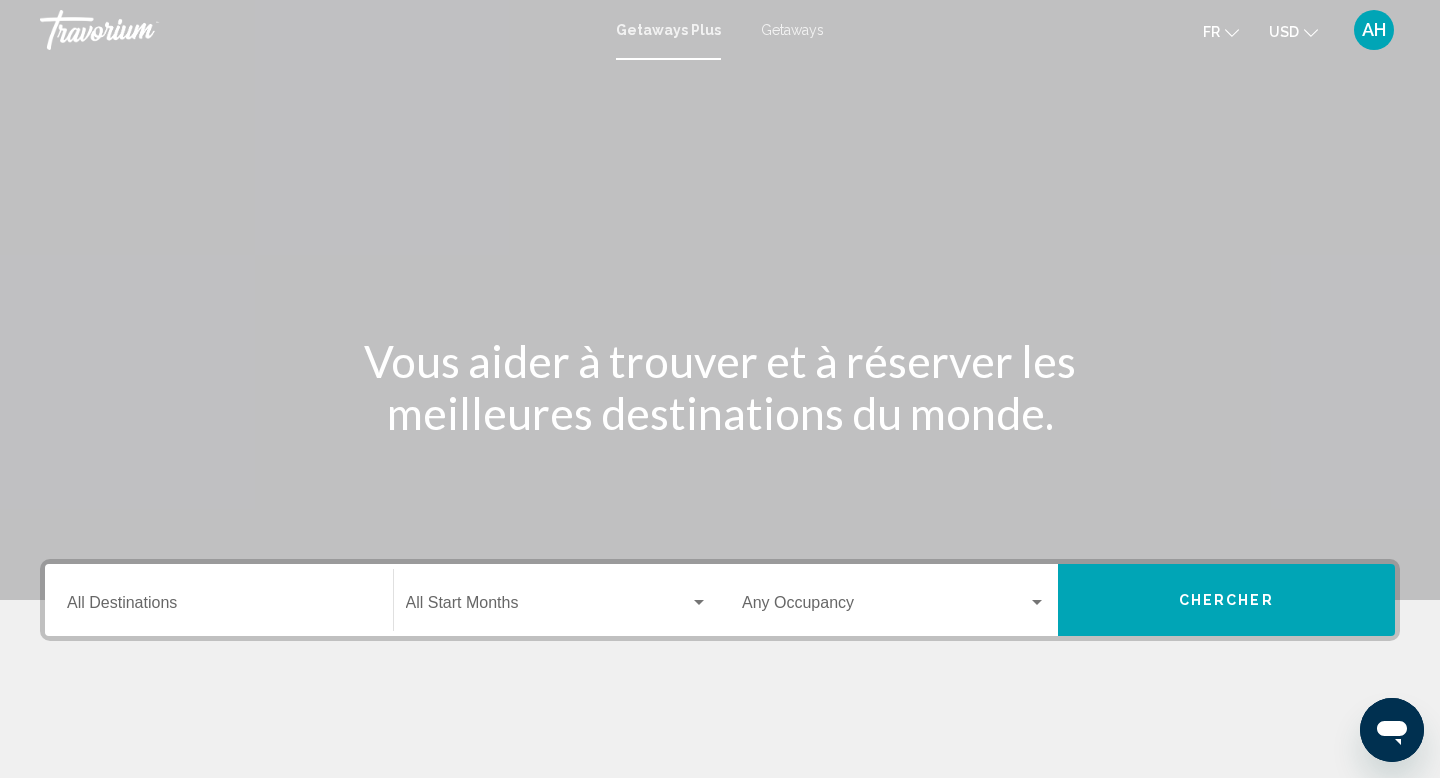 click on "Destination All Destinations" at bounding box center (219, 607) 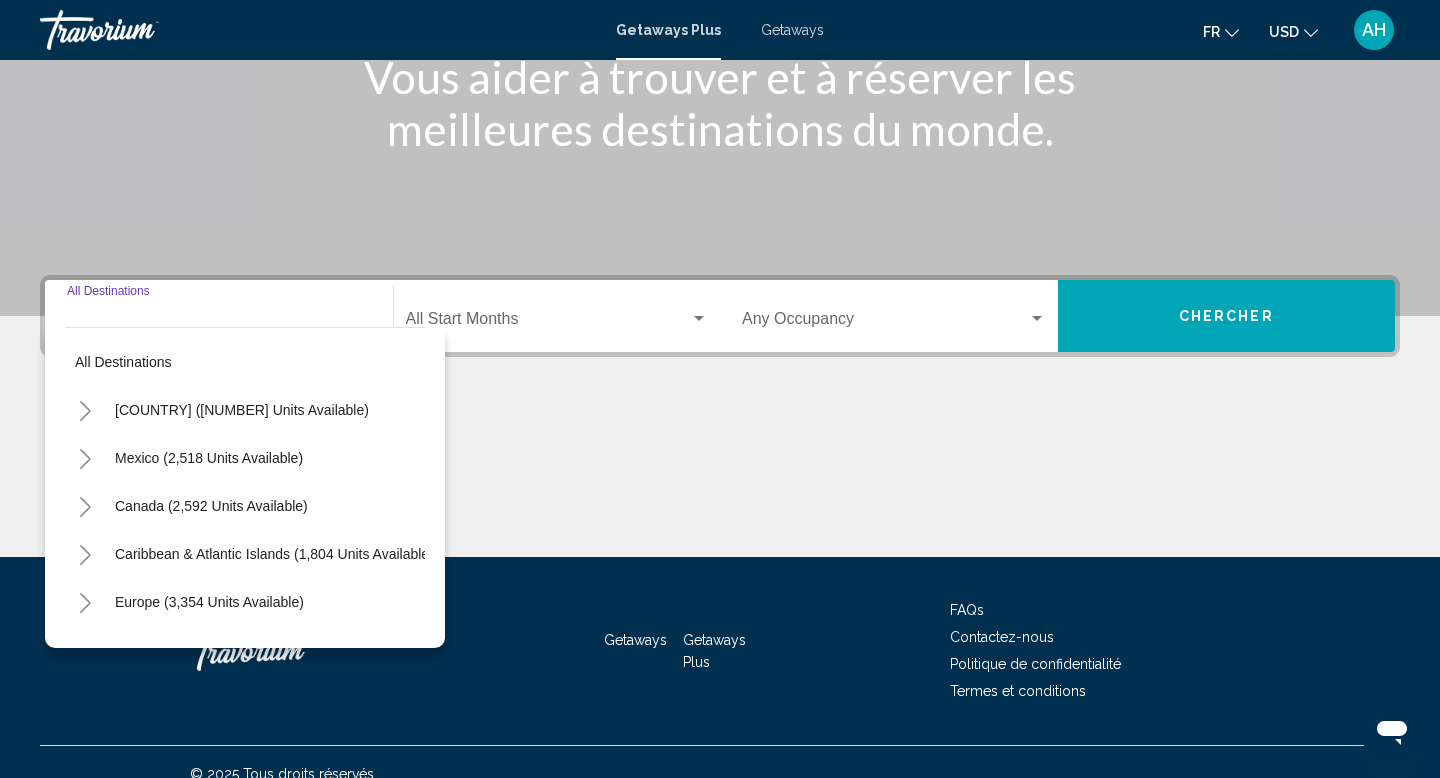scroll, scrollTop: 308, scrollLeft: 0, axis: vertical 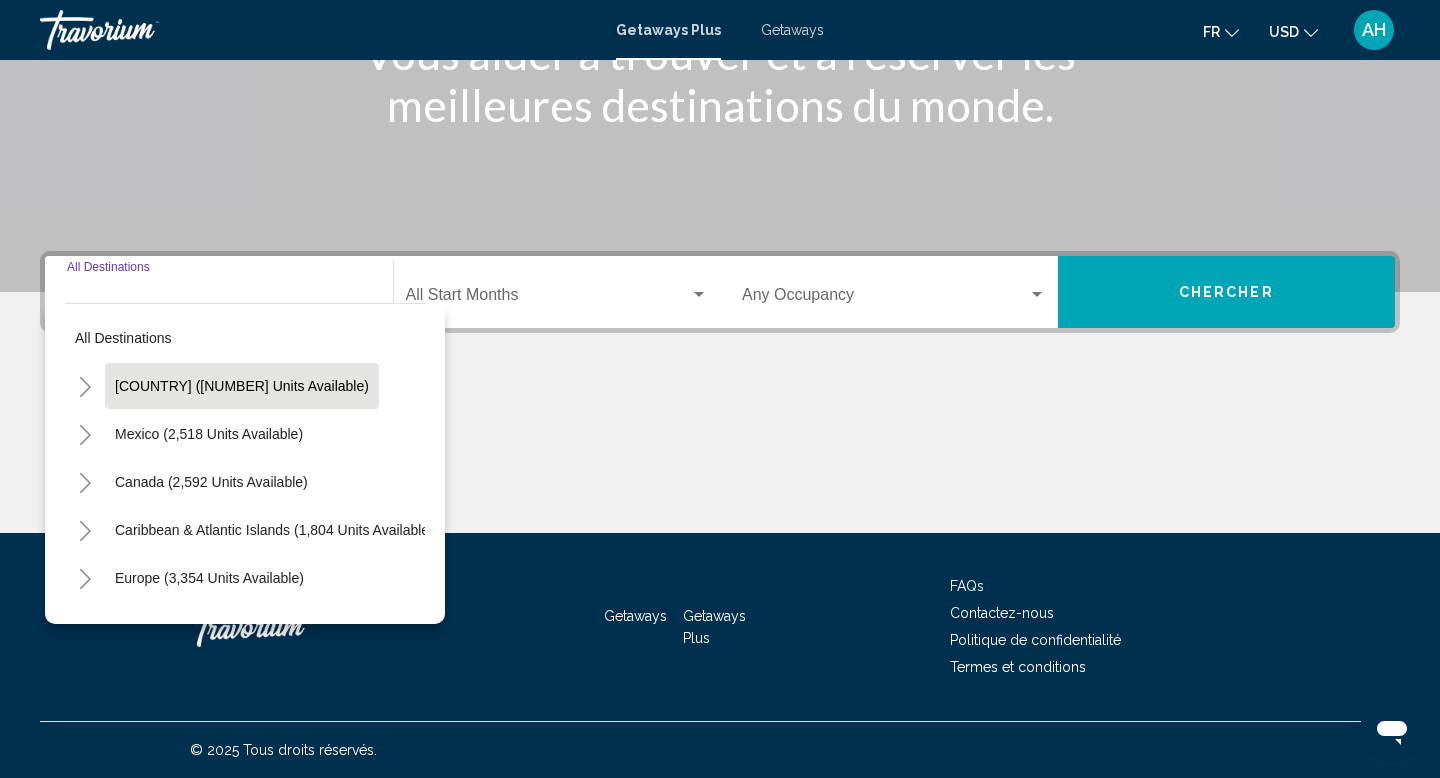 click on "[COUNTRY] ([NUMBER] units available)" at bounding box center [209, 434] 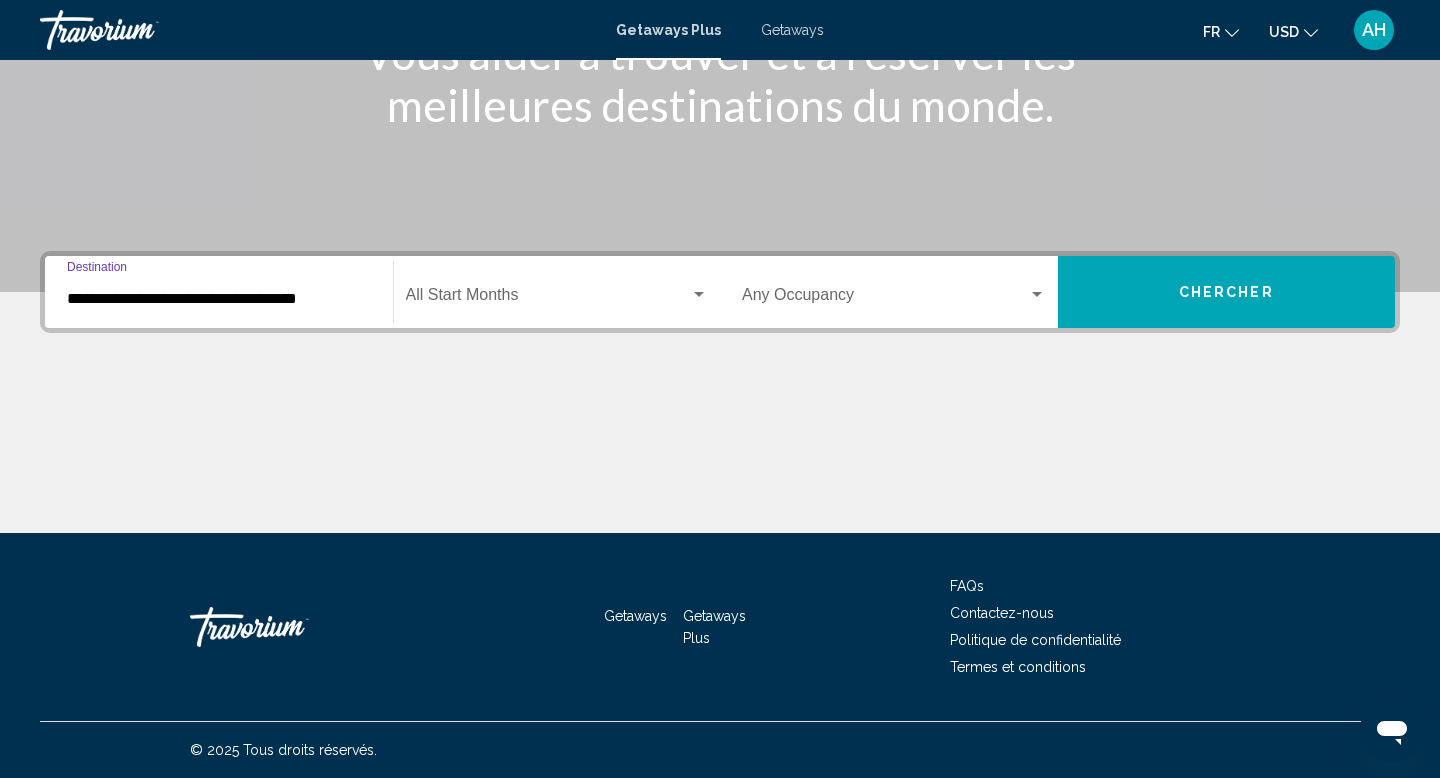click on "**********" at bounding box center [219, 292] 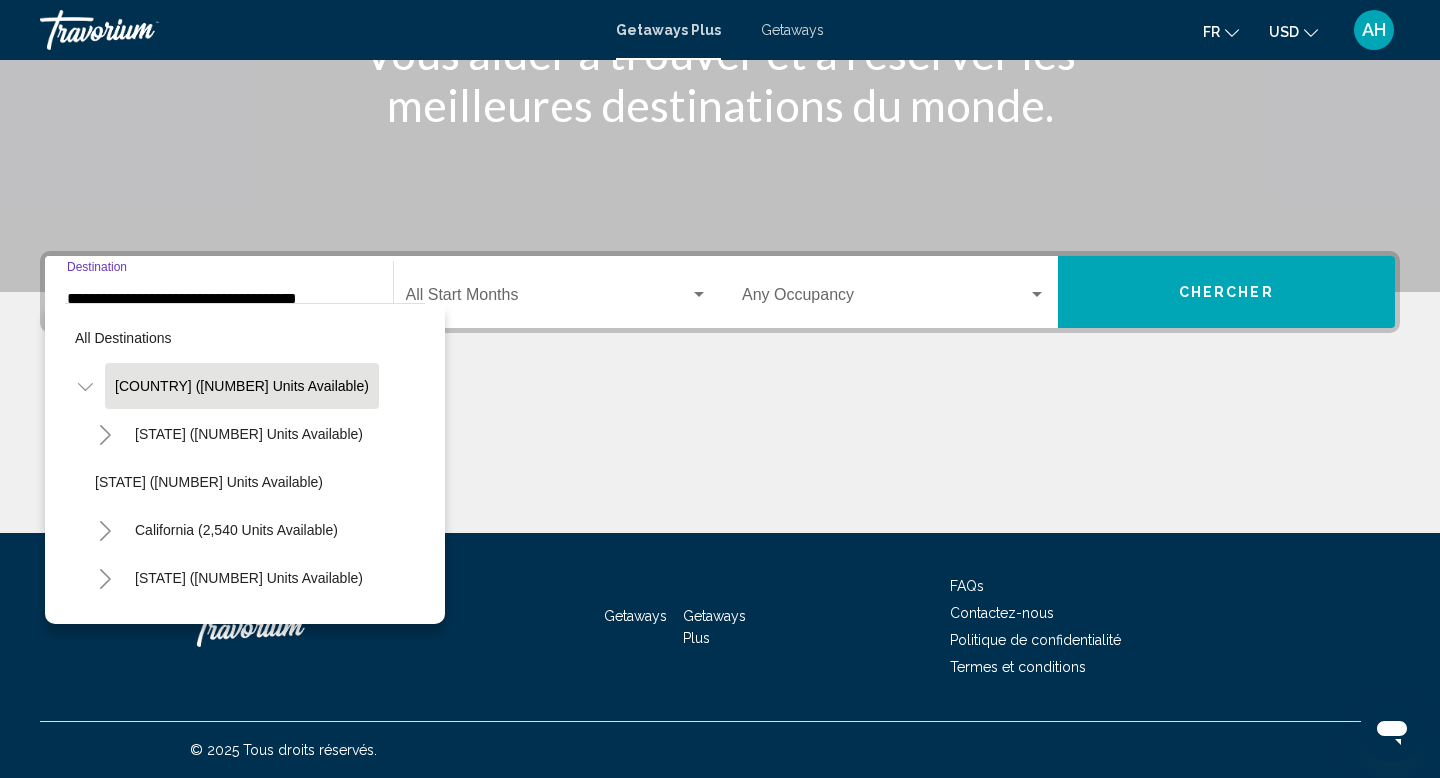scroll, scrollTop: 305, scrollLeft: 0, axis: vertical 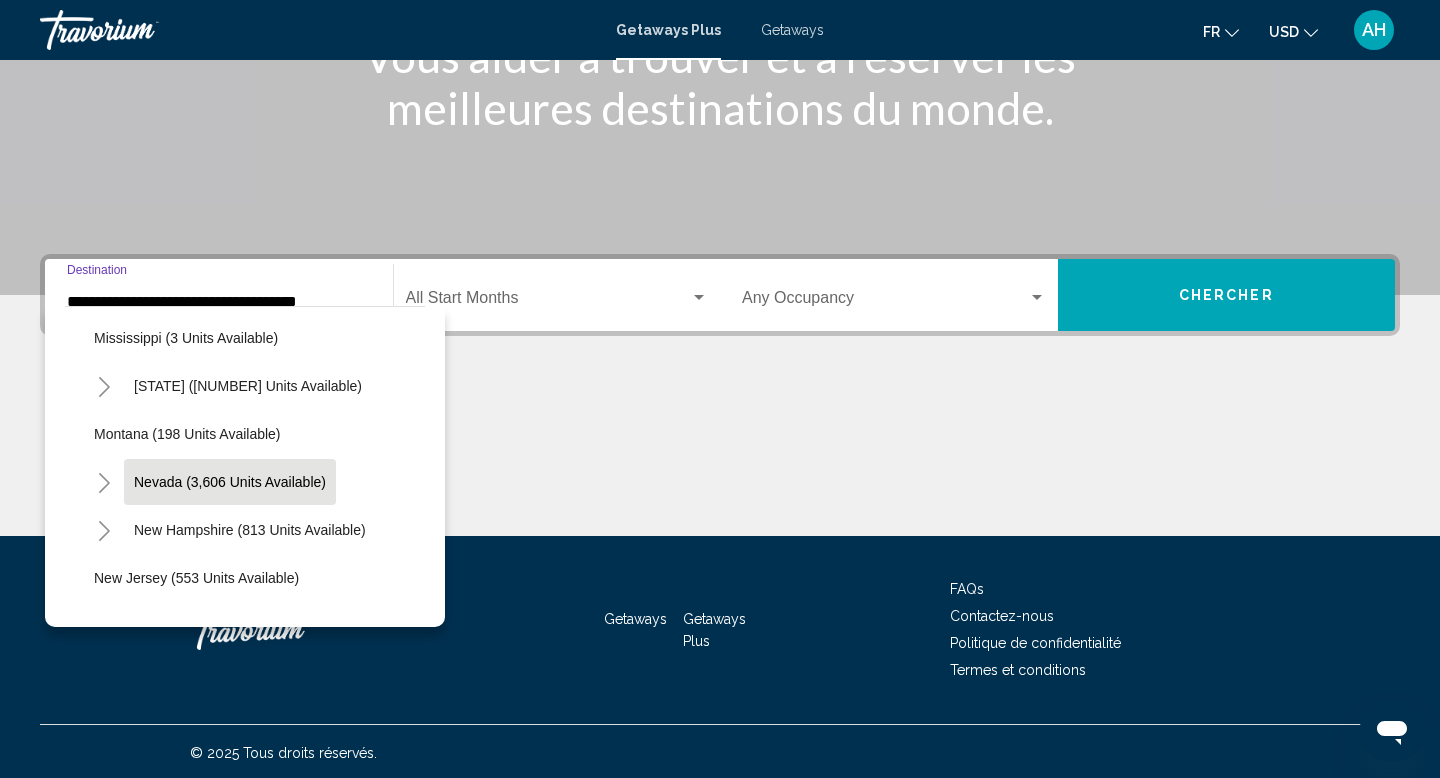 click on "Nevada (3,606 units available)" 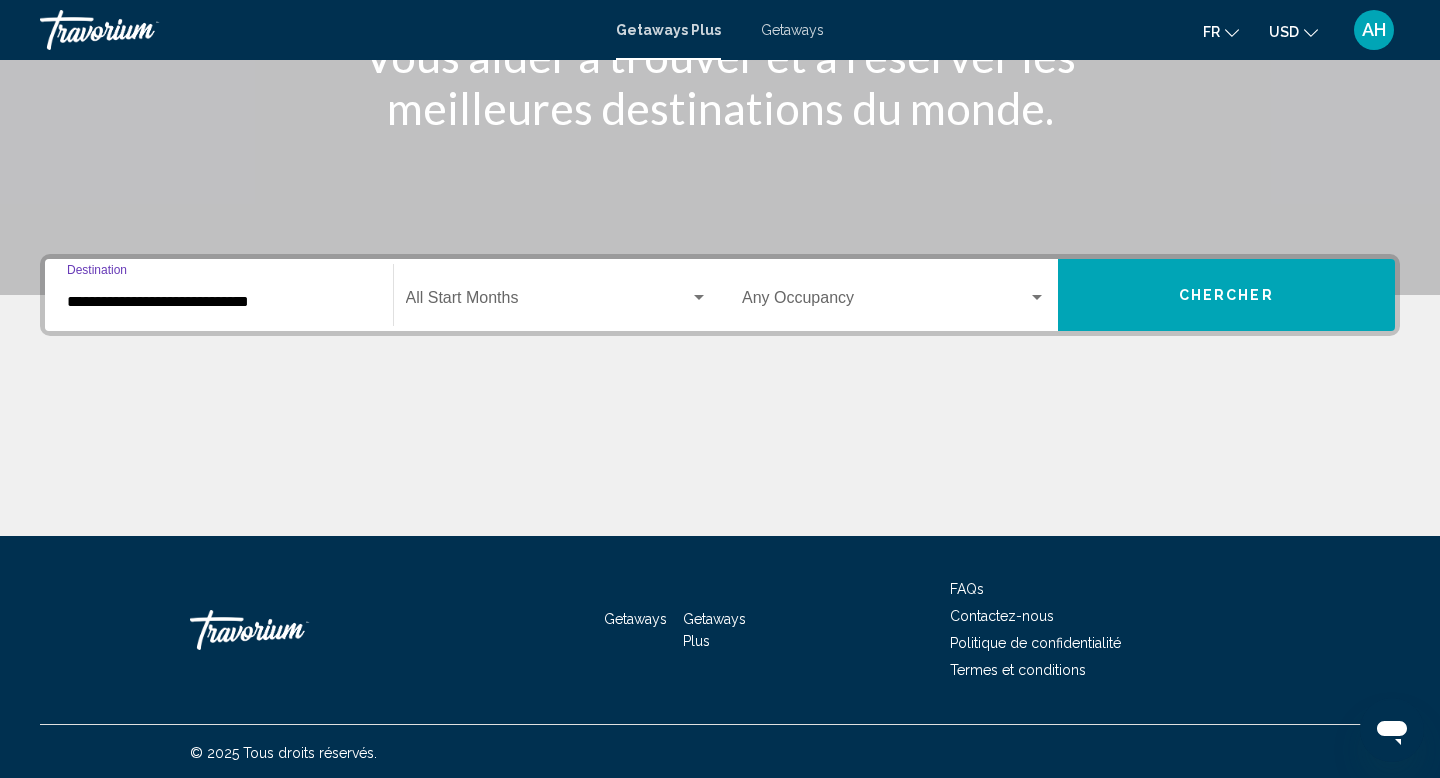 scroll, scrollTop: 308, scrollLeft: 0, axis: vertical 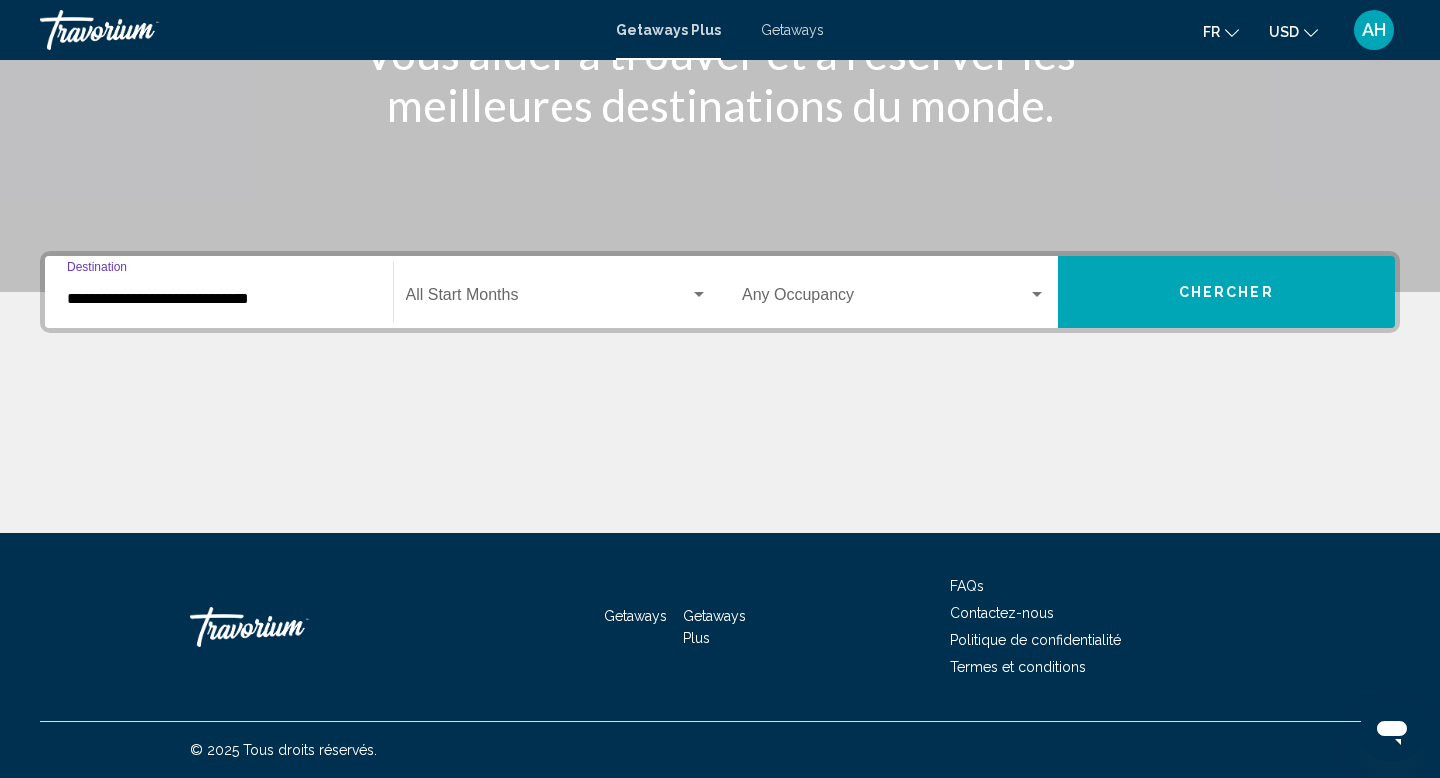 click on "**********" at bounding box center (219, 299) 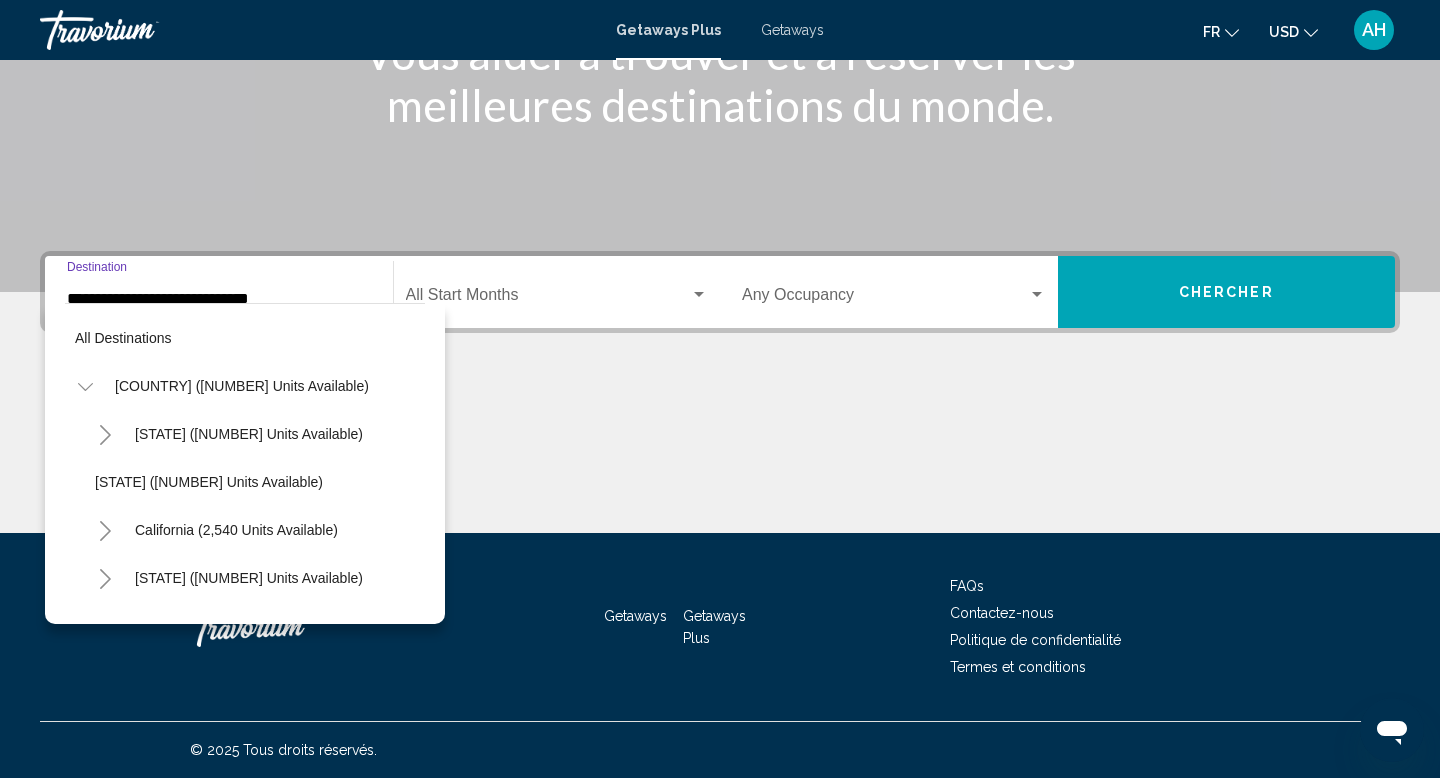 scroll, scrollTop: 1031, scrollLeft: 0, axis: vertical 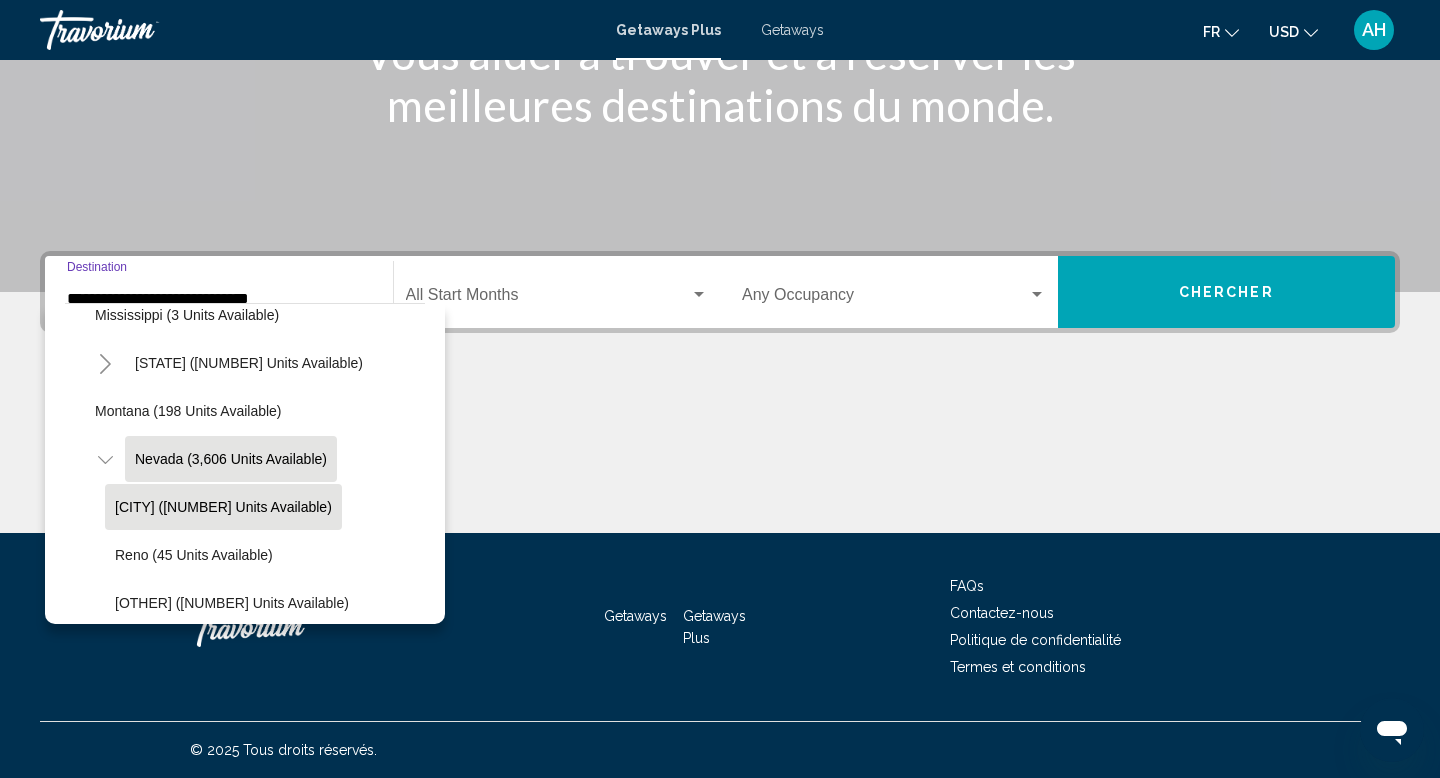 click on "Las Vegas (1,472 units available)" 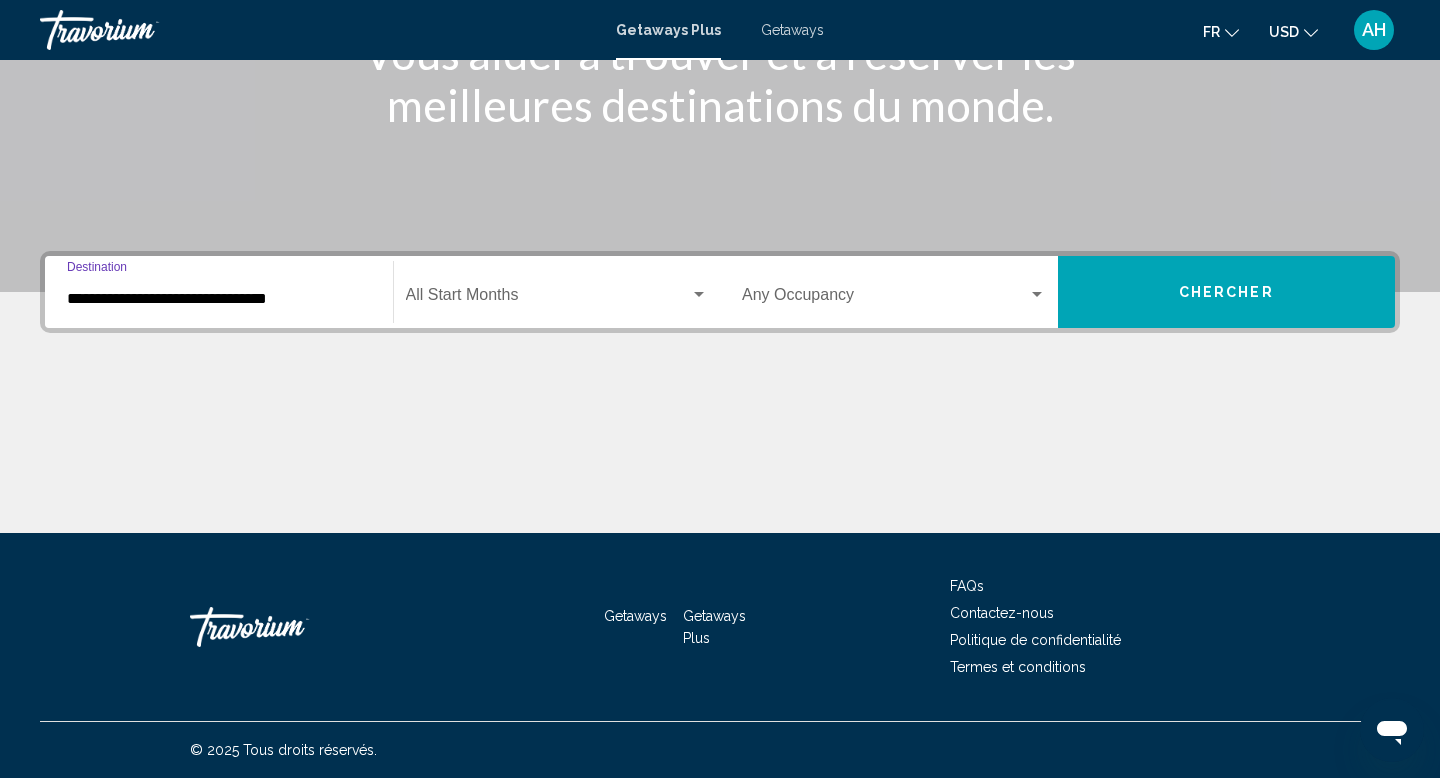 click at bounding box center (548, 299) 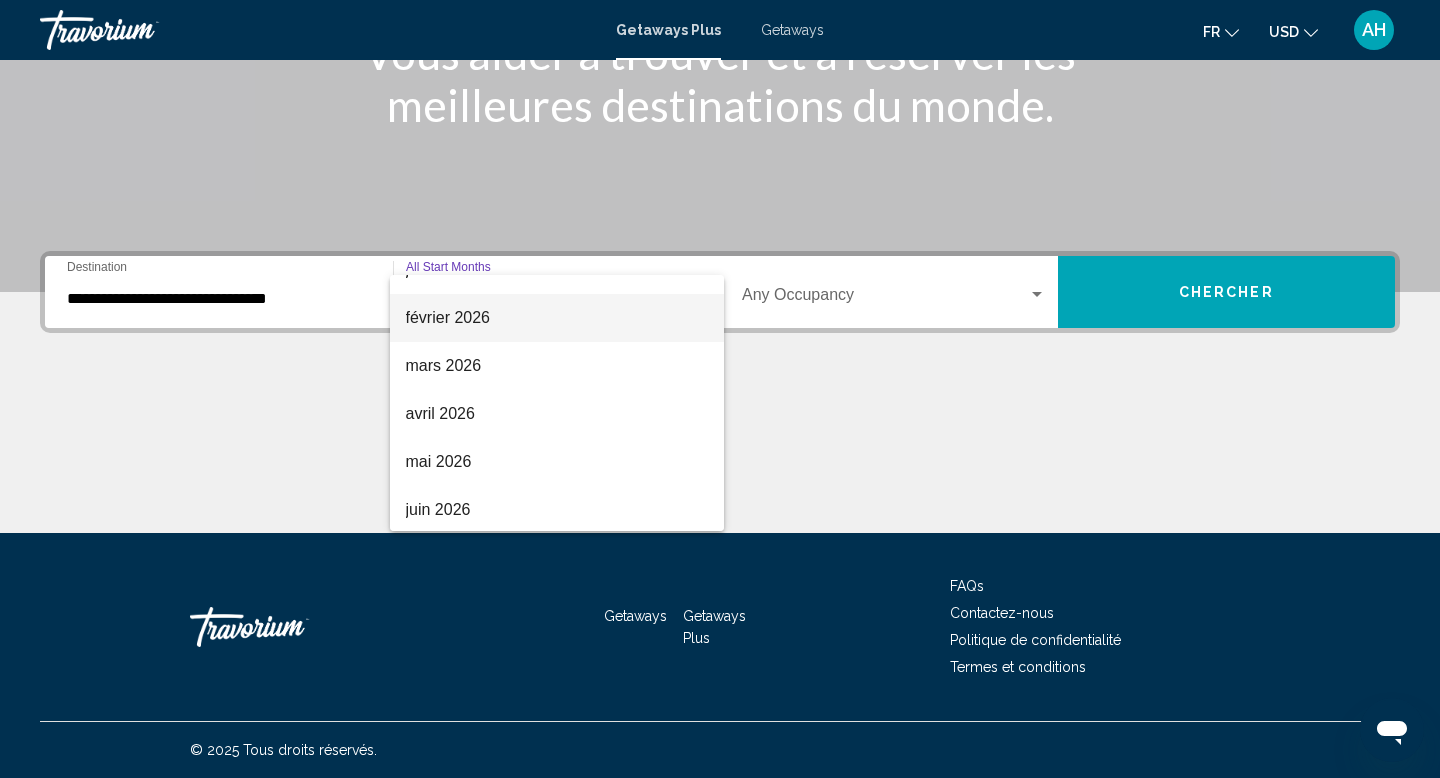scroll, scrollTop: 342, scrollLeft: 0, axis: vertical 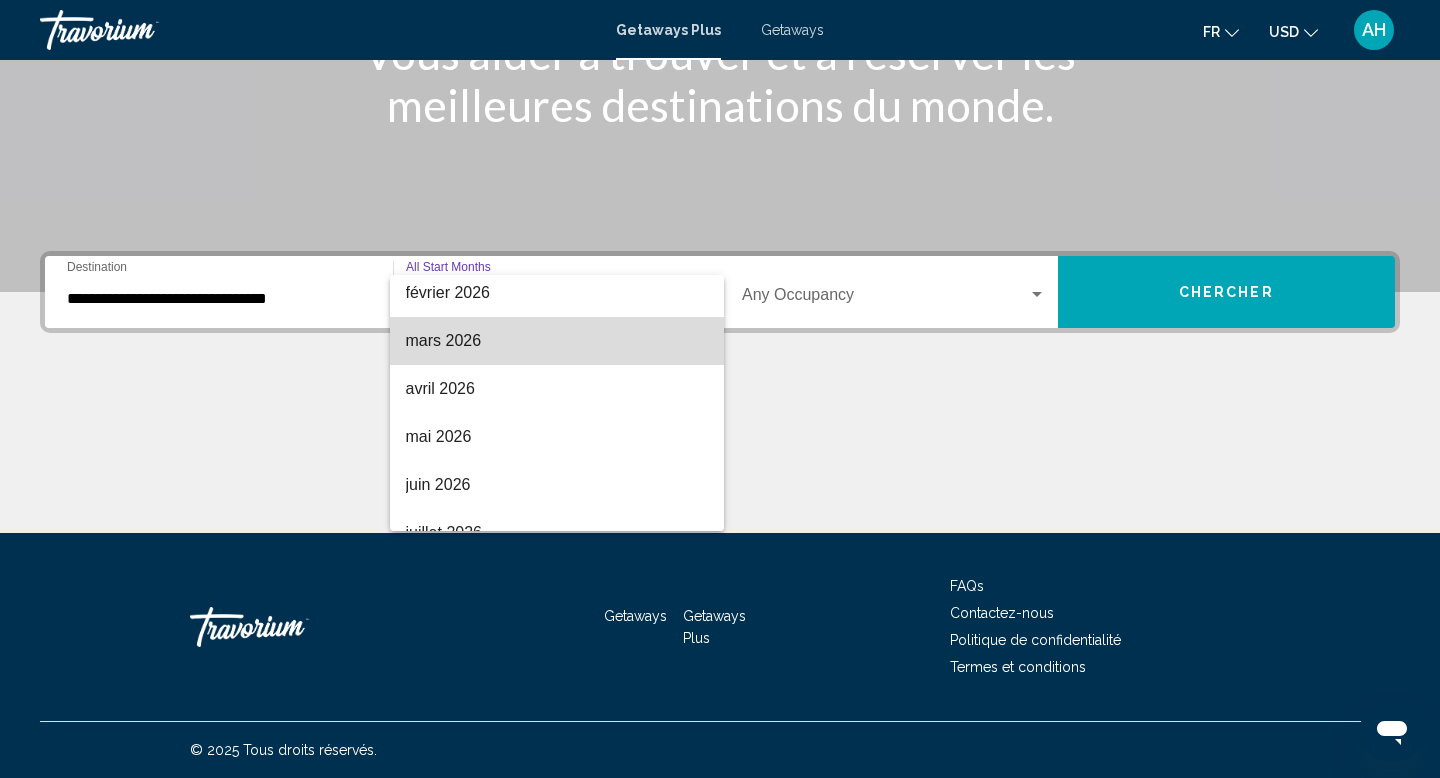 click on "mars 2026" at bounding box center (557, 341) 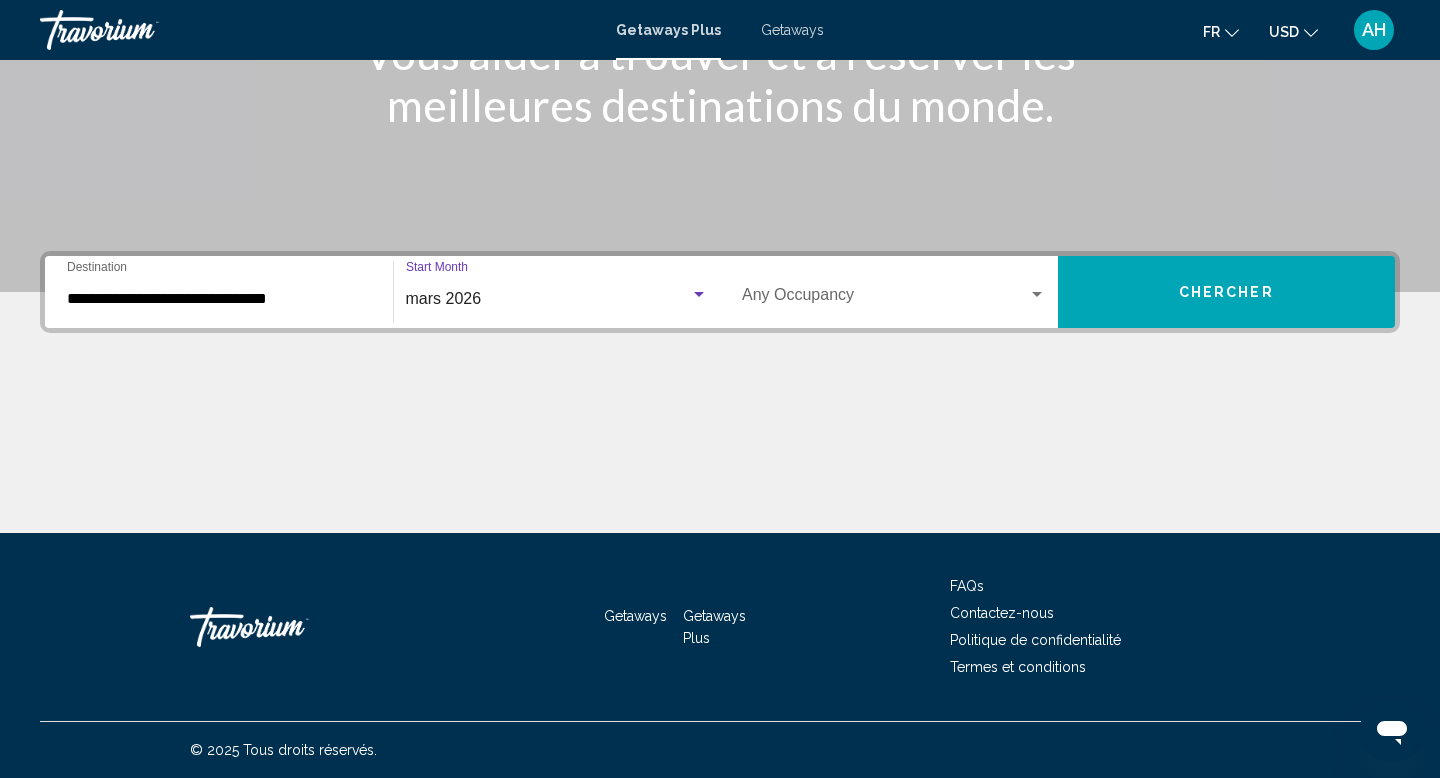 click at bounding box center [885, 299] 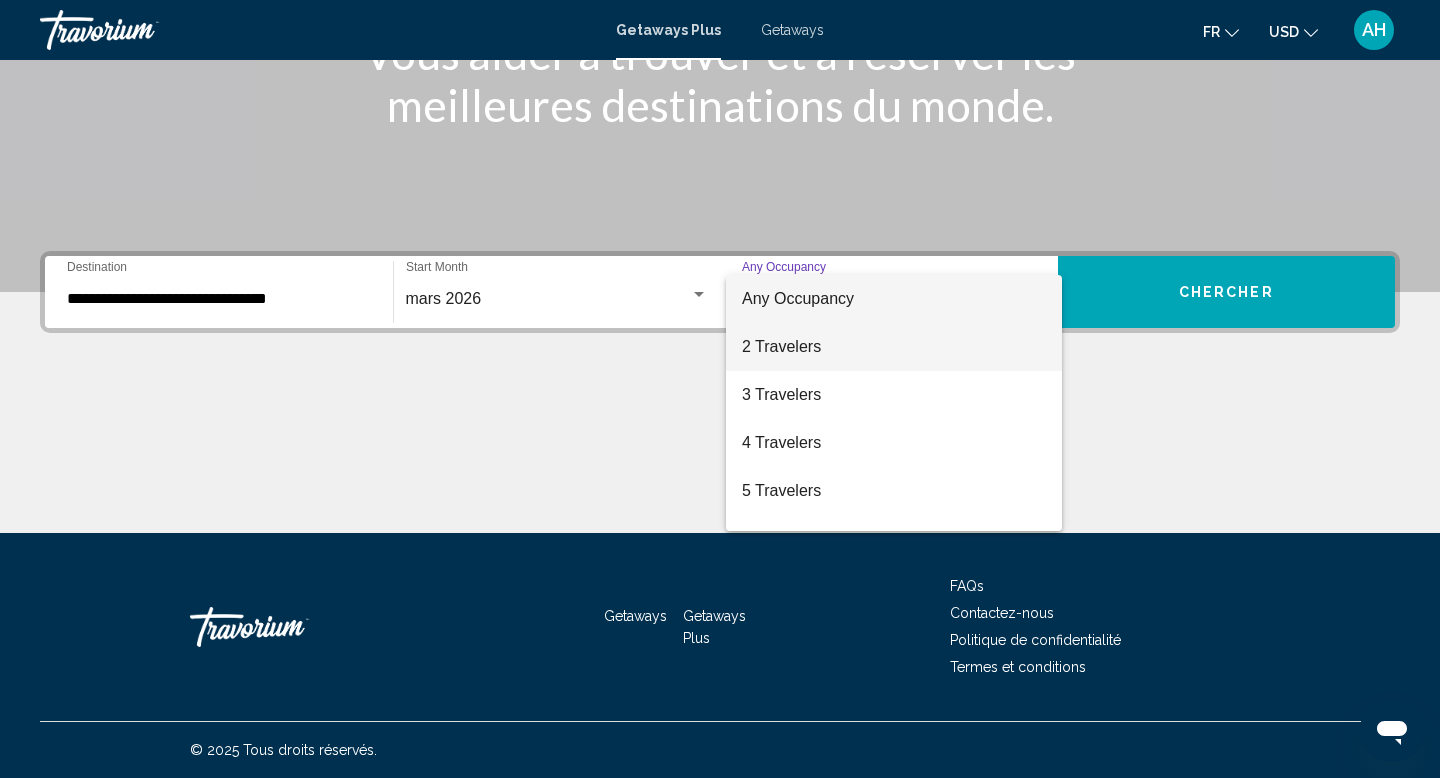 click on "2 Travelers" at bounding box center (894, 347) 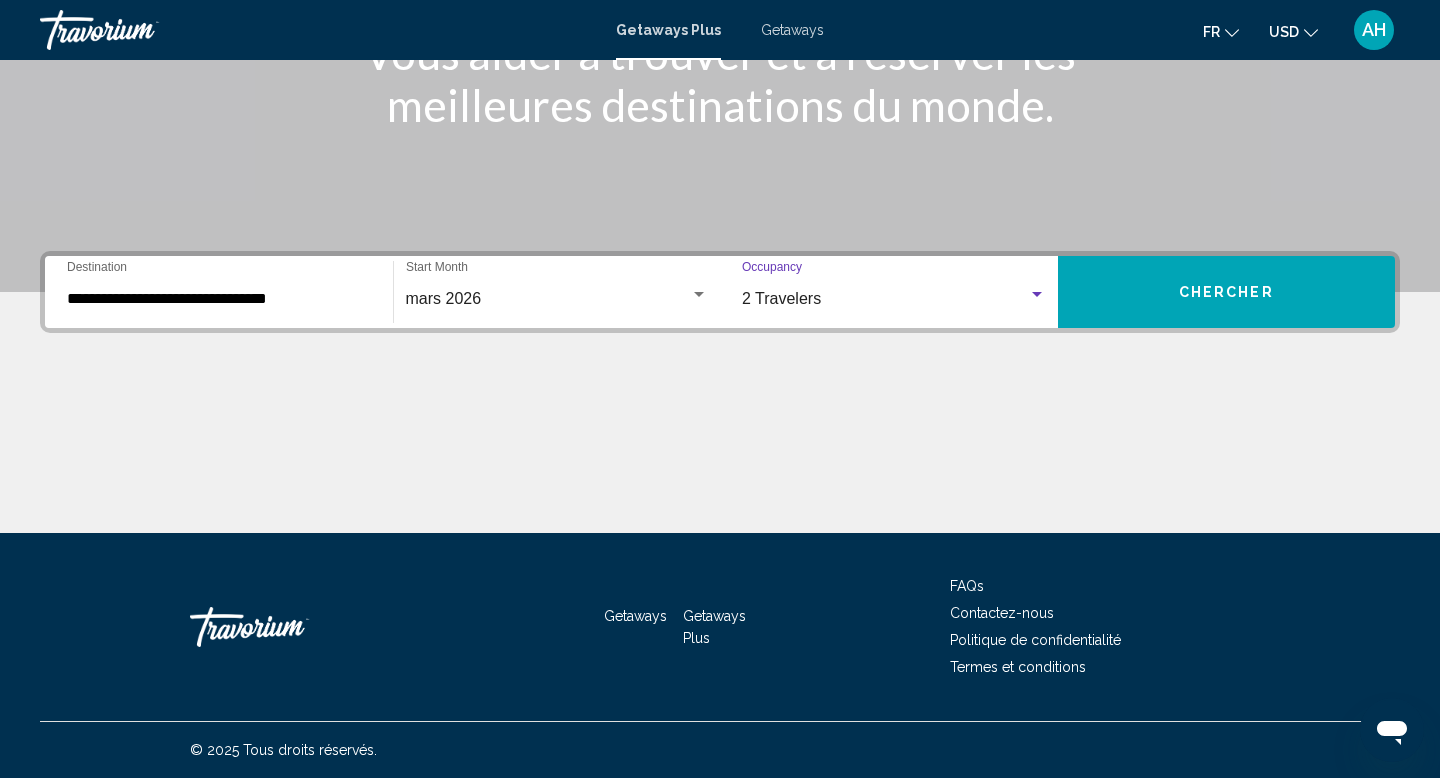 click on "Chercher" at bounding box center (1226, 293) 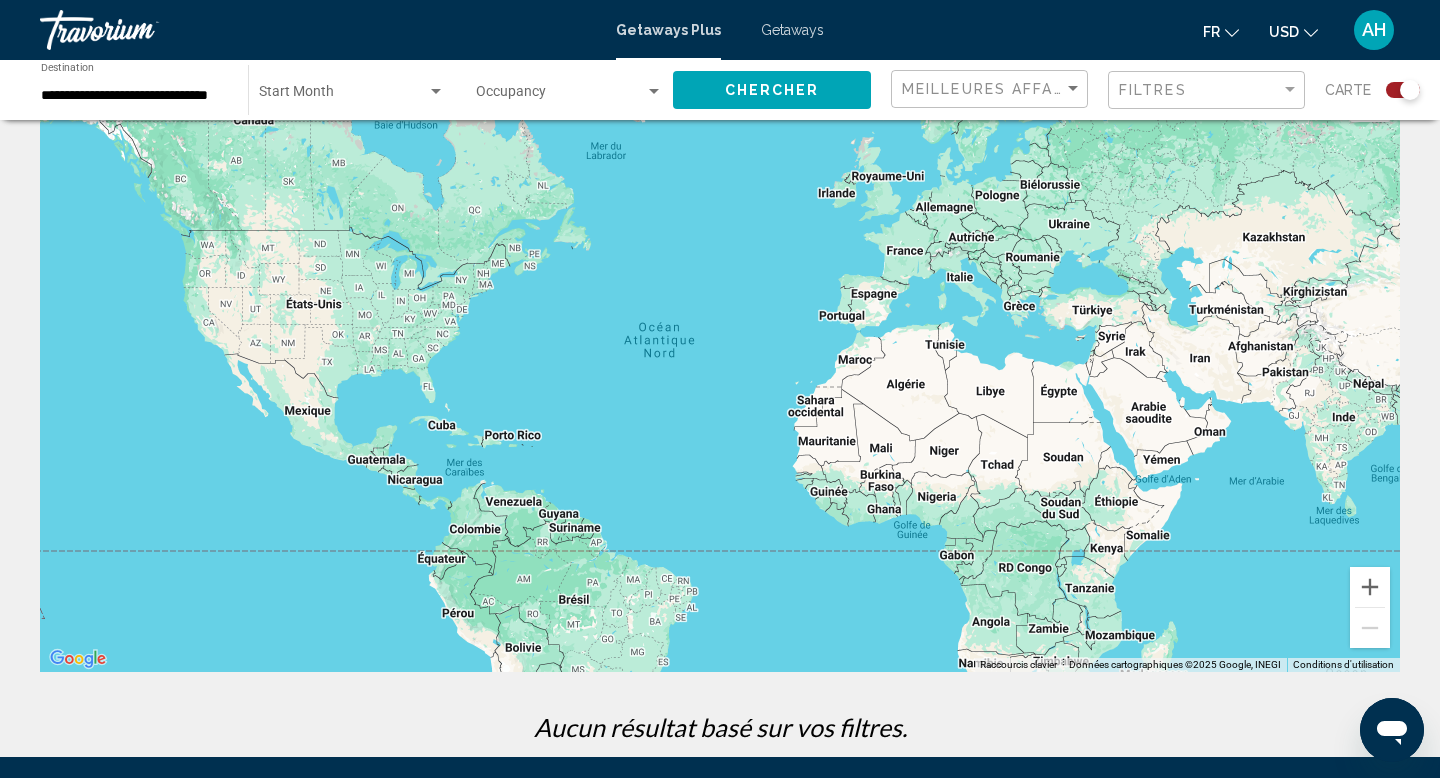 scroll, scrollTop: 0, scrollLeft: 0, axis: both 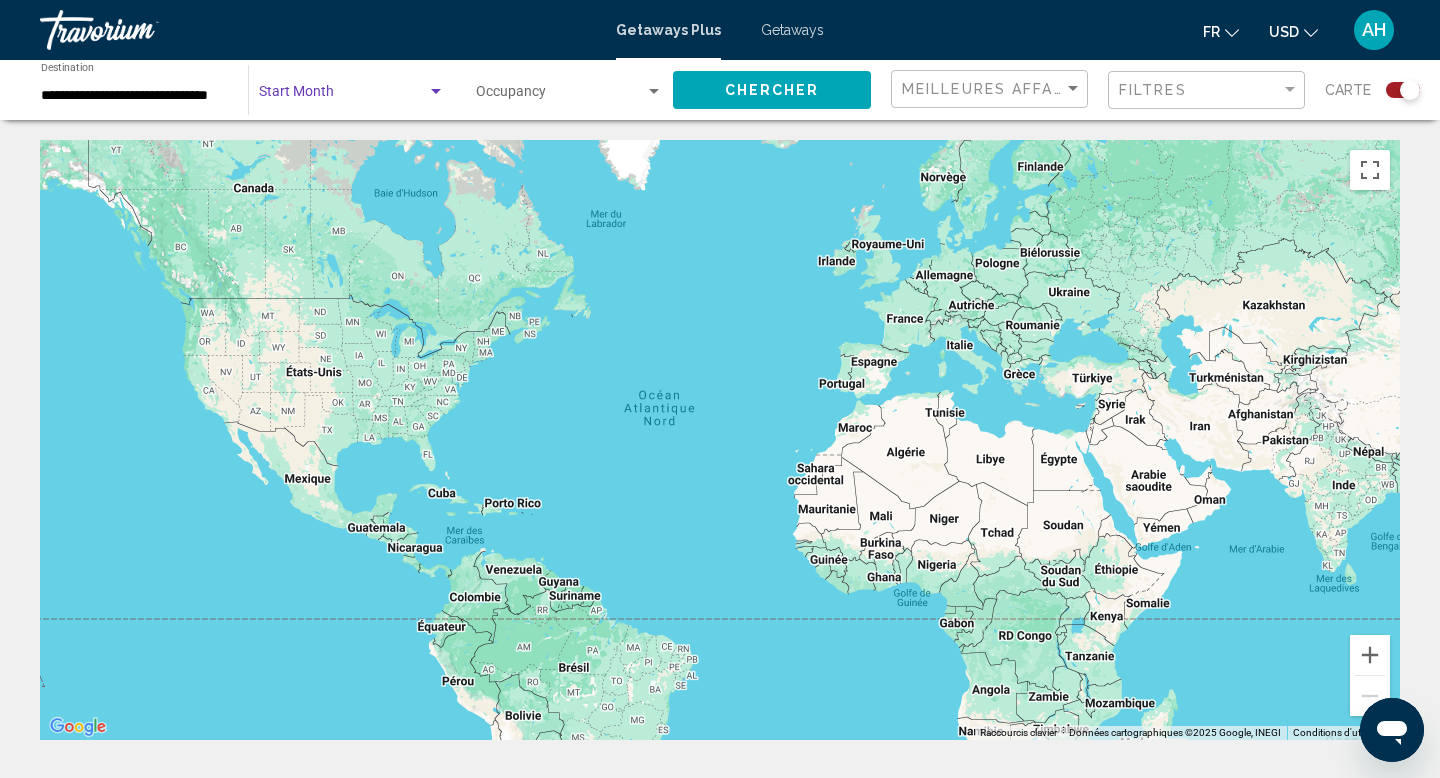 click at bounding box center (343, 96) 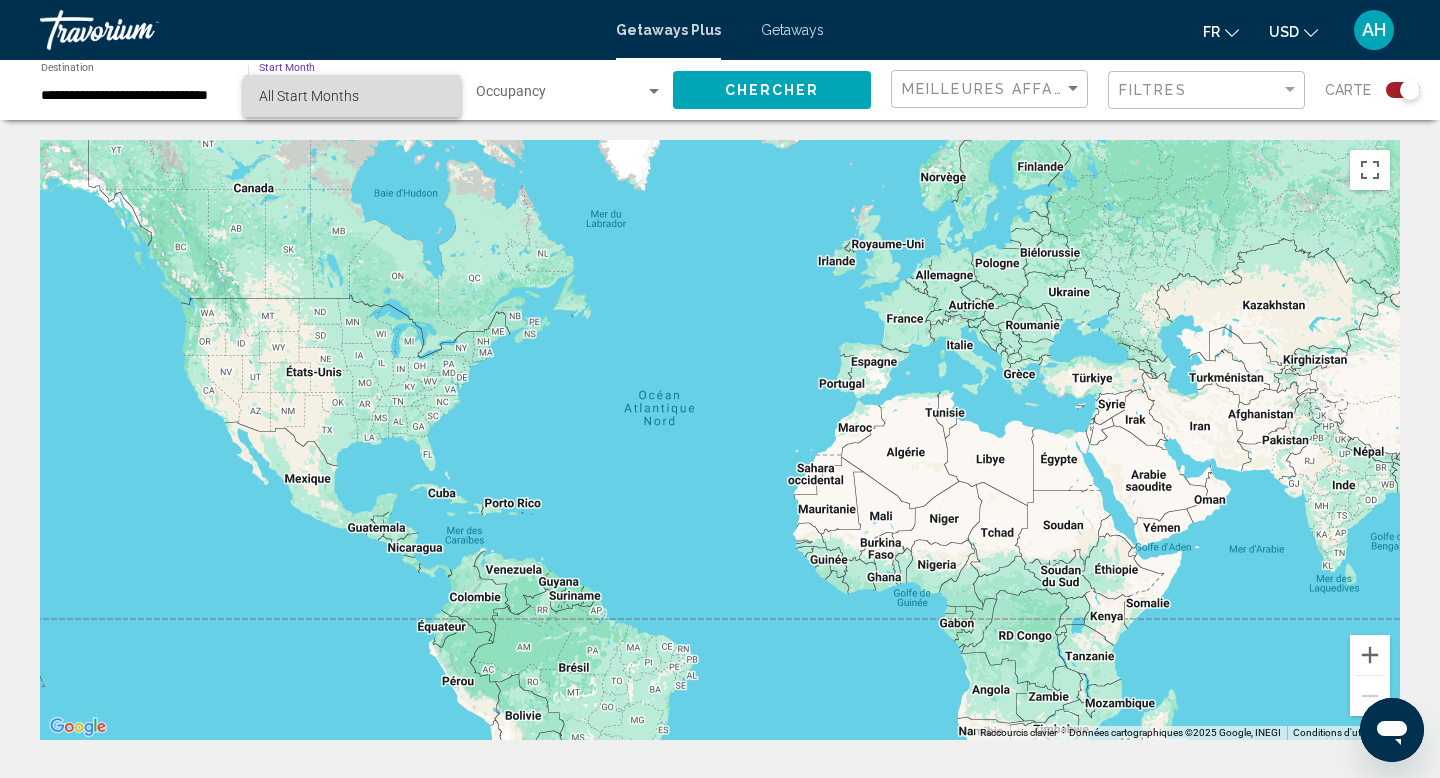 click on "All Start Months" at bounding box center [352, 96] 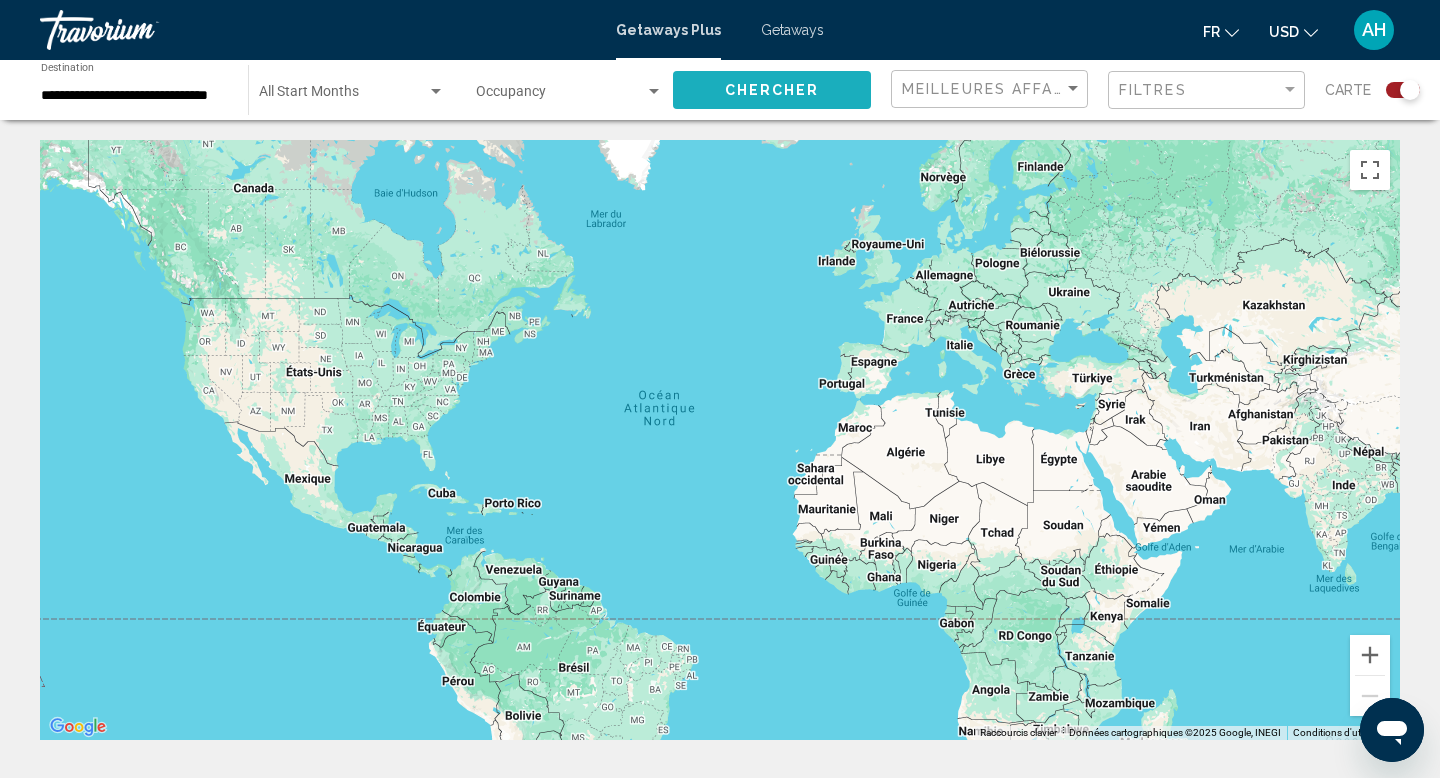 click on "Chercher" 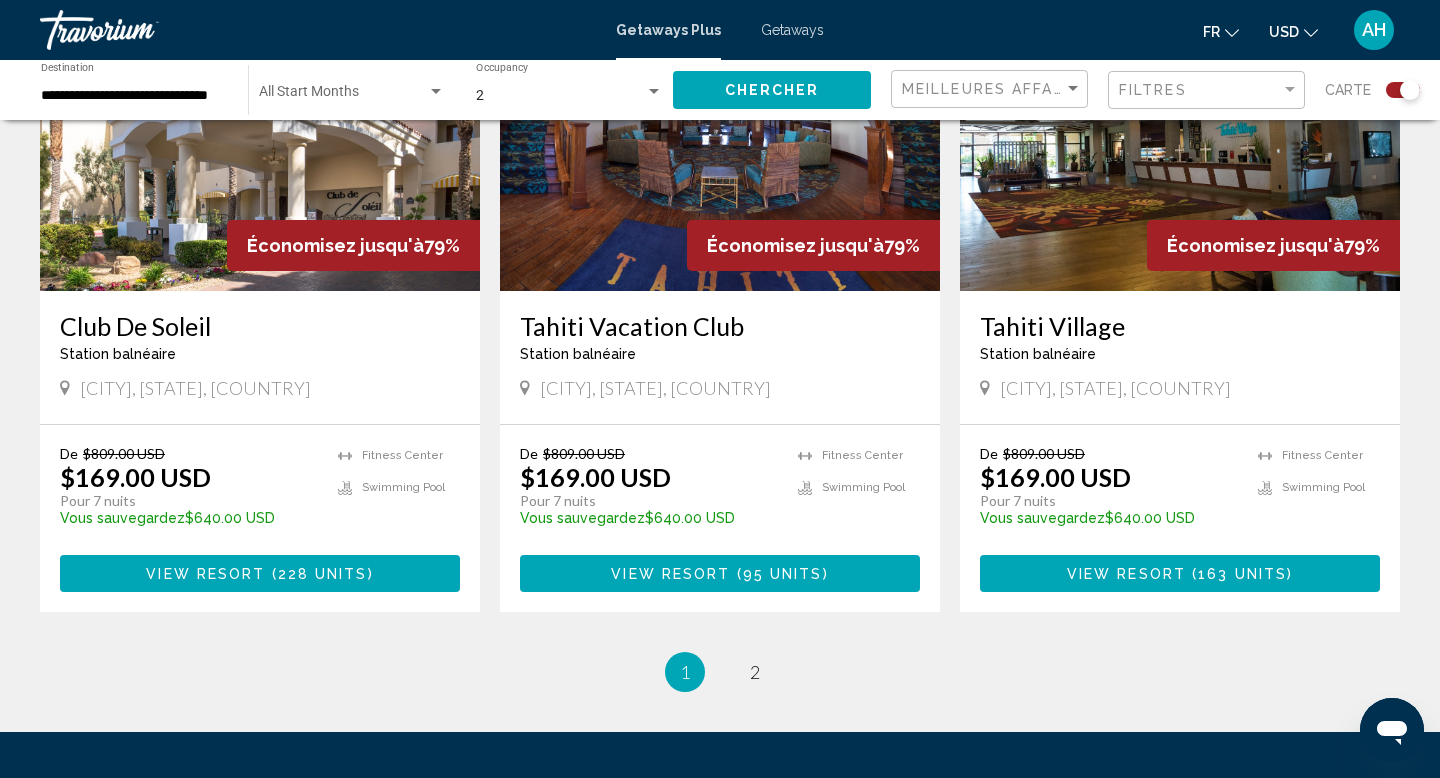 scroll, scrollTop: 3002, scrollLeft: 0, axis: vertical 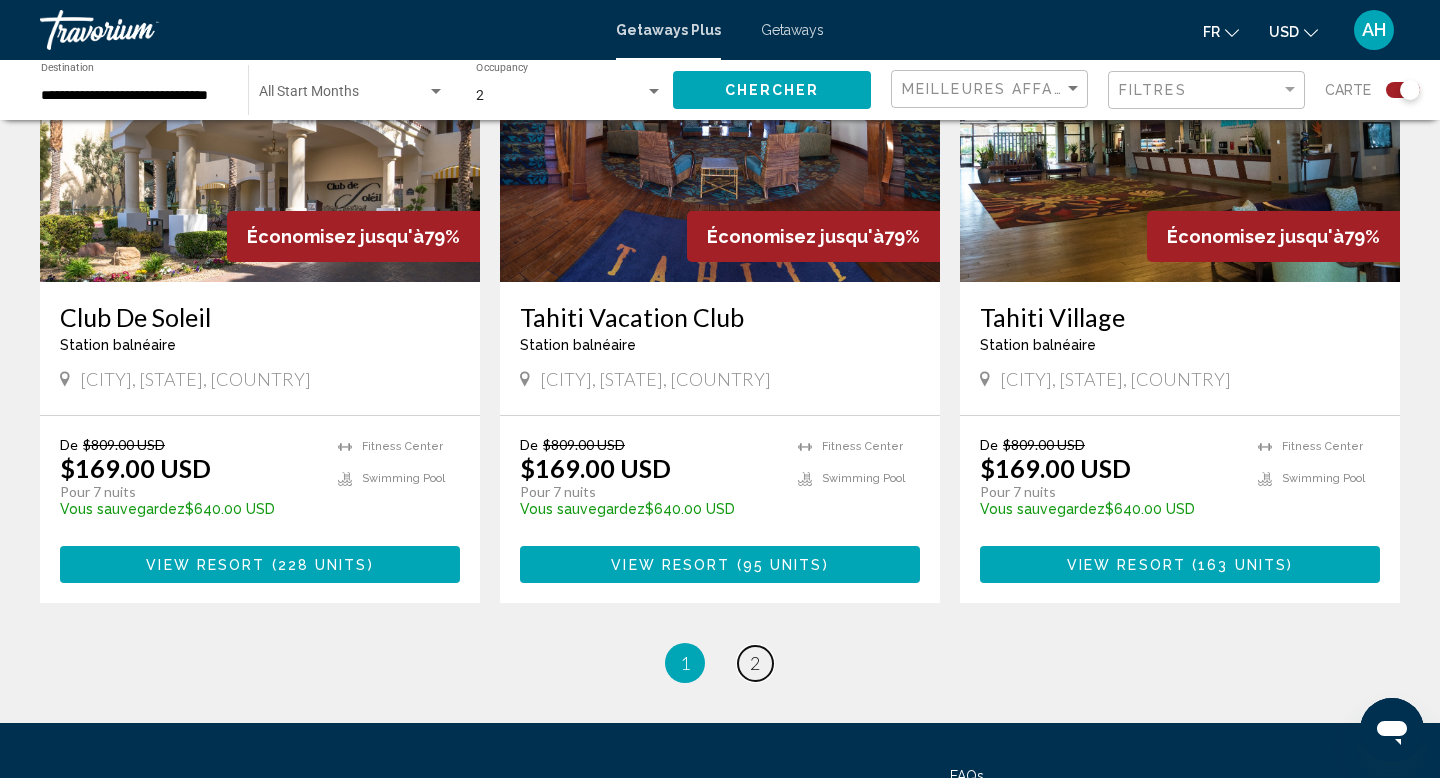 click on "2" at bounding box center [755, 663] 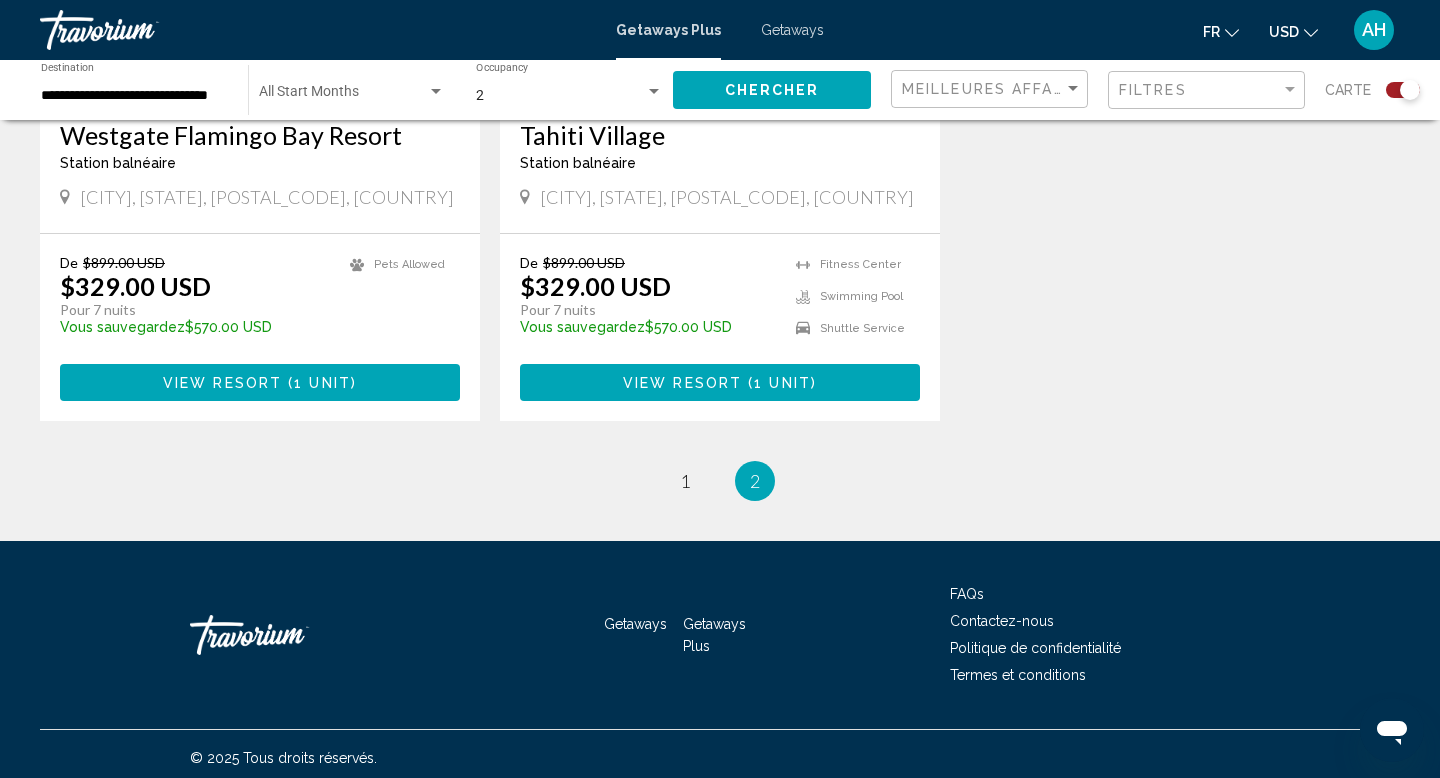 scroll, scrollTop: 3190, scrollLeft: 0, axis: vertical 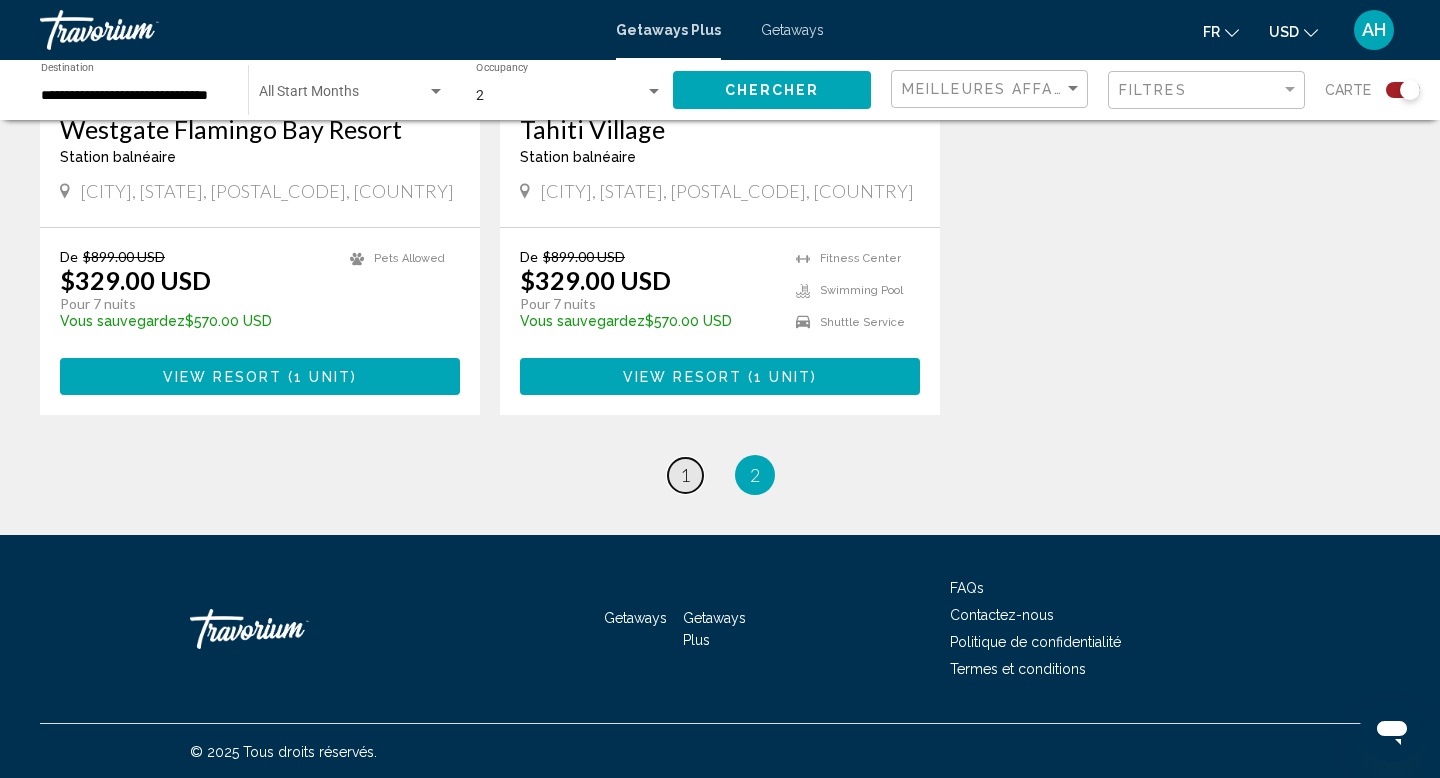 click on "1" at bounding box center (685, 475) 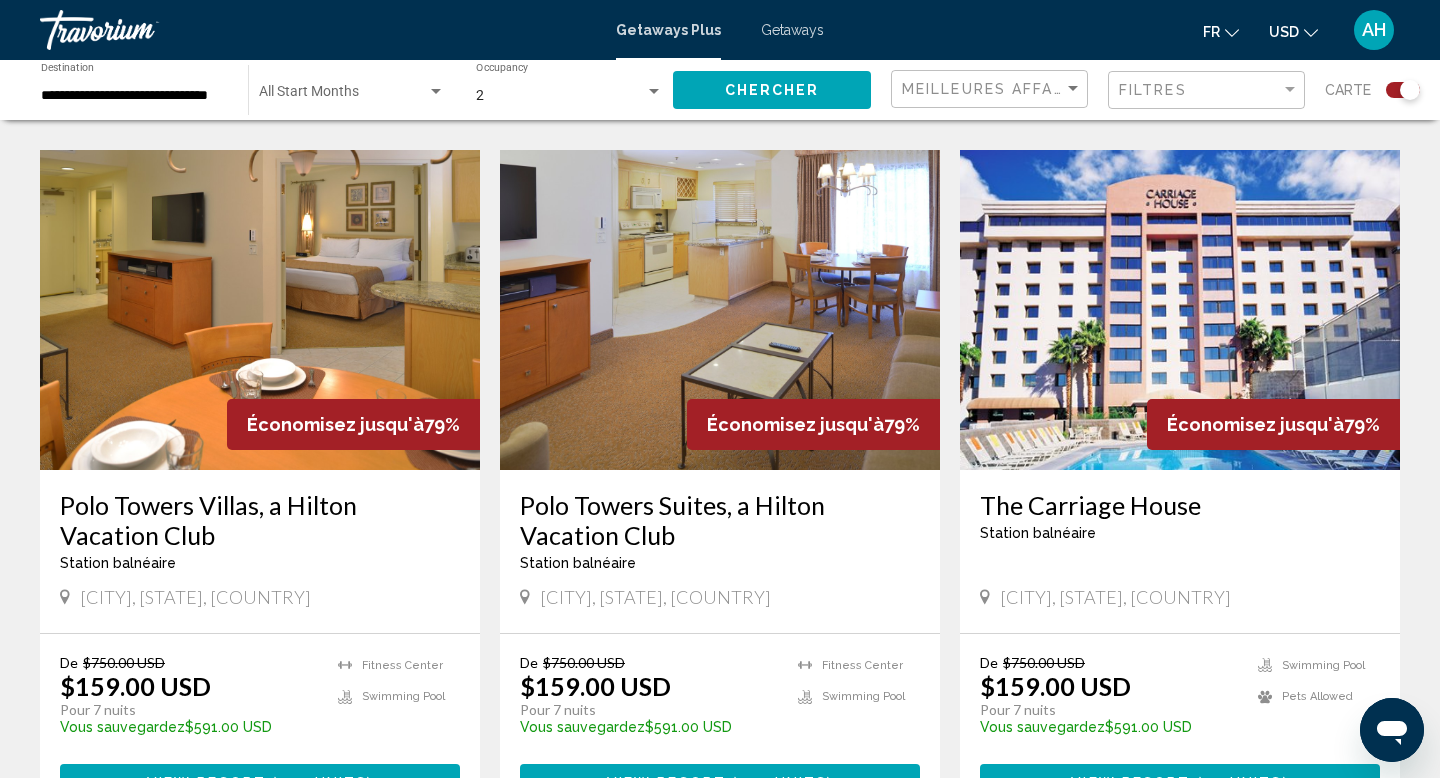 scroll, scrollTop: 1383, scrollLeft: 0, axis: vertical 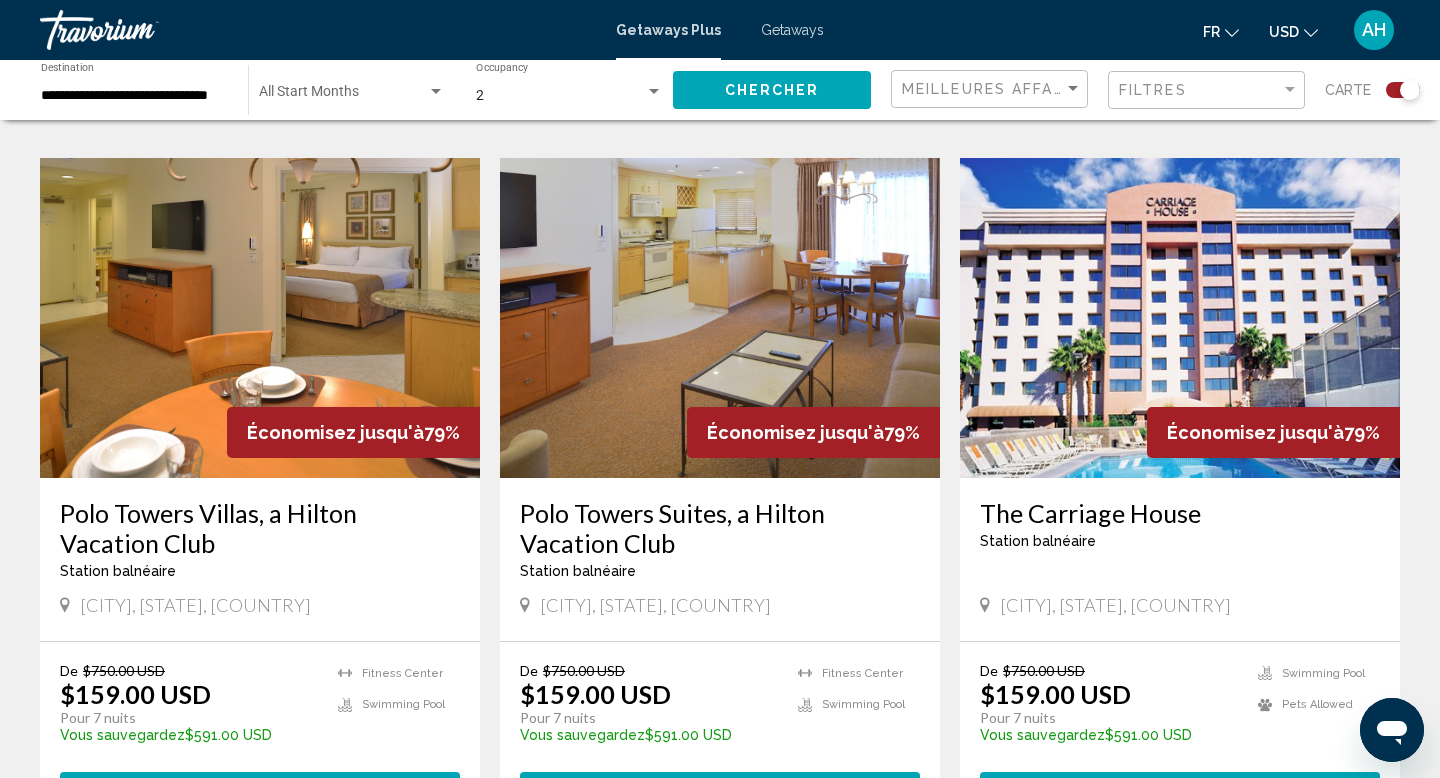 click on "Polo Towers Suites, a Hilton Vacation Club" at bounding box center (720, 528) 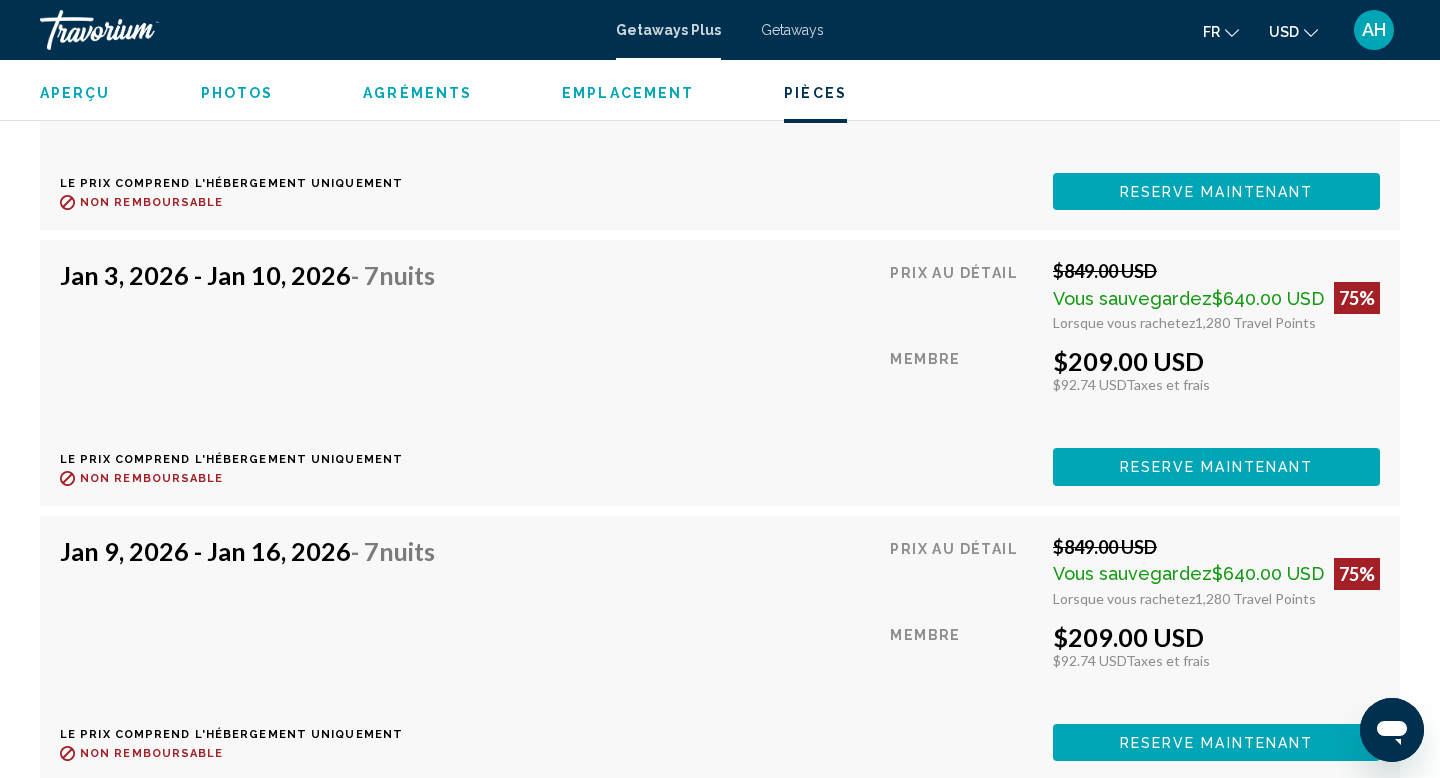scroll, scrollTop: 17047, scrollLeft: 0, axis: vertical 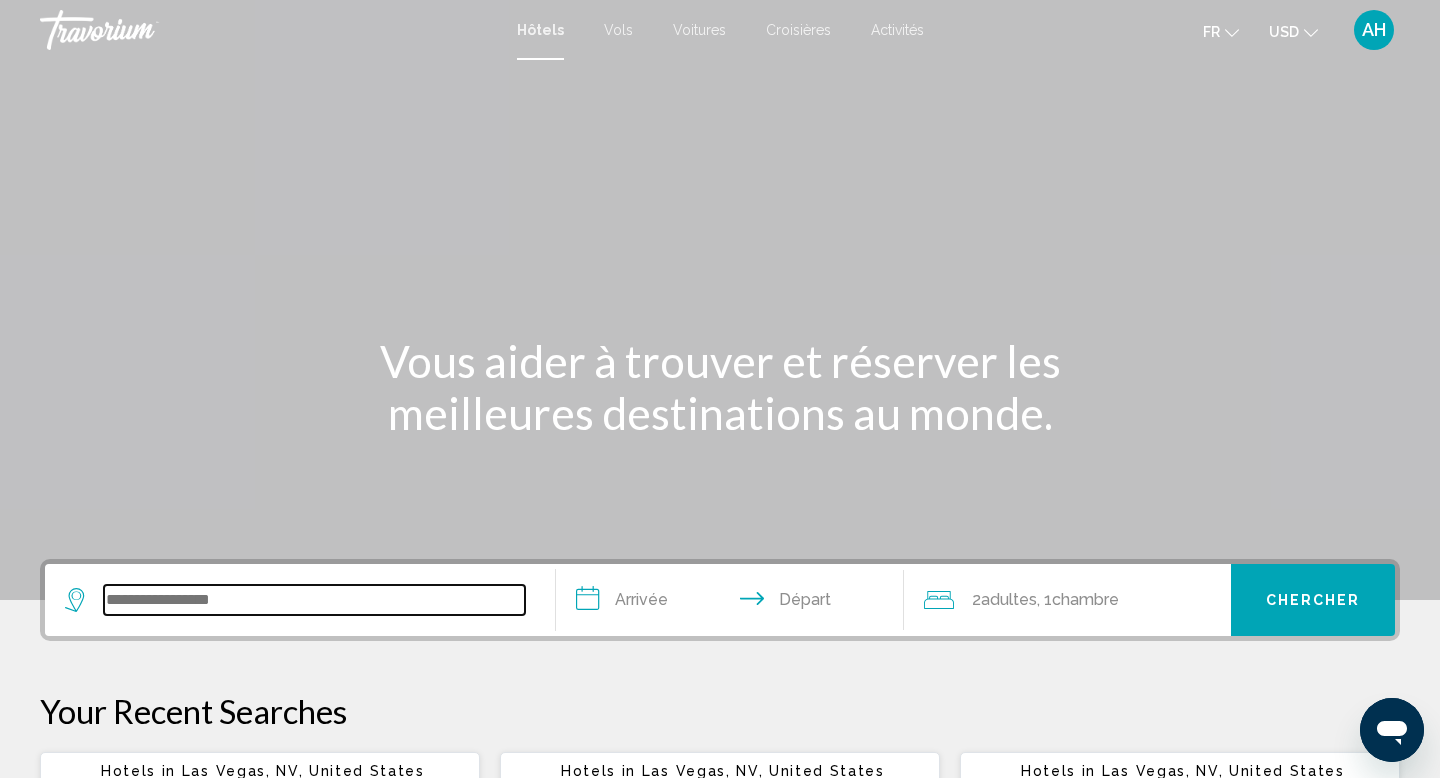 click at bounding box center (314, 600) 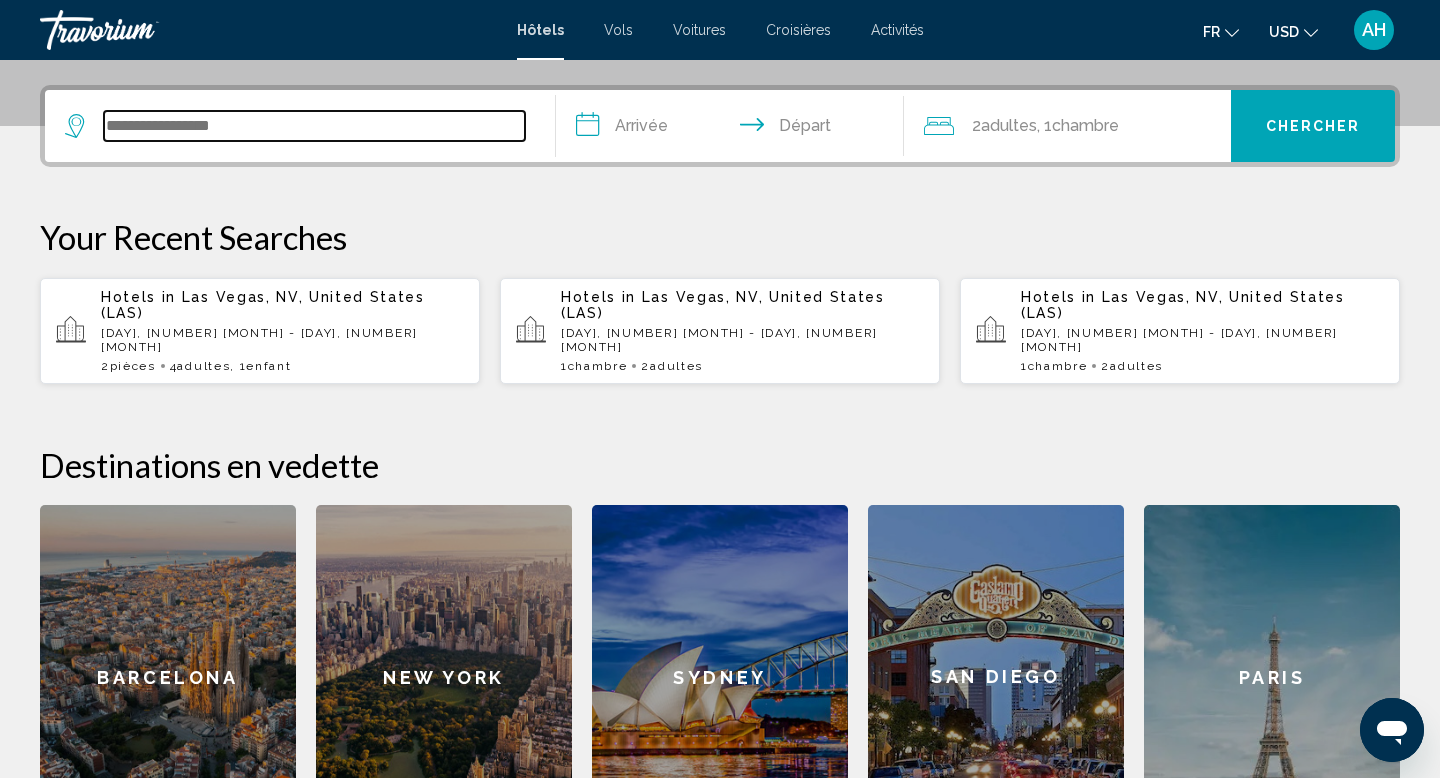 scroll, scrollTop: 494, scrollLeft: 0, axis: vertical 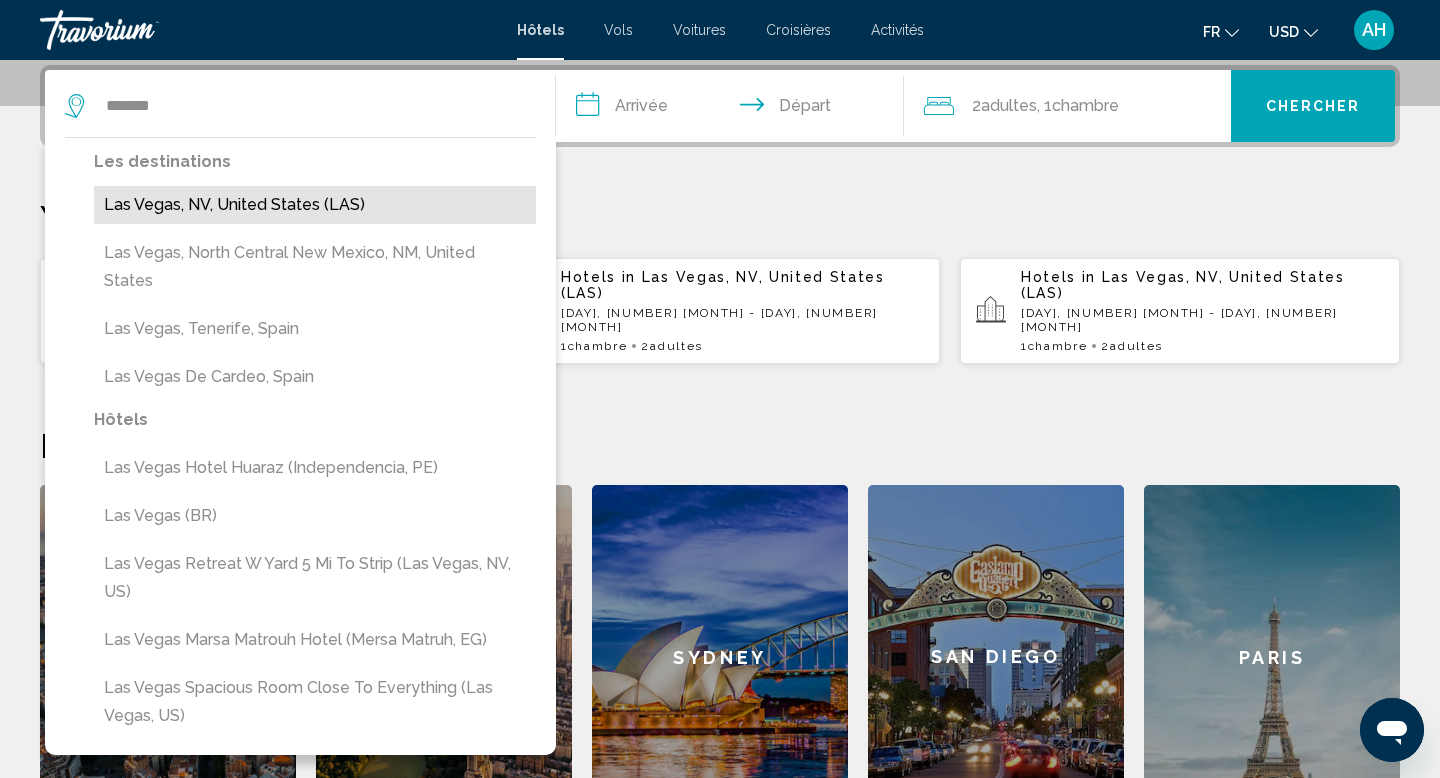 click on "Las Vegas, NV, United States (LAS)" at bounding box center [315, 205] 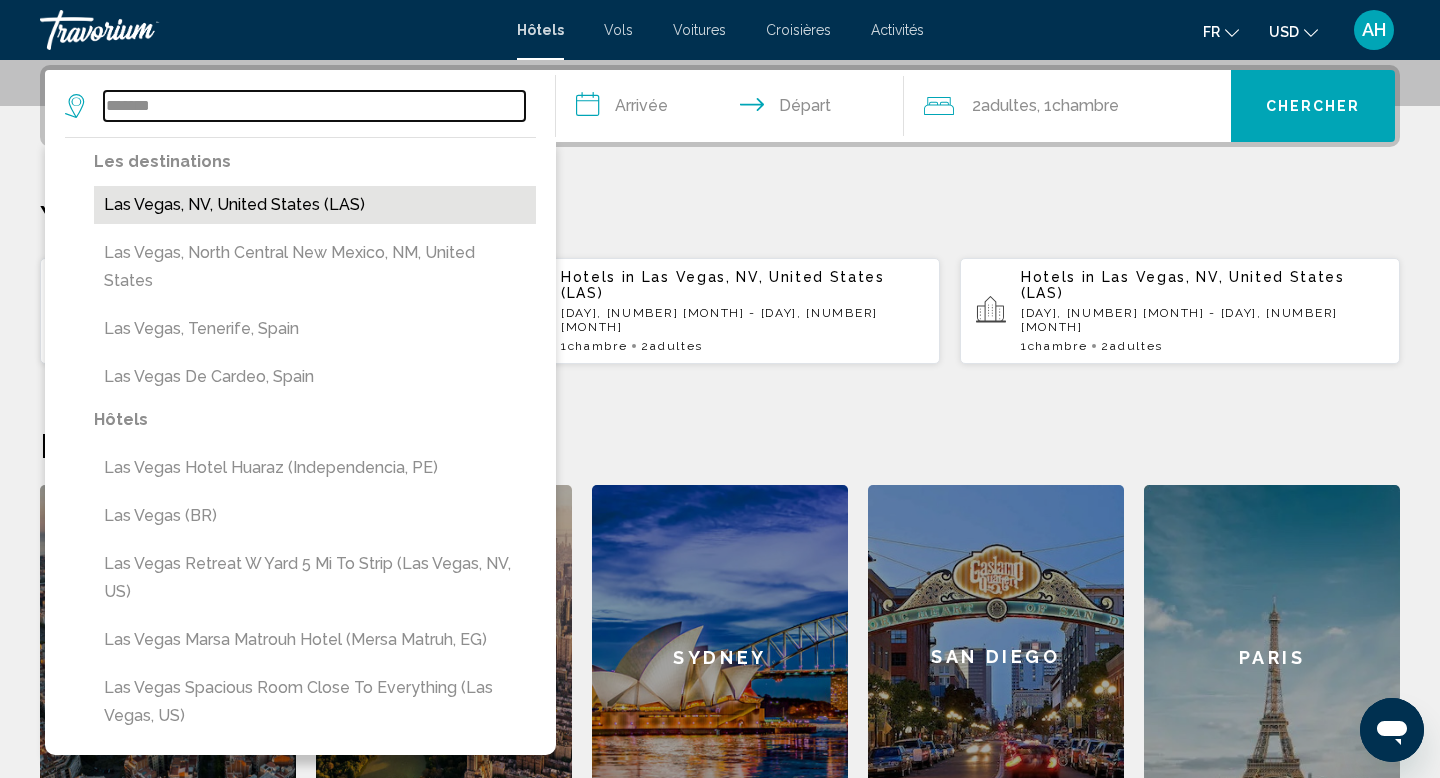 type on "**********" 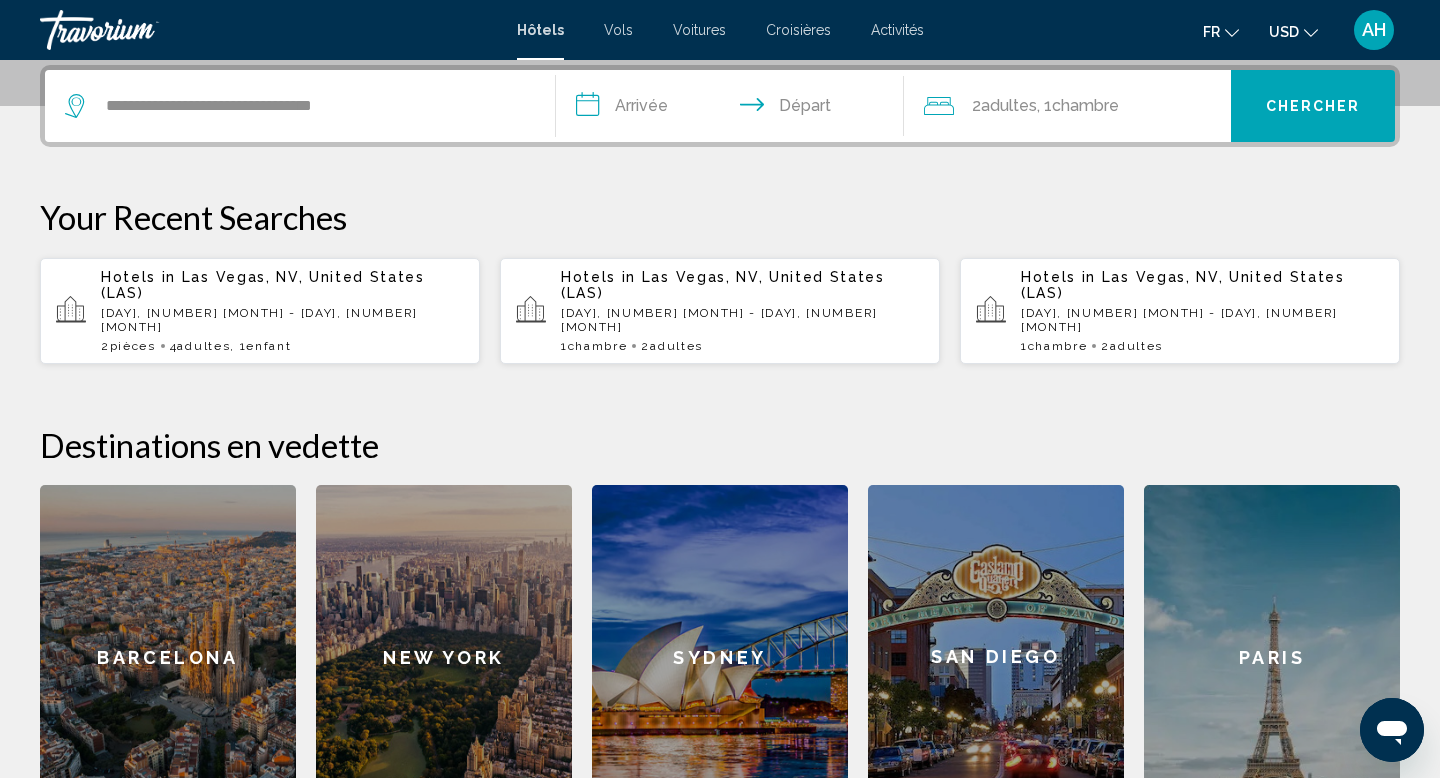 click on "**********" at bounding box center (734, 109) 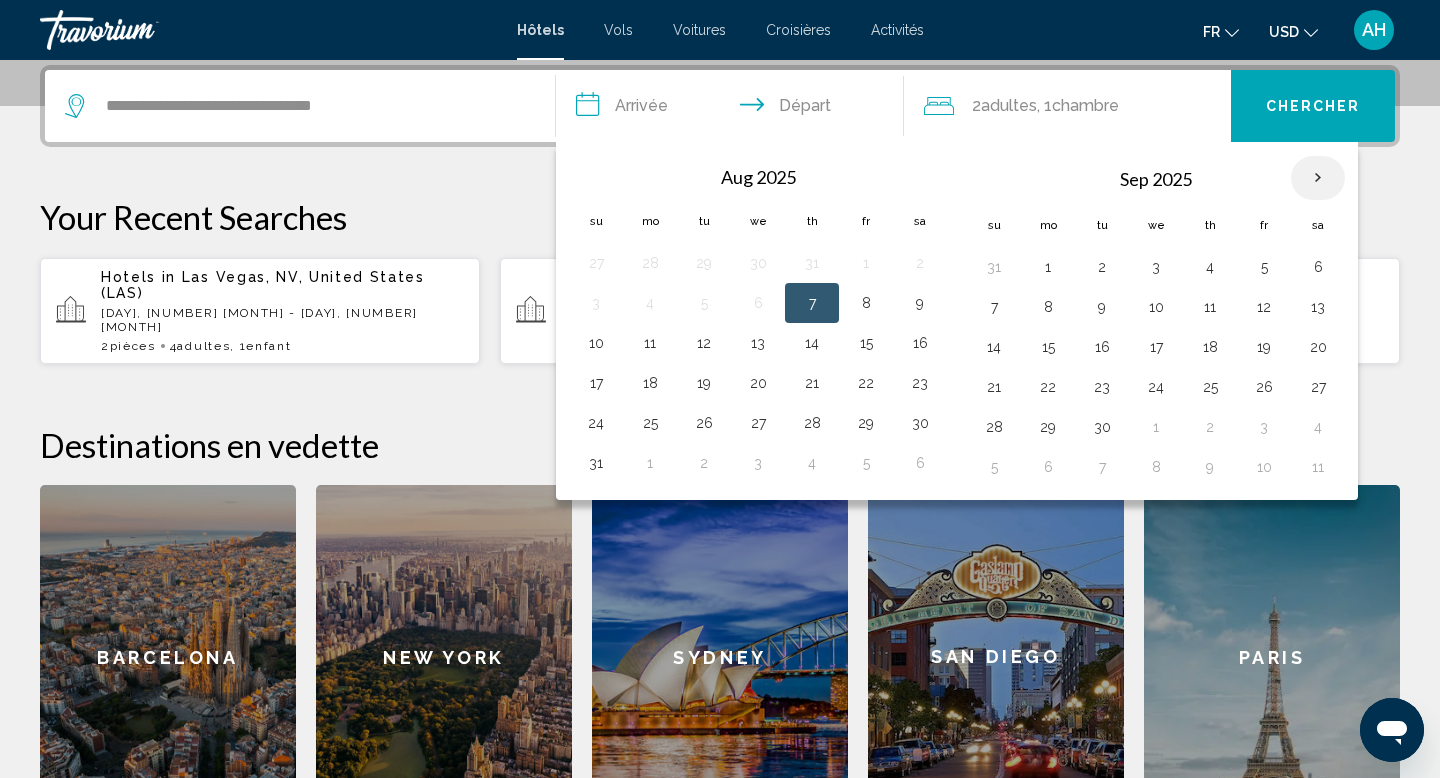 click at bounding box center [1318, 178] 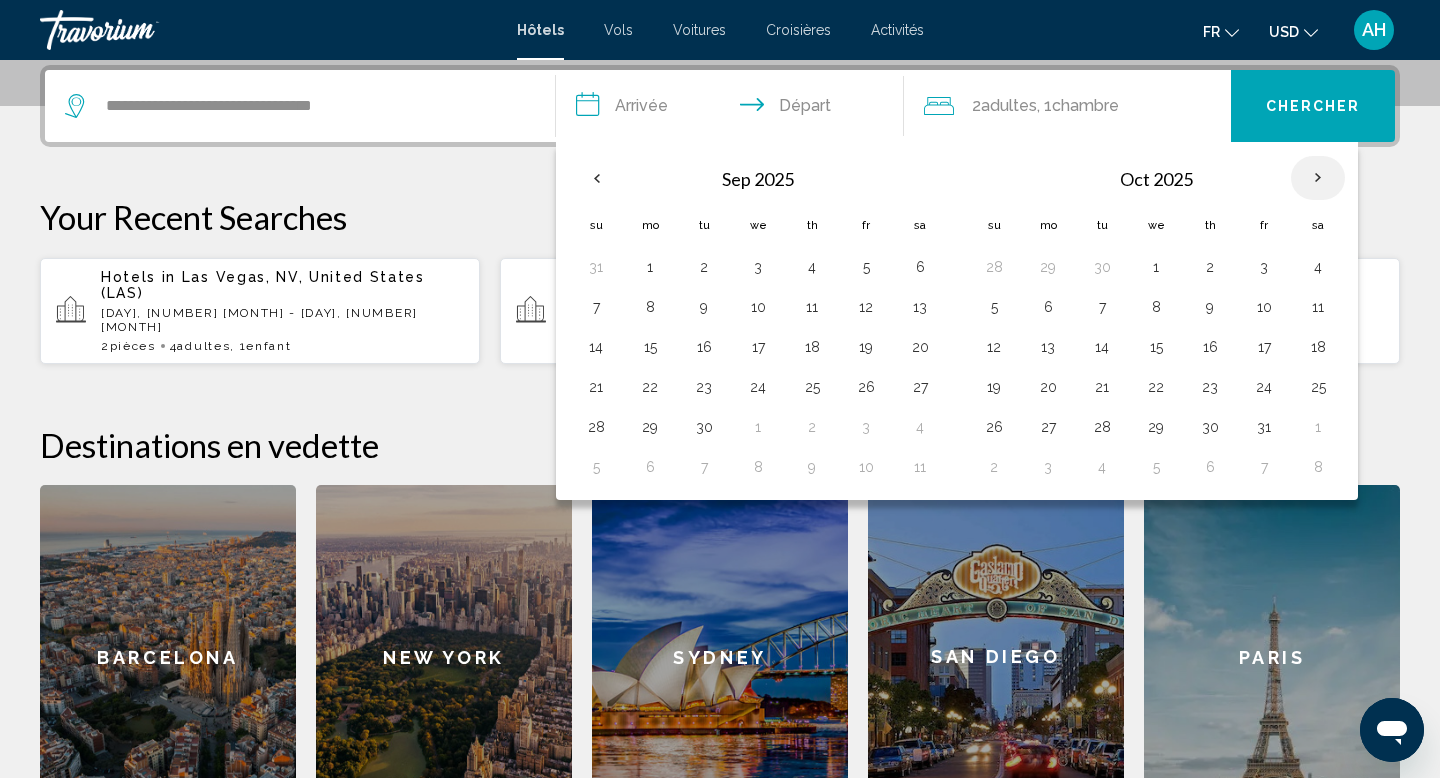 click at bounding box center [1318, 178] 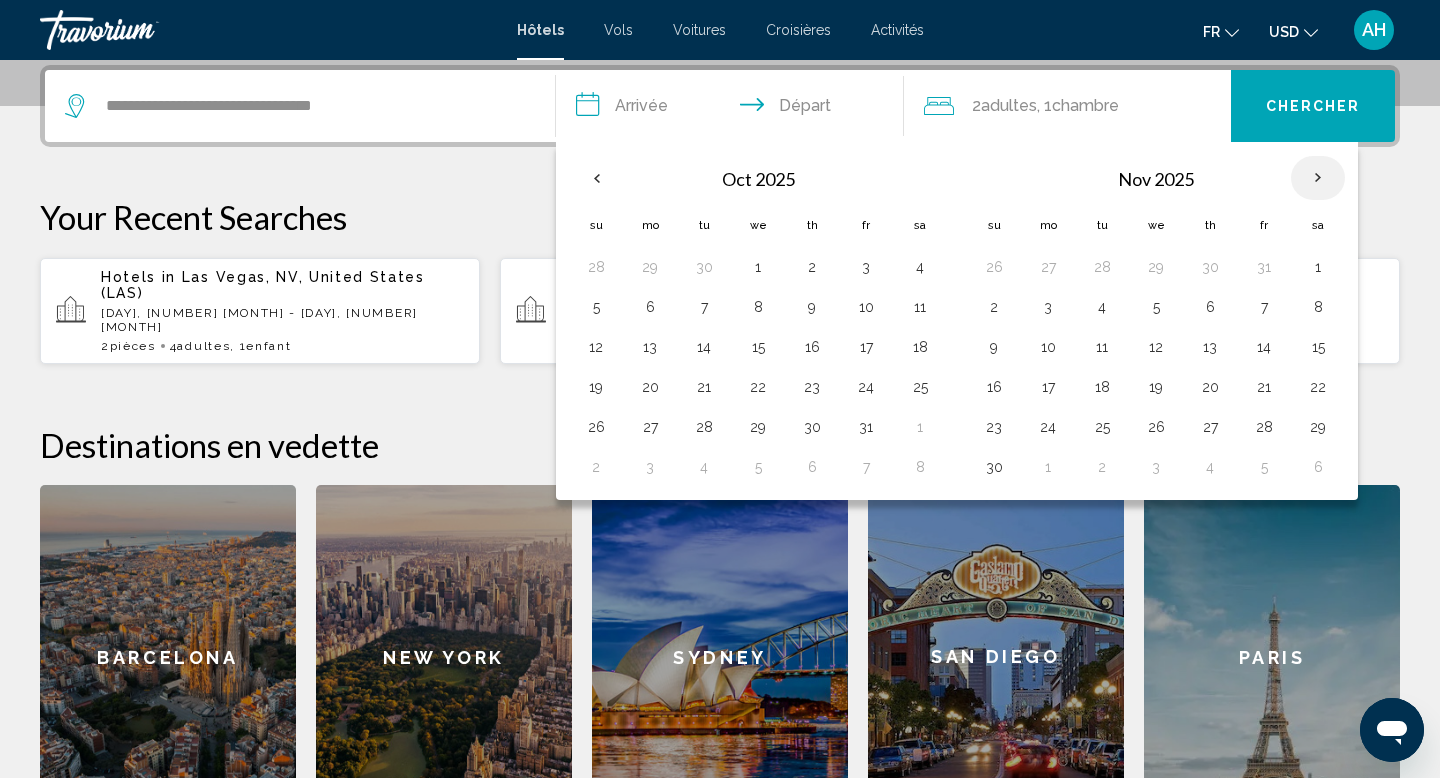 click at bounding box center (1318, 178) 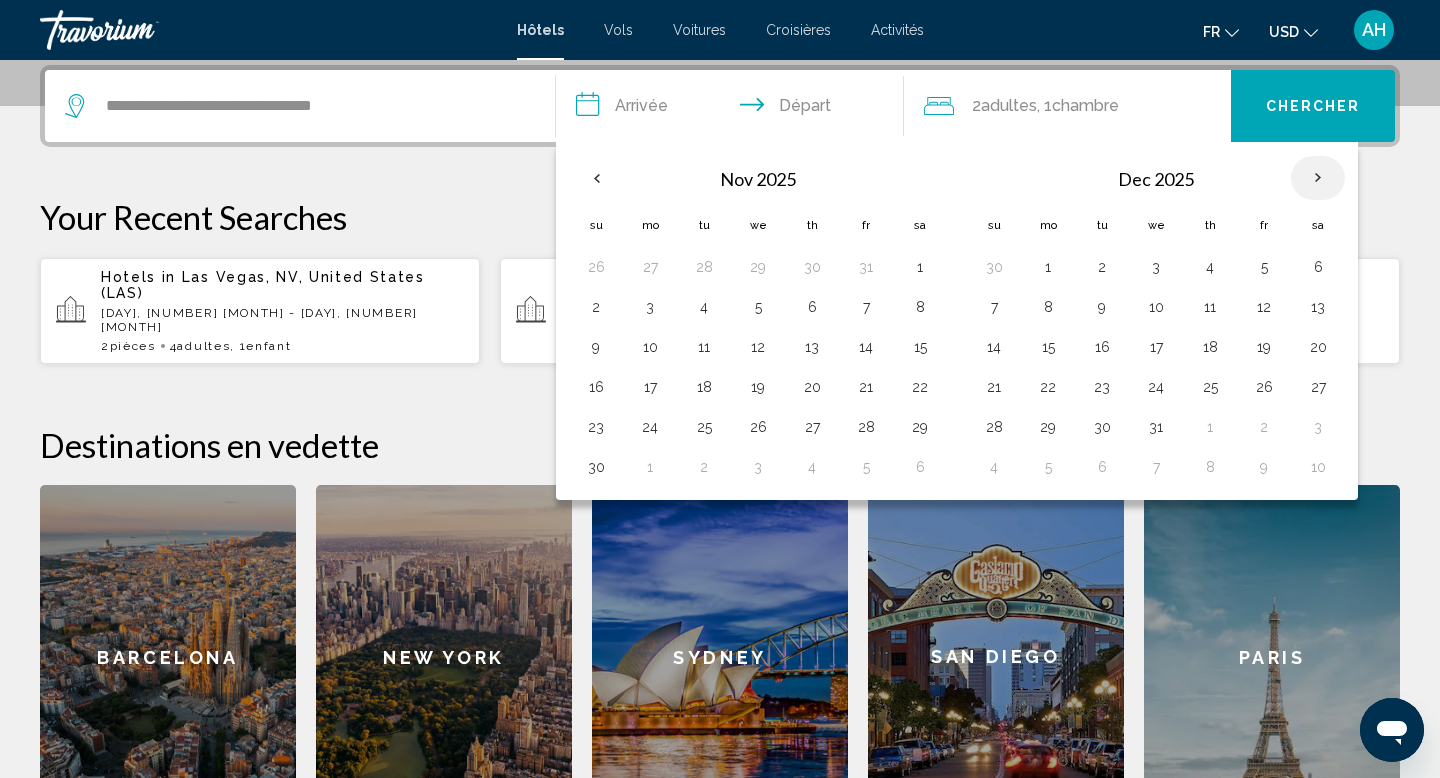 click at bounding box center [1318, 178] 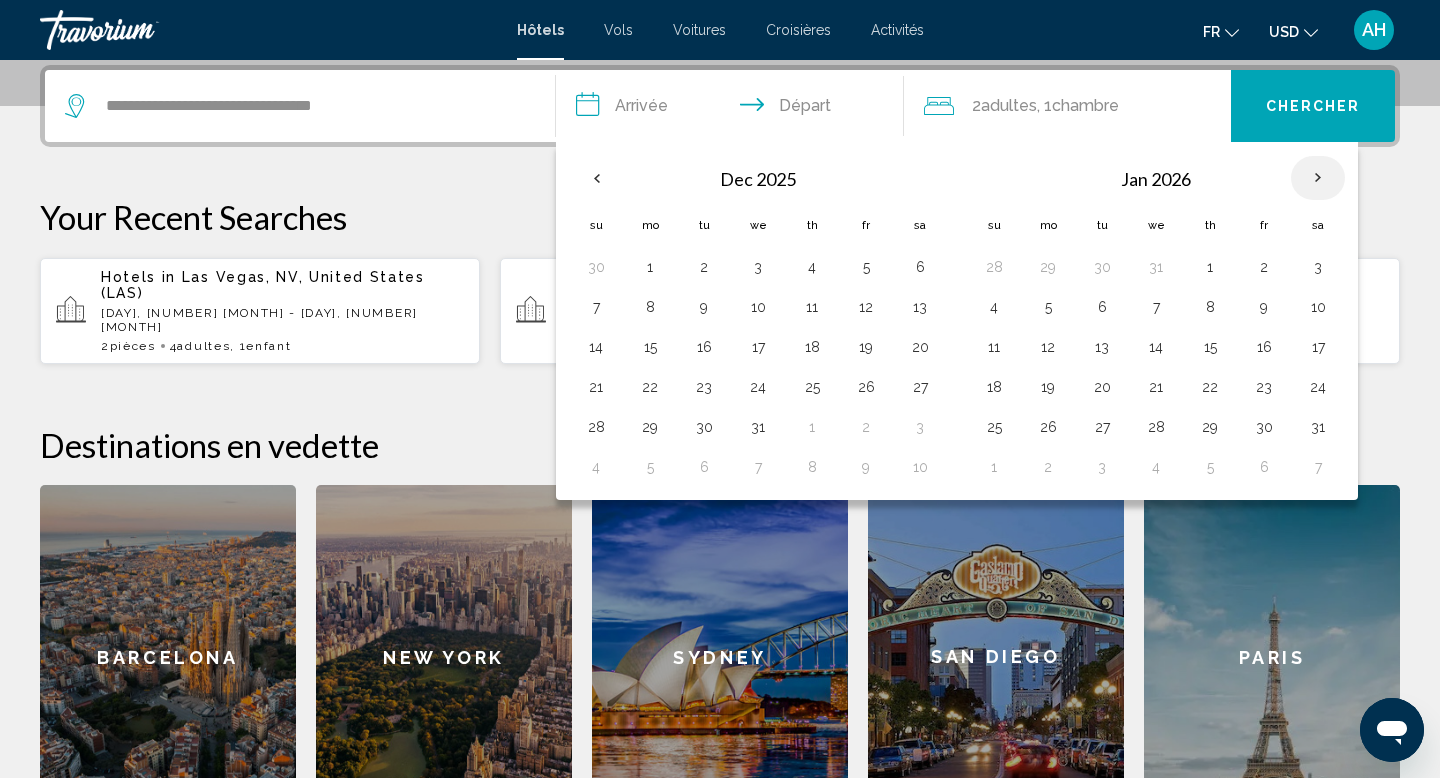 click at bounding box center (1318, 178) 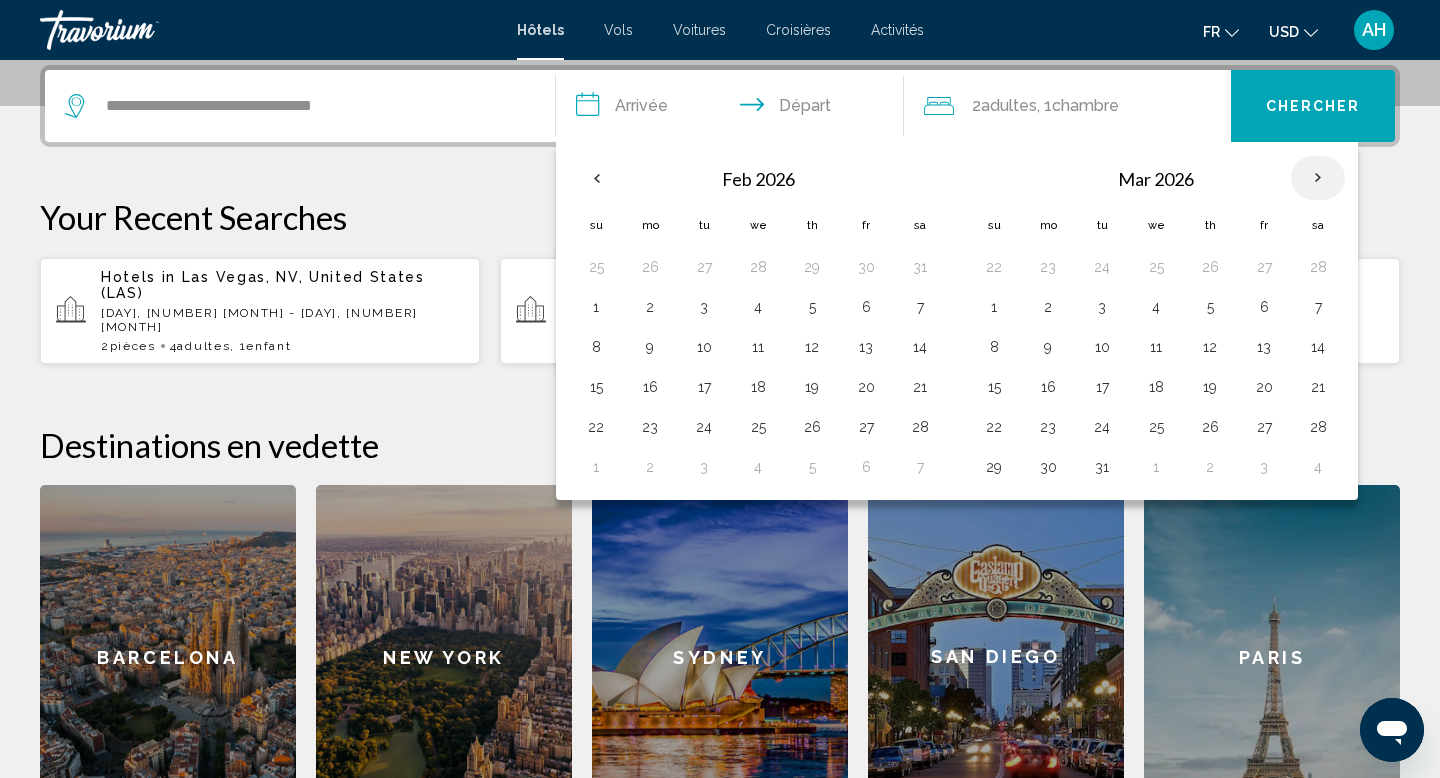 click at bounding box center [1318, 178] 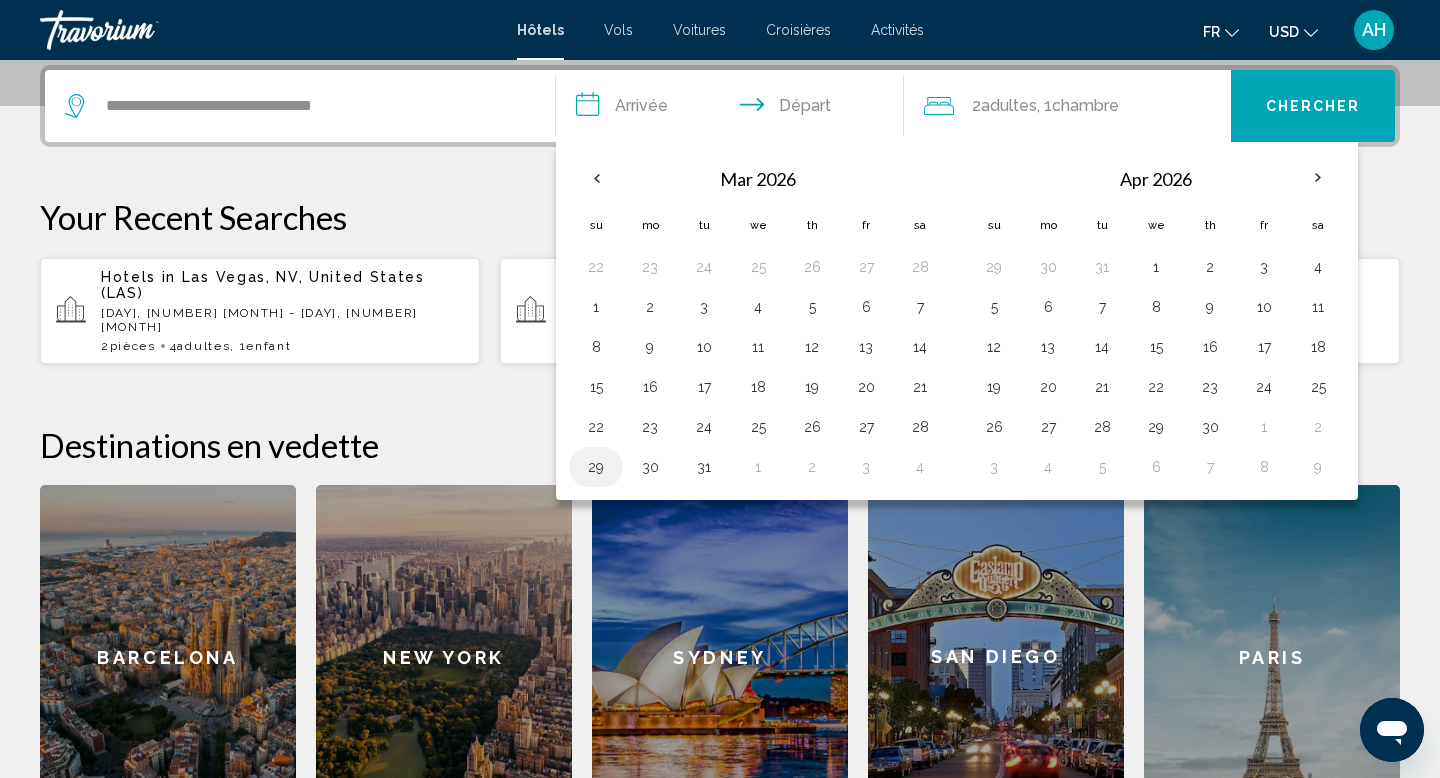 click on "29" at bounding box center [596, 467] 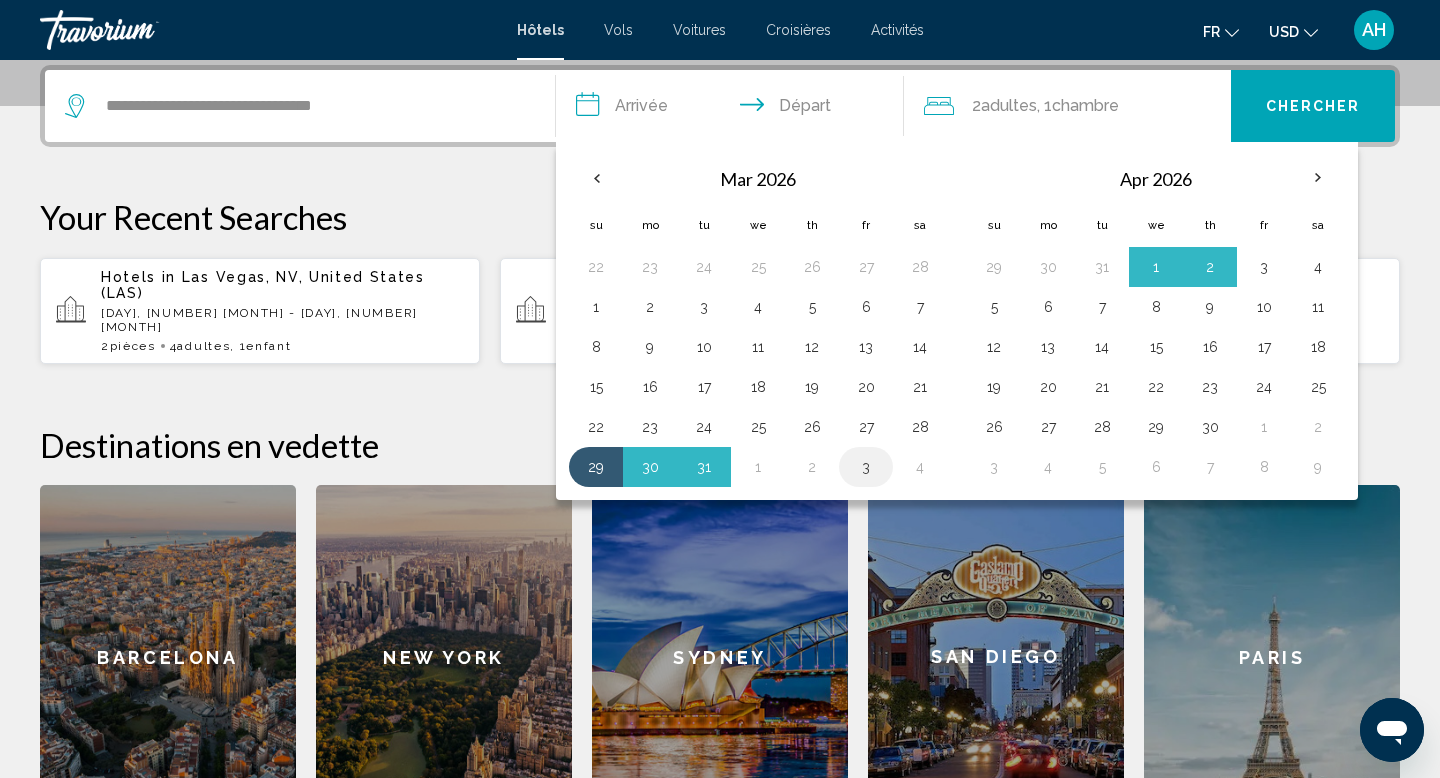 click on "3" at bounding box center [866, 467] 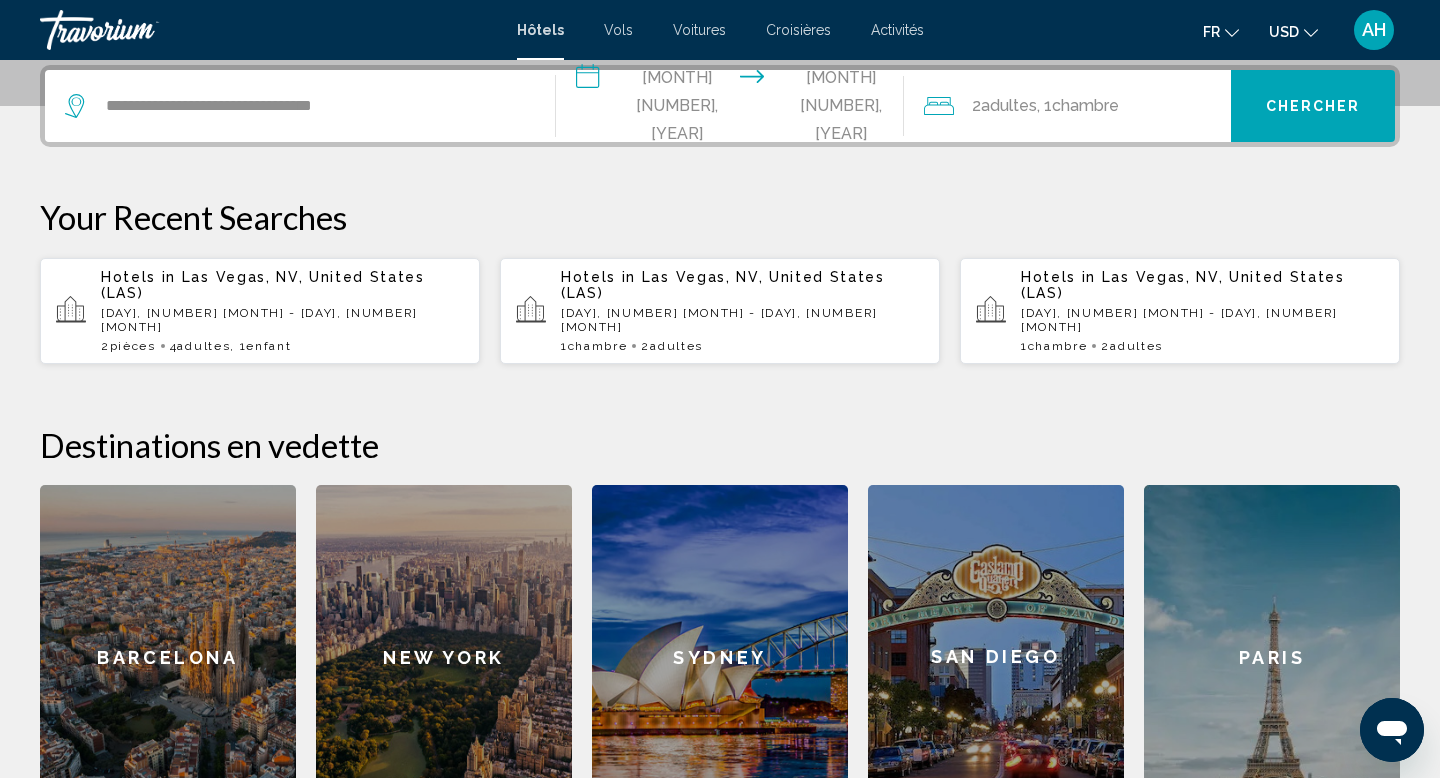 click on "2  Adulte Adultes , 1  Chambre pièces" 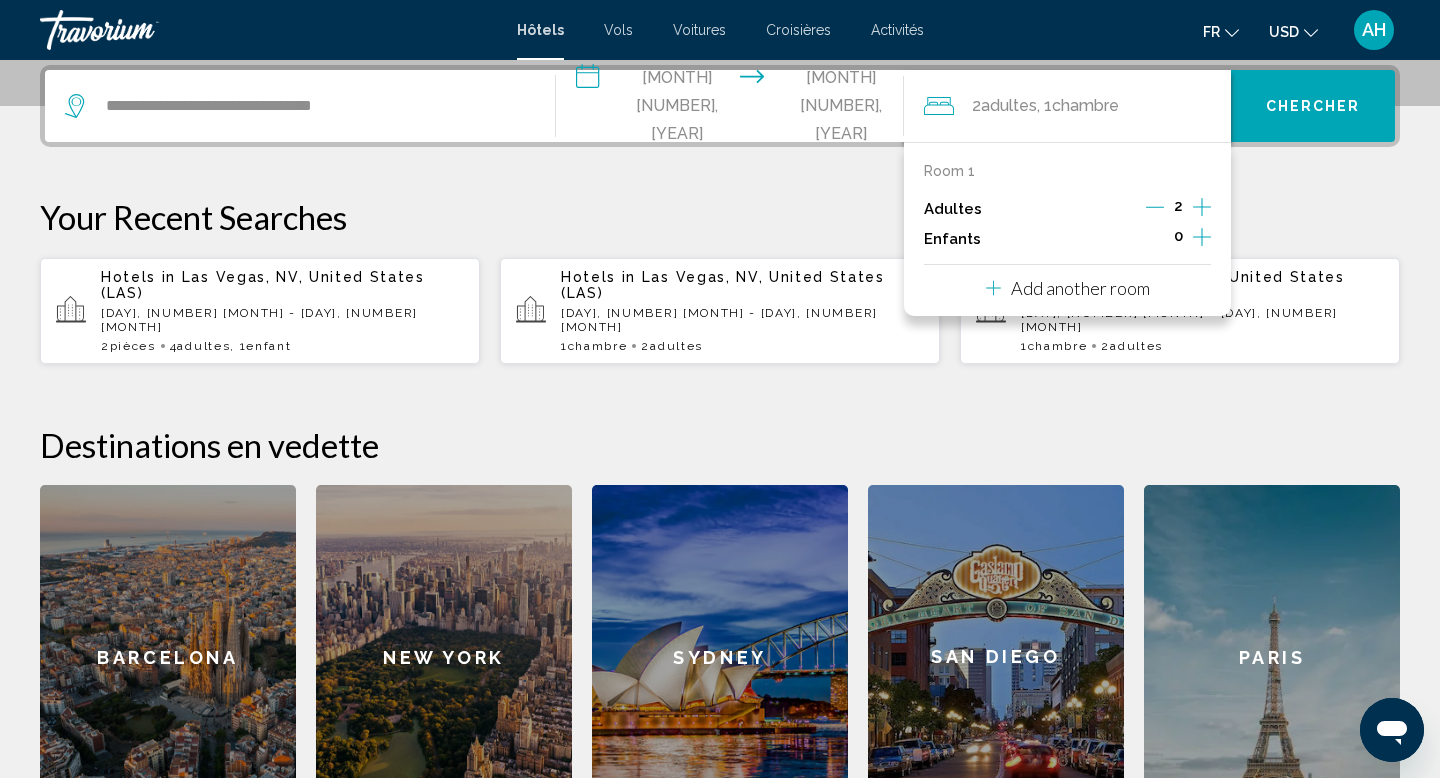 click on "Add another room" at bounding box center [1080, 288] 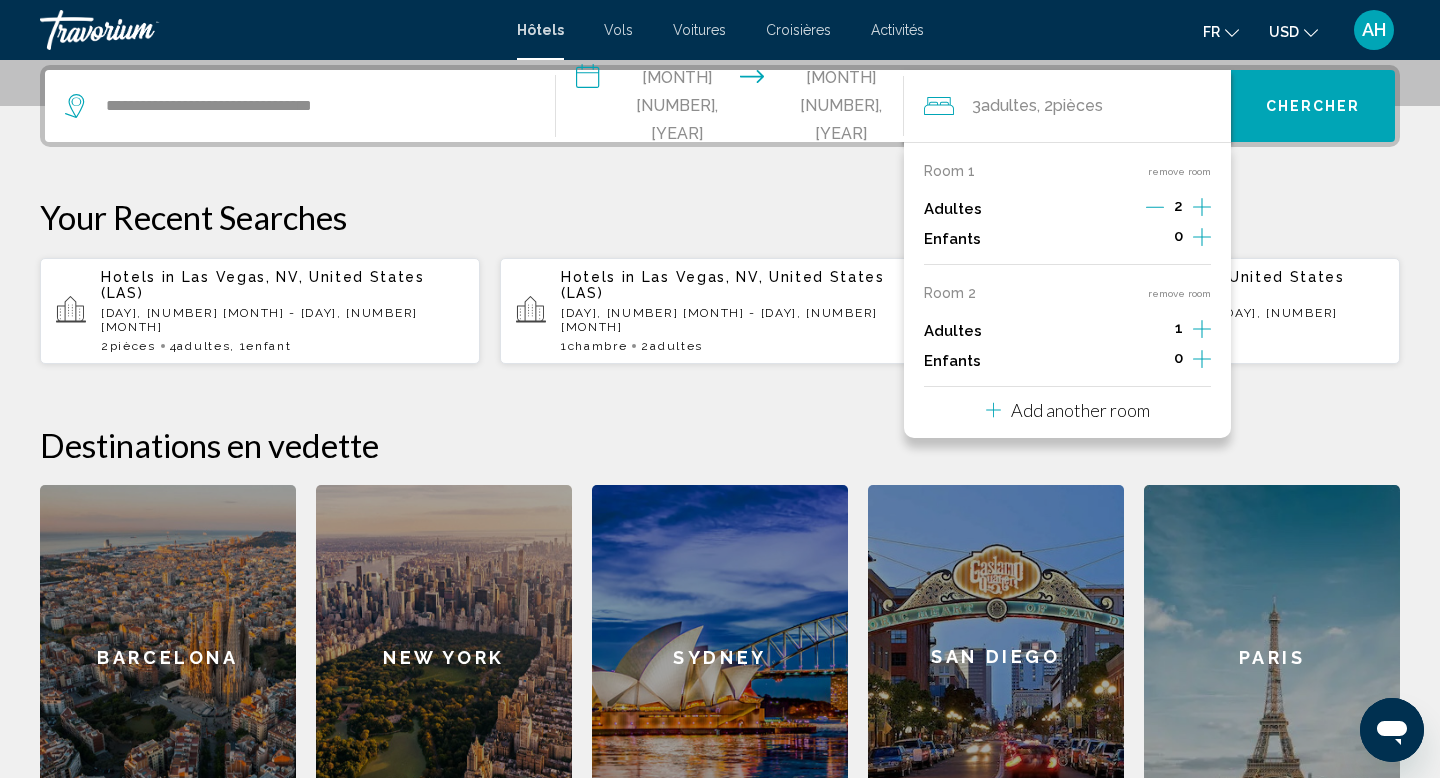 click 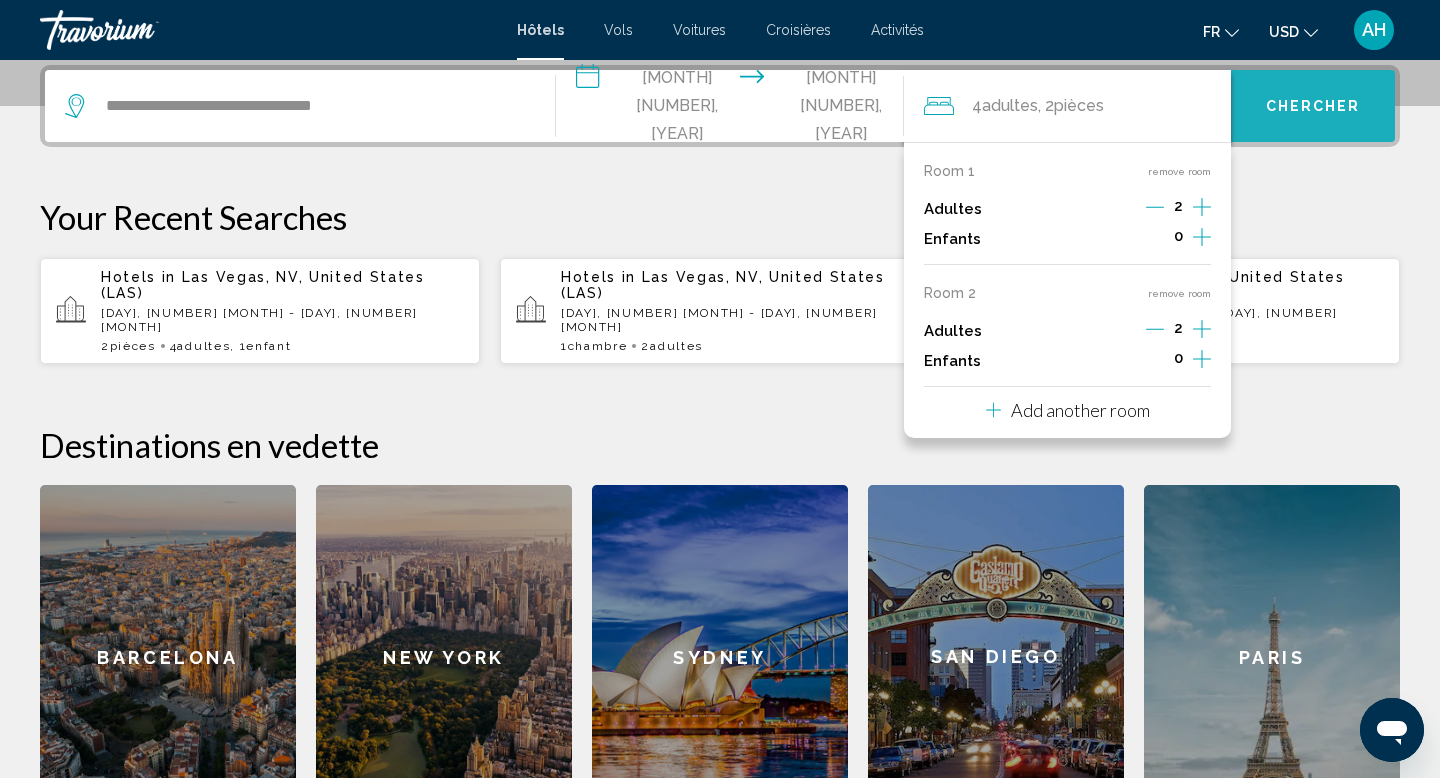 click on "Chercher" at bounding box center (1313, 107) 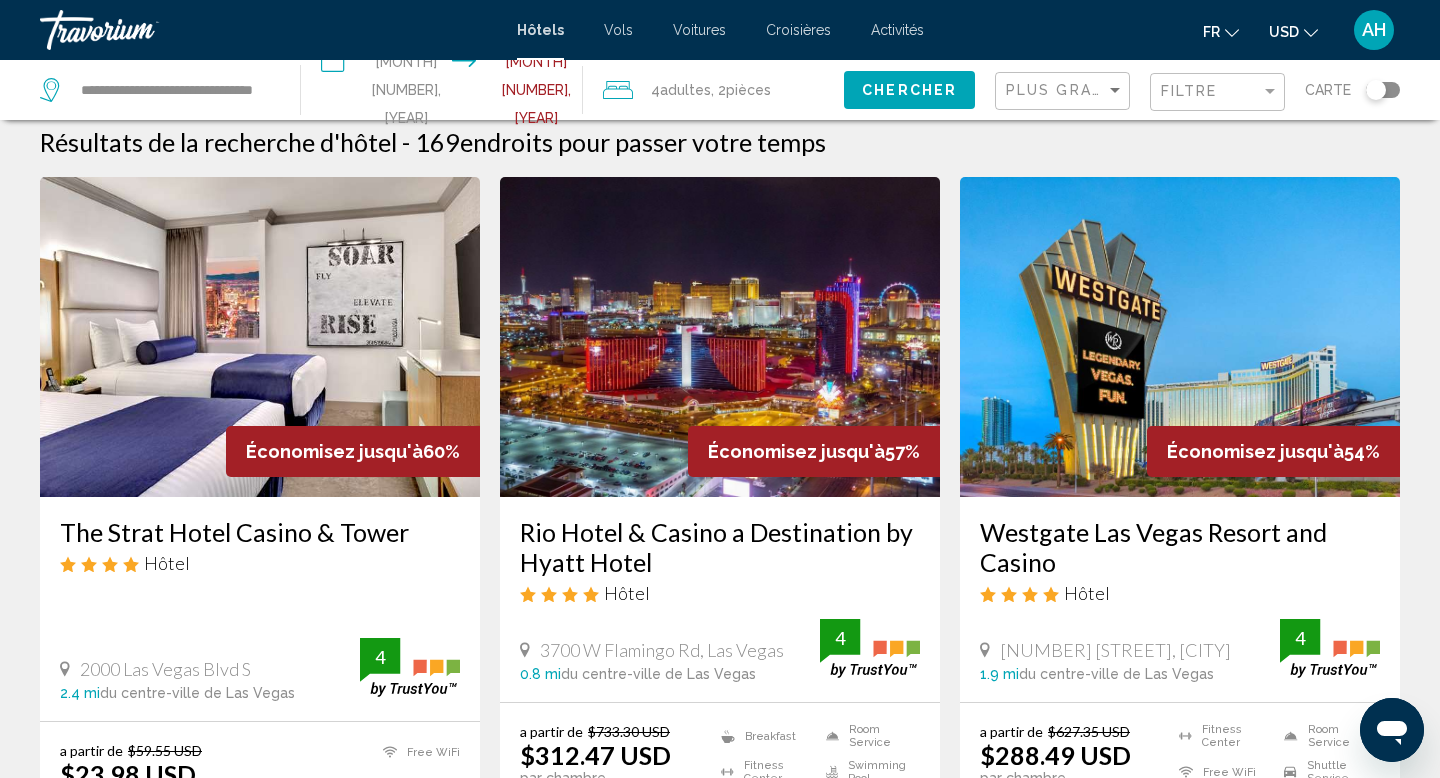 scroll, scrollTop: 0, scrollLeft: 0, axis: both 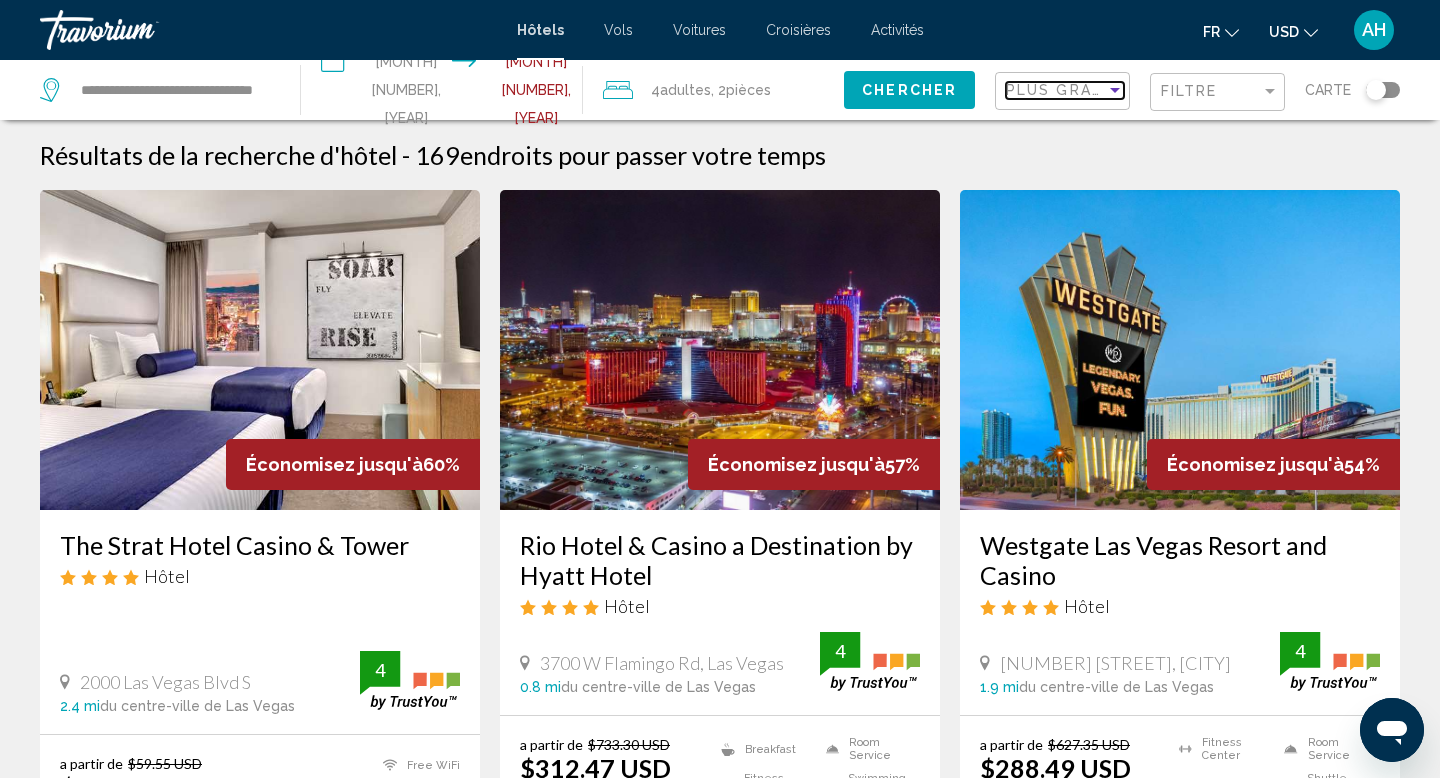 click on "Plus grandes économies" at bounding box center [1125, 90] 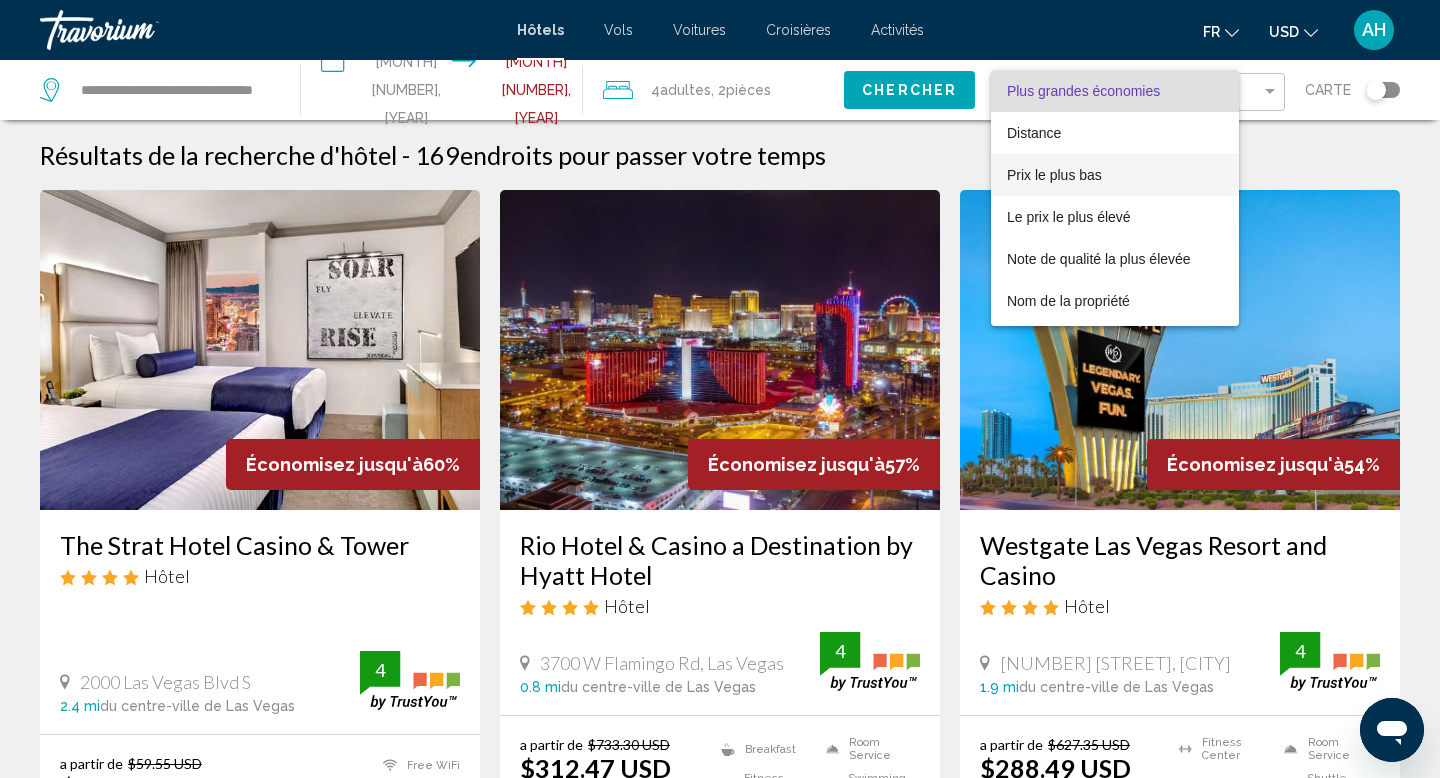 click on "Prix le plus bas" at bounding box center [1054, 175] 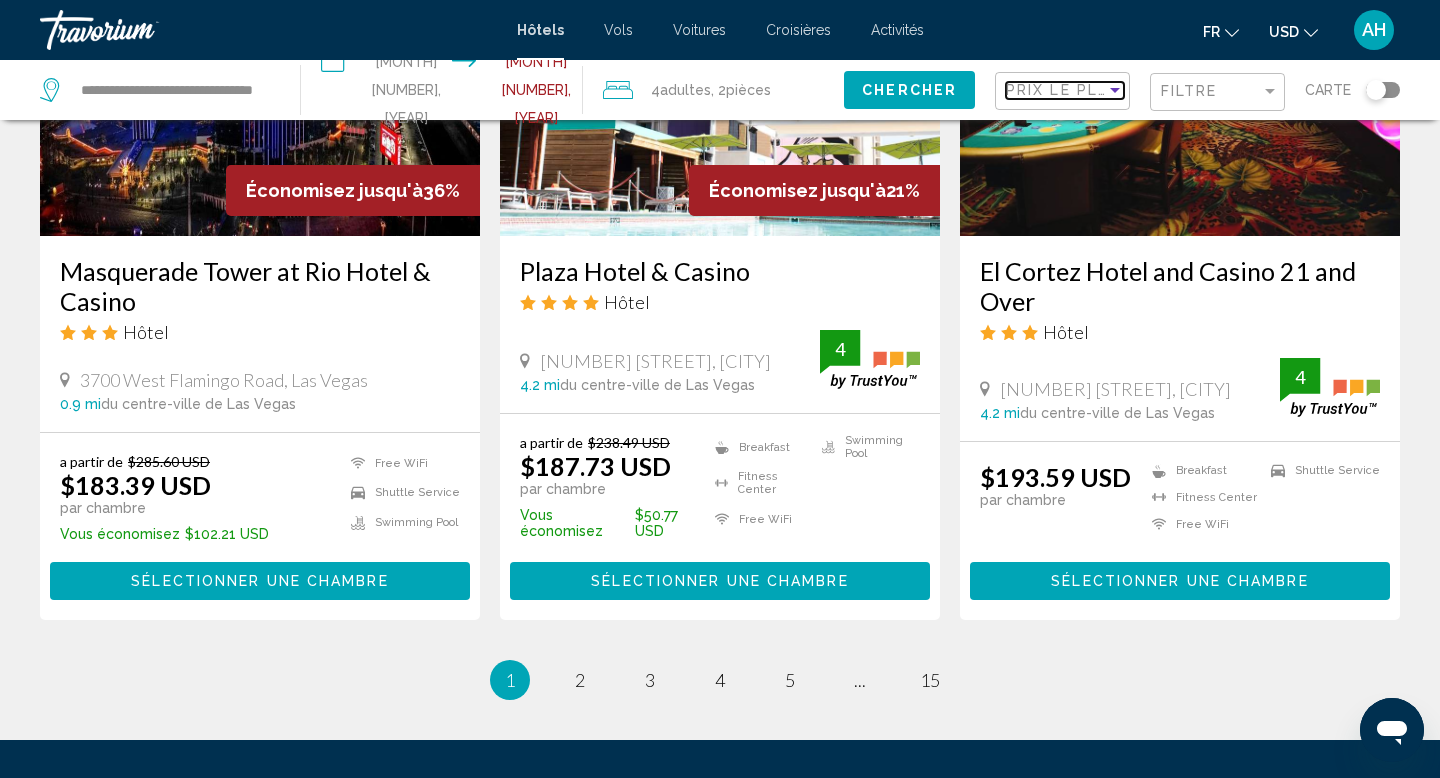 scroll, scrollTop: 2509, scrollLeft: 0, axis: vertical 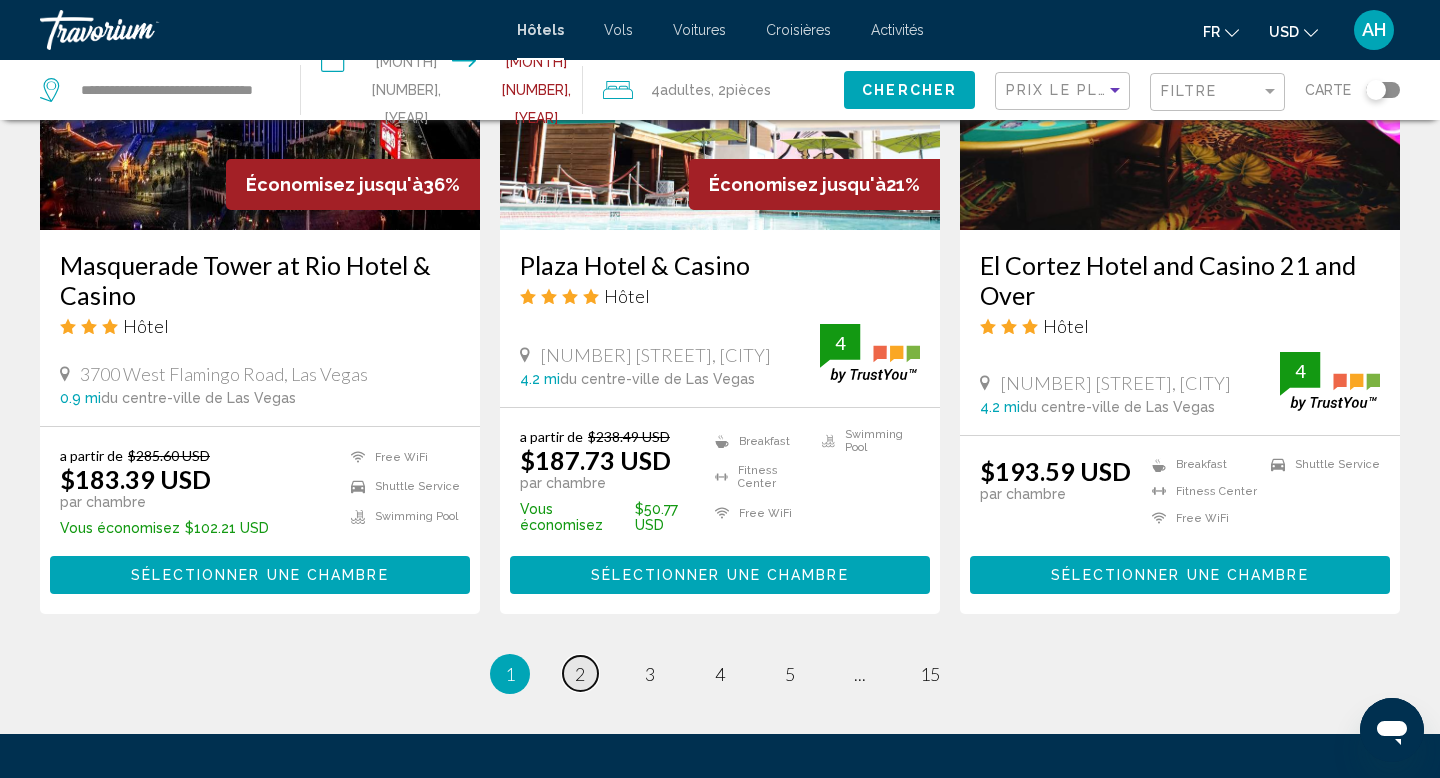 click on "2" at bounding box center [580, 674] 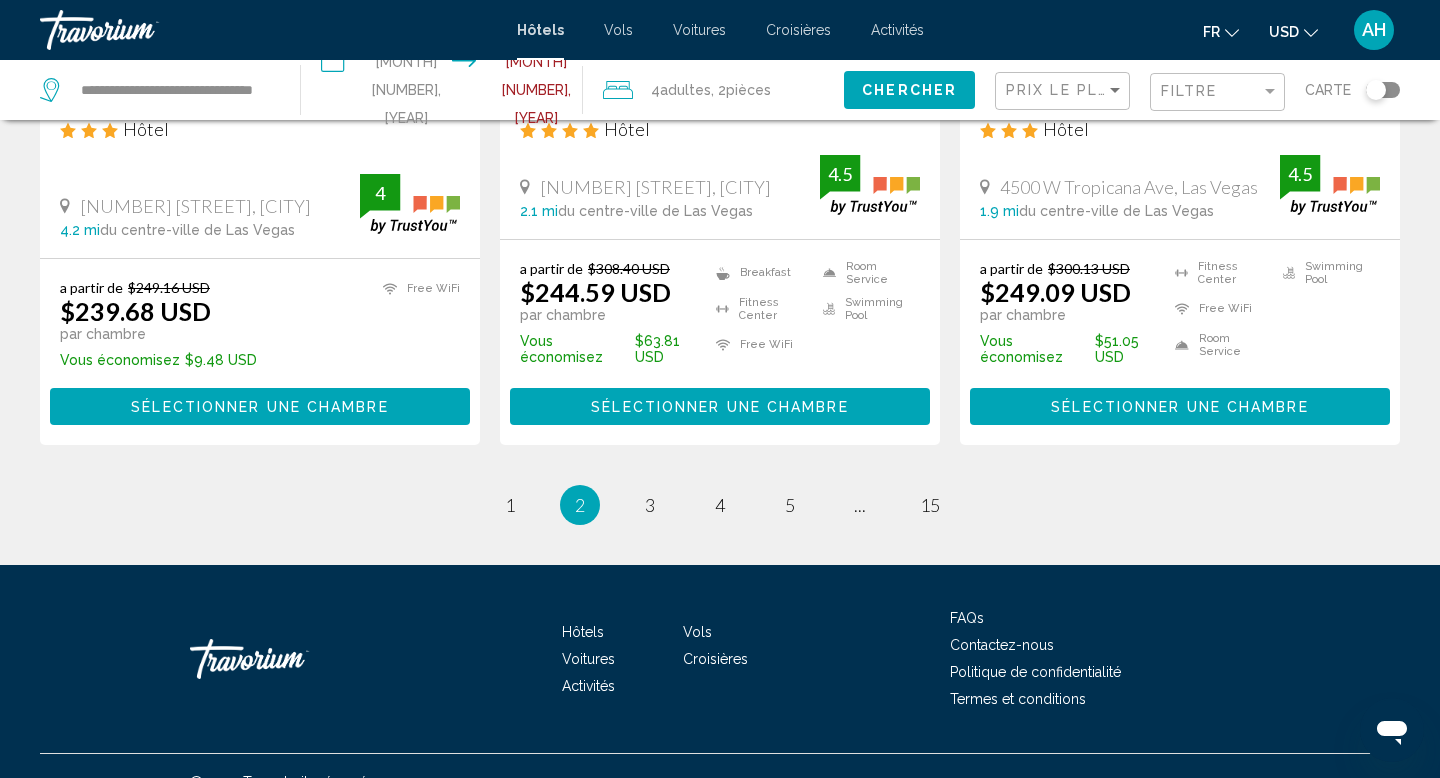scroll, scrollTop: 2664, scrollLeft: 0, axis: vertical 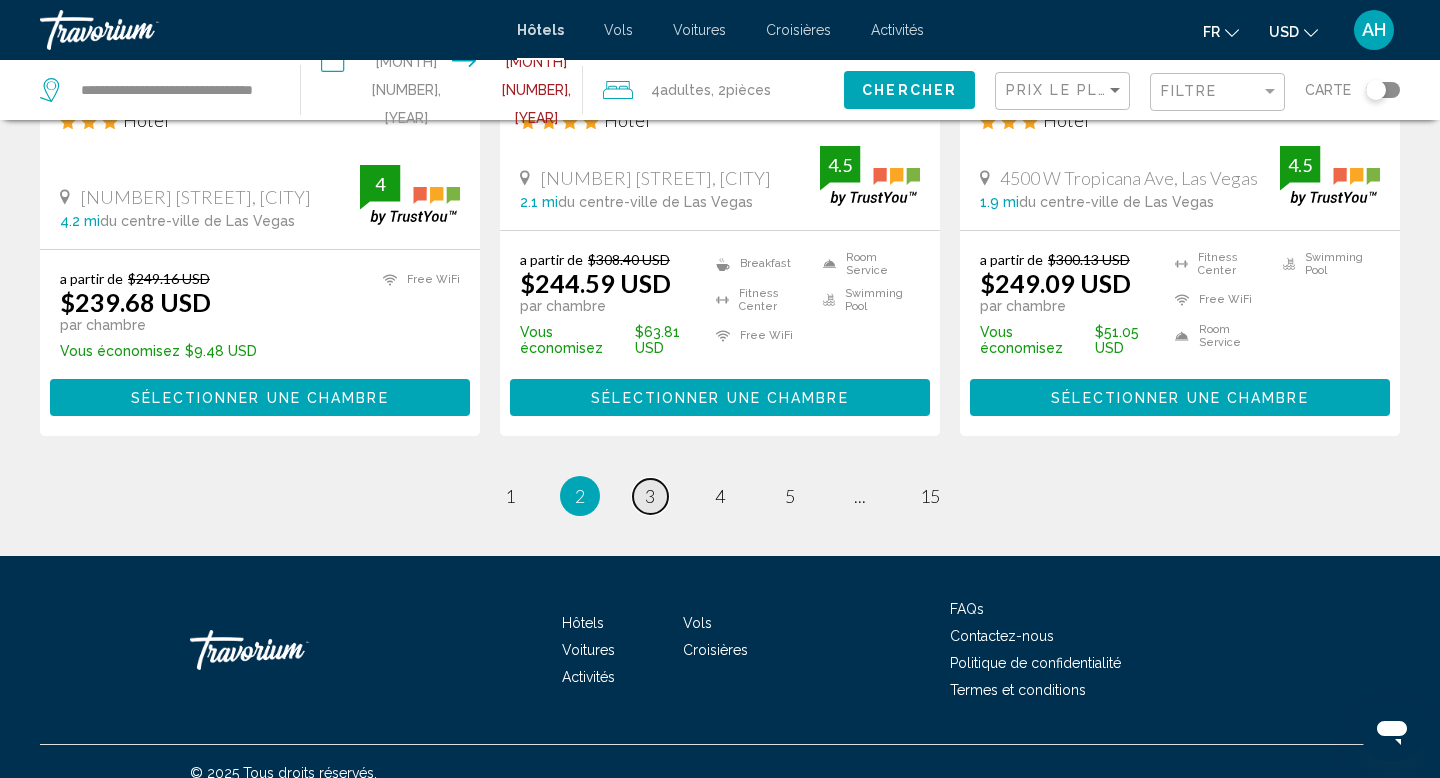 click on "page  3" at bounding box center [650, 496] 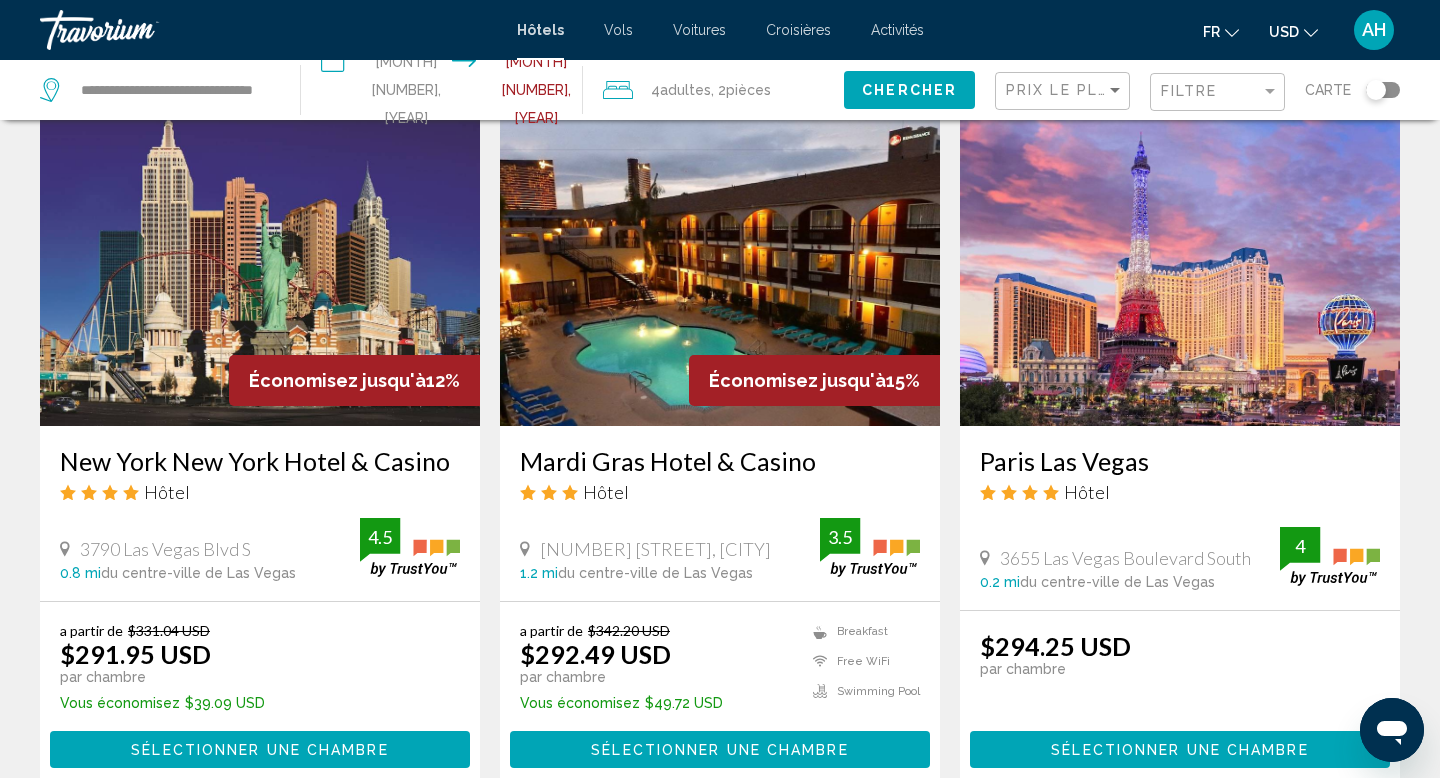 scroll, scrollTop: 1580, scrollLeft: 0, axis: vertical 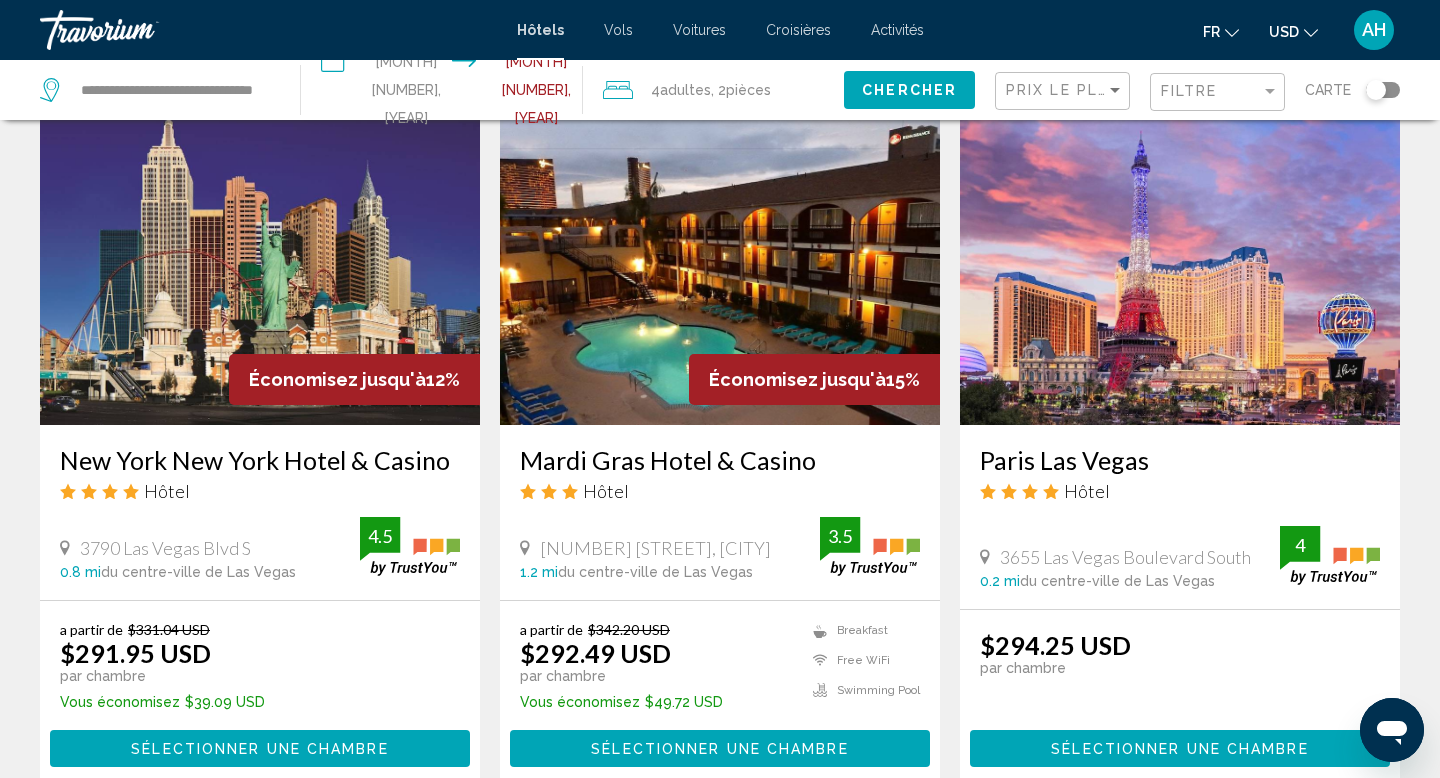 click on "Paris Las Vegas" at bounding box center (1180, 460) 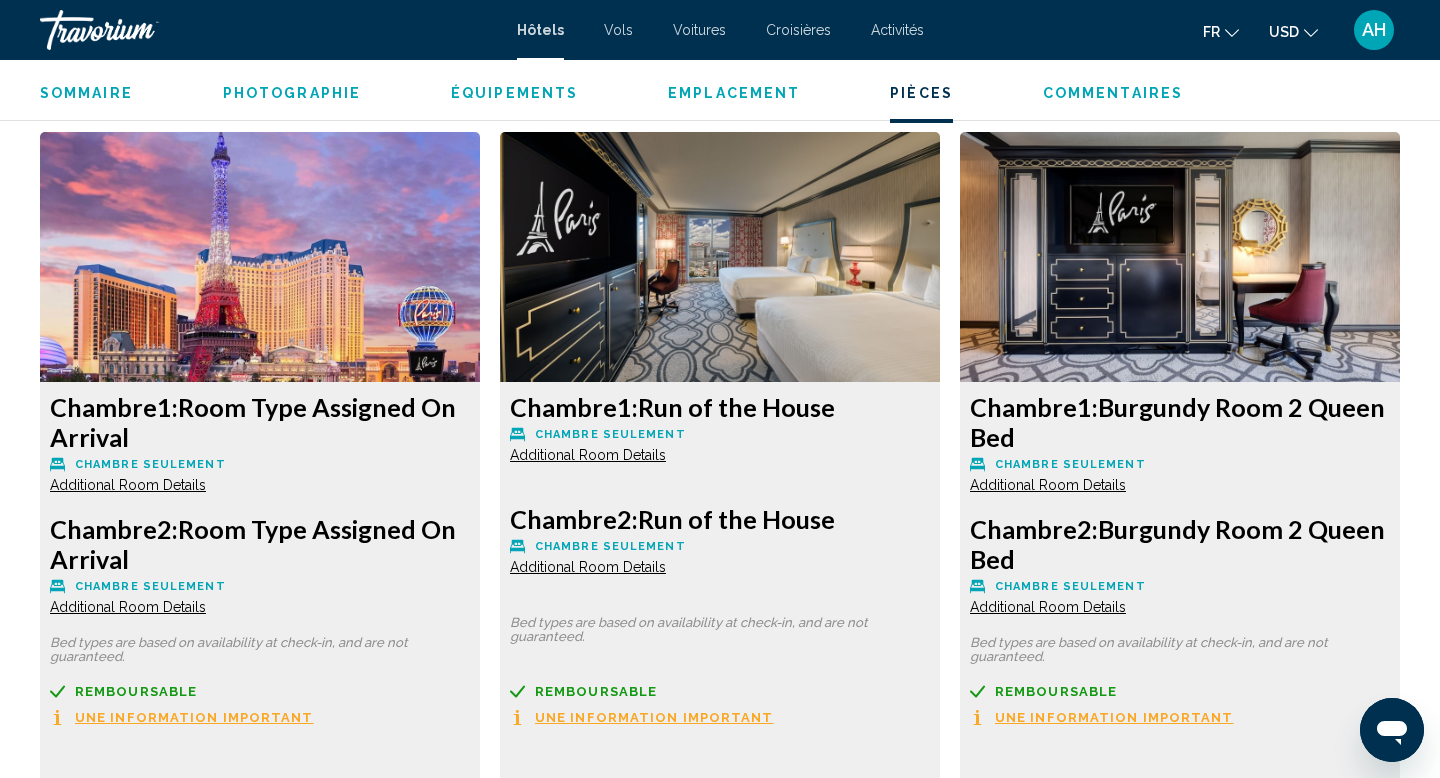 scroll, scrollTop: 2475, scrollLeft: 0, axis: vertical 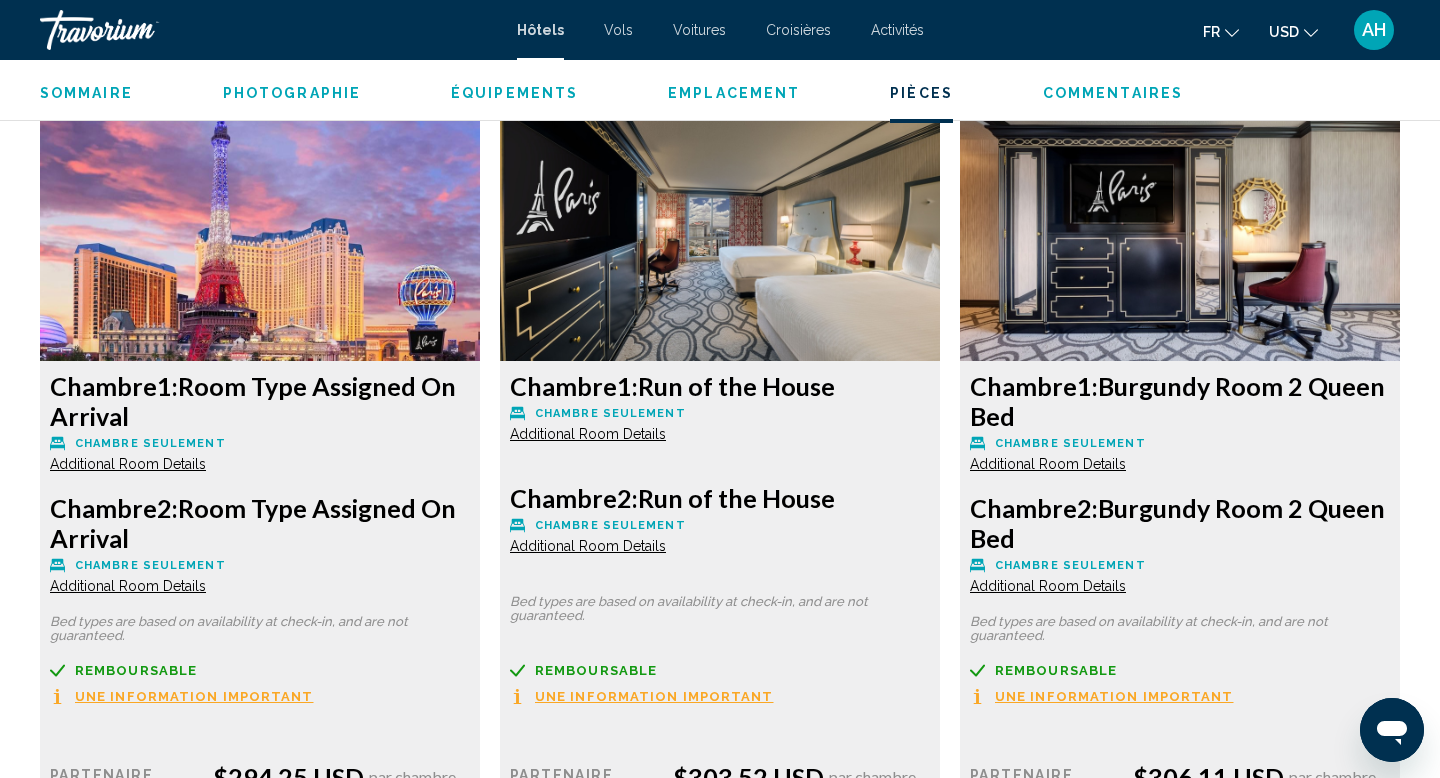 click on "Additional Room Details" at bounding box center [128, 464] 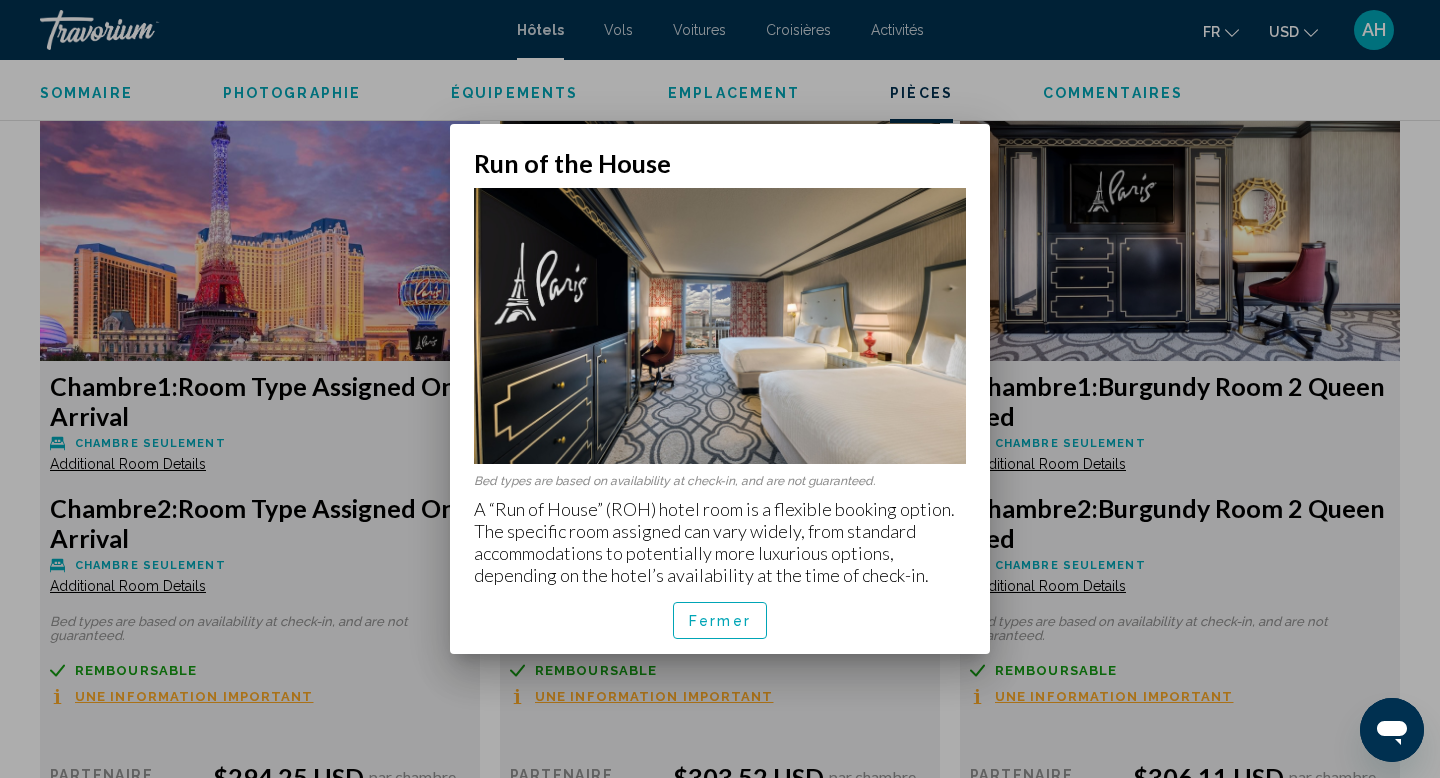 scroll, scrollTop: 0, scrollLeft: 0, axis: both 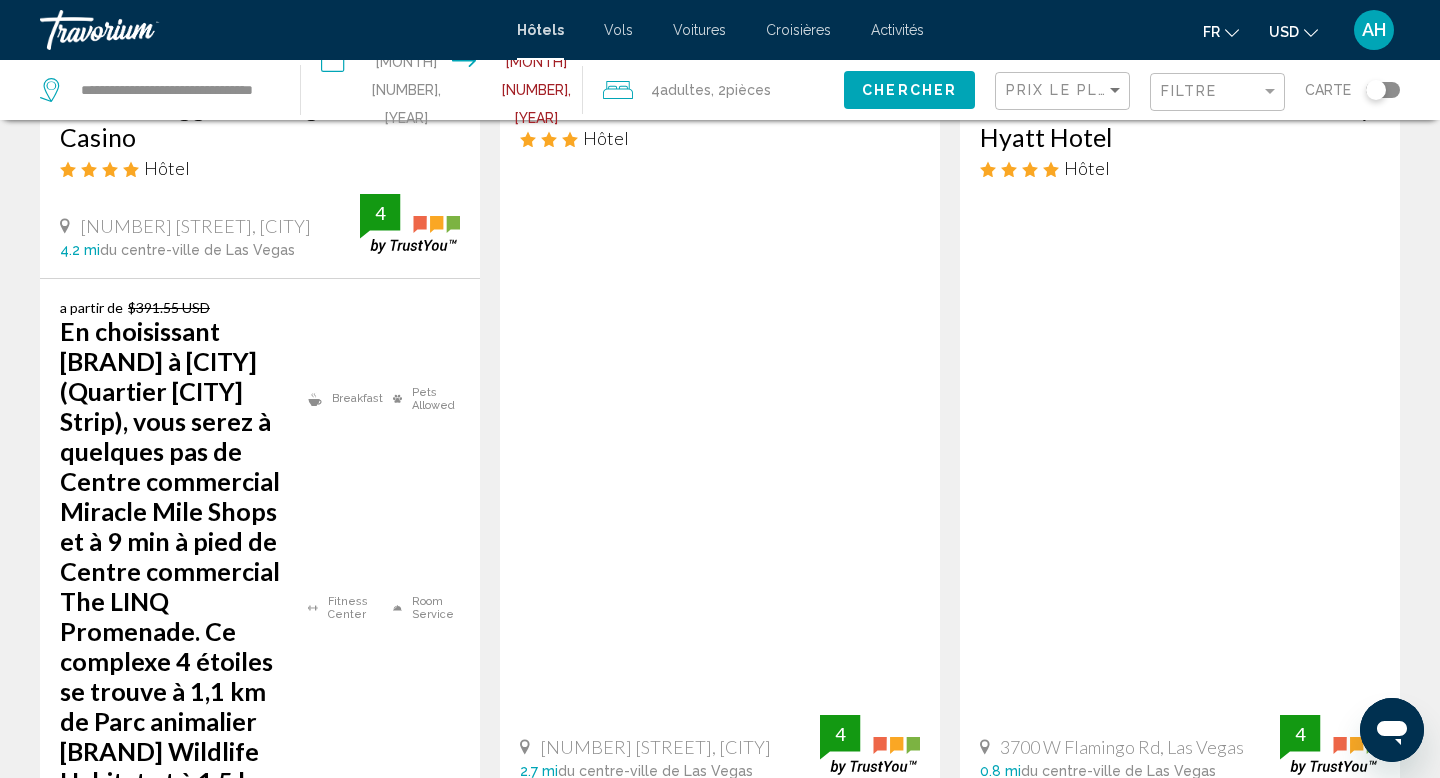 click on "2" at bounding box center [580, 1065] 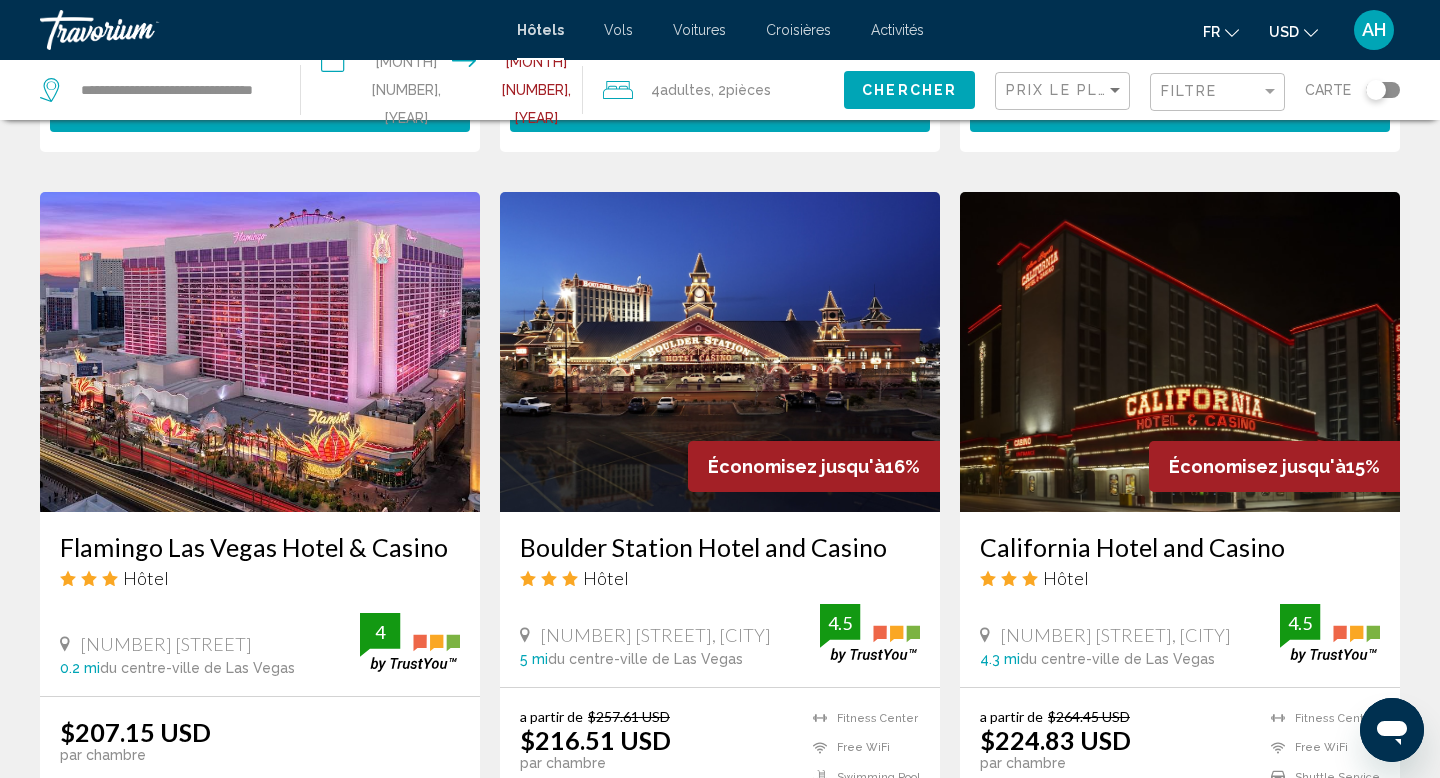scroll, scrollTop: 736, scrollLeft: 0, axis: vertical 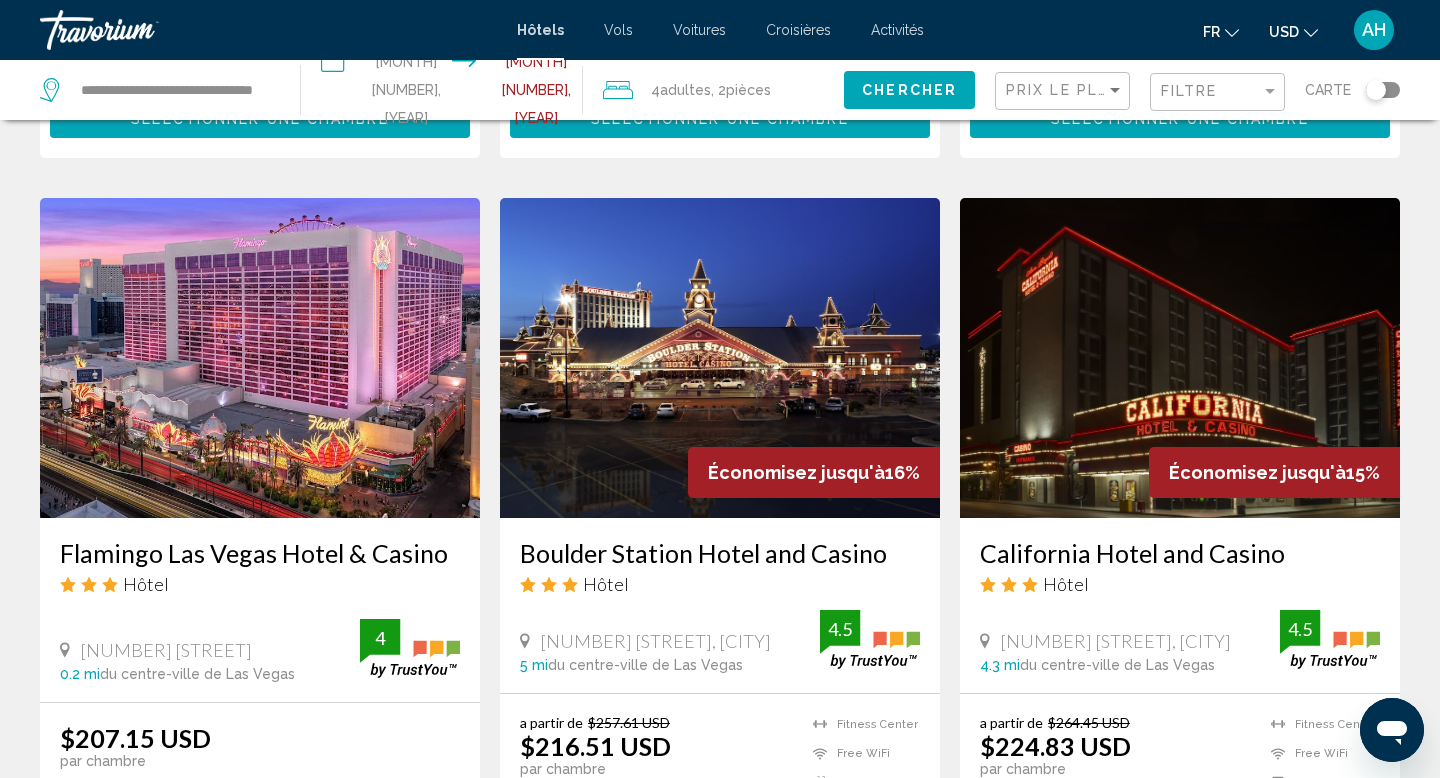 click on "Flamingo Las Vegas Hotel & Casino" at bounding box center (260, 553) 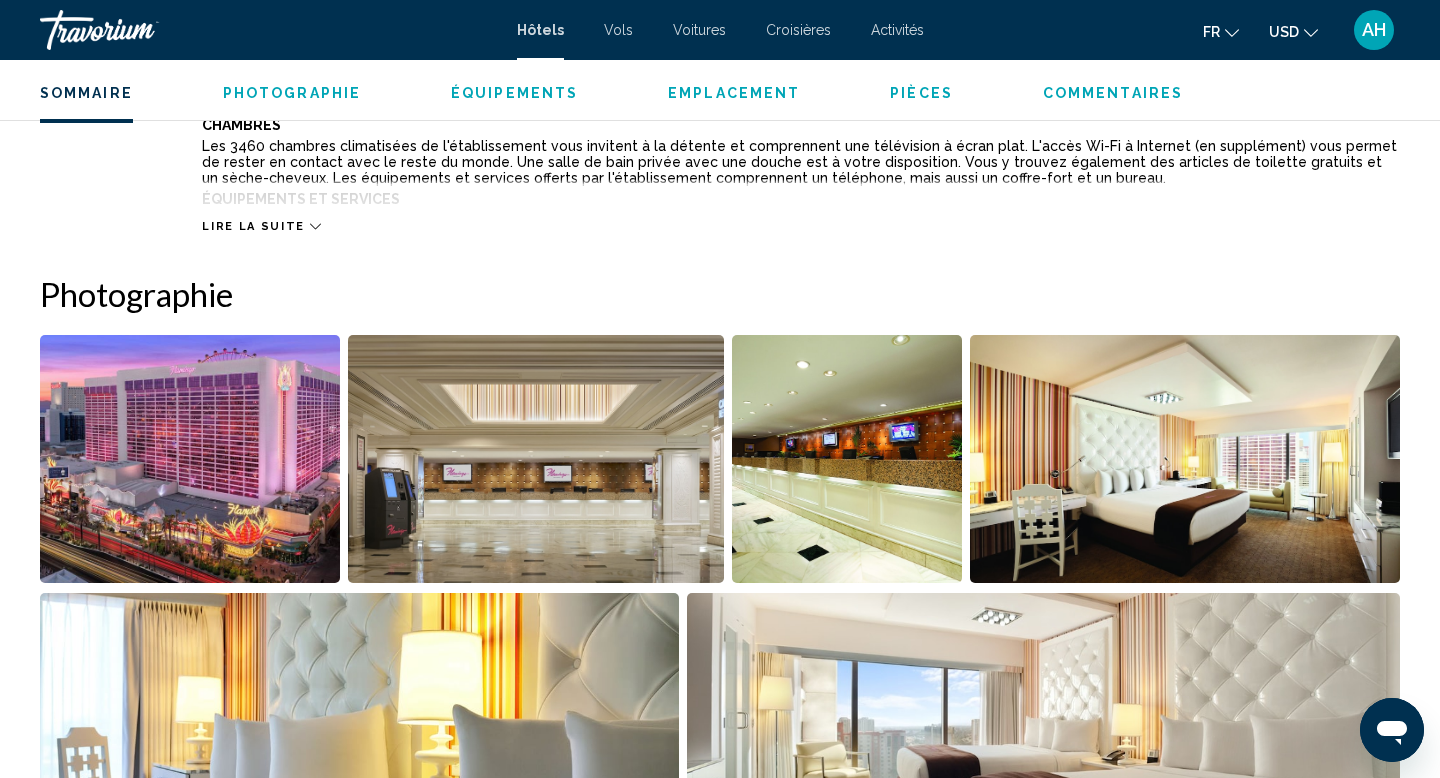 scroll, scrollTop: 0, scrollLeft: 0, axis: both 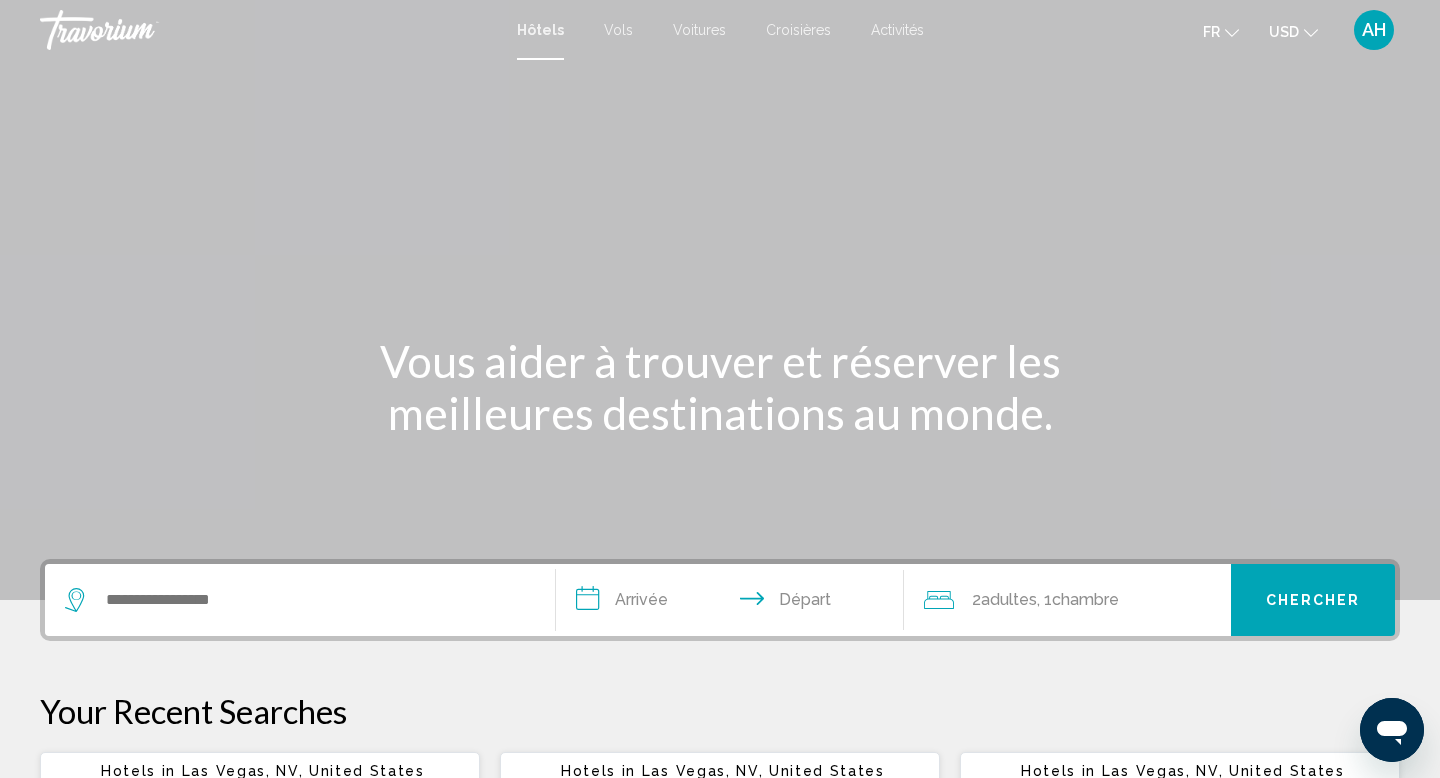 click at bounding box center (300, 600) 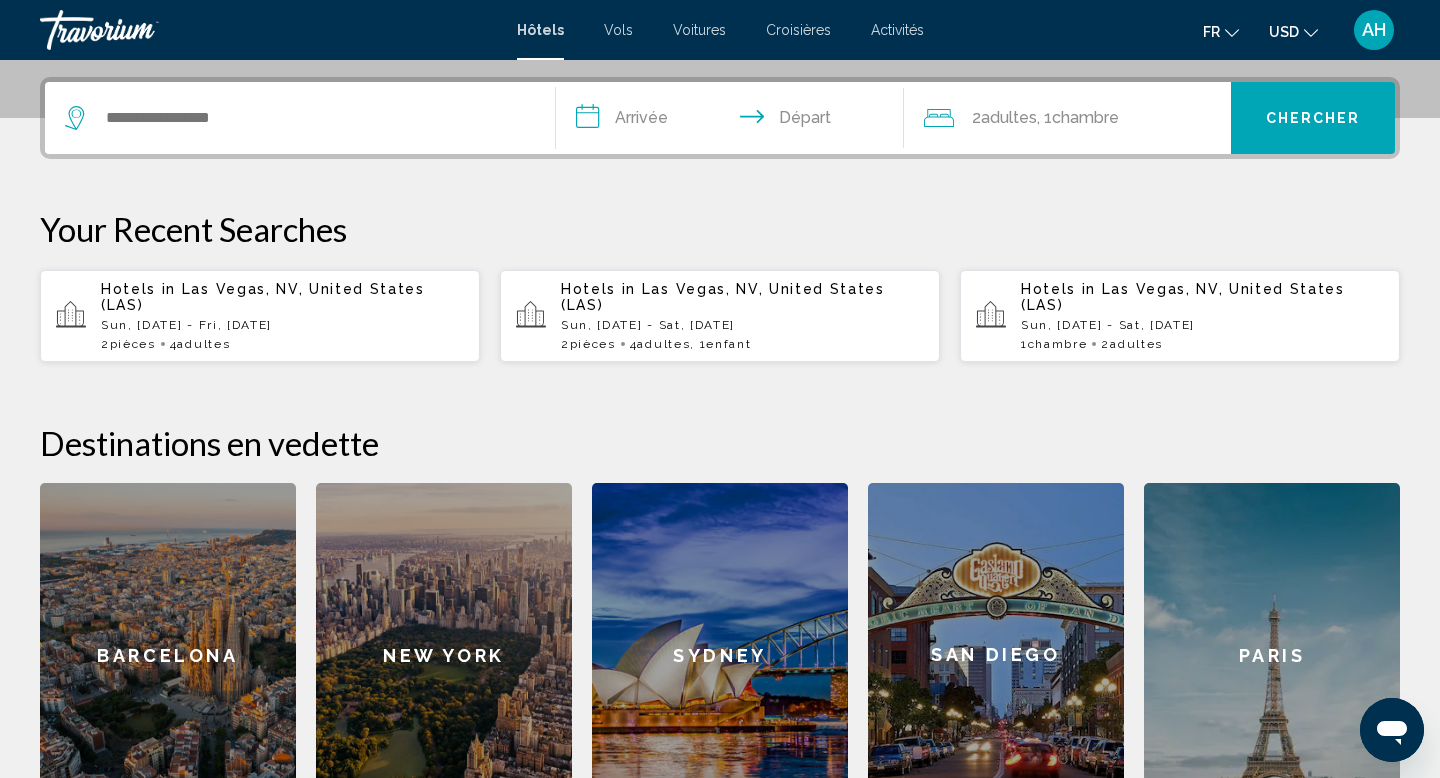 scroll, scrollTop: 494, scrollLeft: 0, axis: vertical 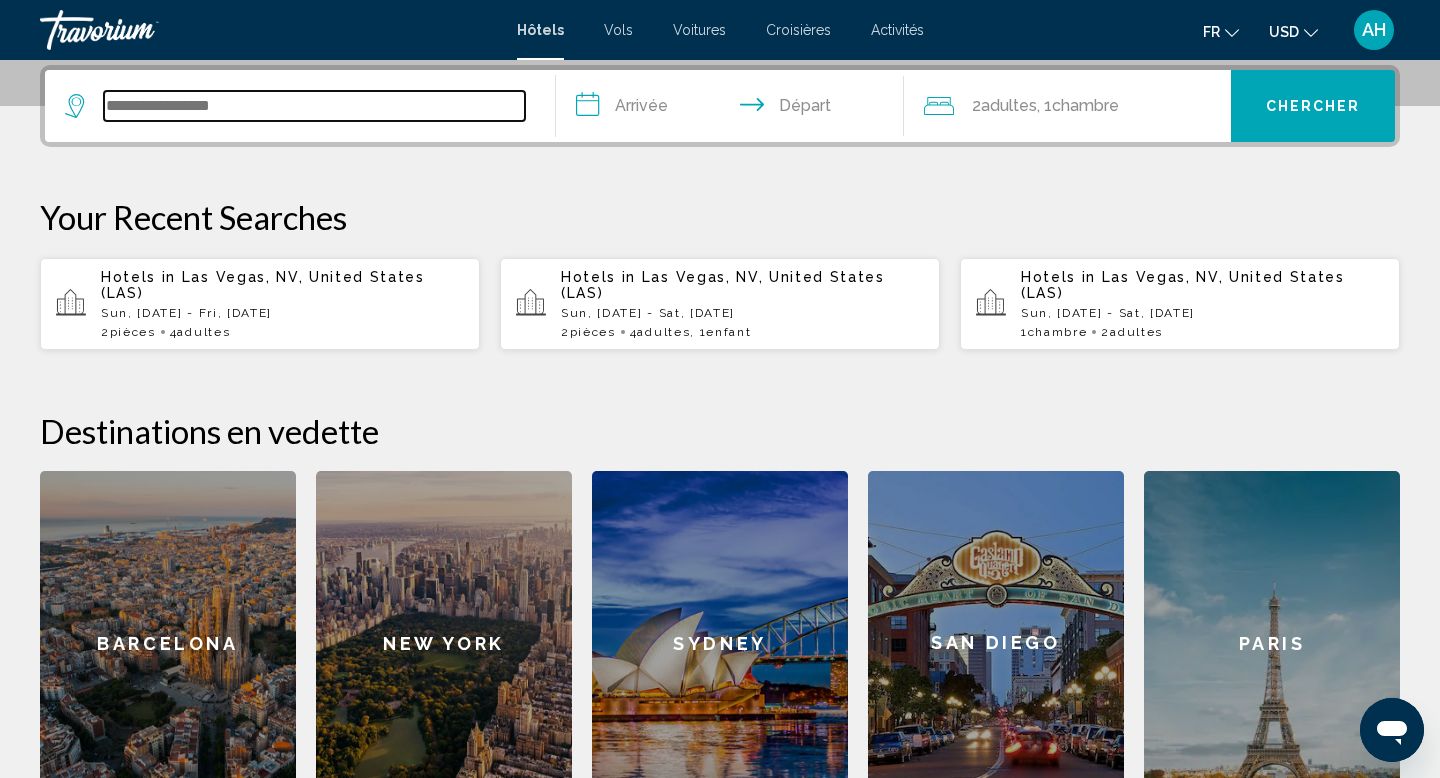 click at bounding box center (314, 106) 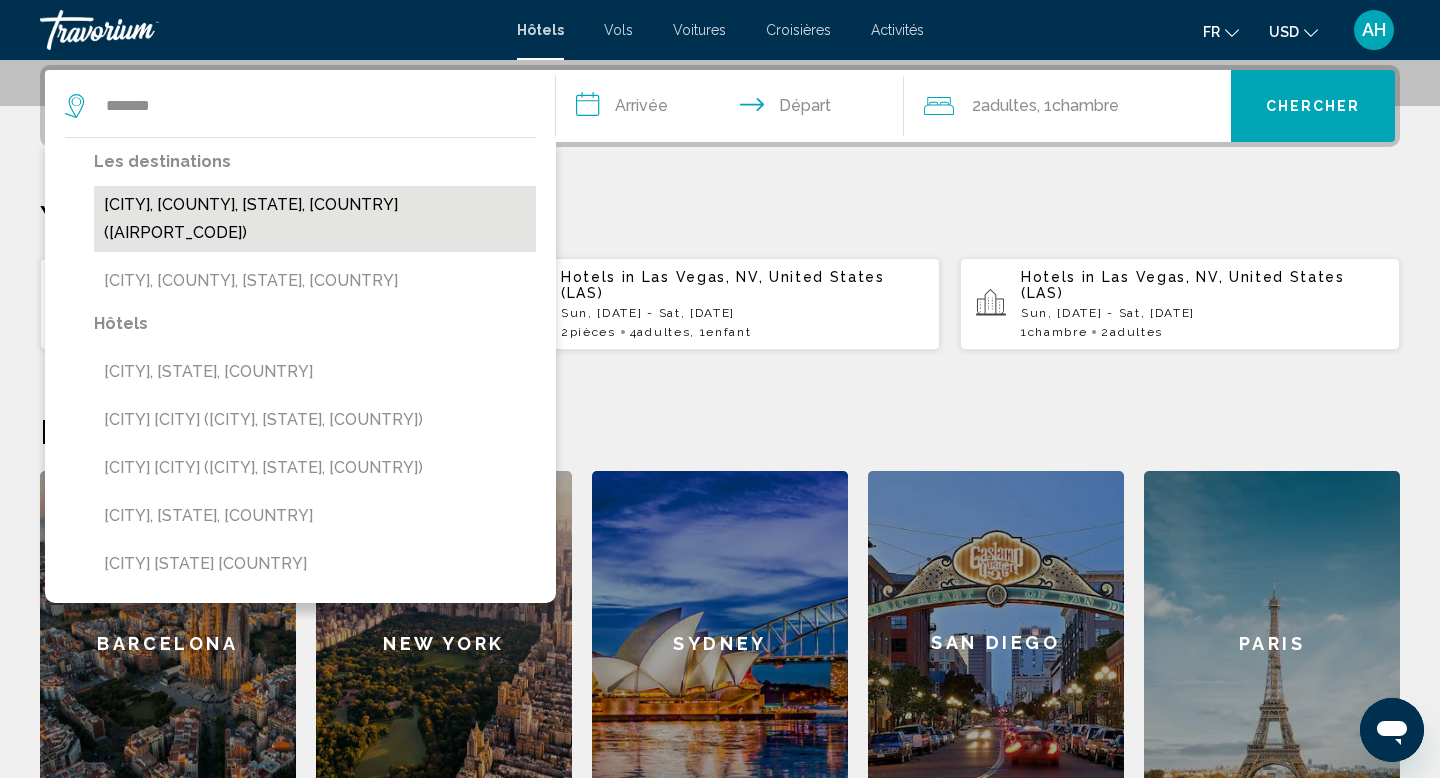 click on "[CITY], [COUNTY], [STATE], [COUNTRY] ([AIRPORT_CODE])" at bounding box center (315, 219) 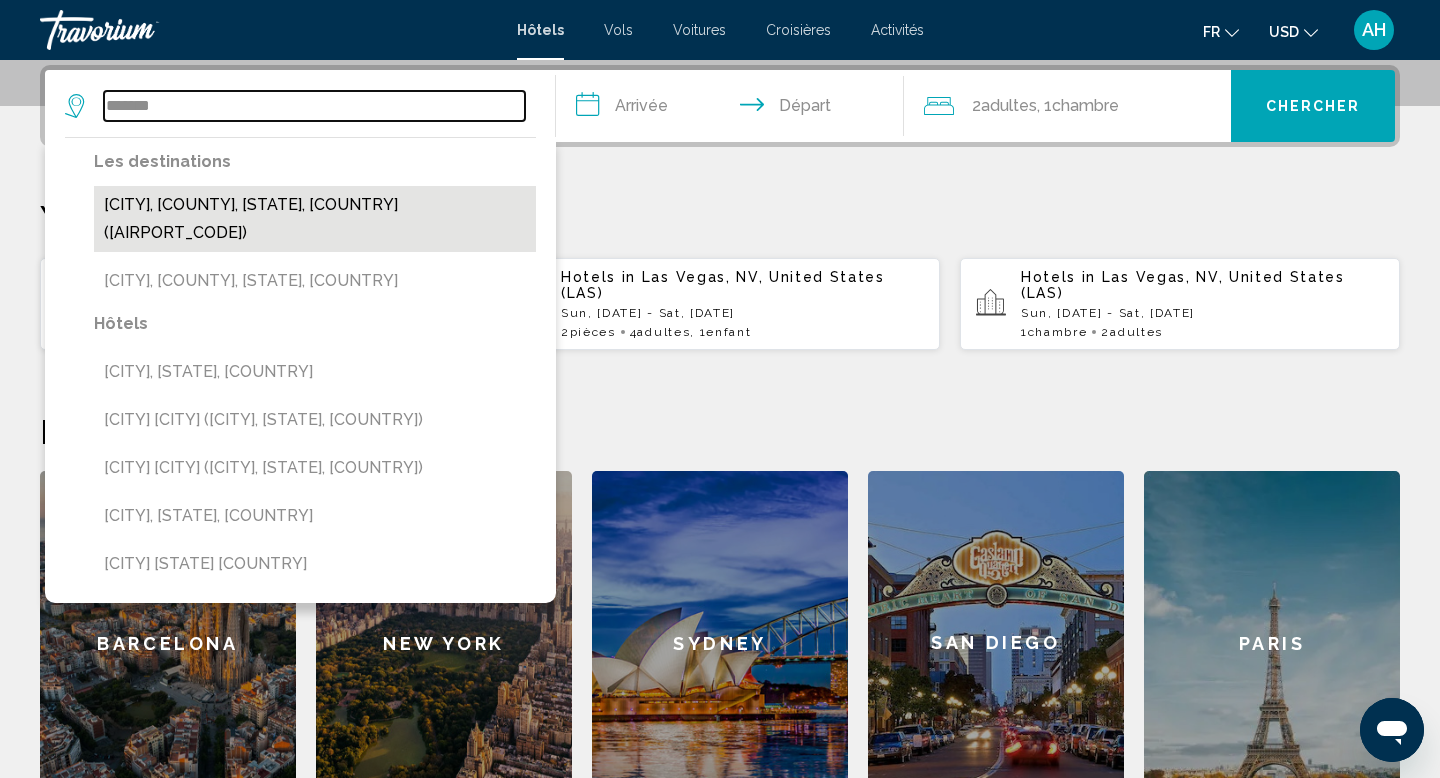 type on "**********" 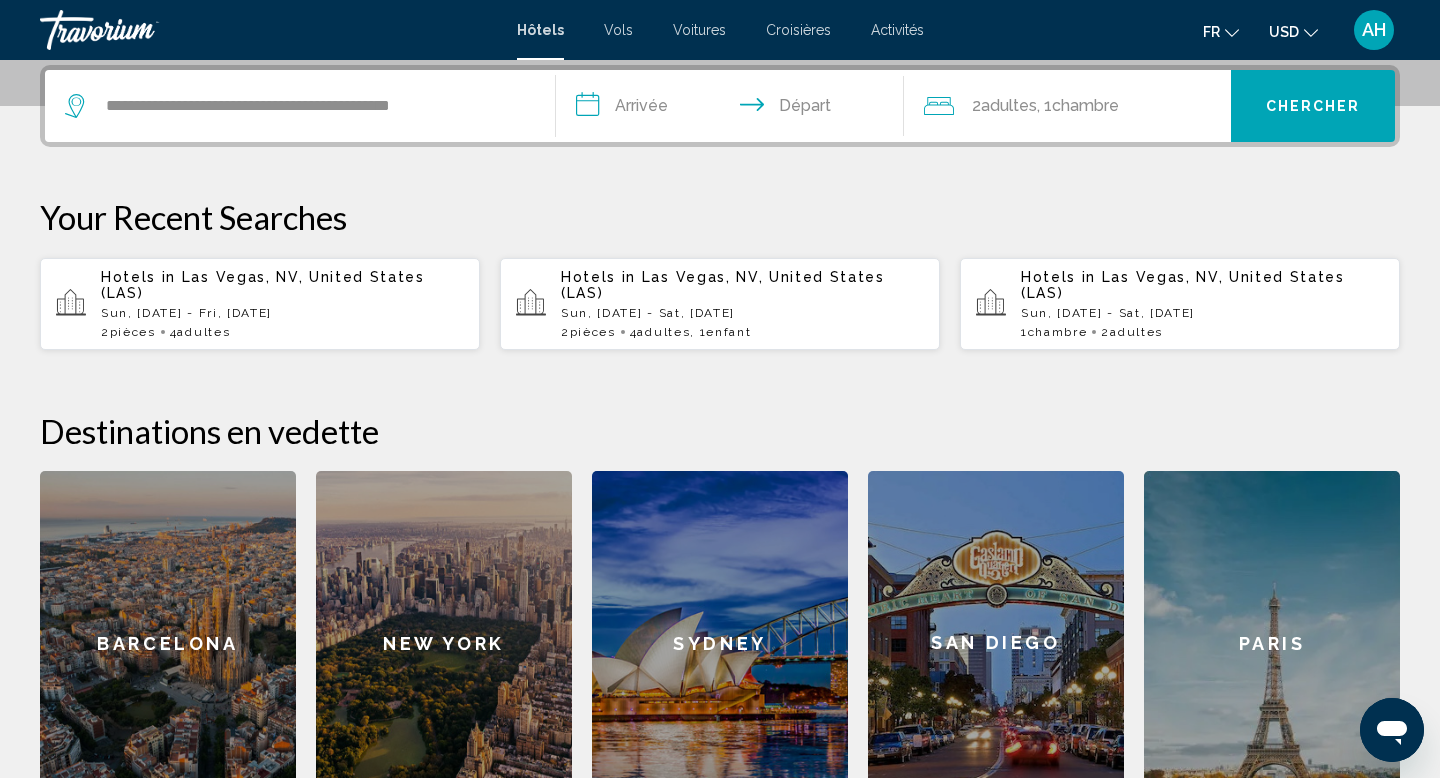 click on "**********" at bounding box center [734, 109] 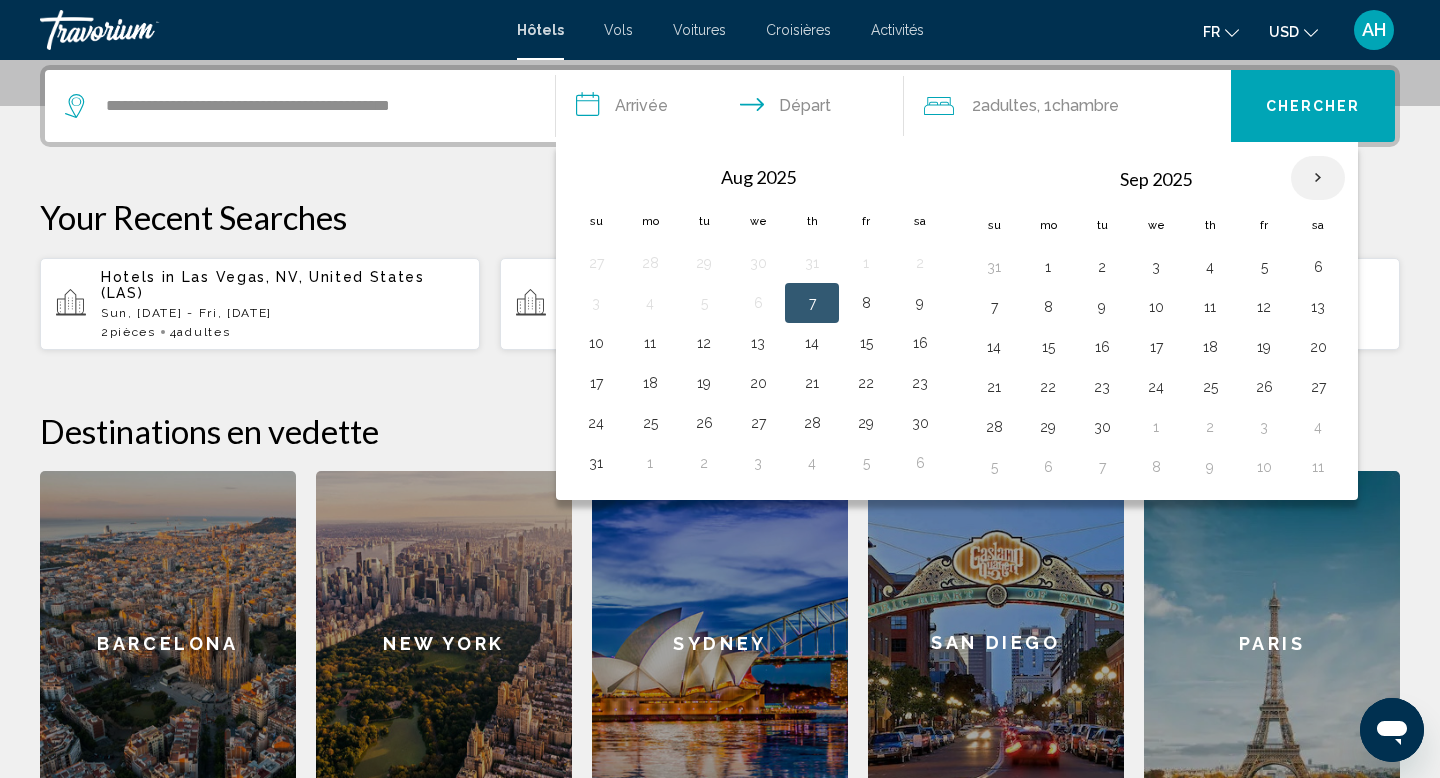 click at bounding box center [1318, 178] 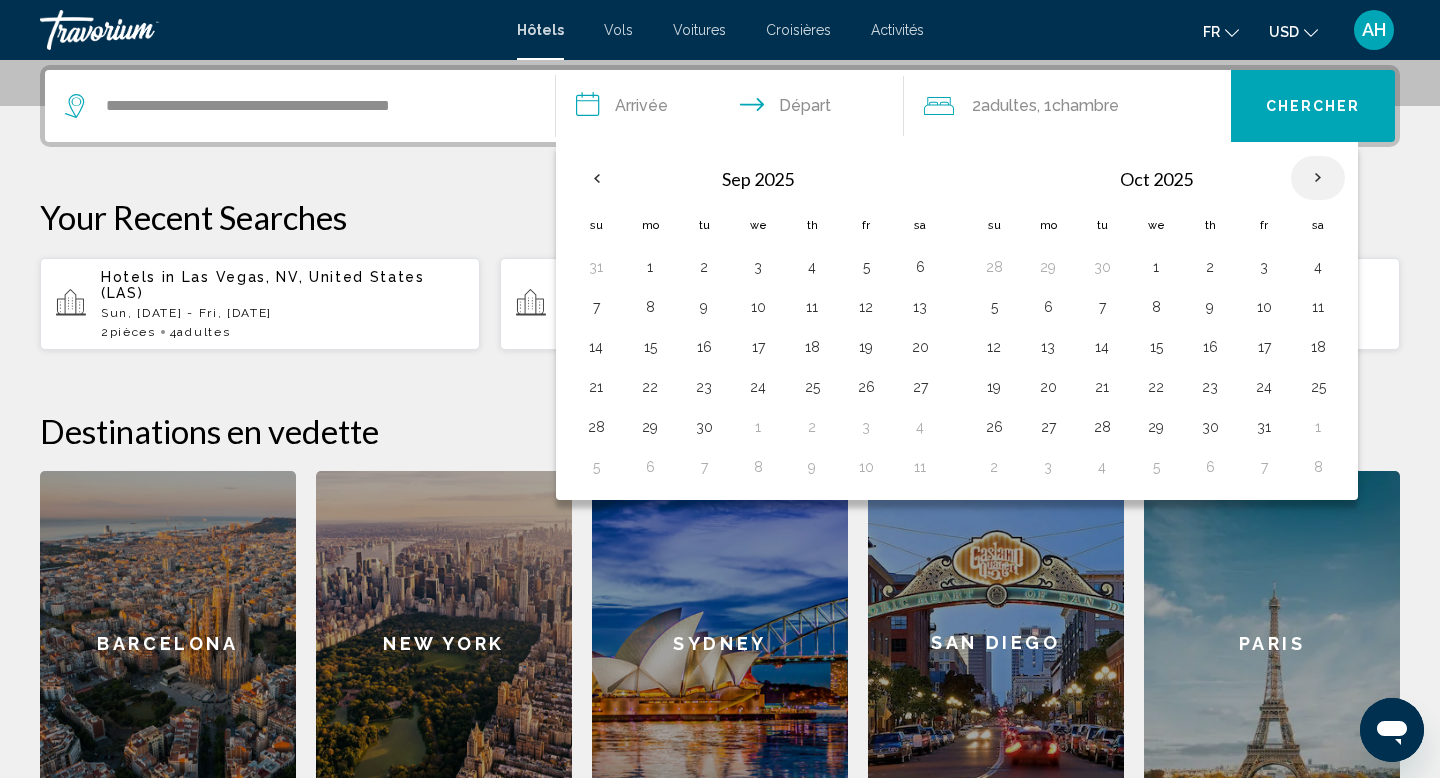 click at bounding box center [1318, 178] 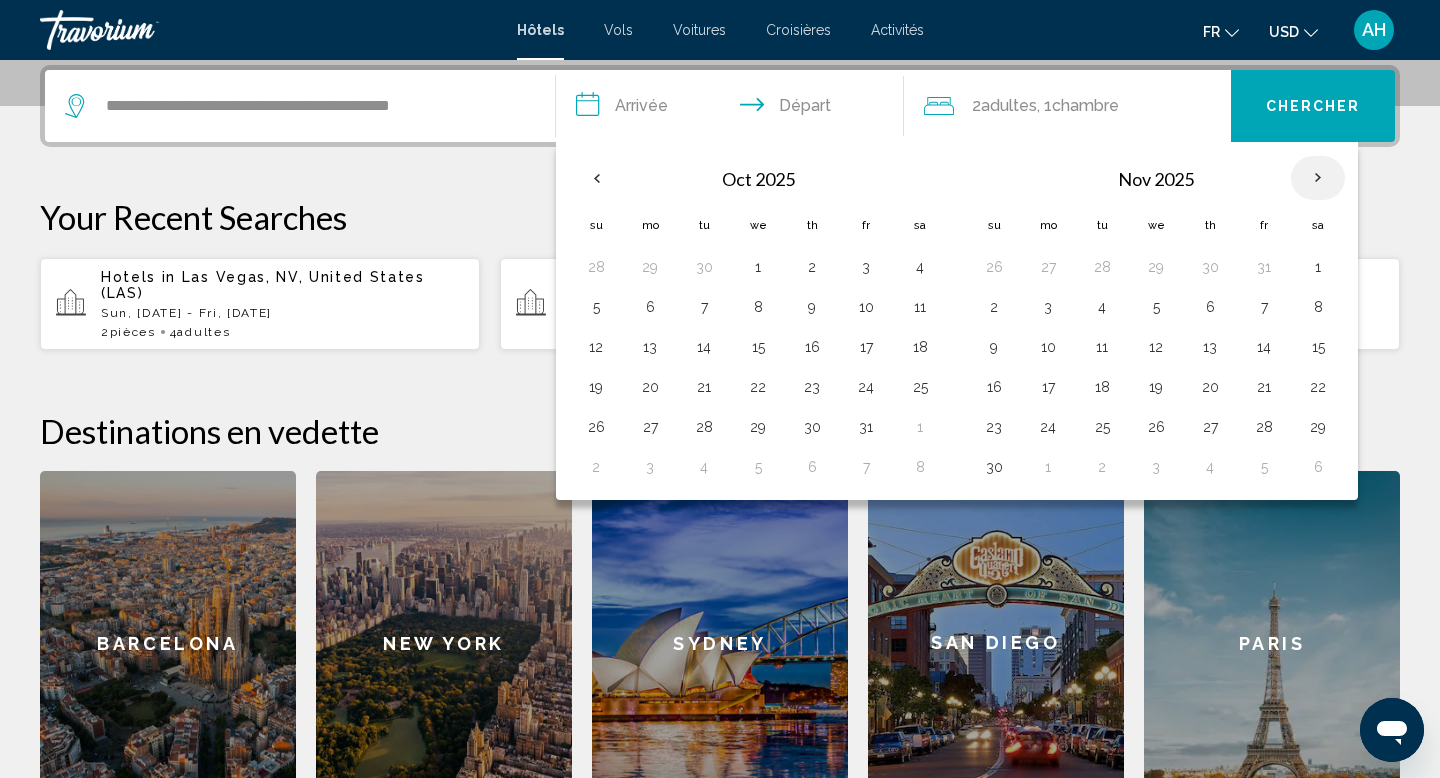 click at bounding box center (1318, 178) 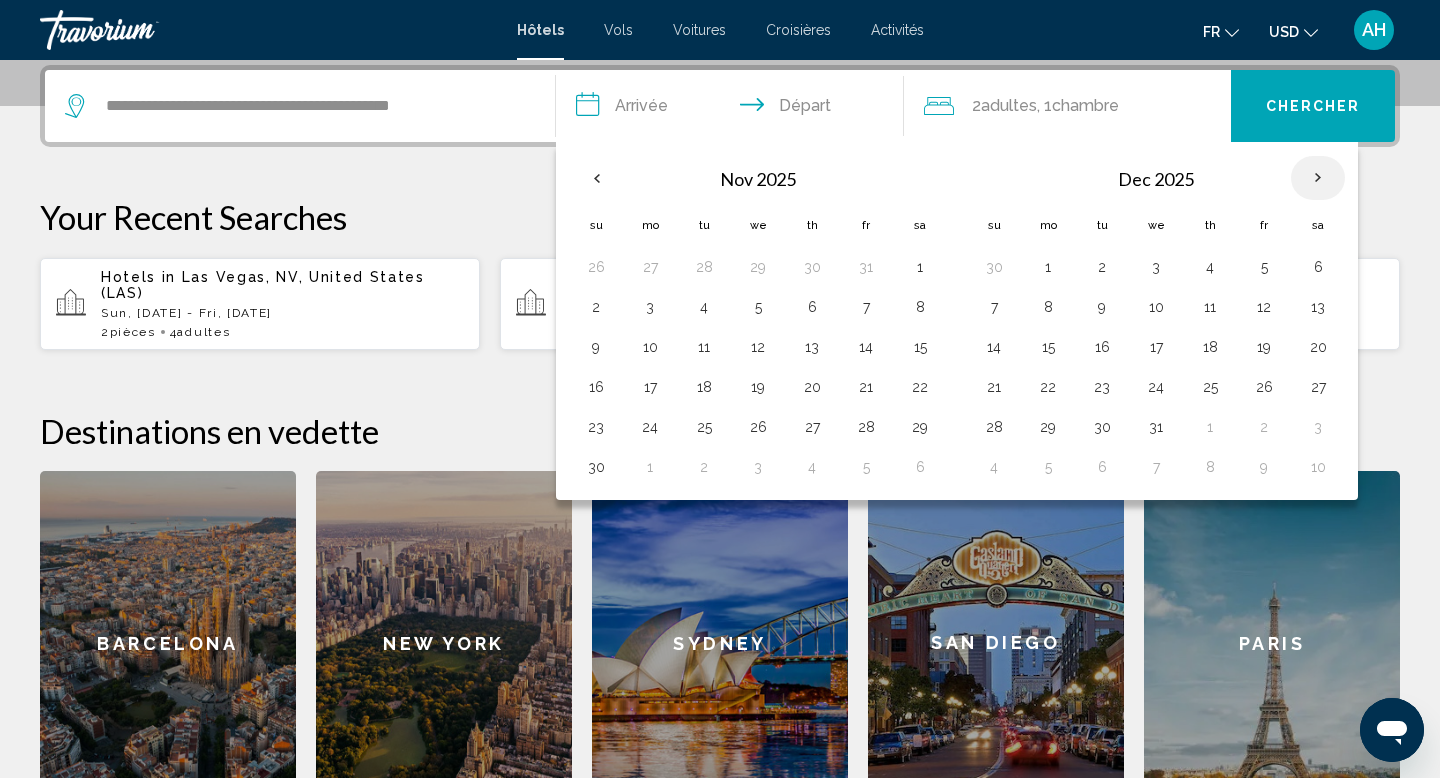 click at bounding box center (1318, 178) 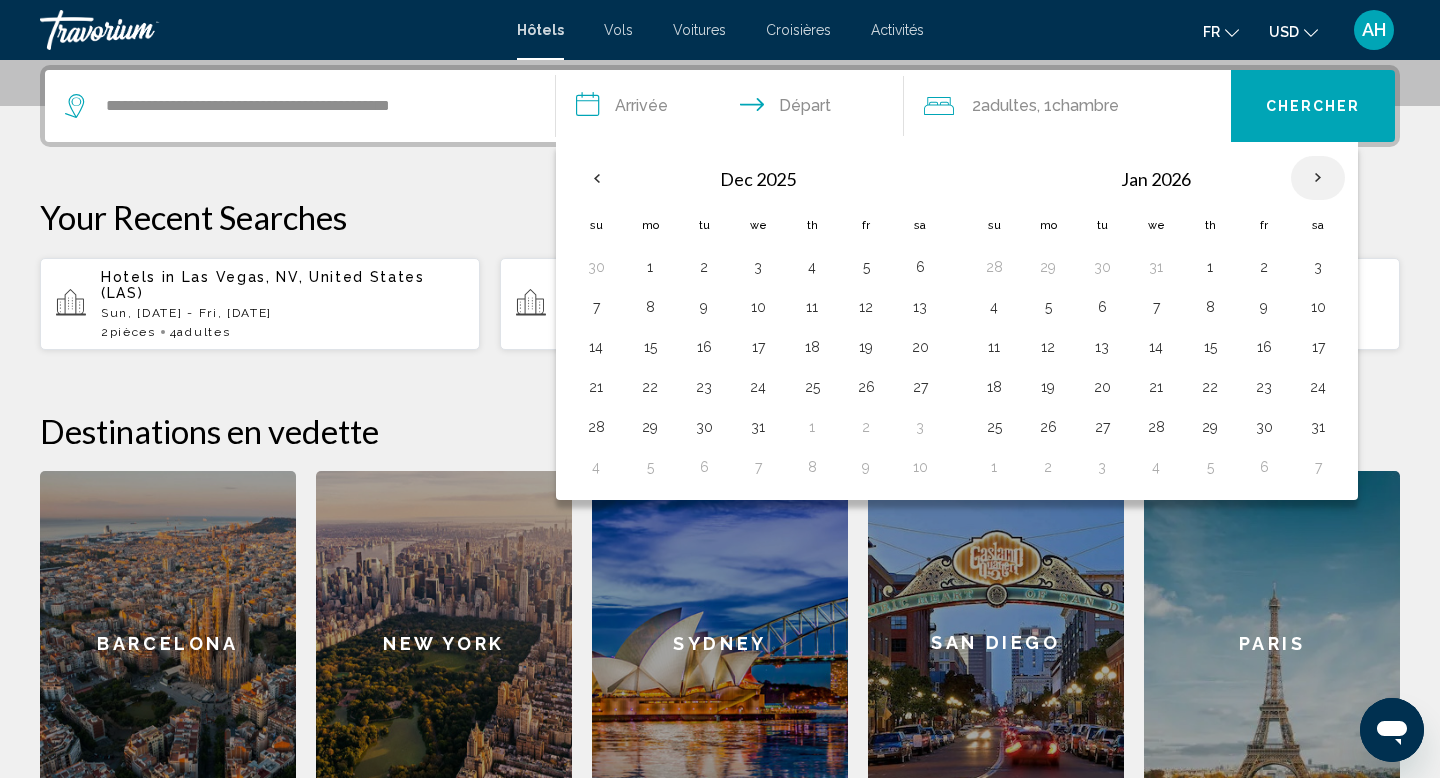 click at bounding box center [1318, 178] 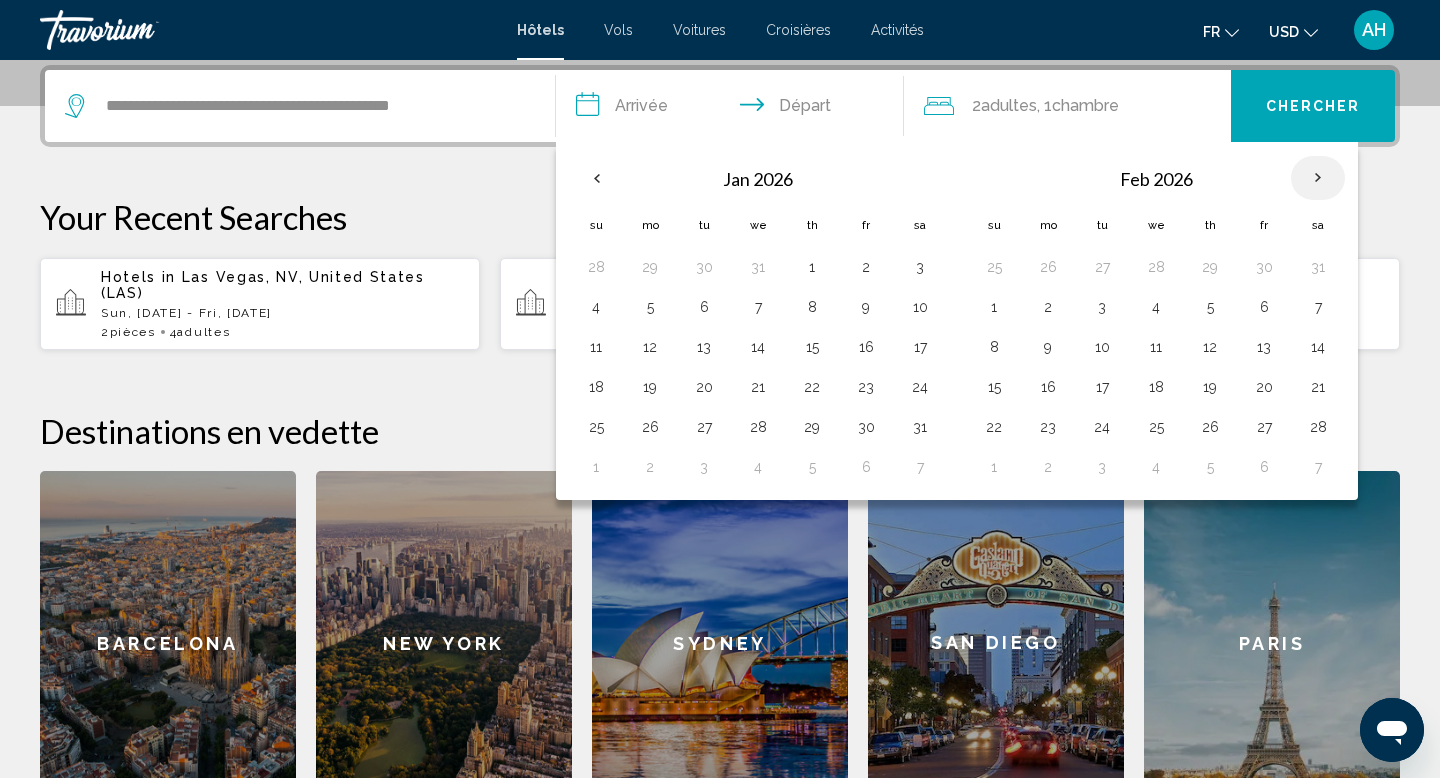 click at bounding box center [1318, 178] 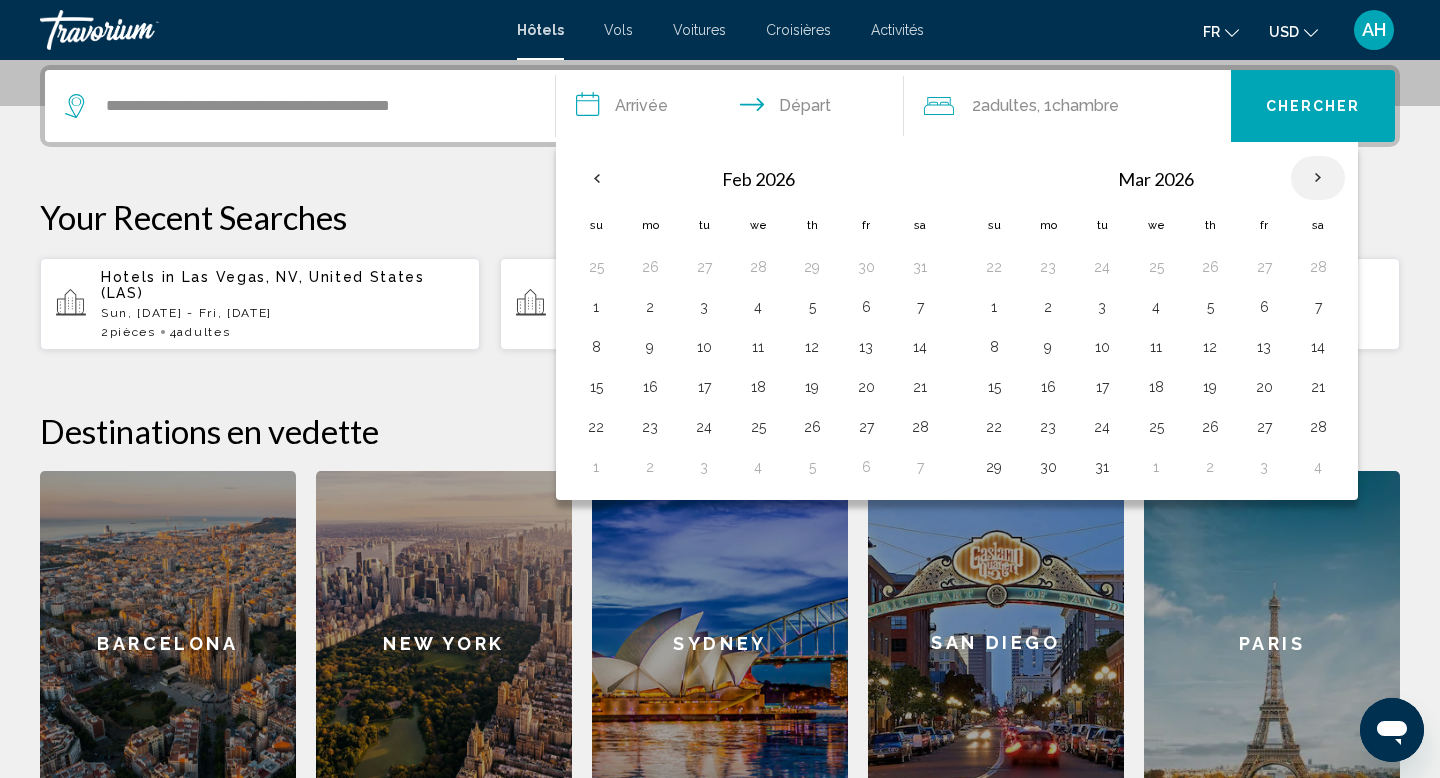 click at bounding box center (1318, 178) 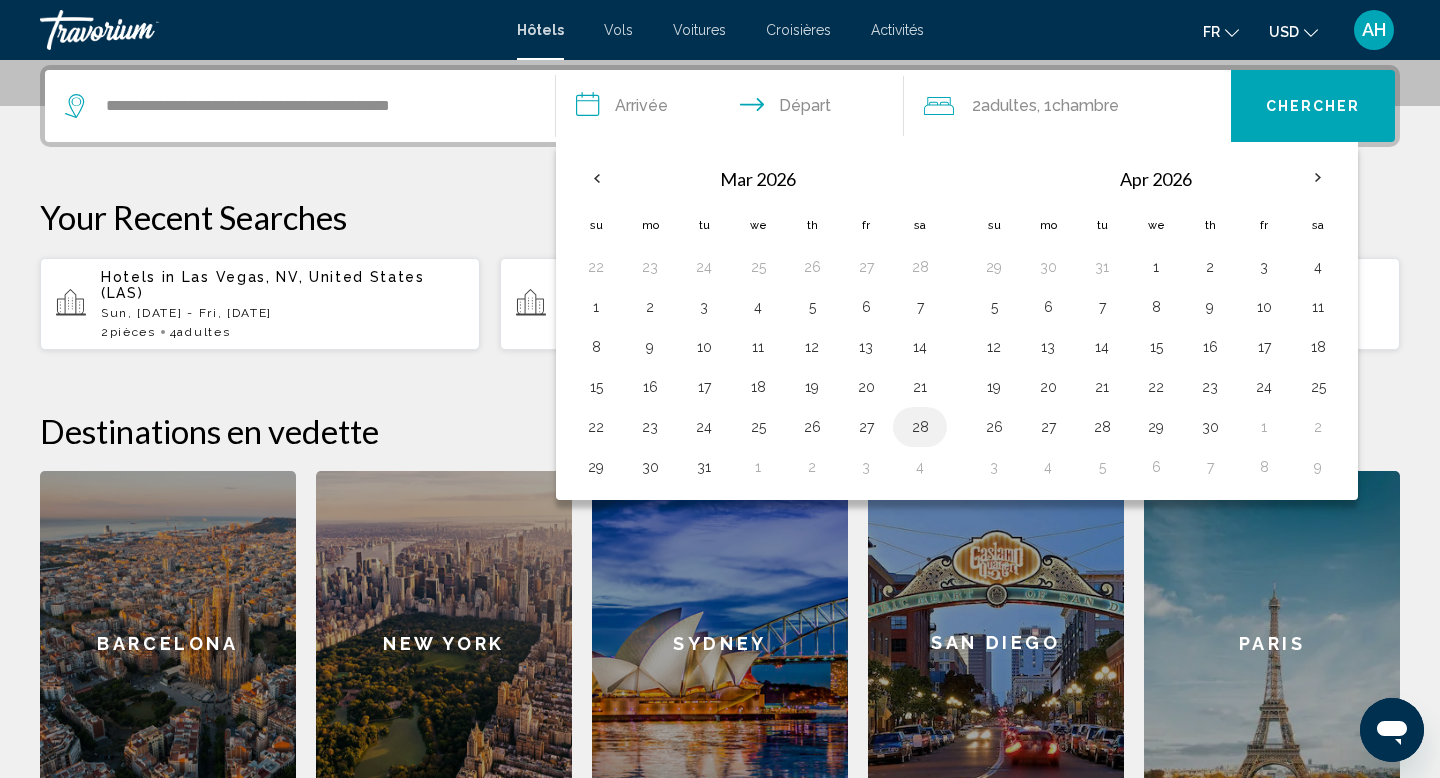 click on "28" at bounding box center (920, 427) 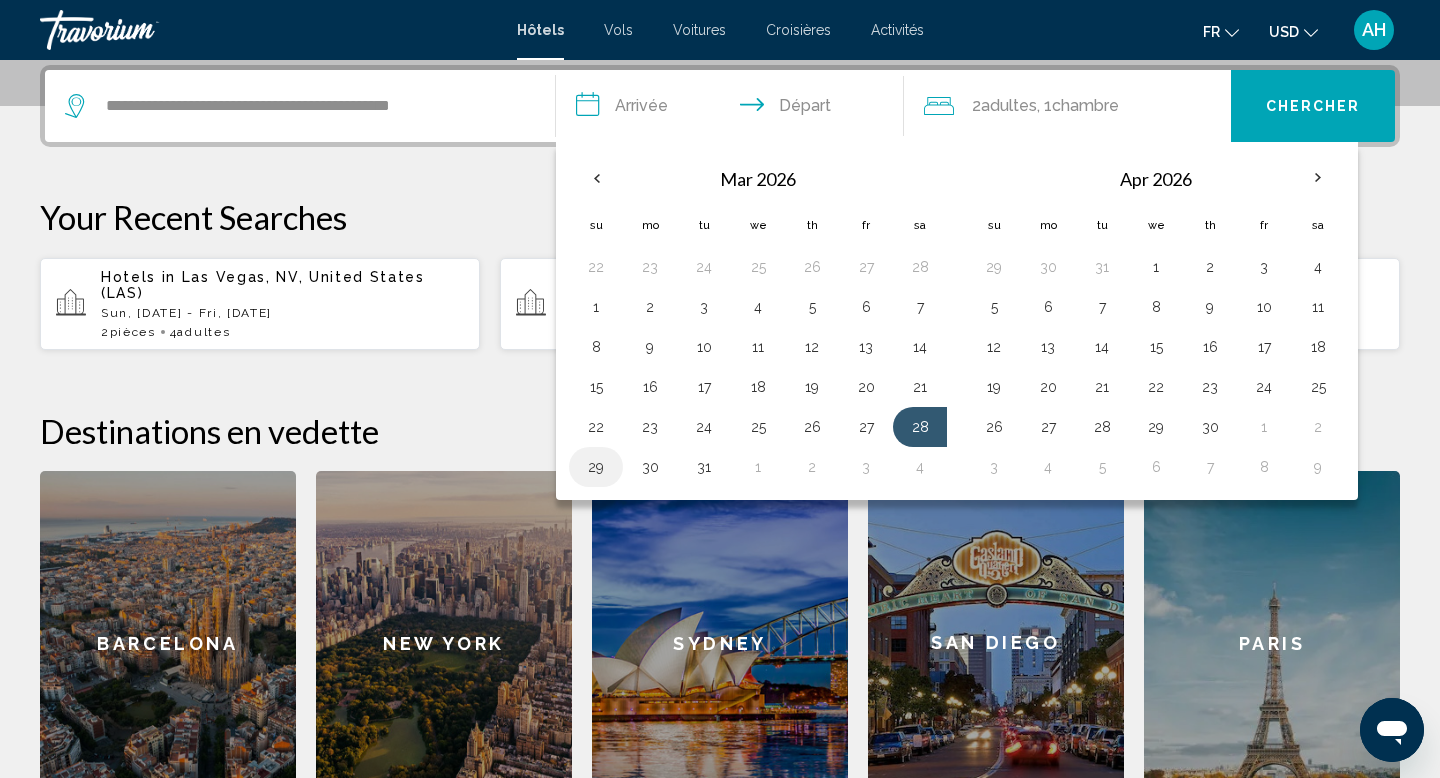 click on "29" at bounding box center [596, 467] 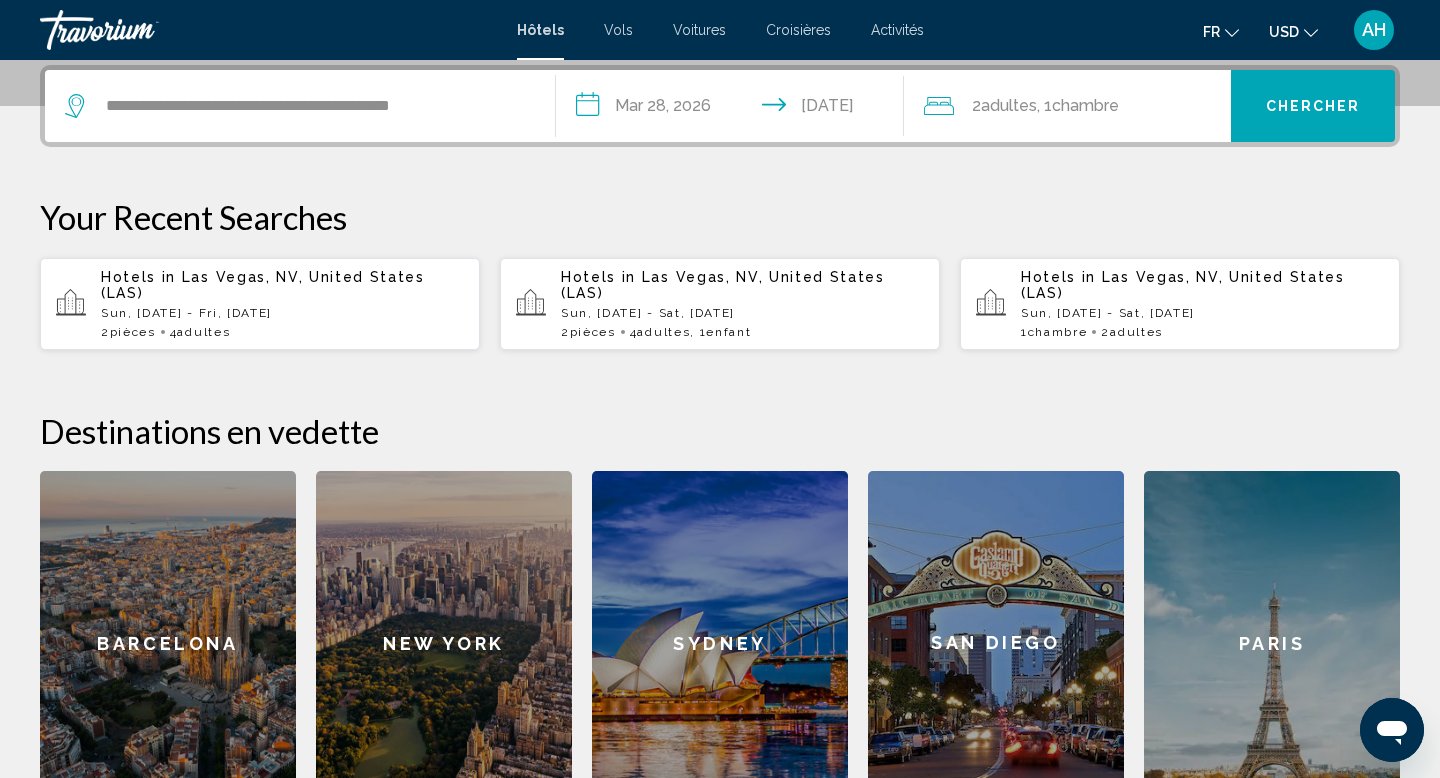 click on "2  Adulte Adultes , 1  Chambre pièces" 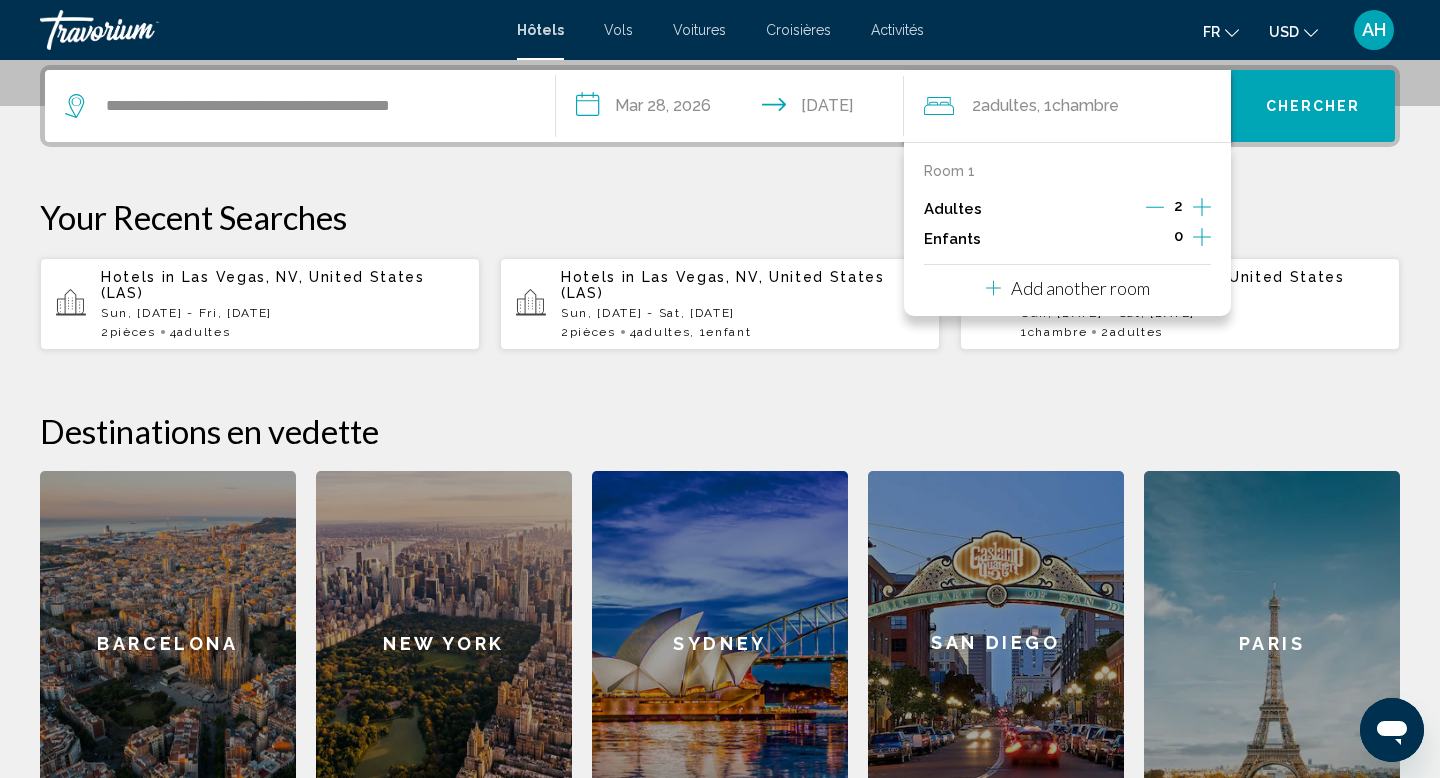 click 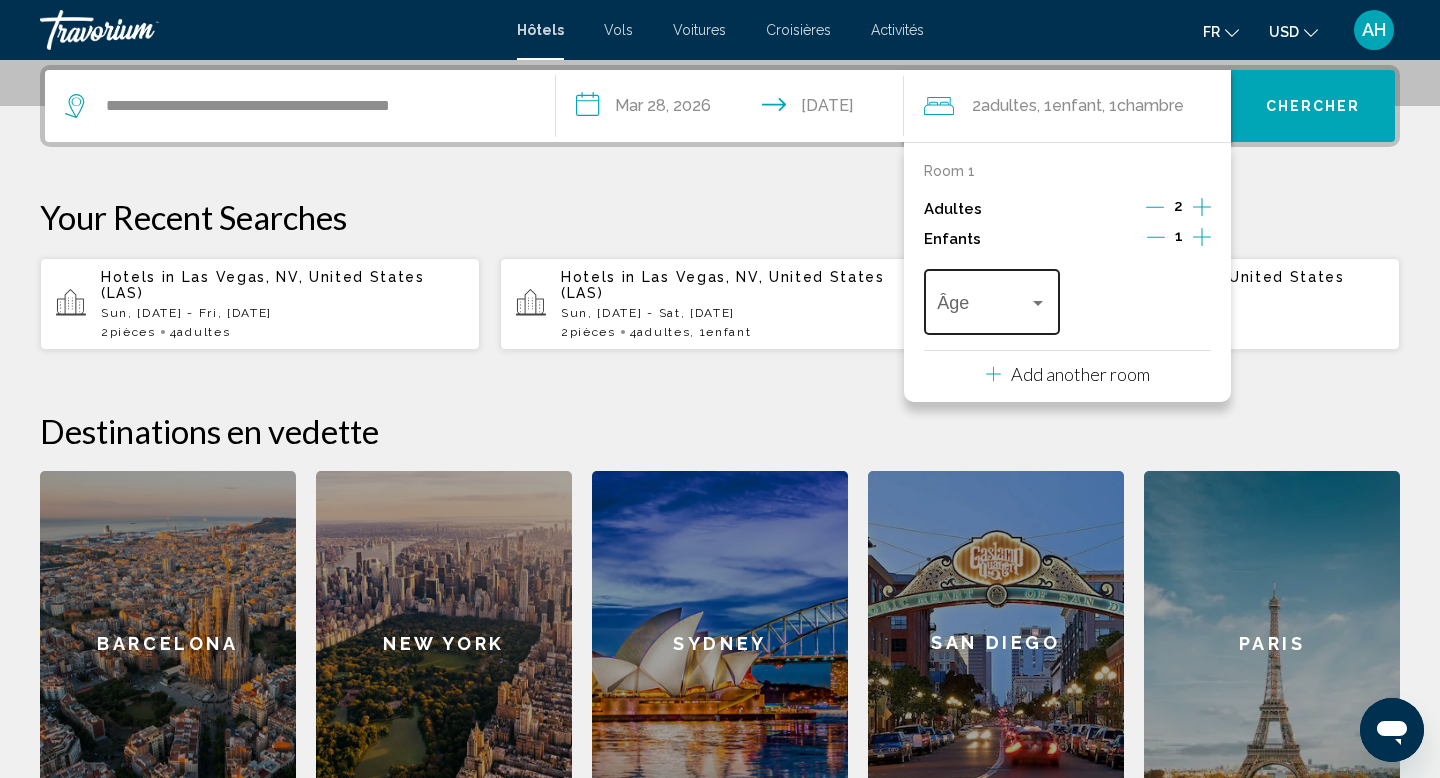 click on "Âge" at bounding box center [991, 299] 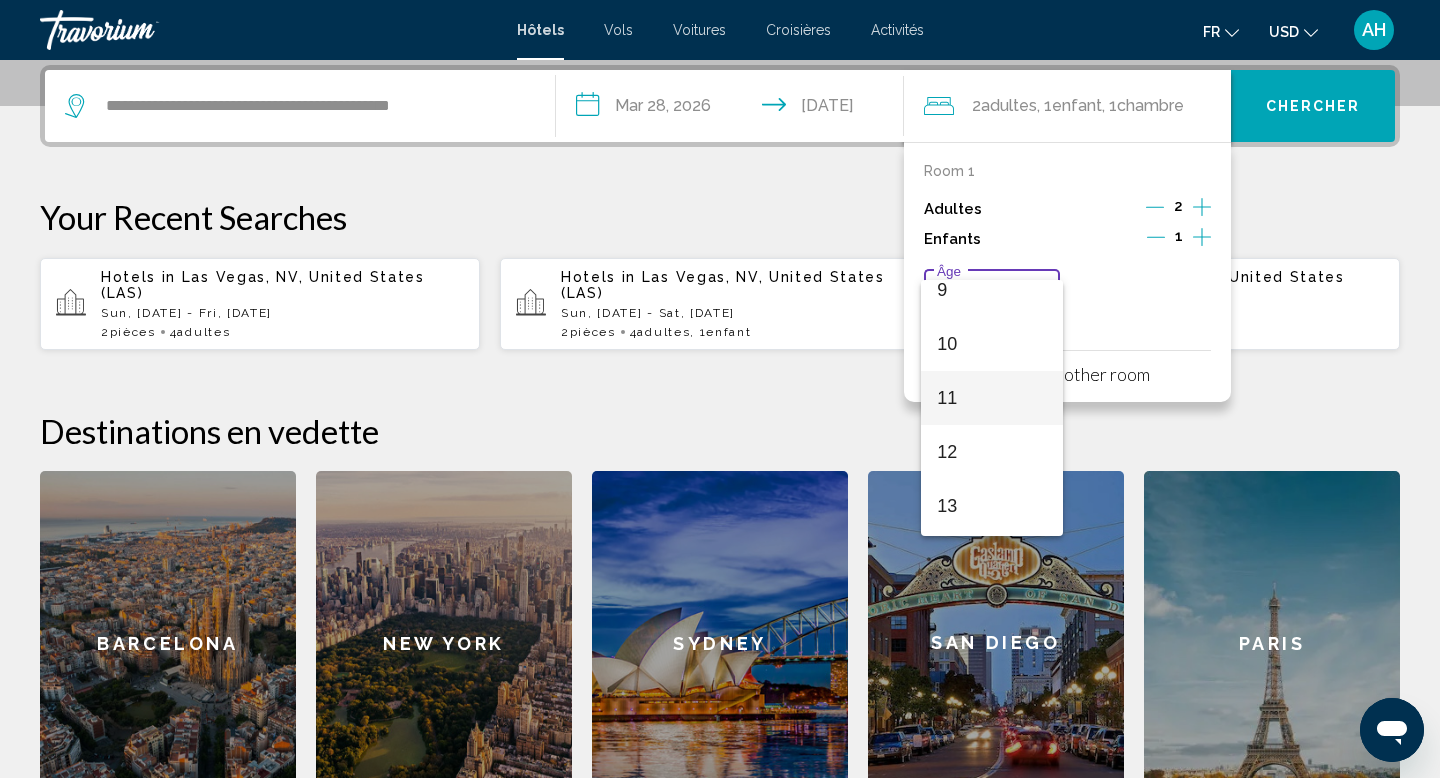 scroll, scrollTop: 486, scrollLeft: 0, axis: vertical 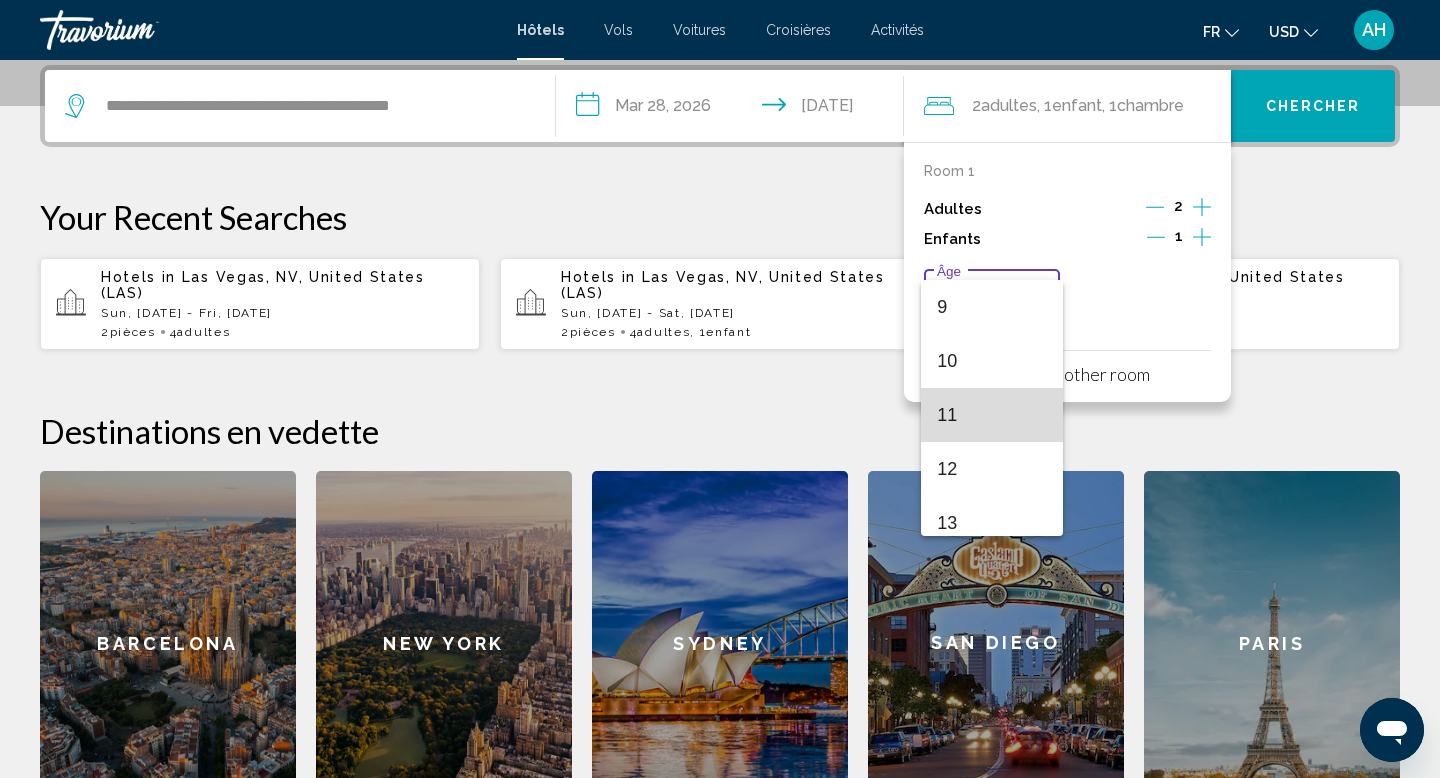 click on "11" at bounding box center [991, 415] 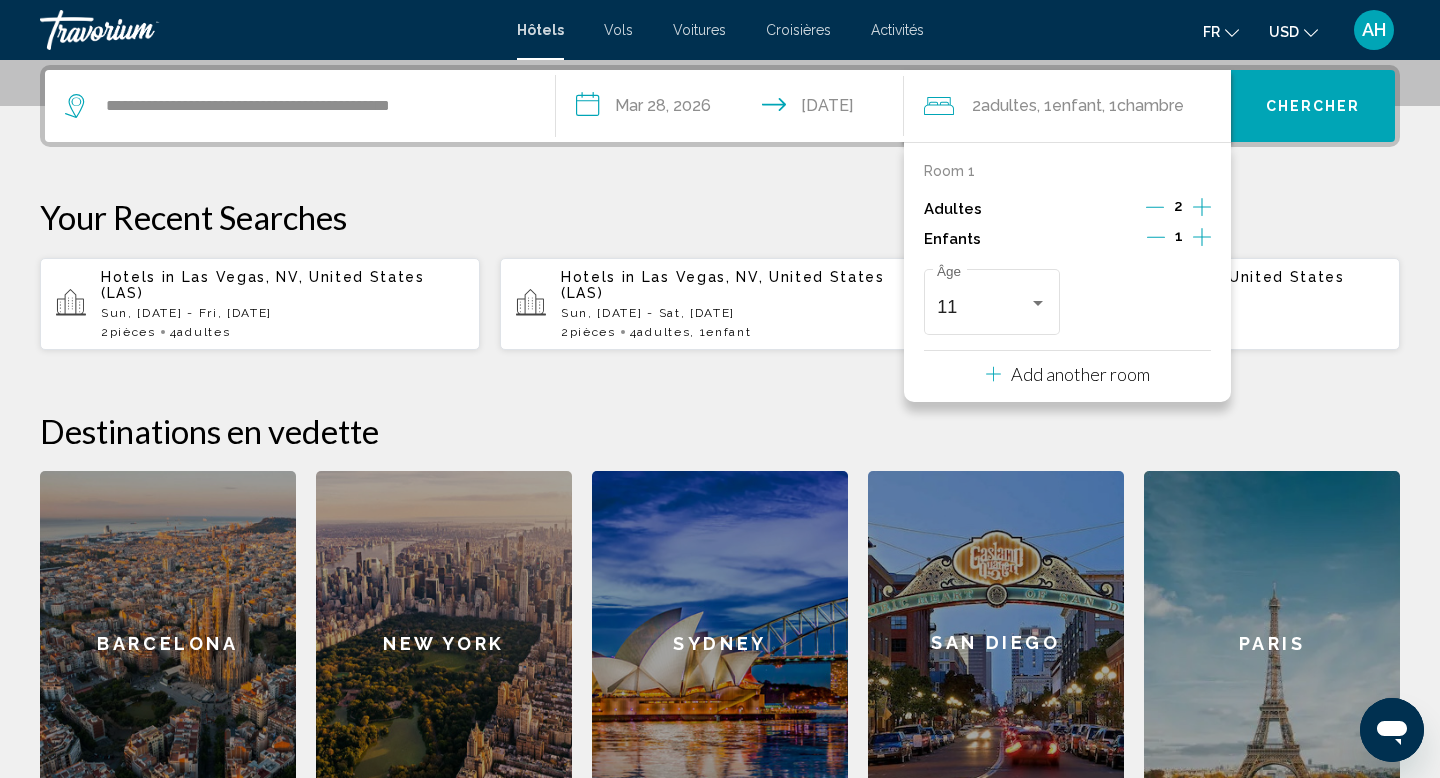 click on "Add another room" at bounding box center [1080, 374] 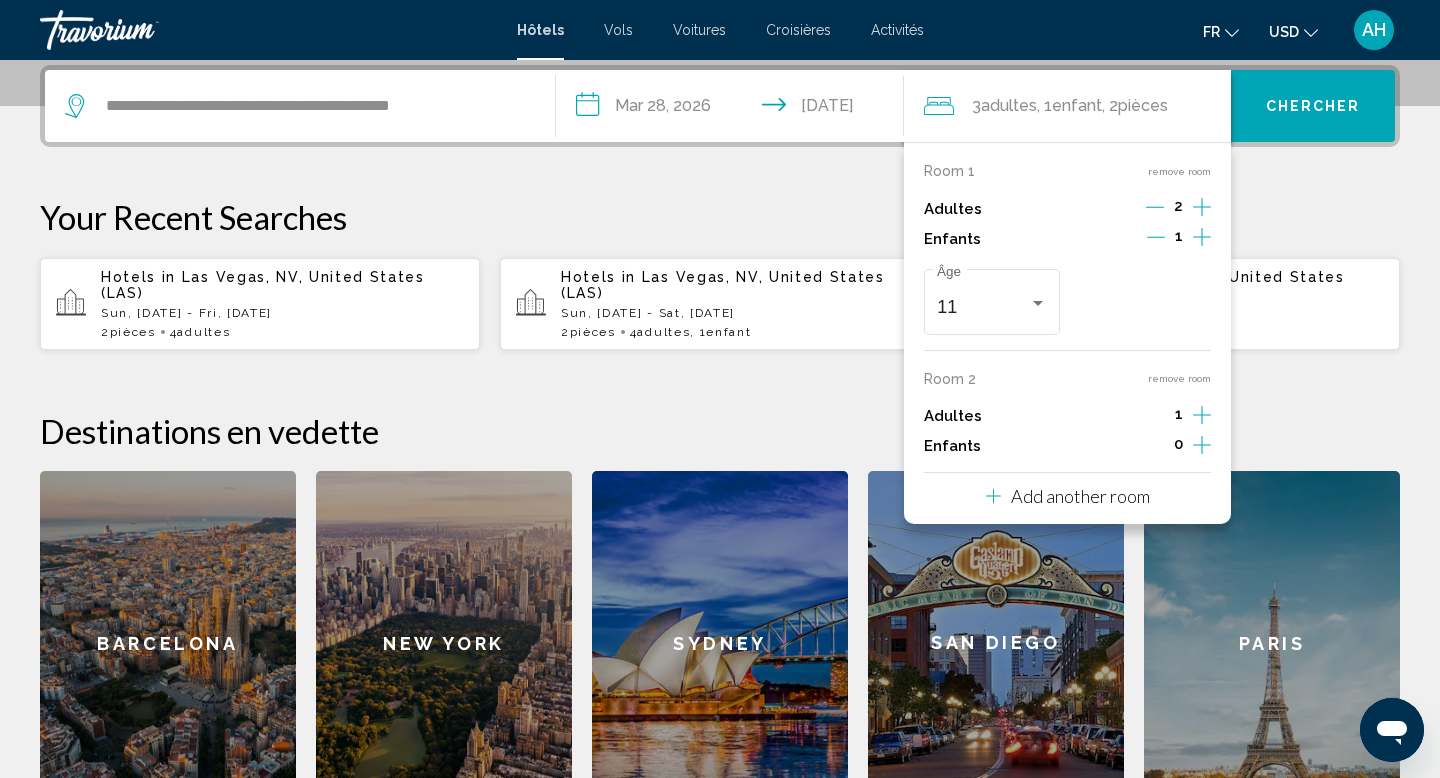 click 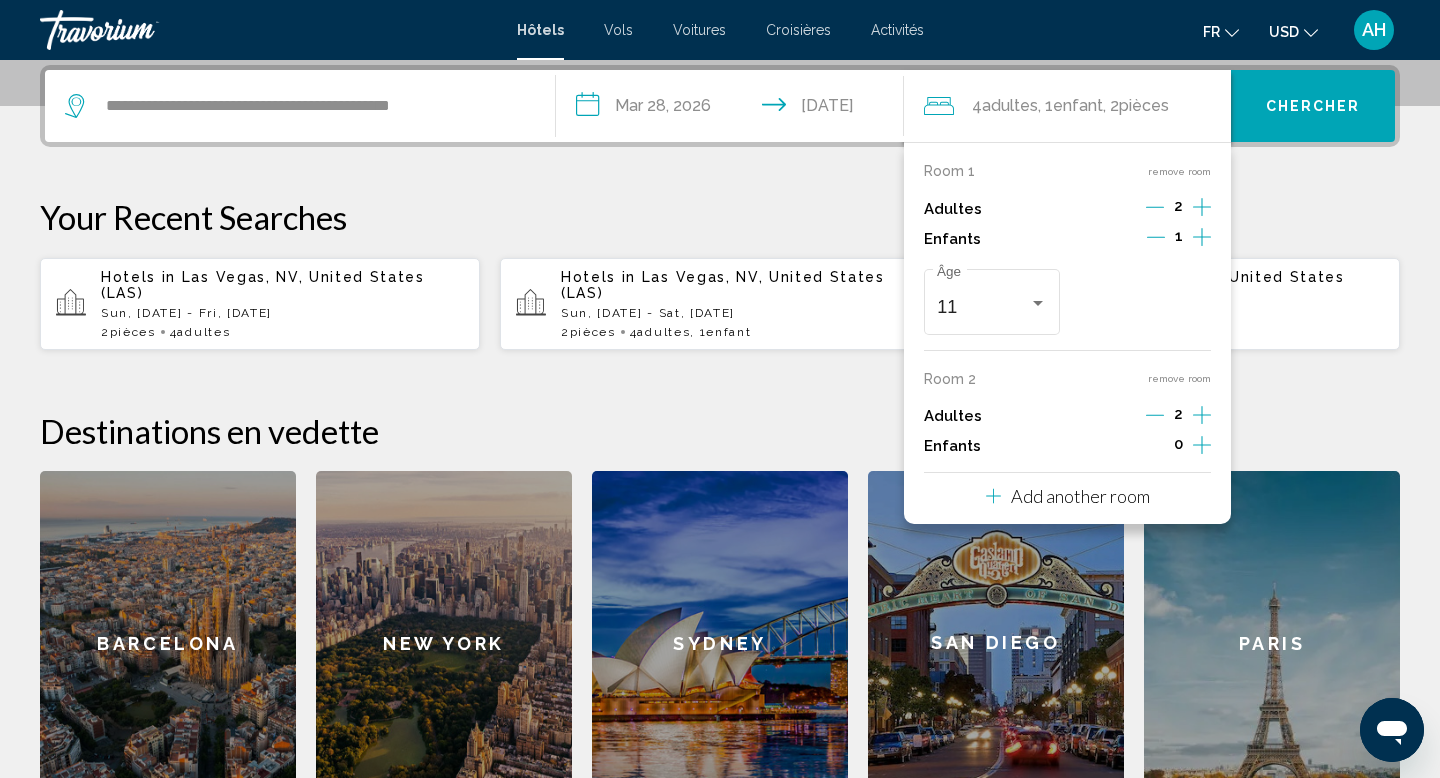 click on "Chercher" at bounding box center [1313, 106] 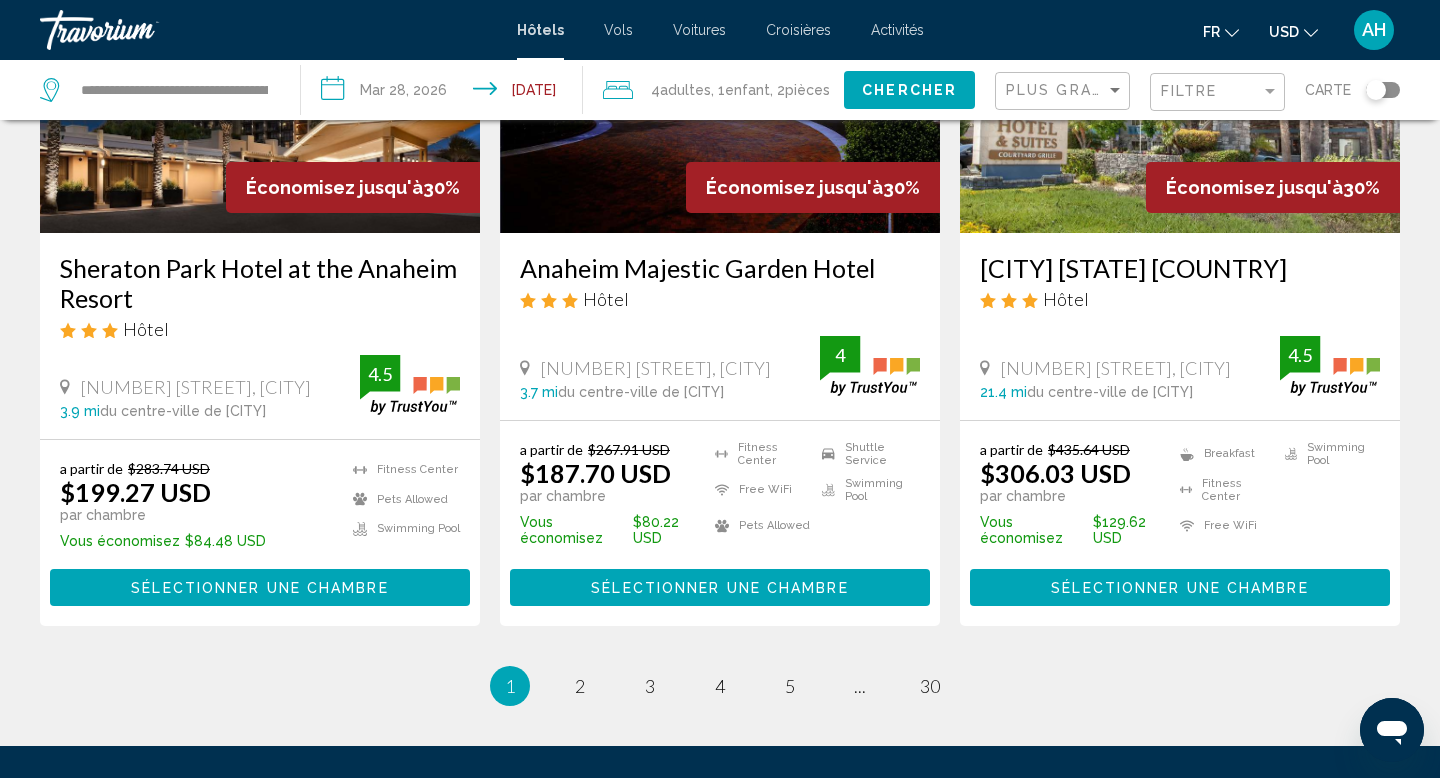 scroll, scrollTop: 2539, scrollLeft: 0, axis: vertical 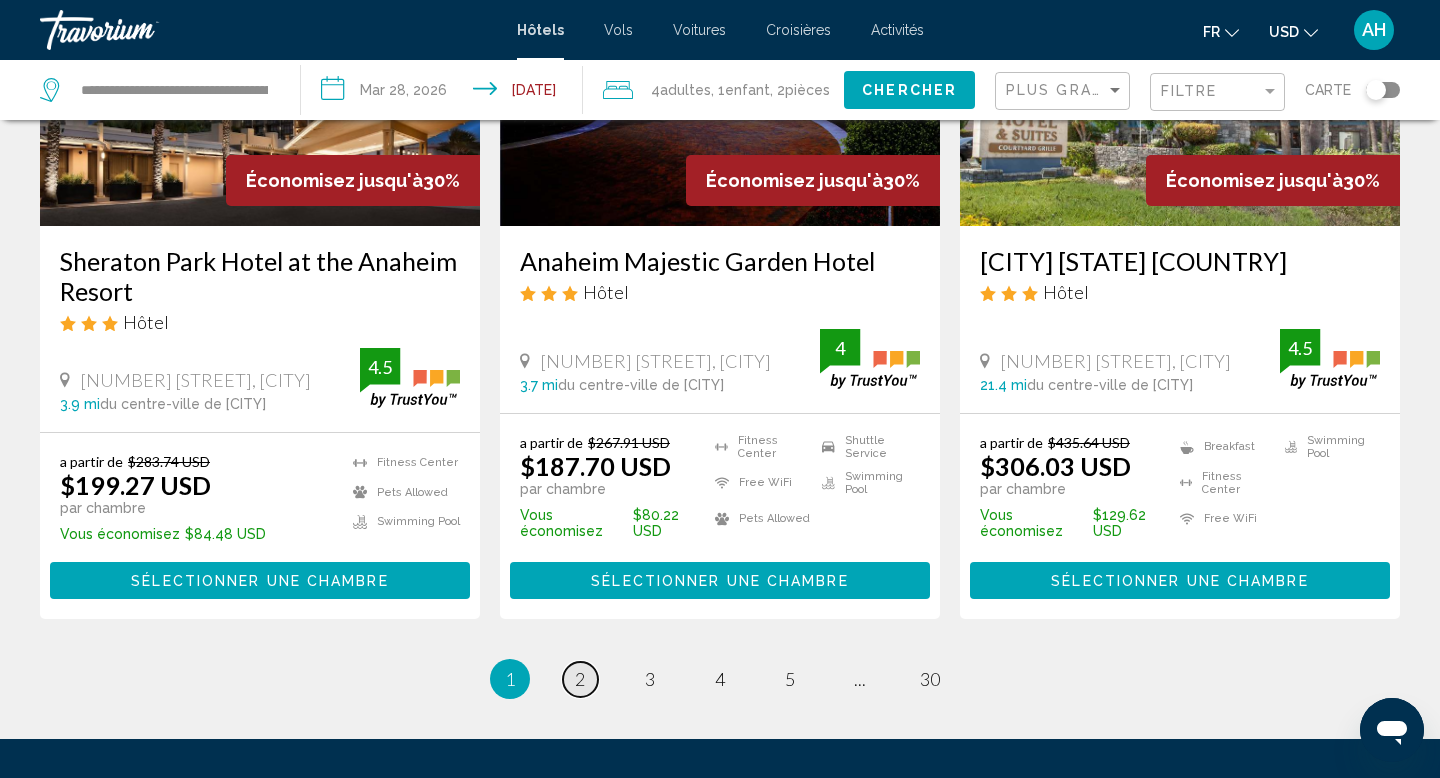 click on "2" at bounding box center [580, 679] 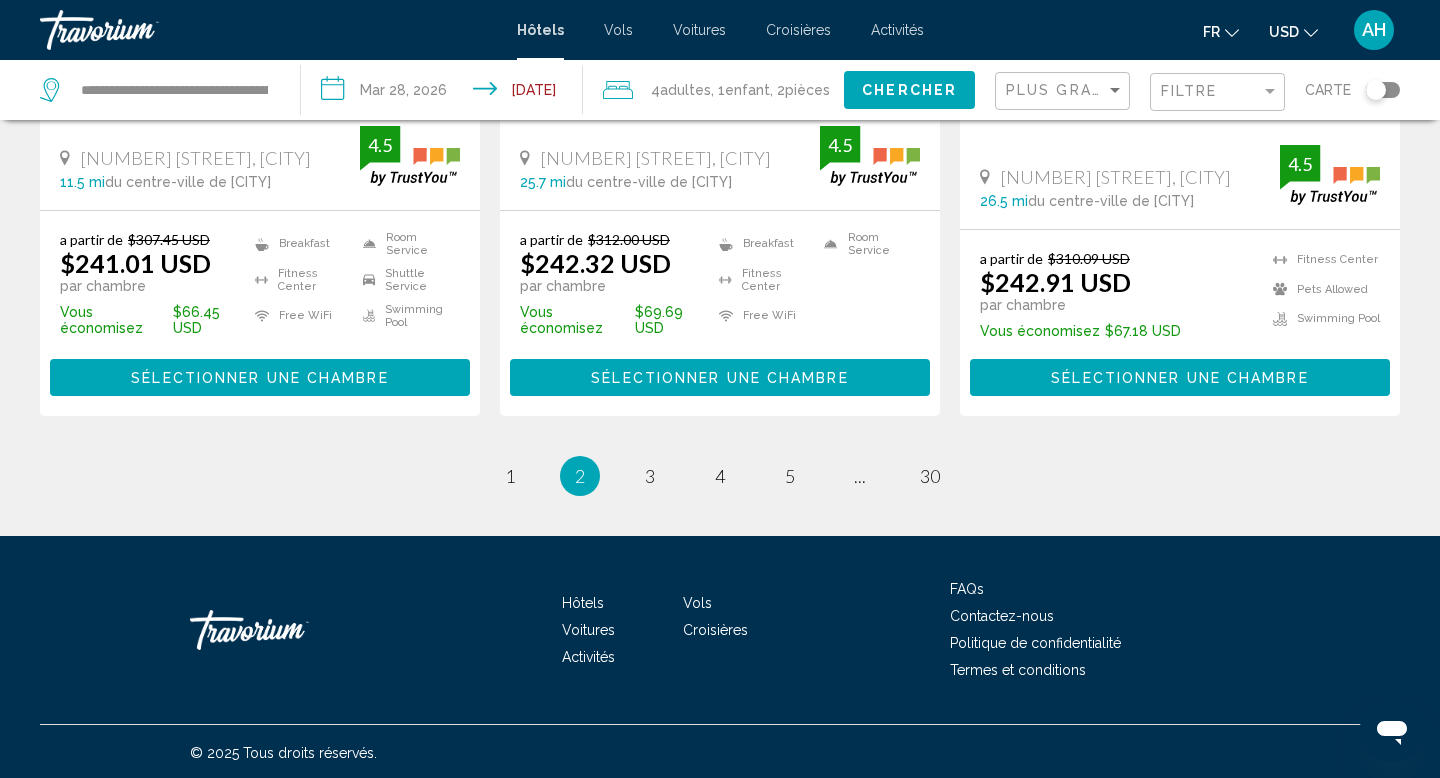 scroll, scrollTop: 2797, scrollLeft: 0, axis: vertical 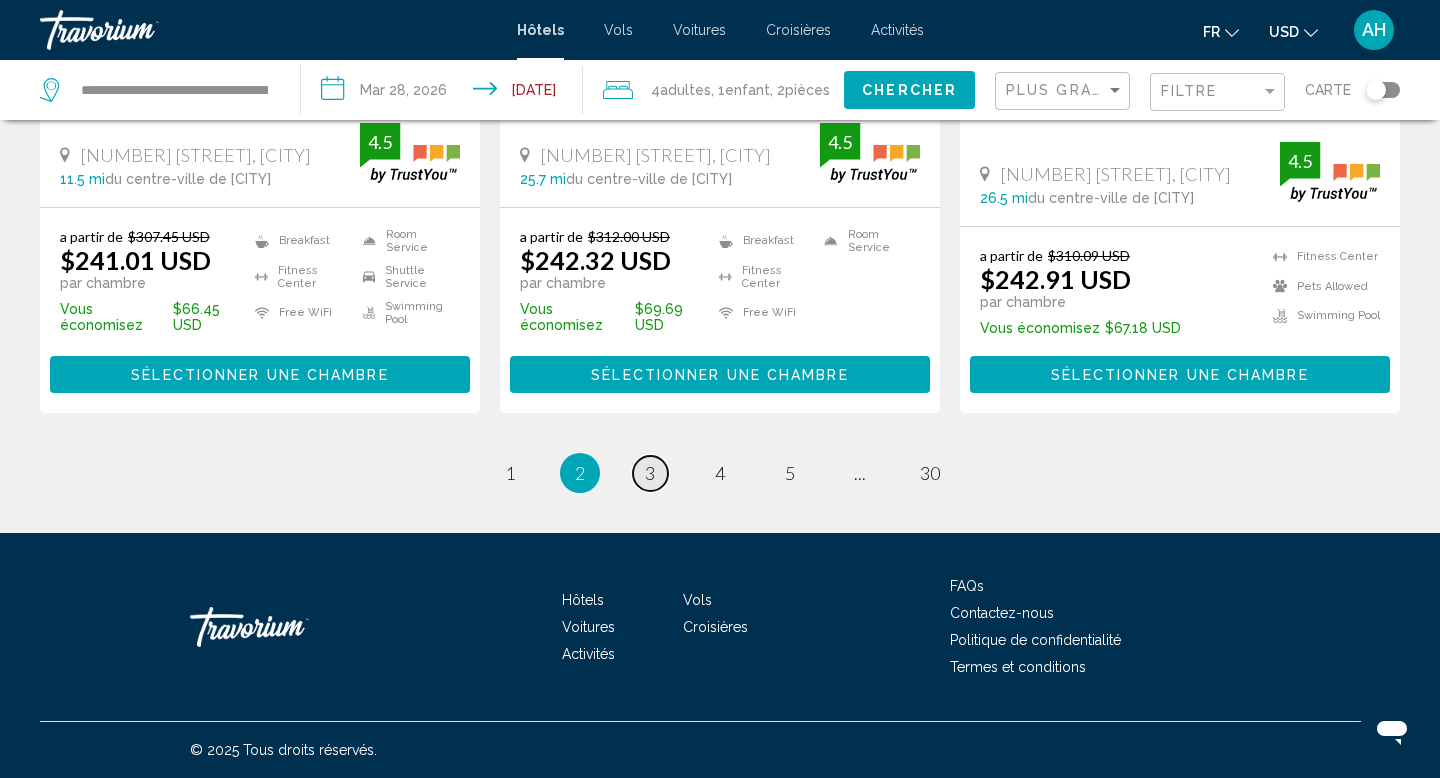 click on "3" at bounding box center (650, 473) 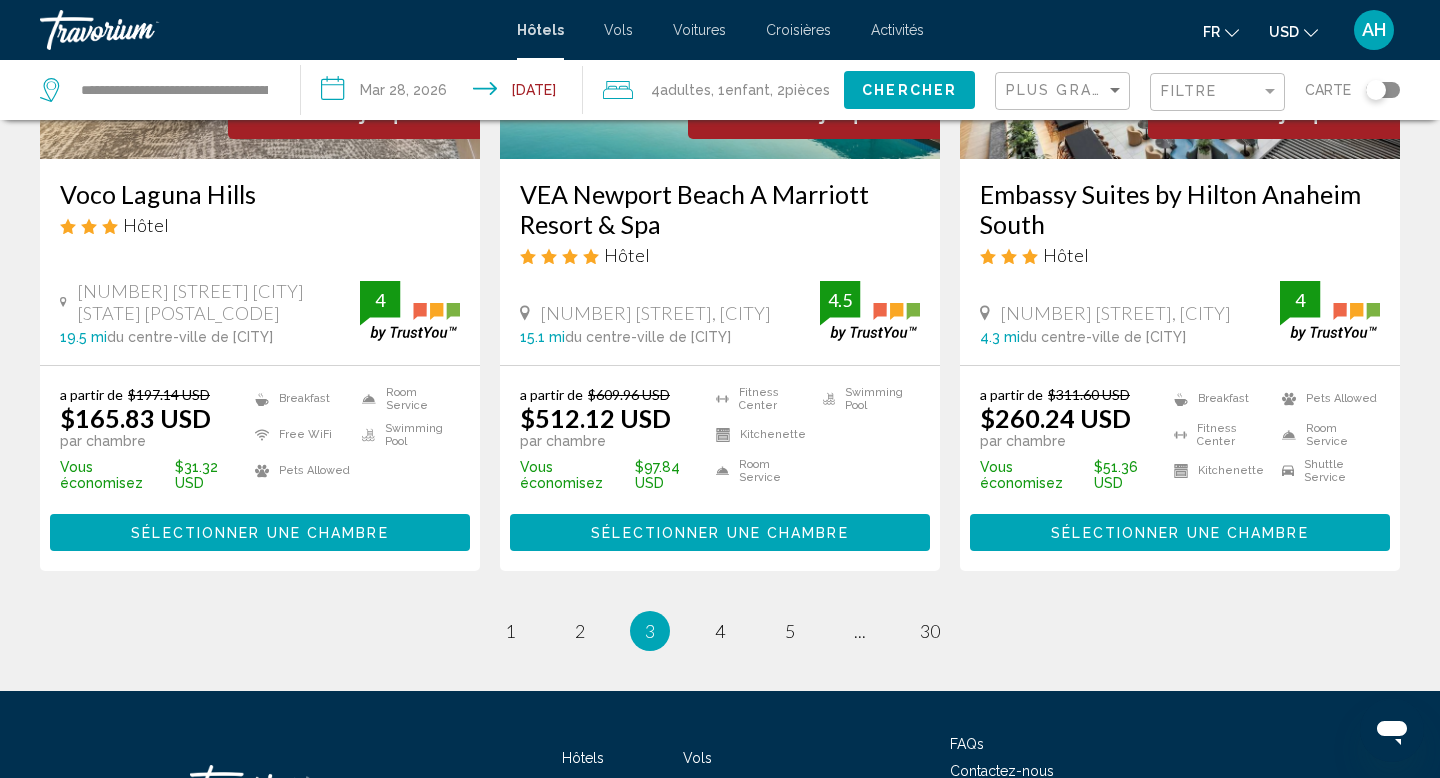 scroll, scrollTop: 2806, scrollLeft: 0, axis: vertical 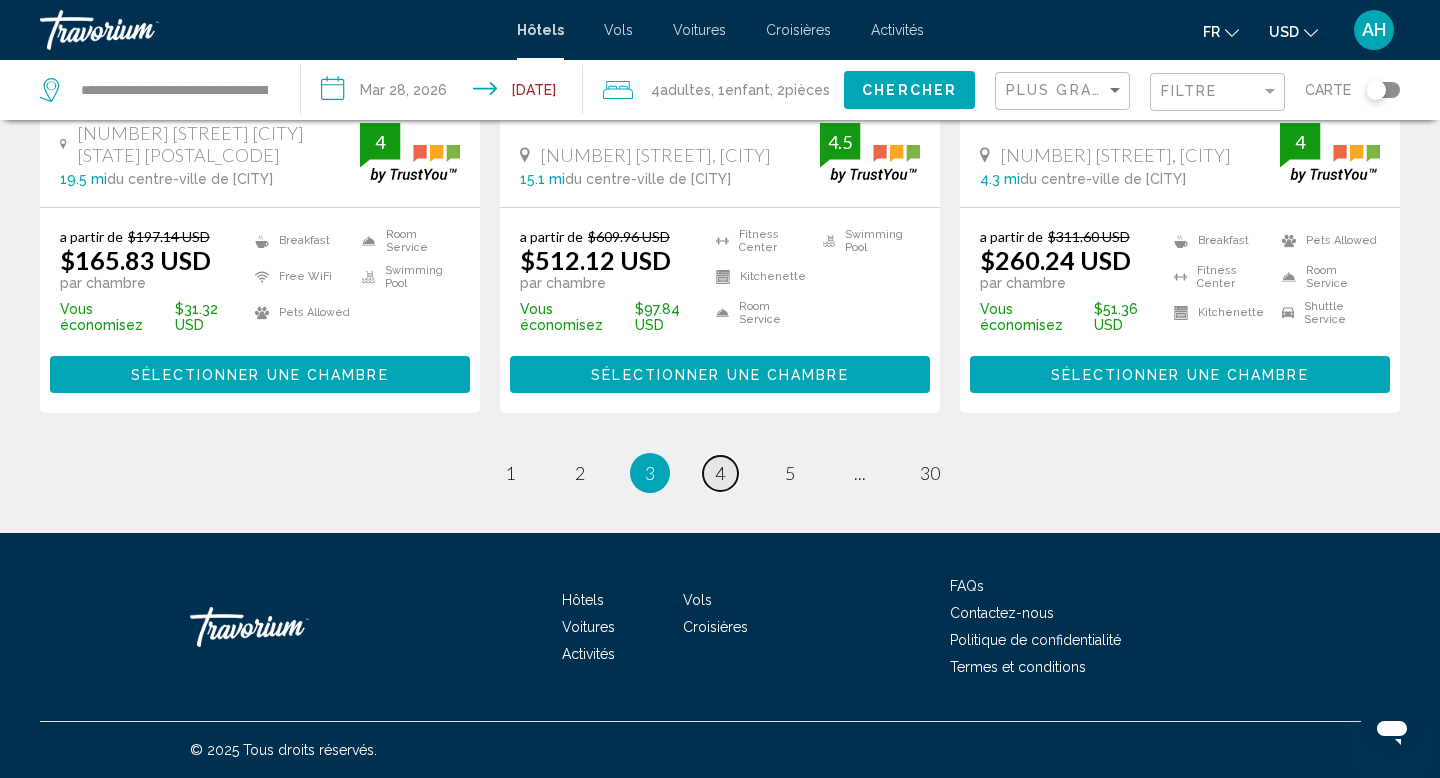click on "4" at bounding box center (720, 473) 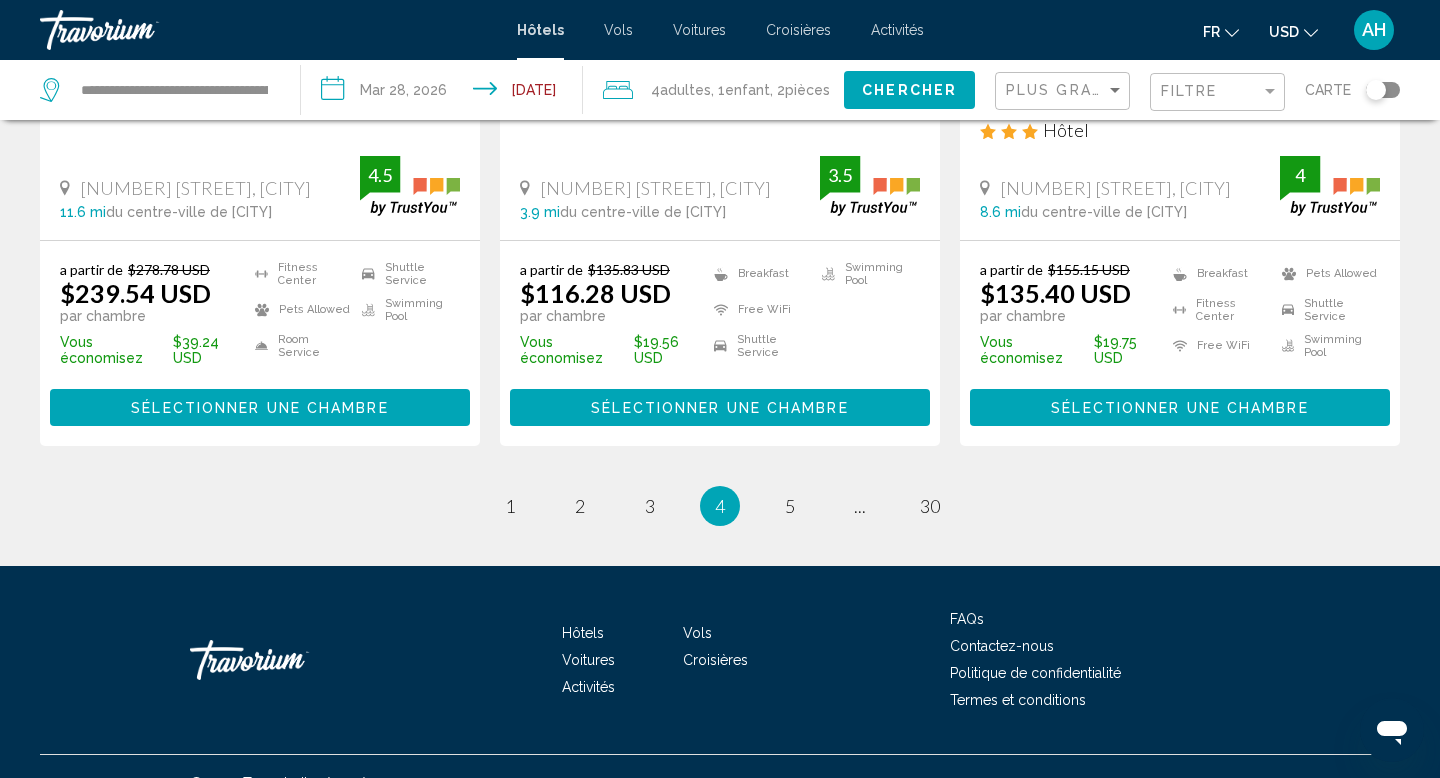 scroll, scrollTop: 2823, scrollLeft: 0, axis: vertical 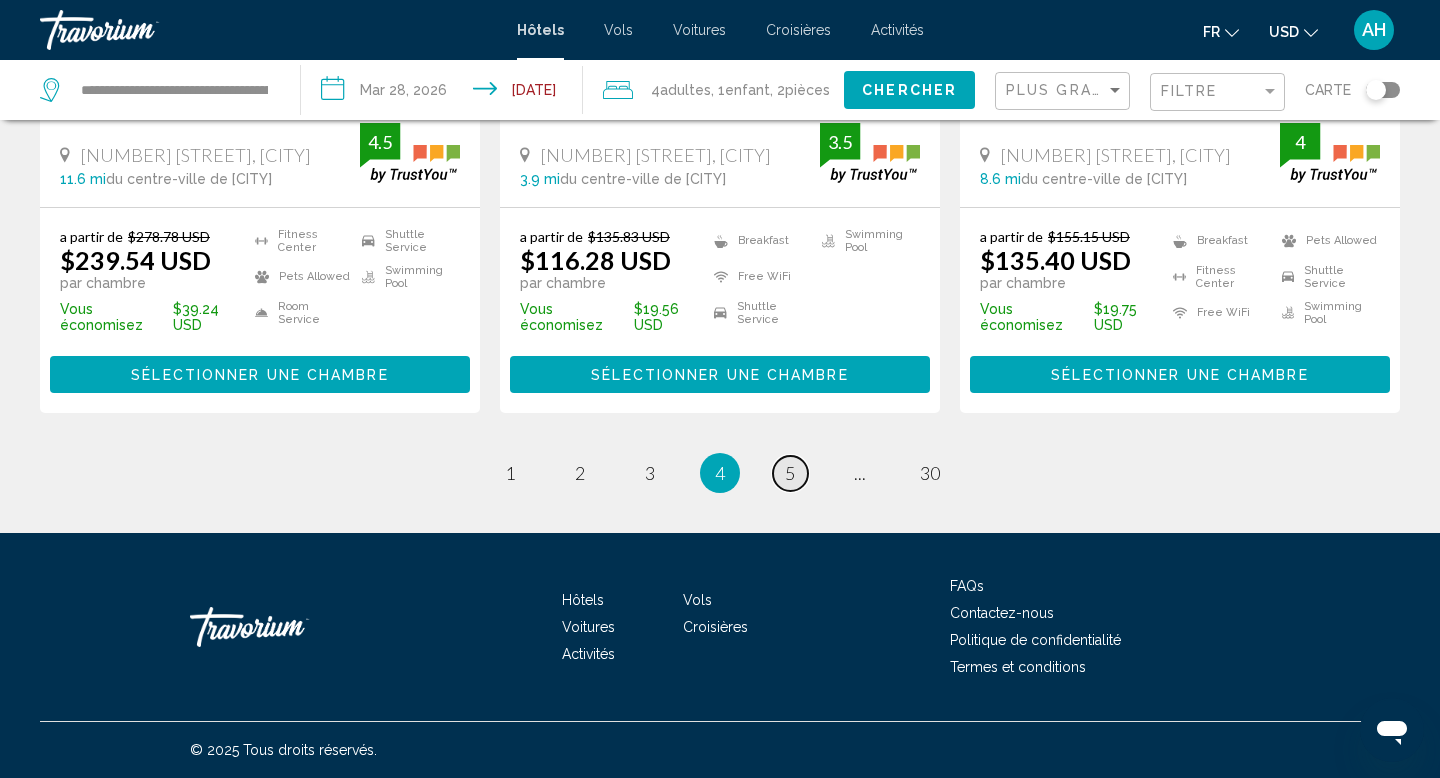 click on "5" at bounding box center (790, 473) 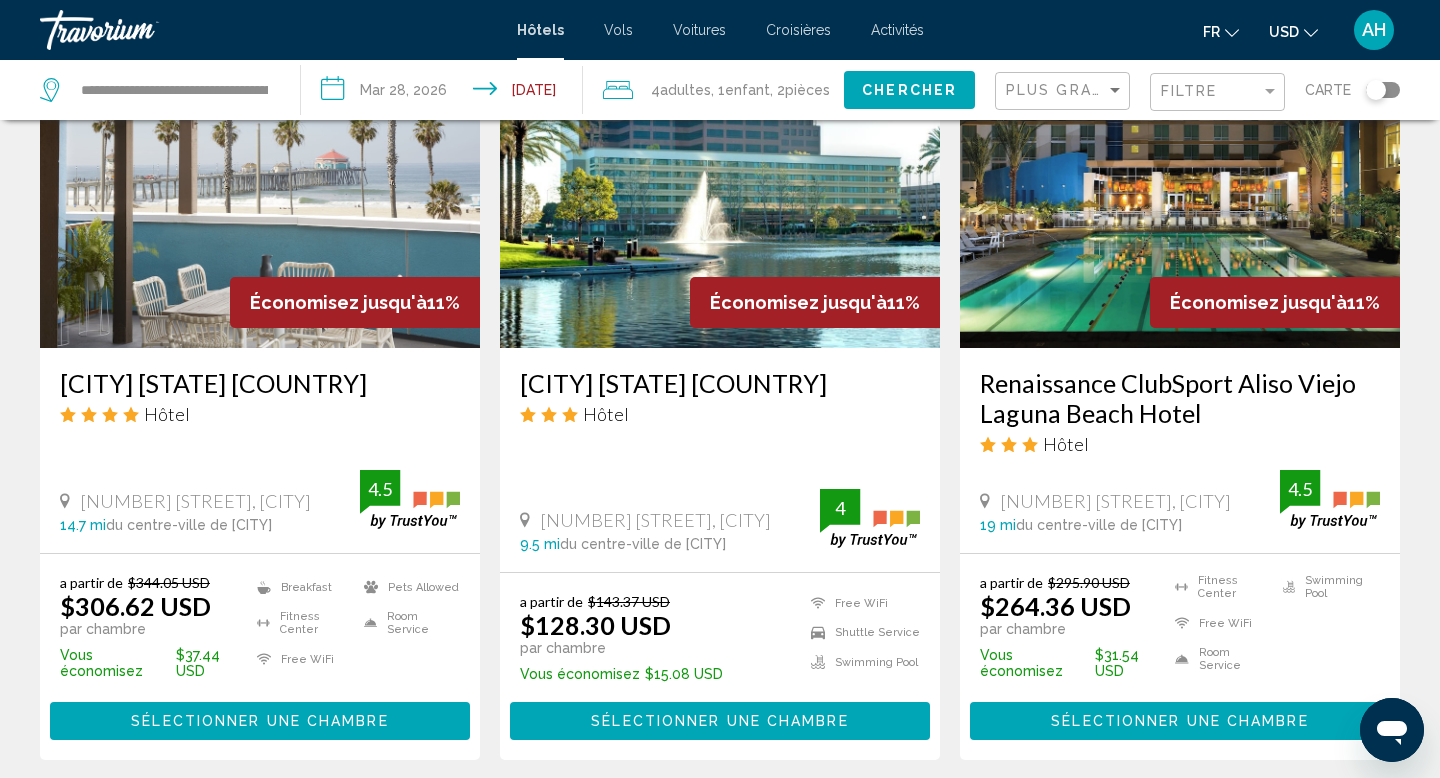 scroll, scrollTop: 0, scrollLeft: 0, axis: both 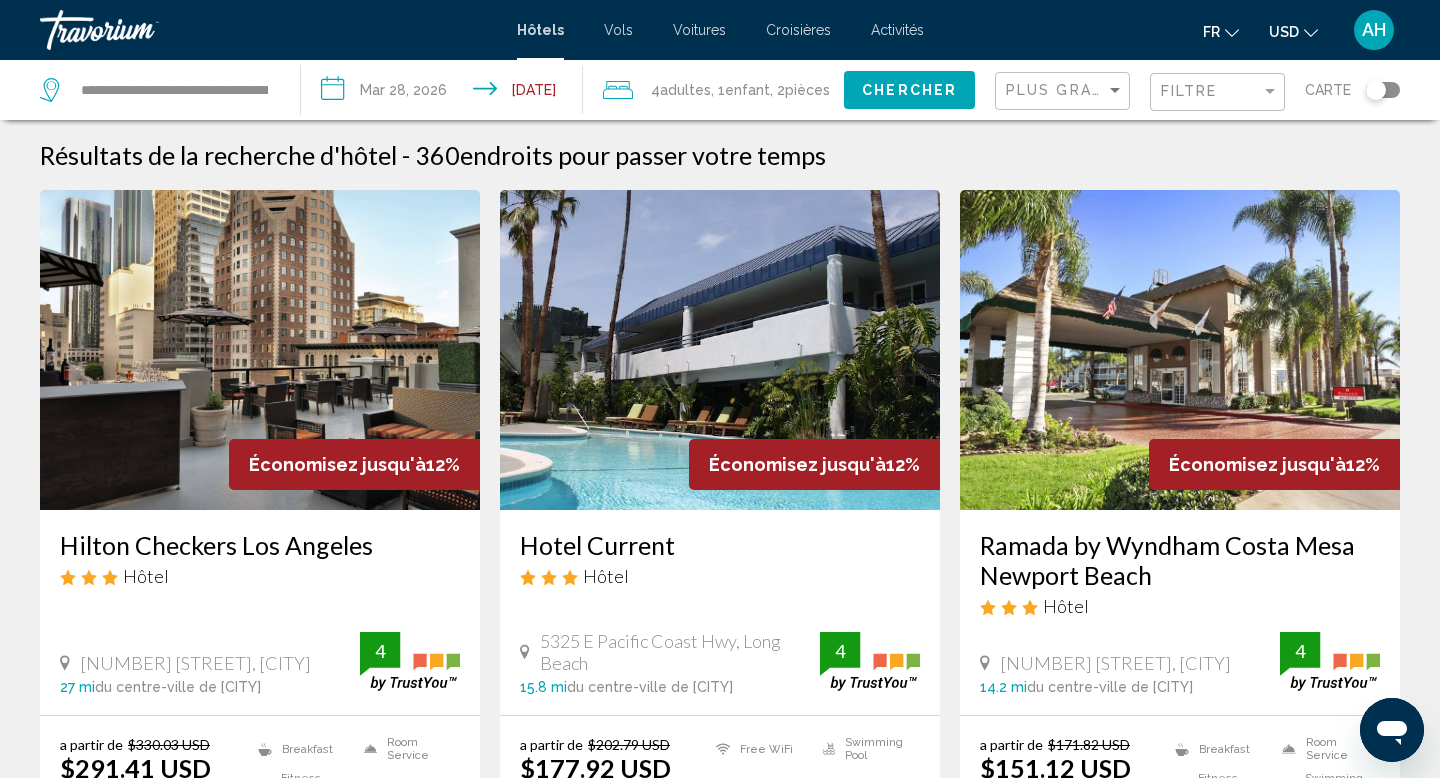 click 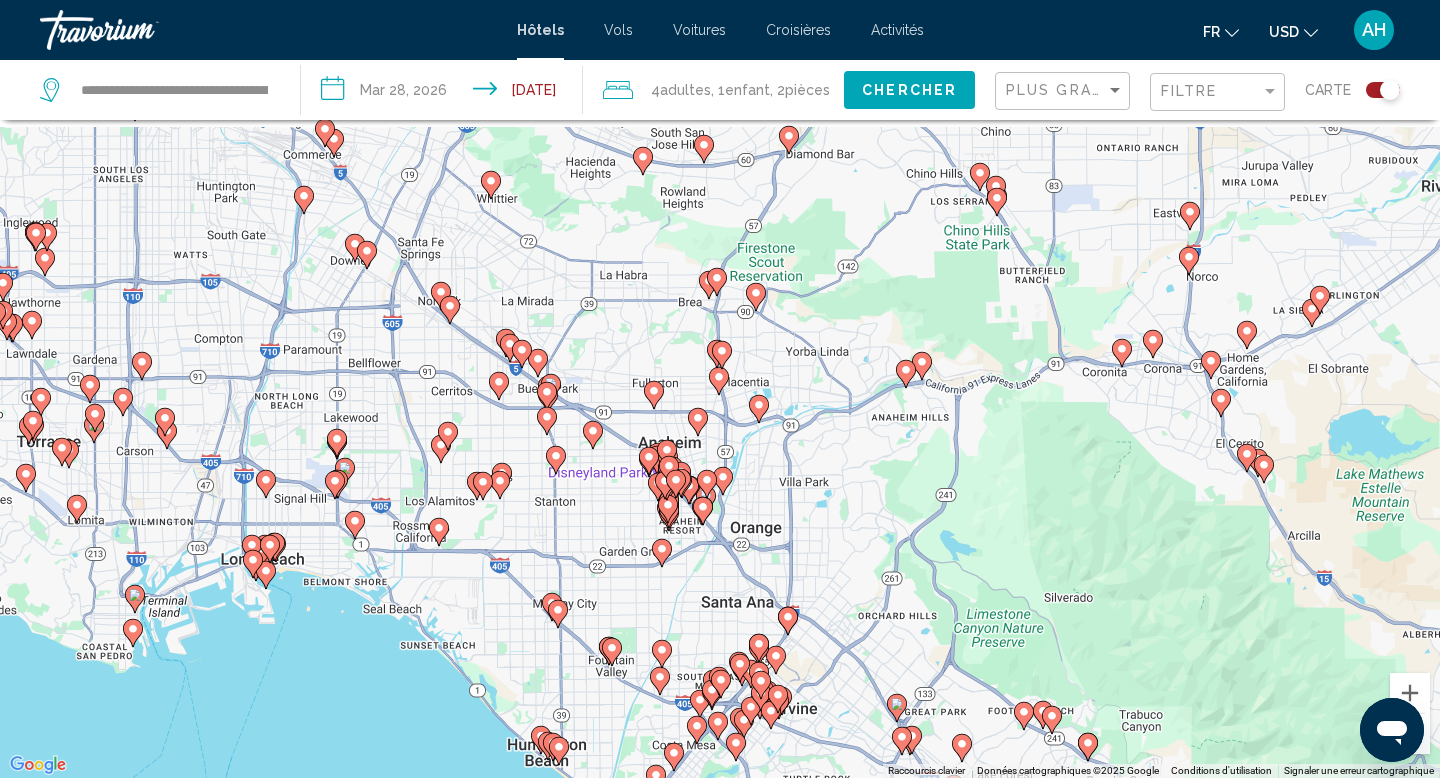 drag, startPoint x: 625, startPoint y: 347, endPoint x: 587, endPoint y: 550, distance: 206.52603 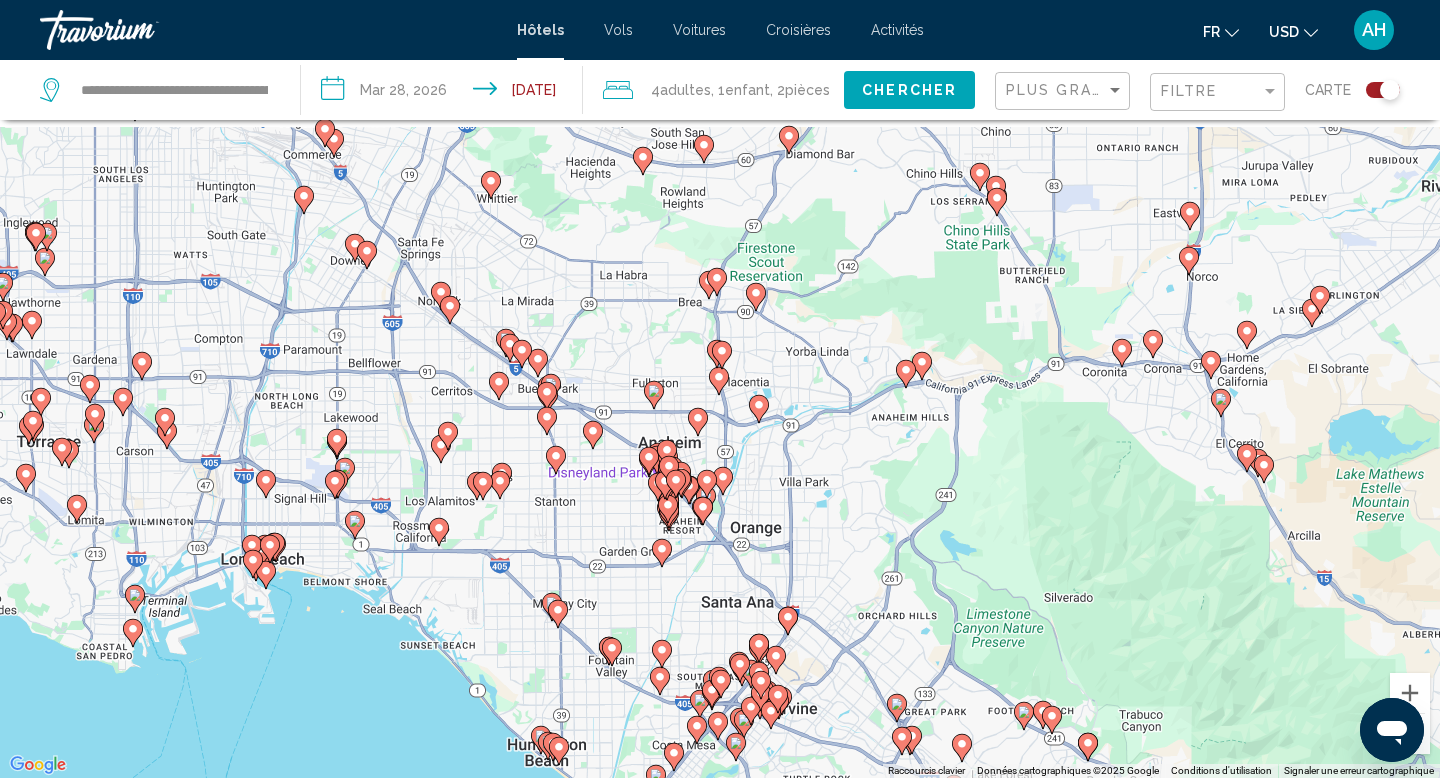 click on "Pour activer le glissement avec le clavier, appuyez sur Alt+Entrée. Une fois ce mode activé, utilisez les touches fléchées pour déplacer le repère. Pour valider le déplacement, appuyez sur Entrée. Pour annuler, appuyez sur Échap." at bounding box center (720, 389) 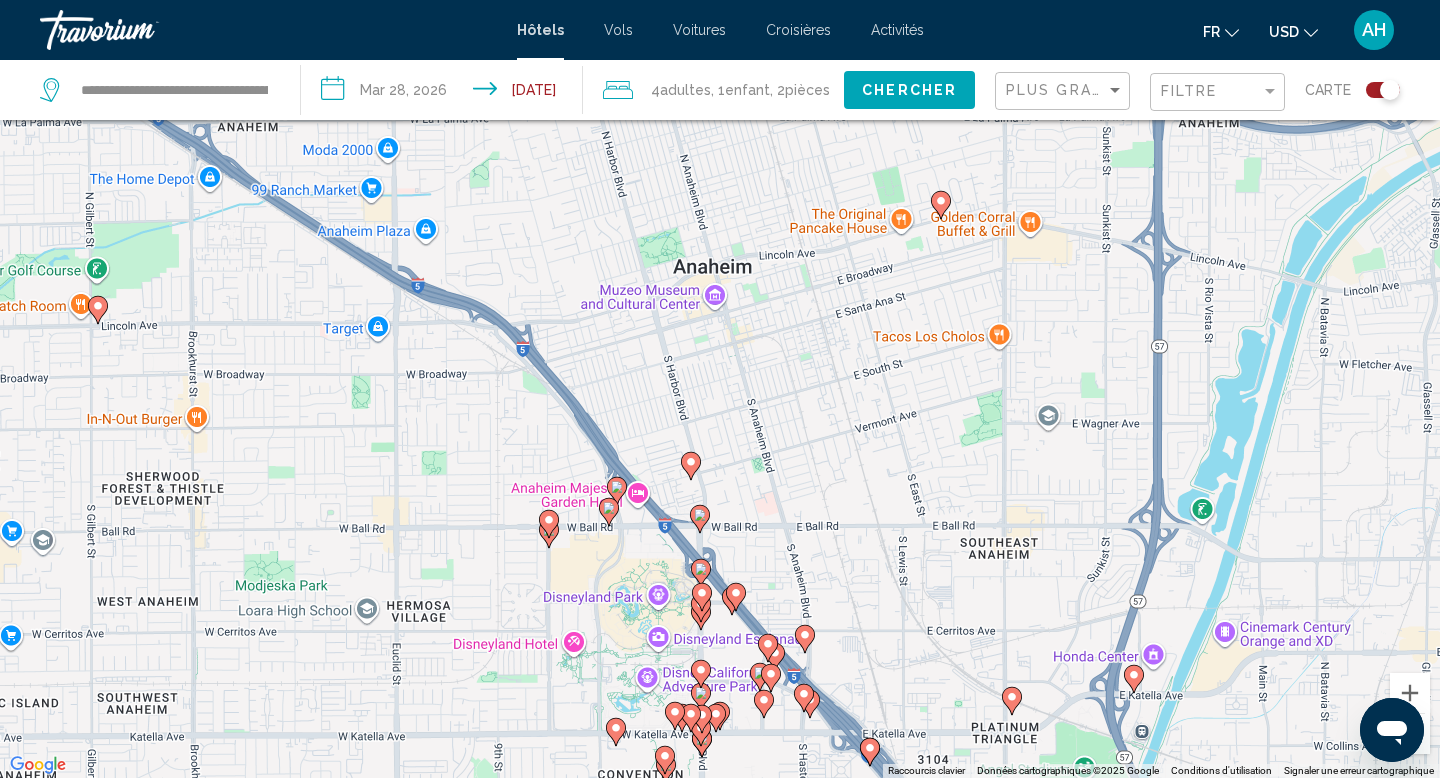 drag, startPoint x: 686, startPoint y: 312, endPoint x: 810, endPoint y: 399, distance: 151.47607 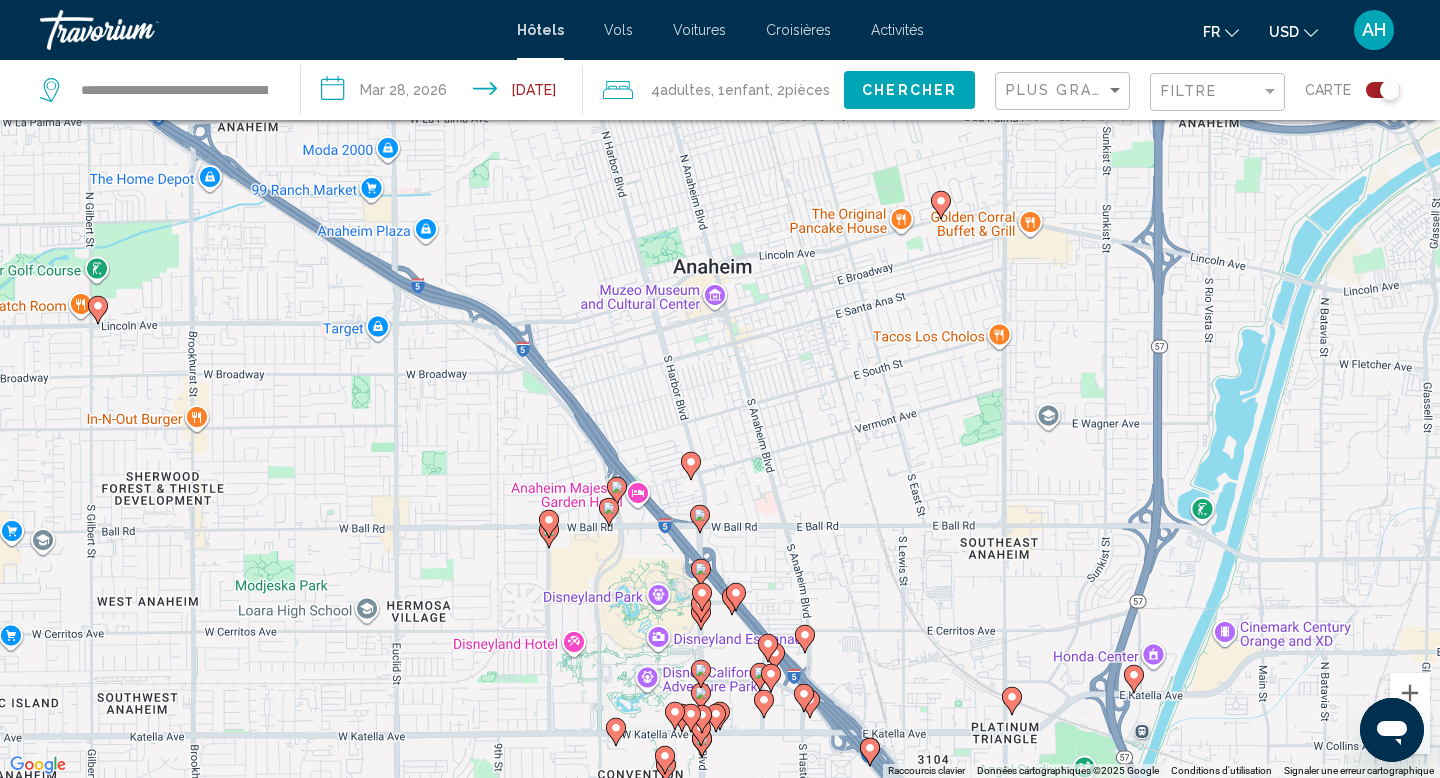 click on "Pour activer le glissement avec le clavier, appuyez sur Alt+Entrée. Une fois ce mode activé, utilisez les touches fléchées pour déplacer le repère. Pour valider le déplacement, appuyez sur Entrée. Pour annuler, appuyez sur Échap." at bounding box center [720, 389] 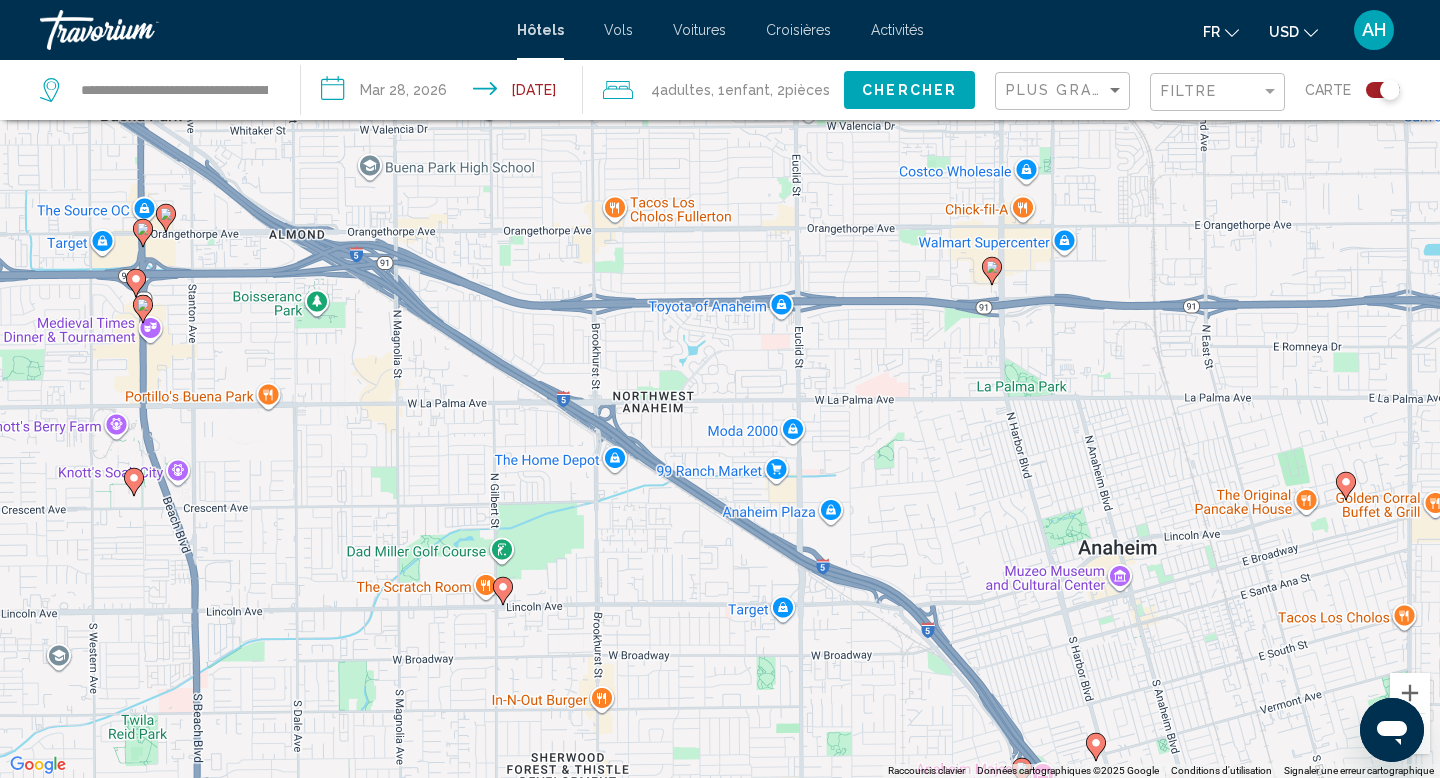 drag, startPoint x: 619, startPoint y: 364, endPoint x: 1022, endPoint y: 622, distance: 478.51123 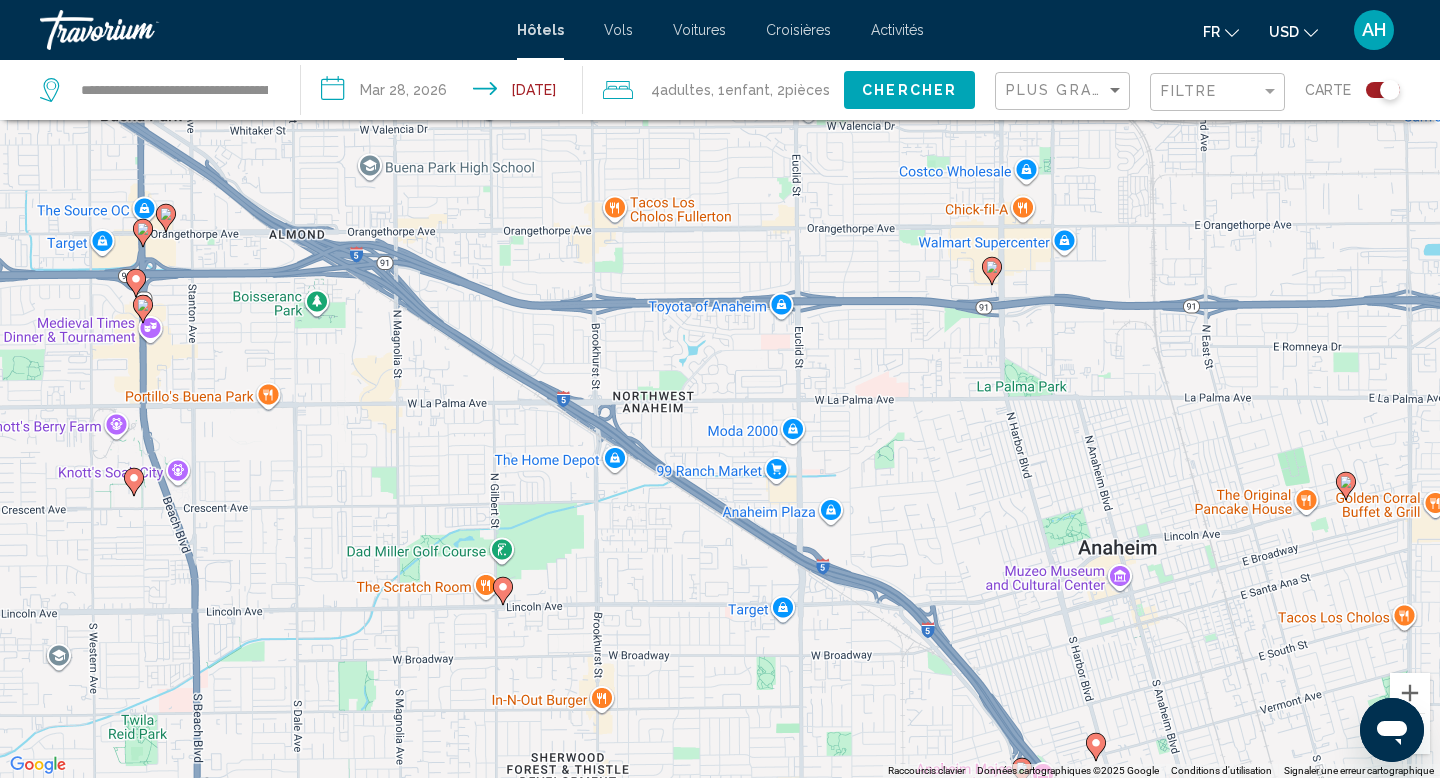 click on "Pour activer le glissement avec le clavier, appuyez sur Alt+Entrée. Une fois ce mode activé, utilisez les touches fléchées pour déplacer le repère. Pour valider le déplacement, appuyez sur Entrée. Pour annuler, appuyez sur Échap." at bounding box center [720, 389] 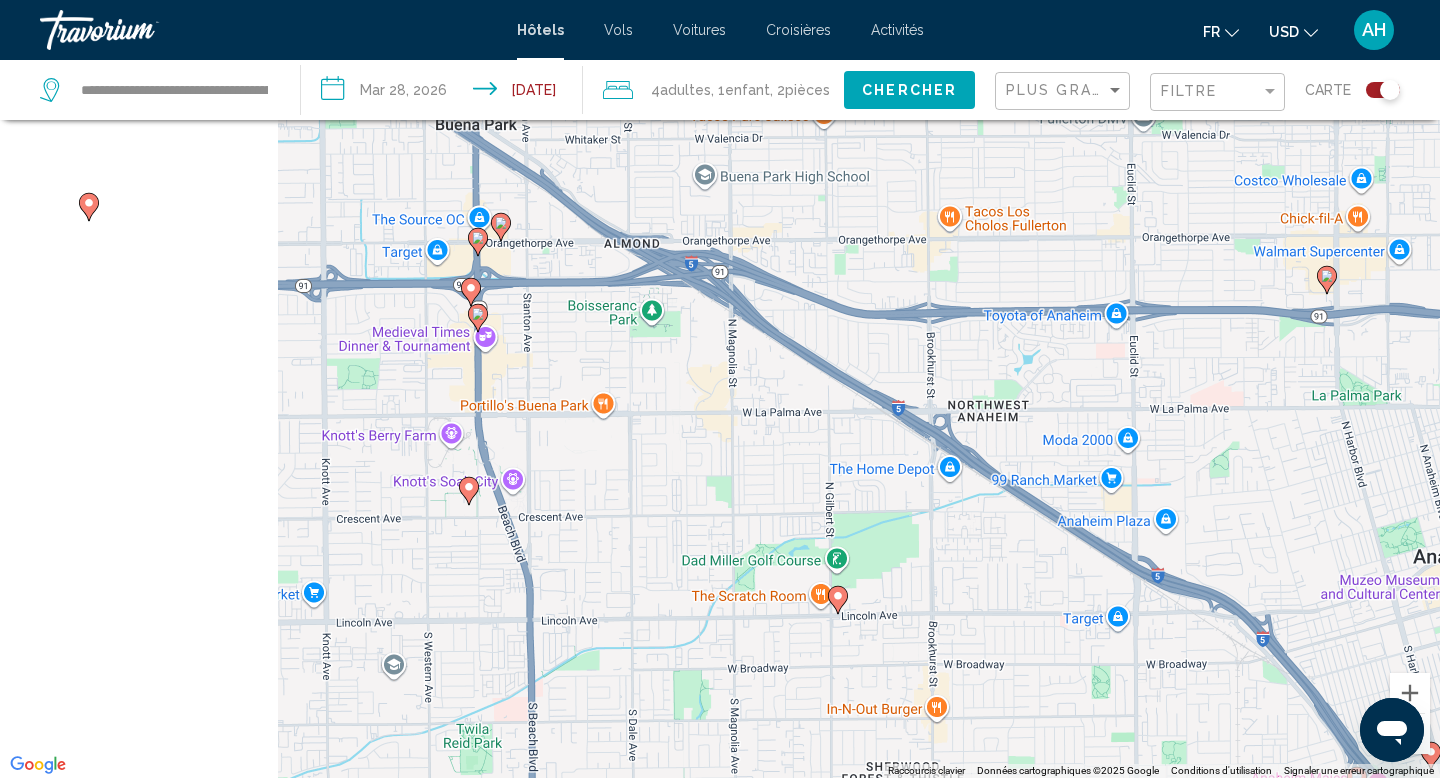 drag, startPoint x: 241, startPoint y: 353, endPoint x: 579, endPoint y: 361, distance: 338.09467 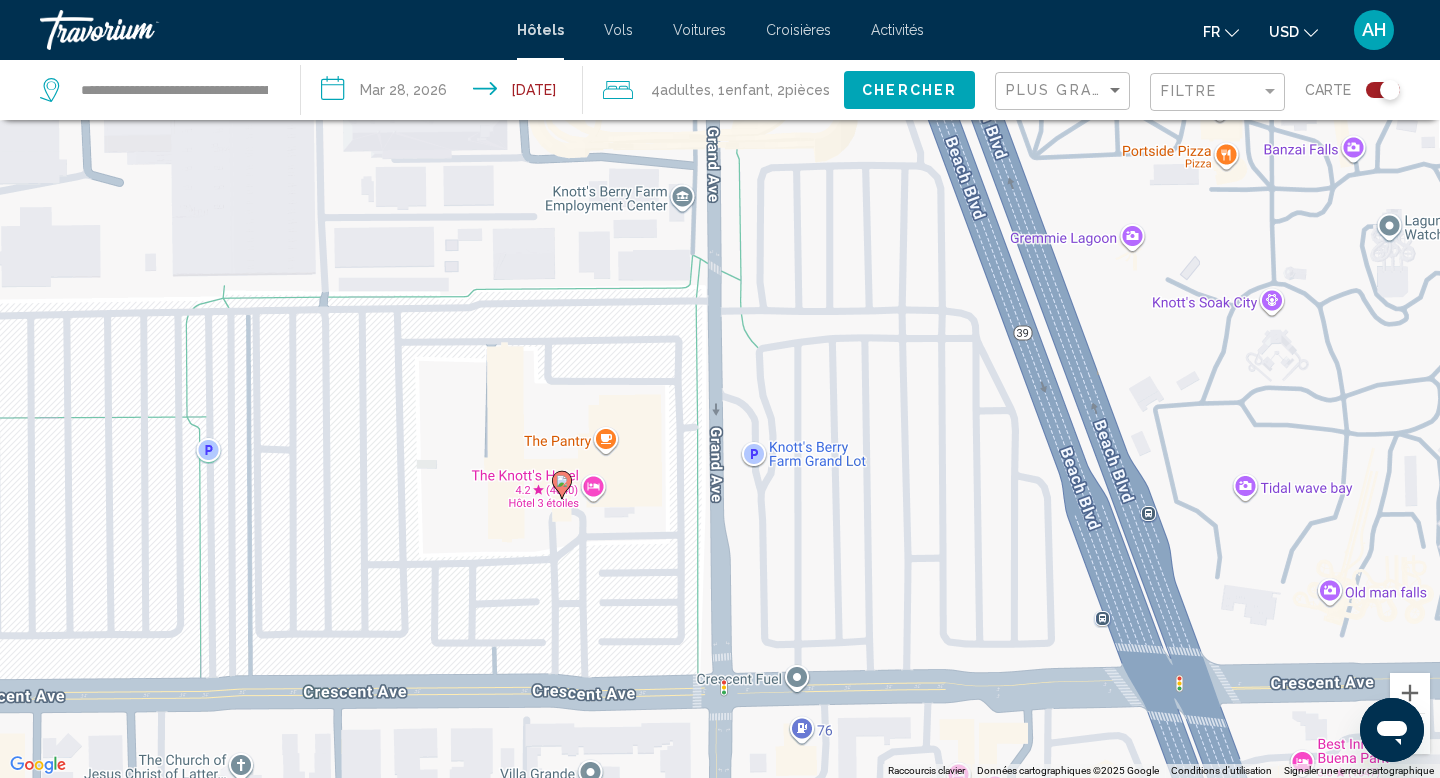 drag, startPoint x: 564, startPoint y: 262, endPoint x: 568, endPoint y: 573, distance: 311.02573 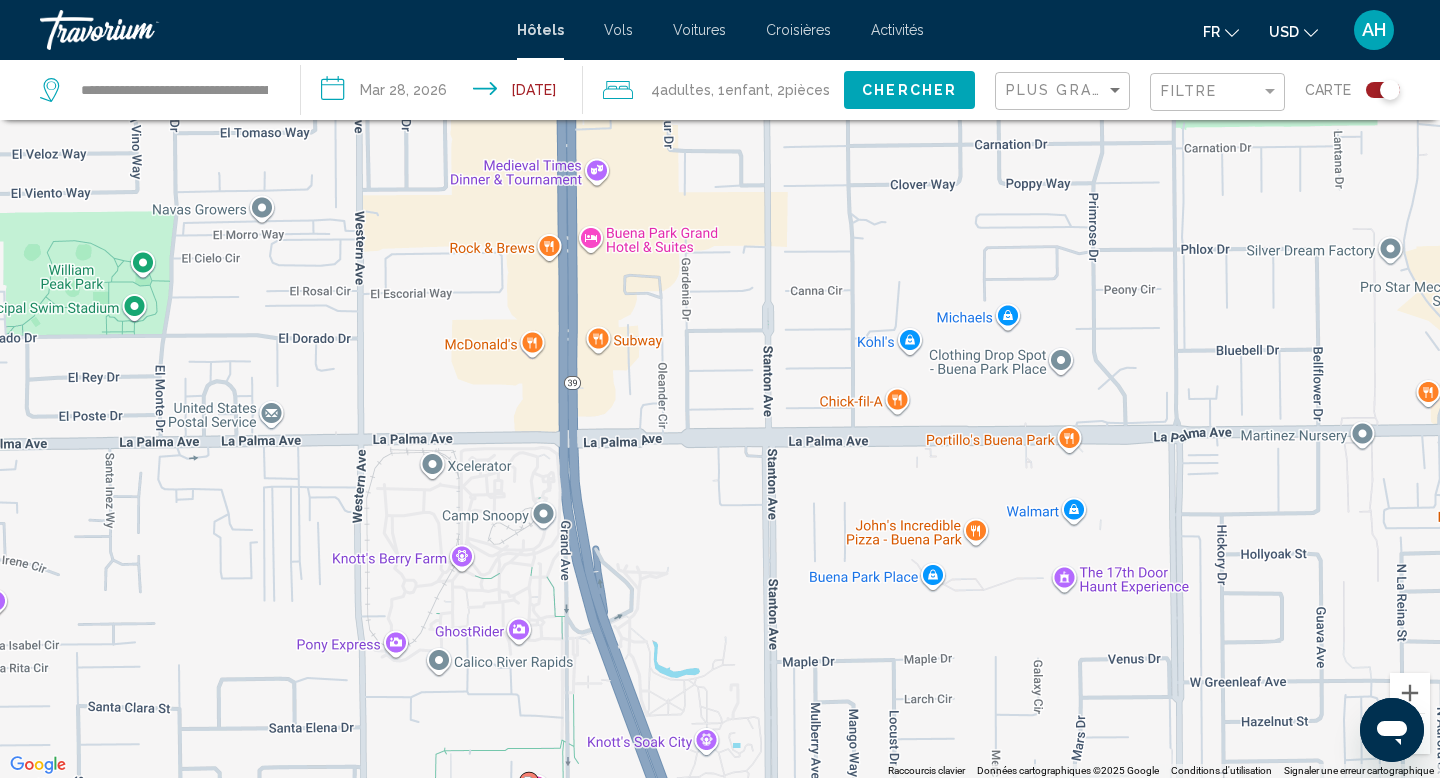 drag, startPoint x: 571, startPoint y: 331, endPoint x: 531, endPoint y: 590, distance: 262.0706 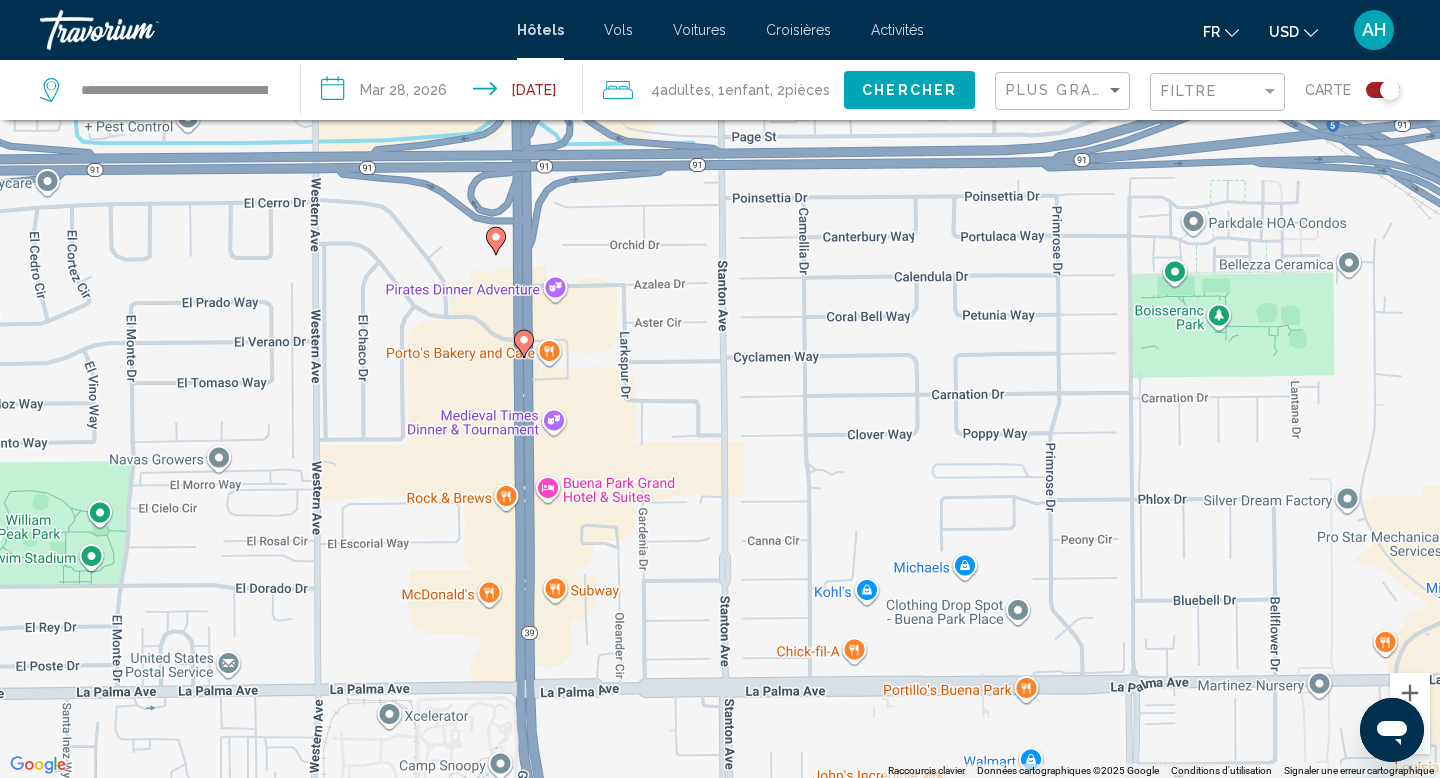 drag, startPoint x: 714, startPoint y: 334, endPoint x: 670, endPoint y: 576, distance: 245.96748 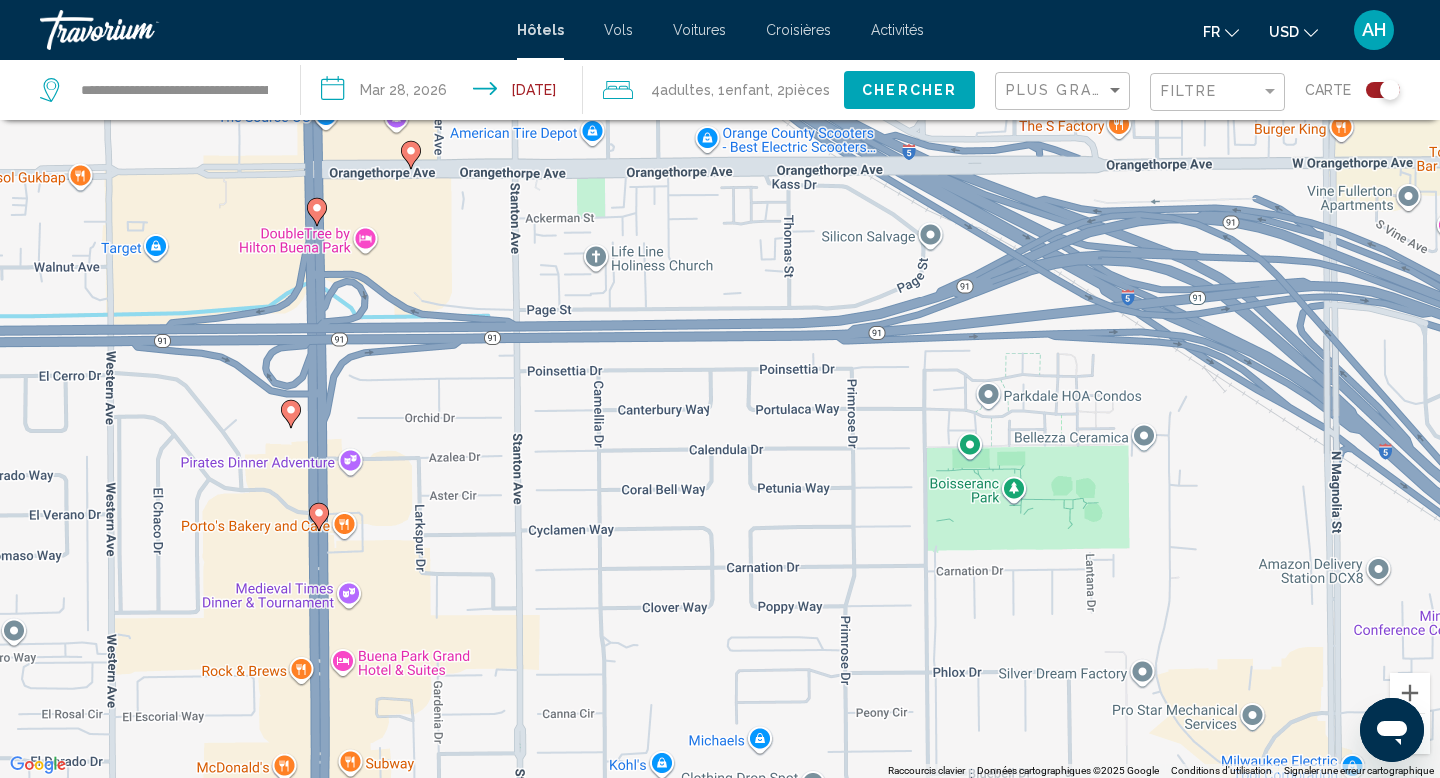 drag, startPoint x: 779, startPoint y: 421, endPoint x: 570, endPoint y: 598, distance: 273.87955 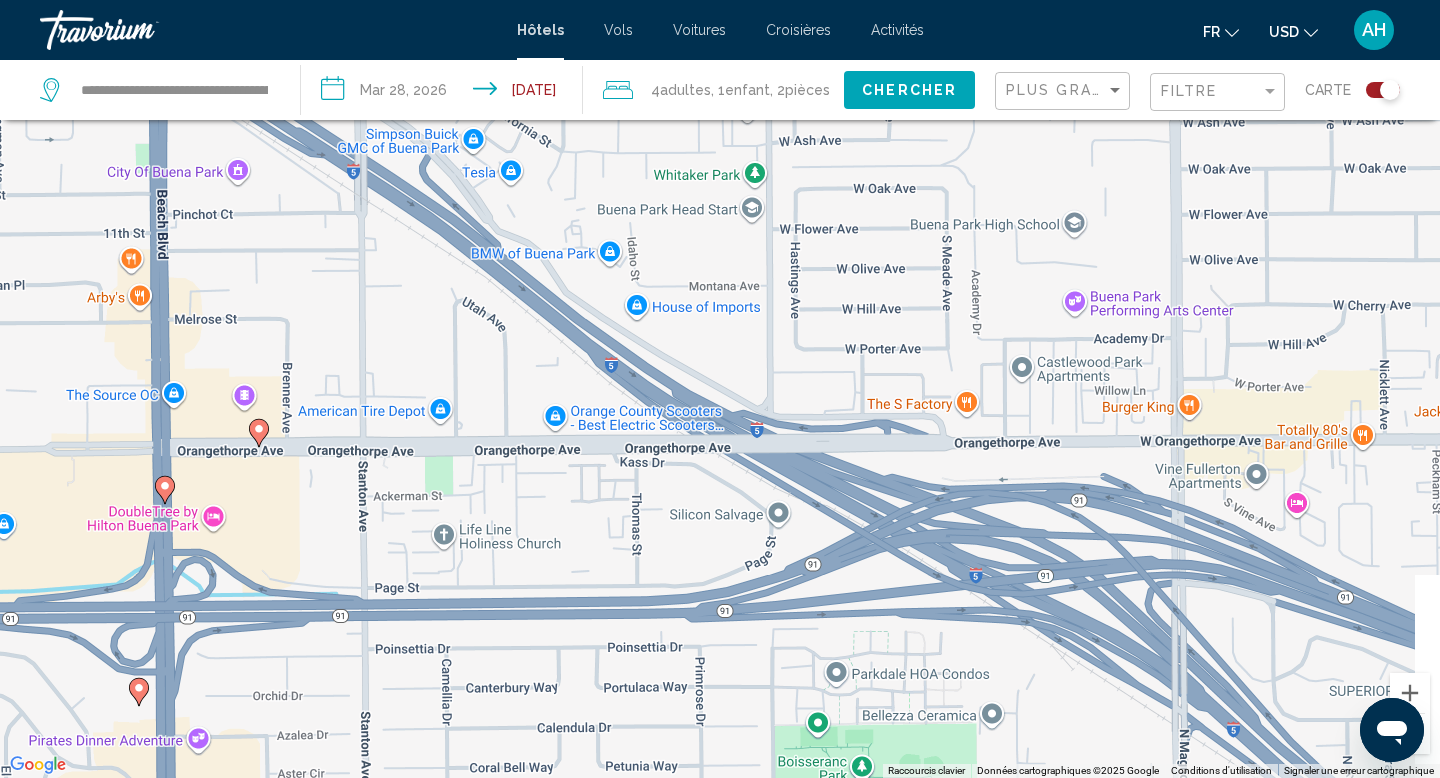 drag, startPoint x: 743, startPoint y: 250, endPoint x: 592, endPoint y: 532, distance: 319.88278 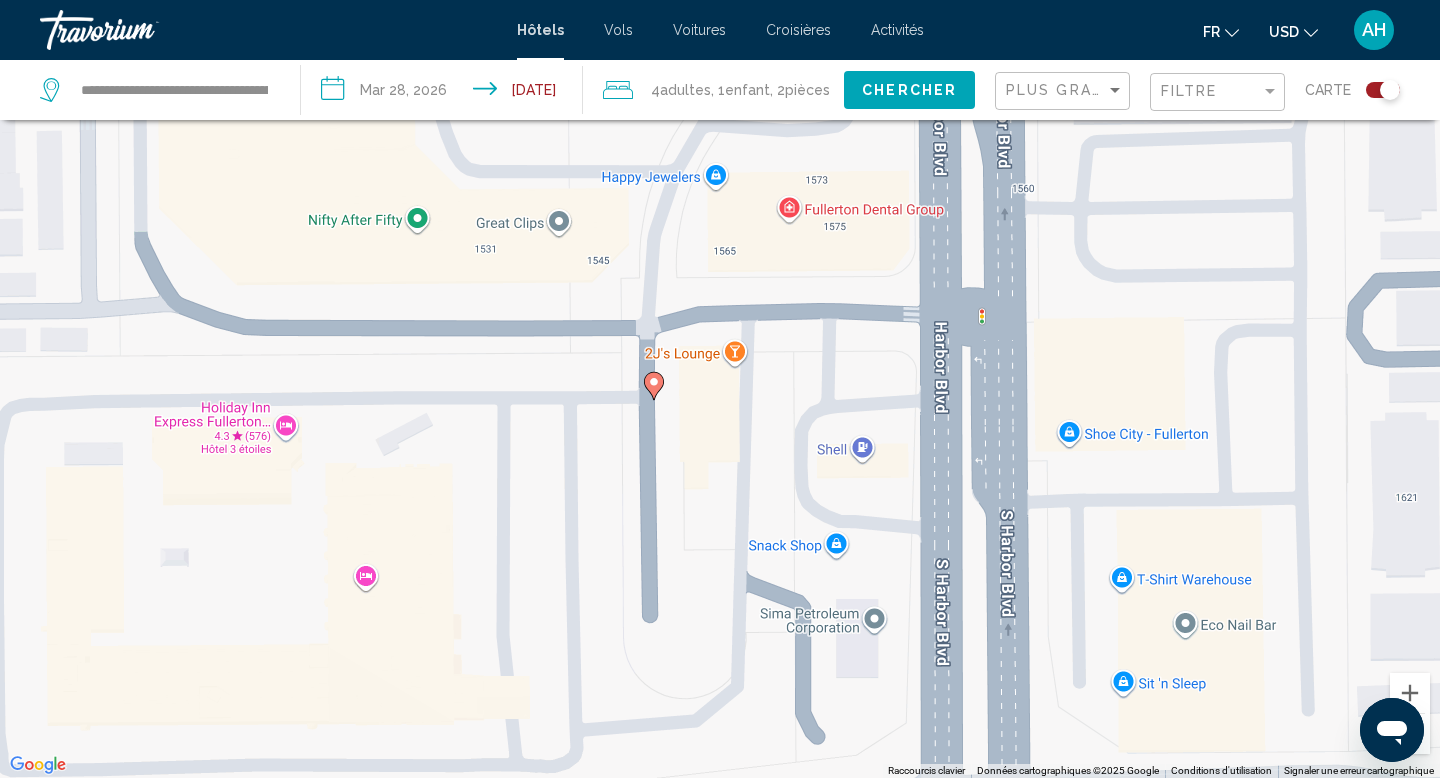 click on "Pour activer le glissement avec le clavier, appuyez sur Alt+Entrée. Une fois ce mode activé, utilisez les touches fléchées pour déplacer le repère. Pour valider le déplacement, appuyez sur Entrée. Pour annuler, appuyez sur Échap." at bounding box center [720, 389] 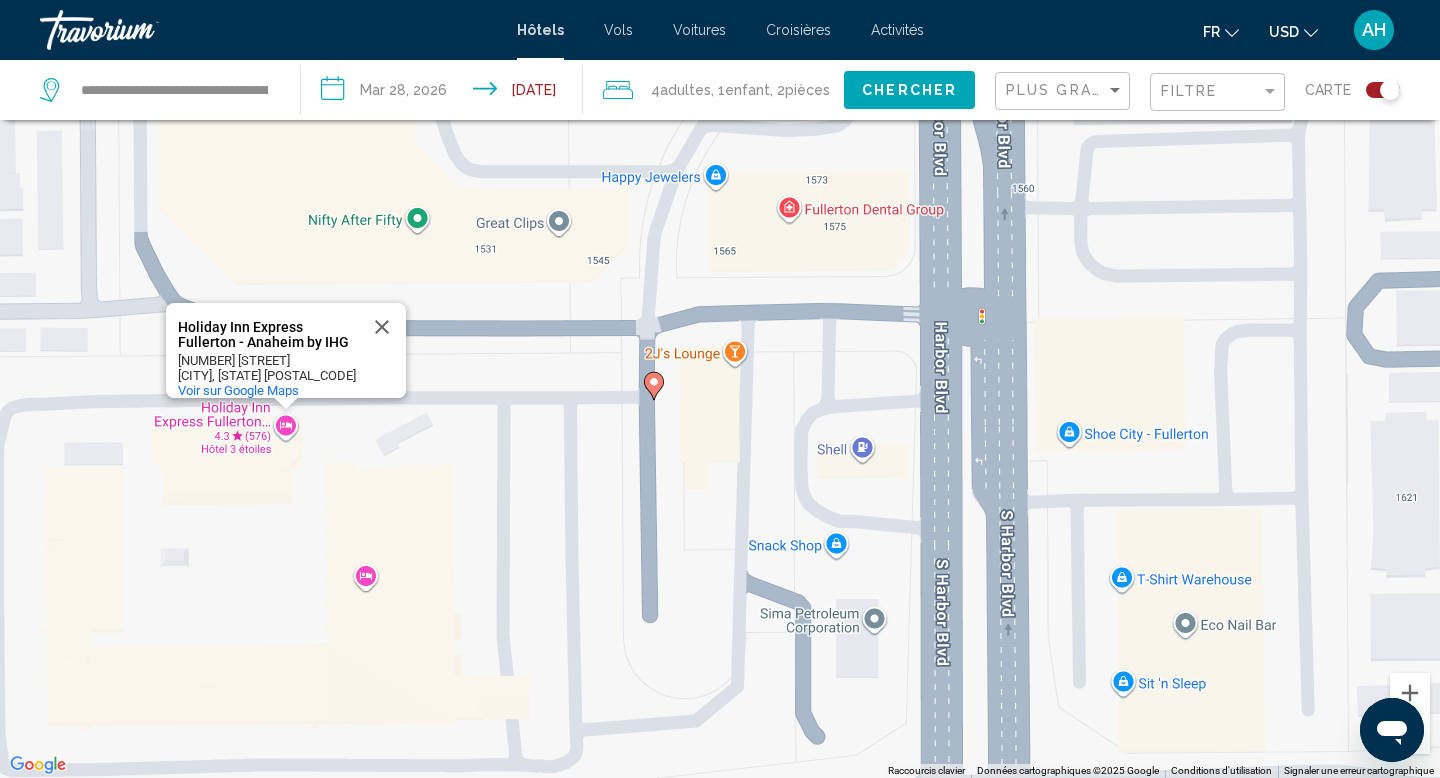 click on "Pour activer le glissement avec le clavier, appuyez sur Alt+Entrée. Une fois ce mode activé, utilisez les touches fléchées pour déplacer le repère. Pour valider le déplacement, appuyez sur Entrée. Pour annuler, appuyez sur Échap.     [BRAND] [BRAND]                 [BRAND] [BRAND]                 [NUMBER] [STREET] [CITY], [STATE] [POSTAL_CODE]             Voir sur Google Maps" at bounding box center (720, 389) 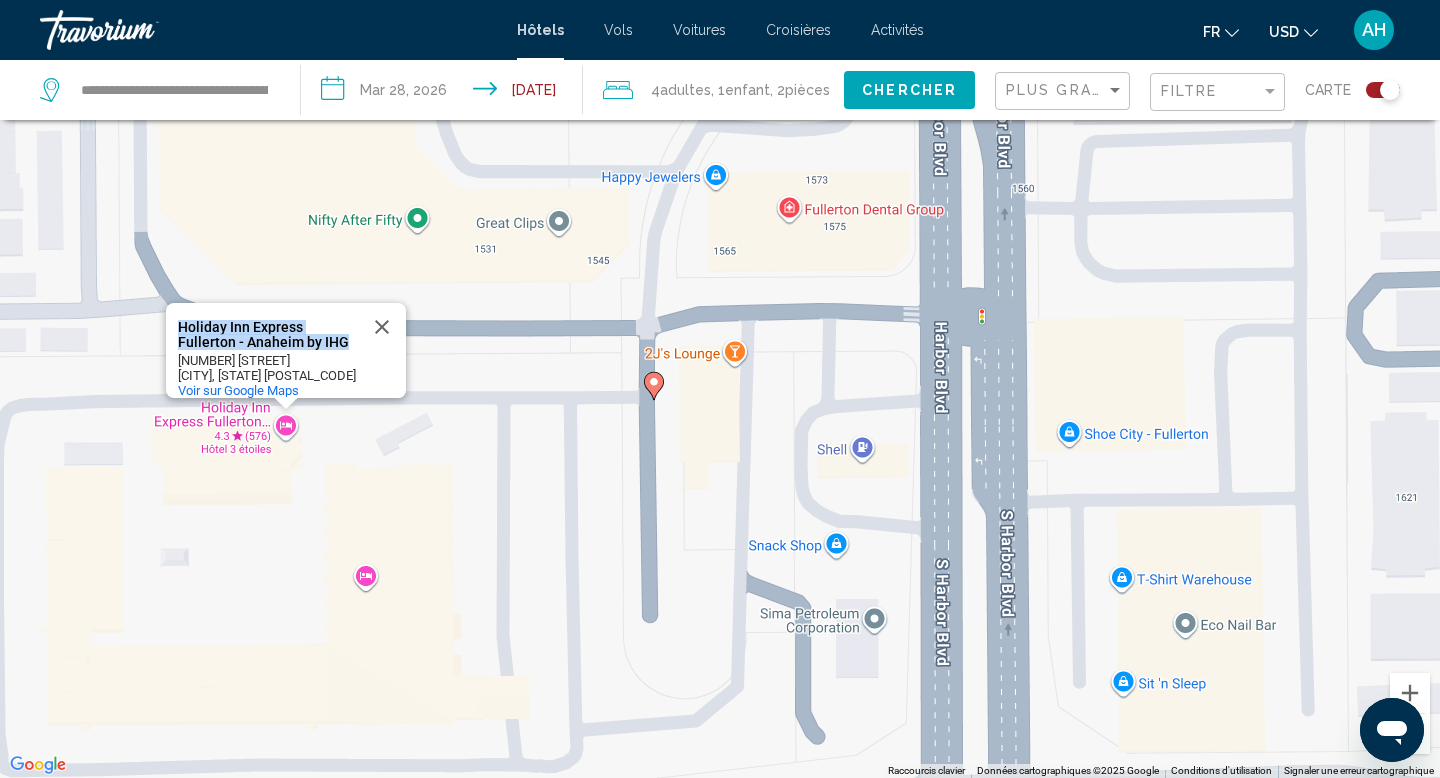 drag, startPoint x: 334, startPoint y: 300, endPoint x: 346, endPoint y: 333, distance: 35.1141 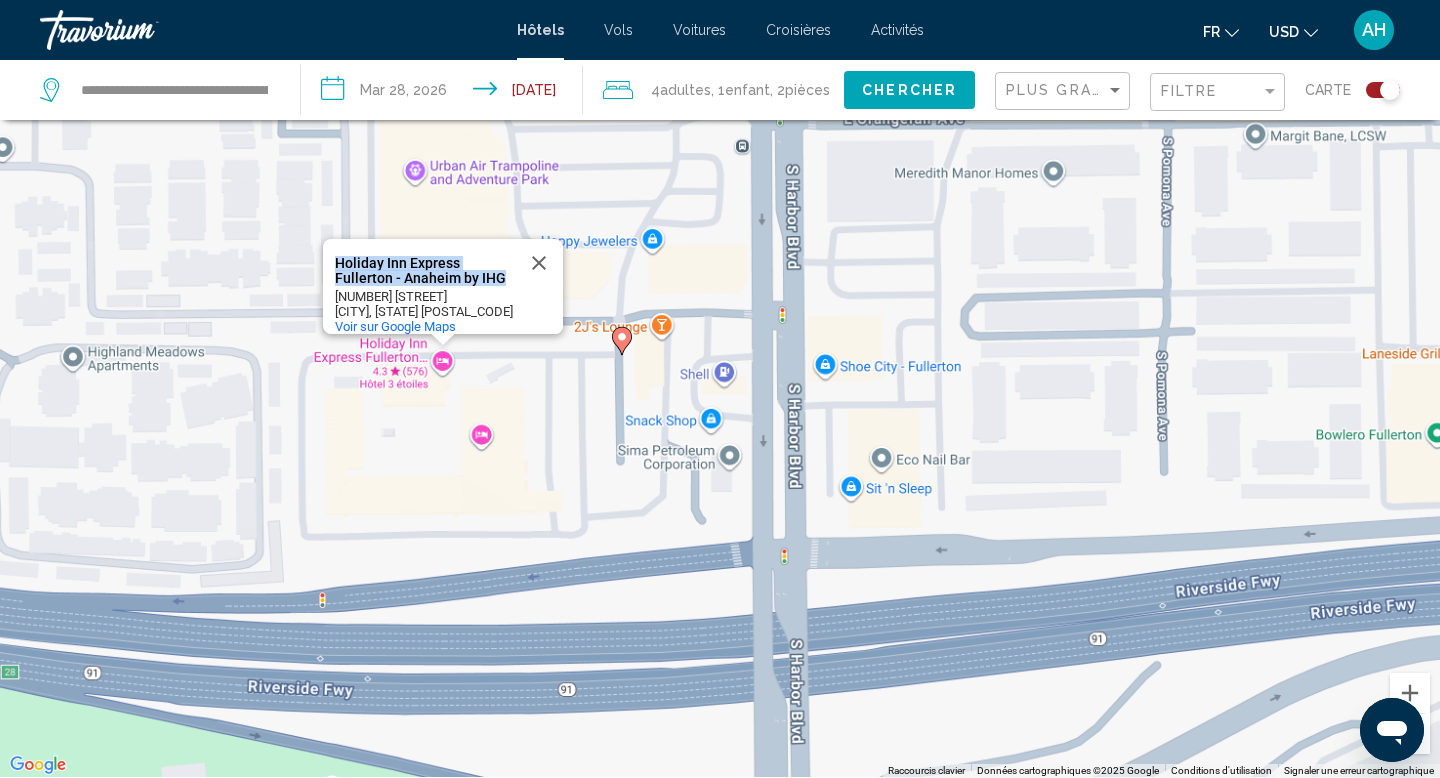 scroll, scrollTop: 240, scrollLeft: 0, axis: vertical 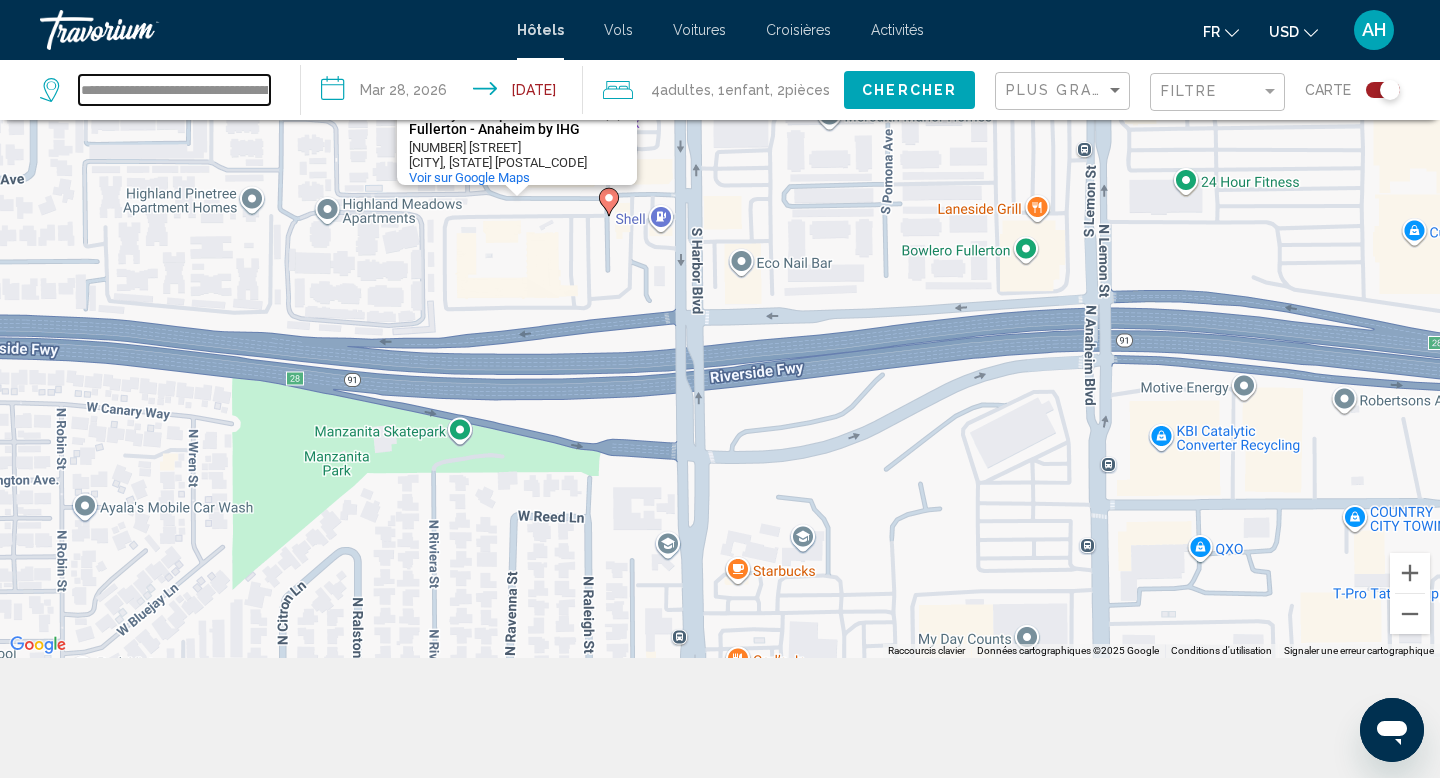 click on "**********" at bounding box center (174, 90) 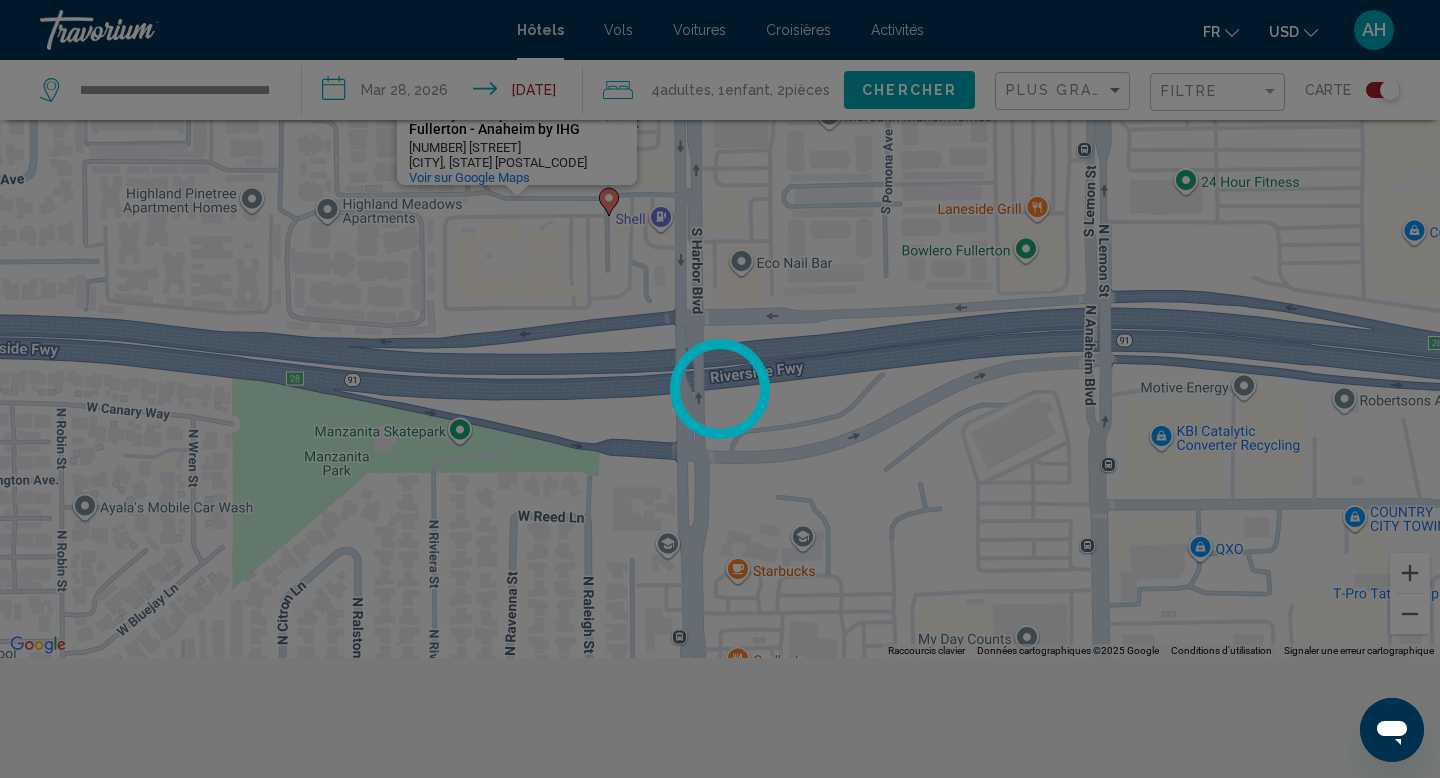 scroll, scrollTop: 0, scrollLeft: 0, axis: both 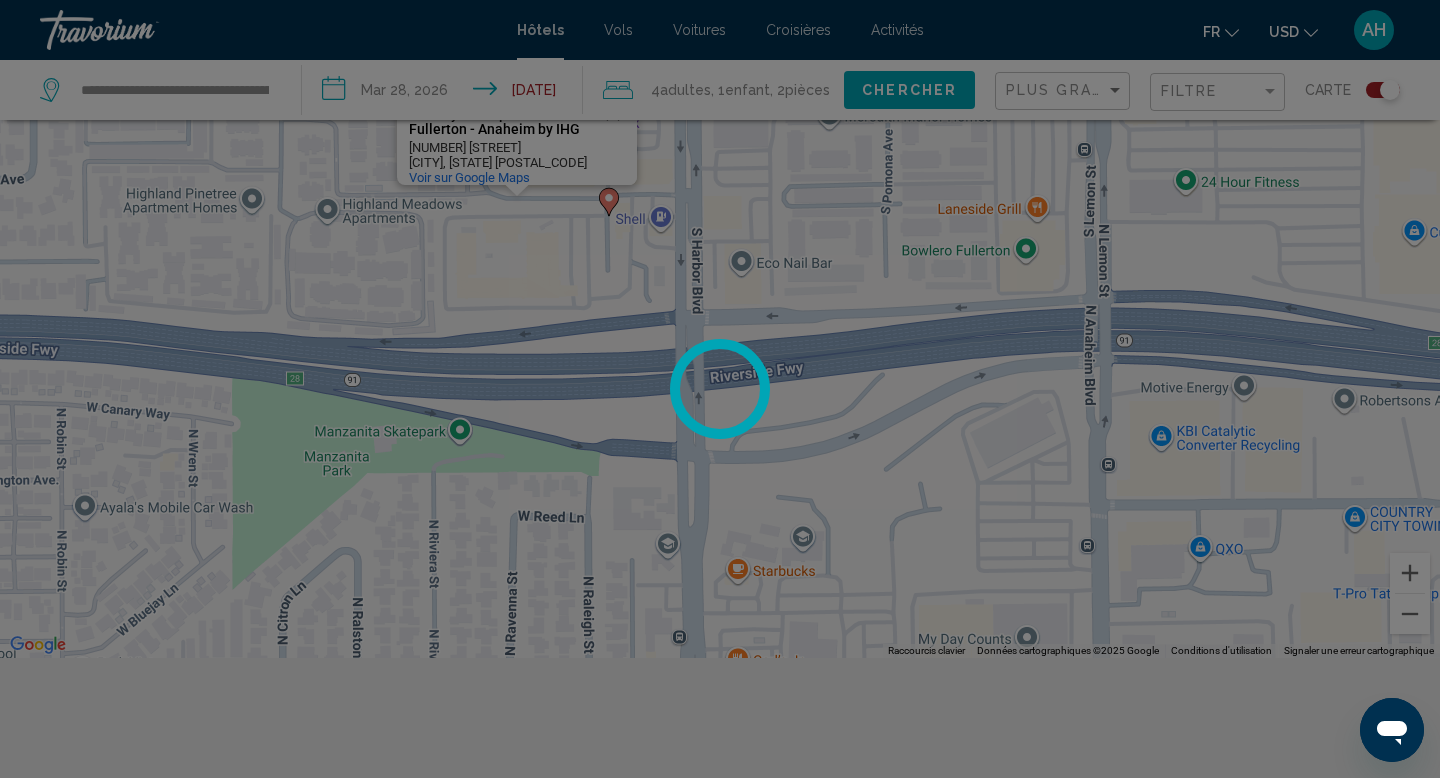 click at bounding box center [720, 389] 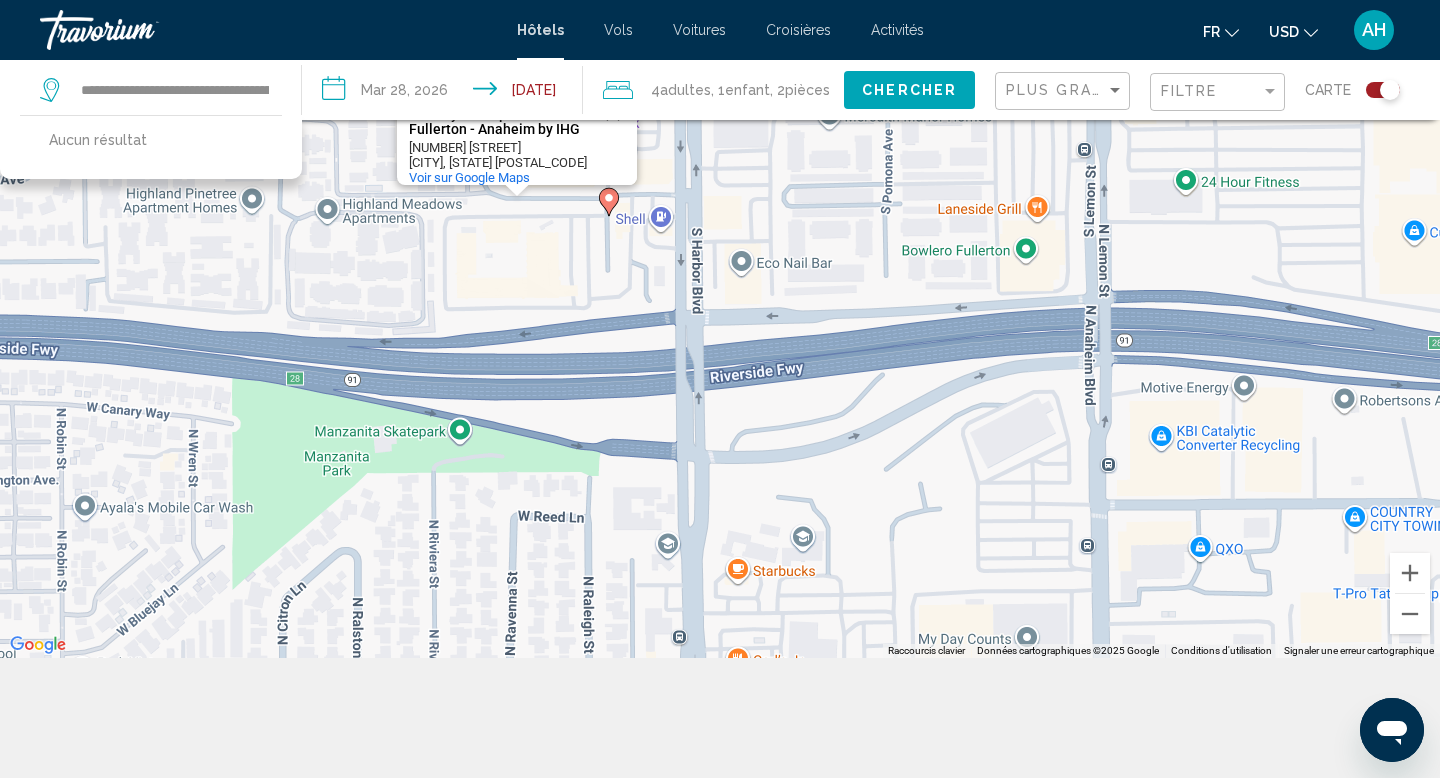 click 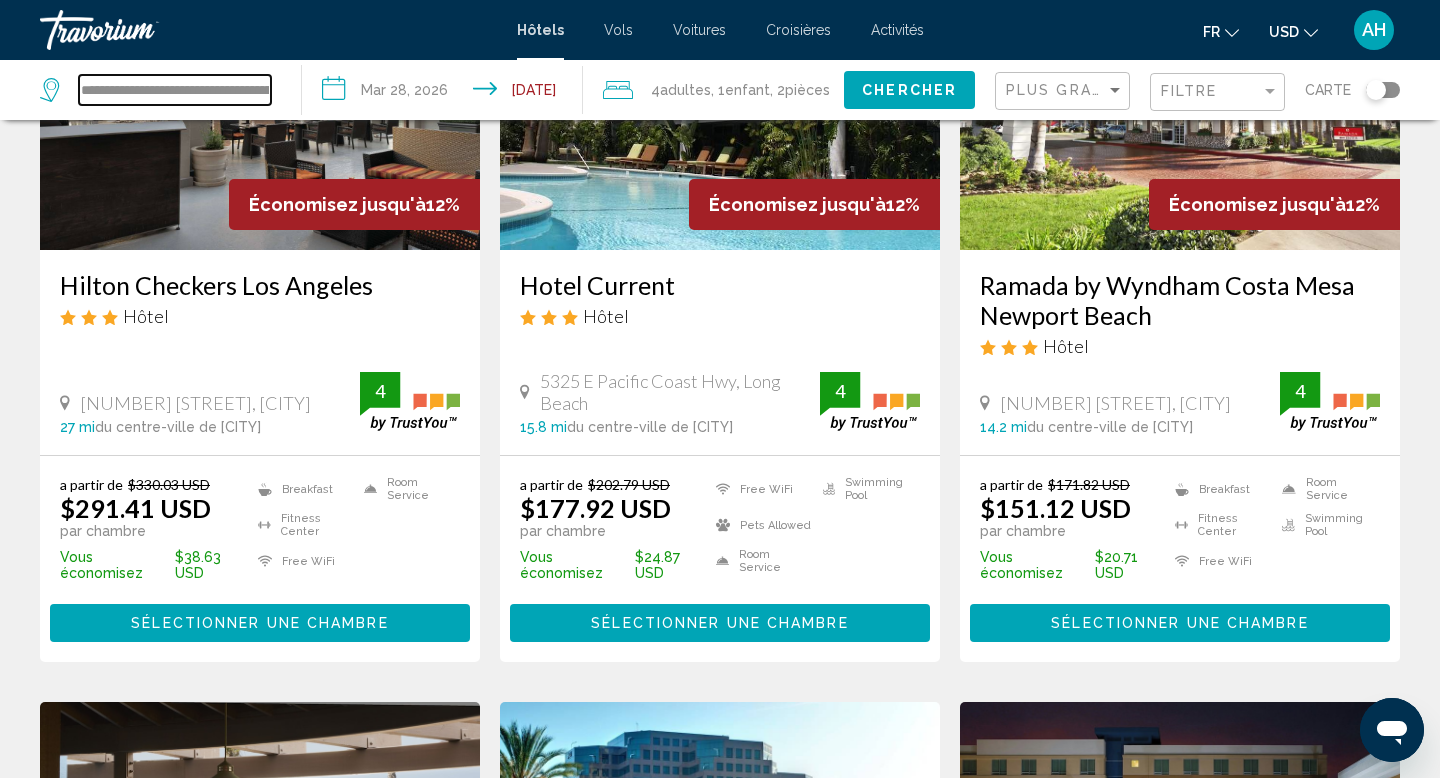 click on "**********" at bounding box center (175, 90) 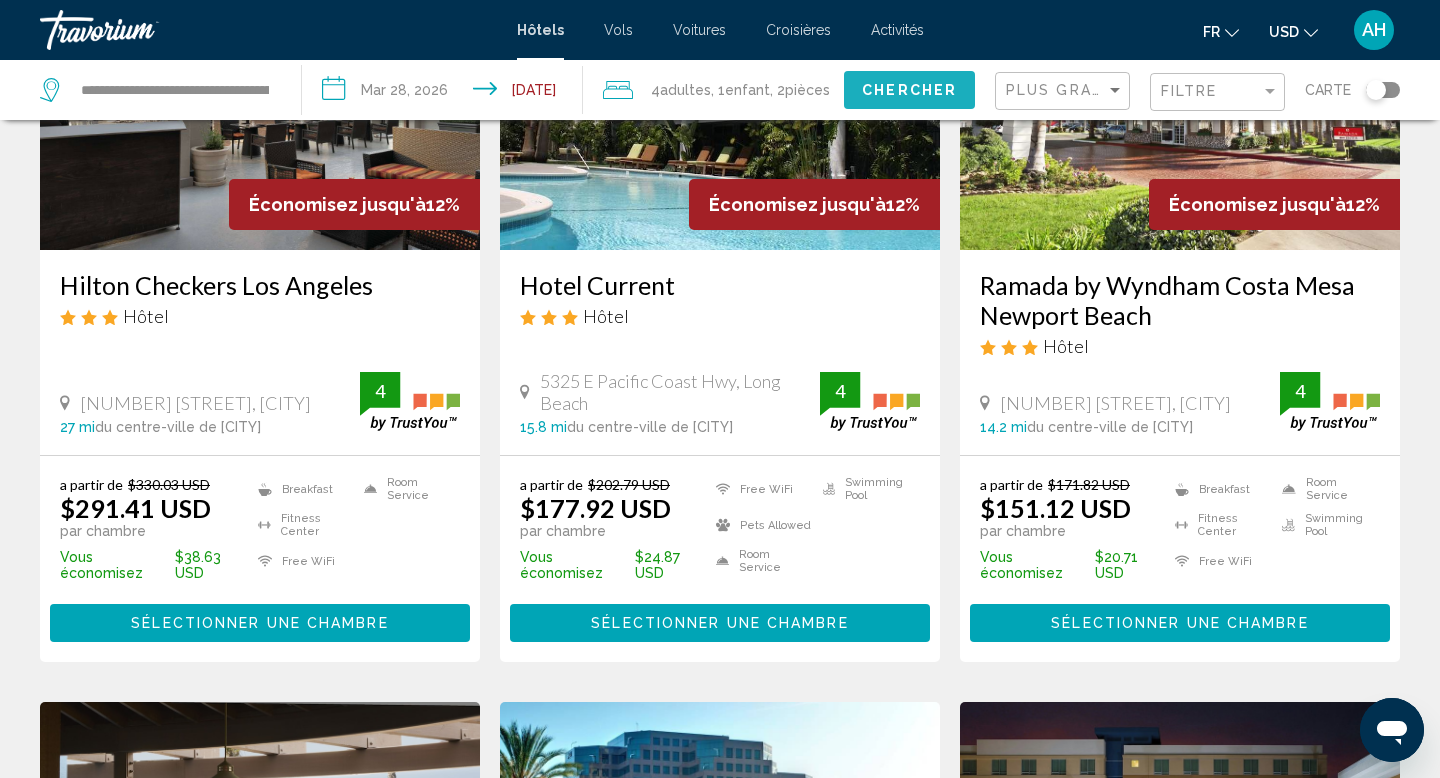 click on "Chercher" 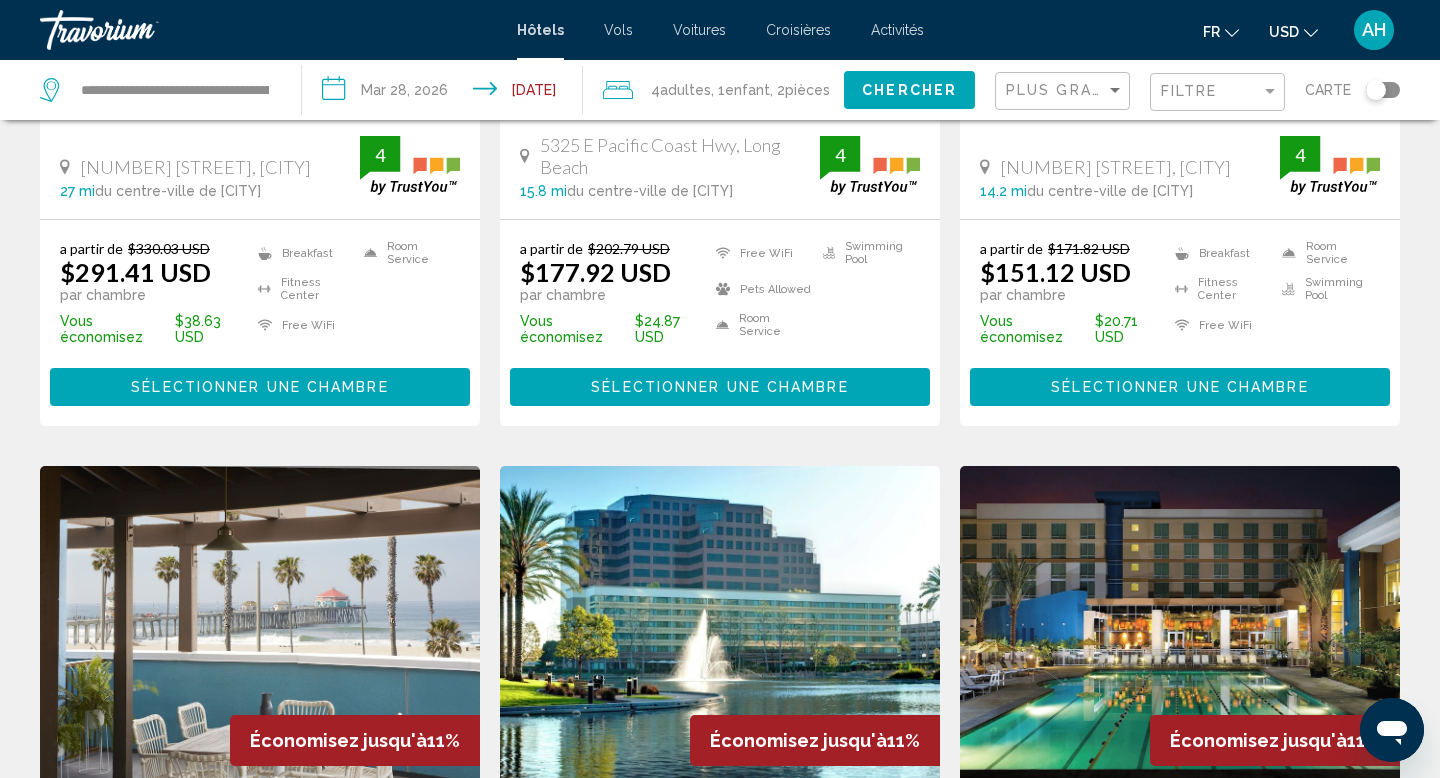 scroll, scrollTop: 0, scrollLeft: 0, axis: both 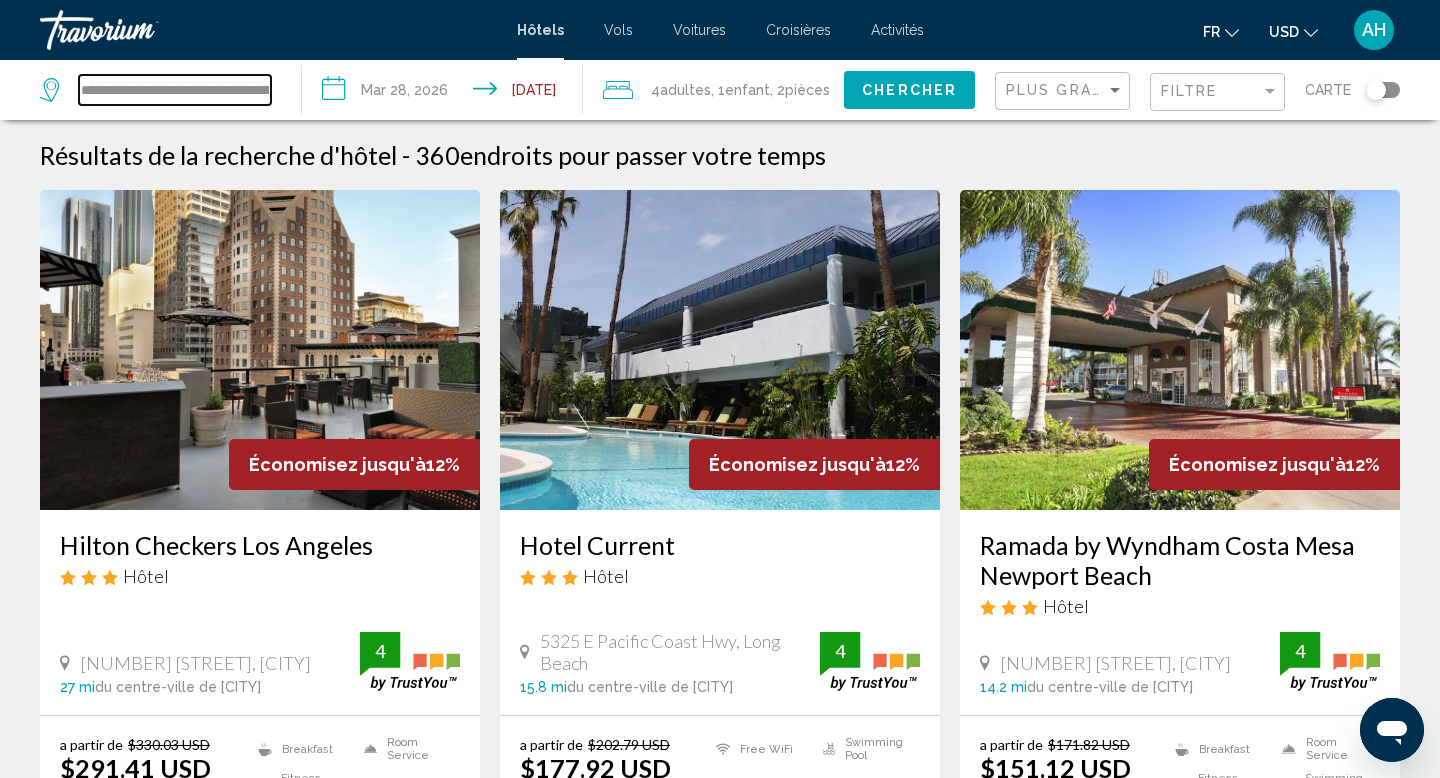 click on "**********" at bounding box center [175, 90] 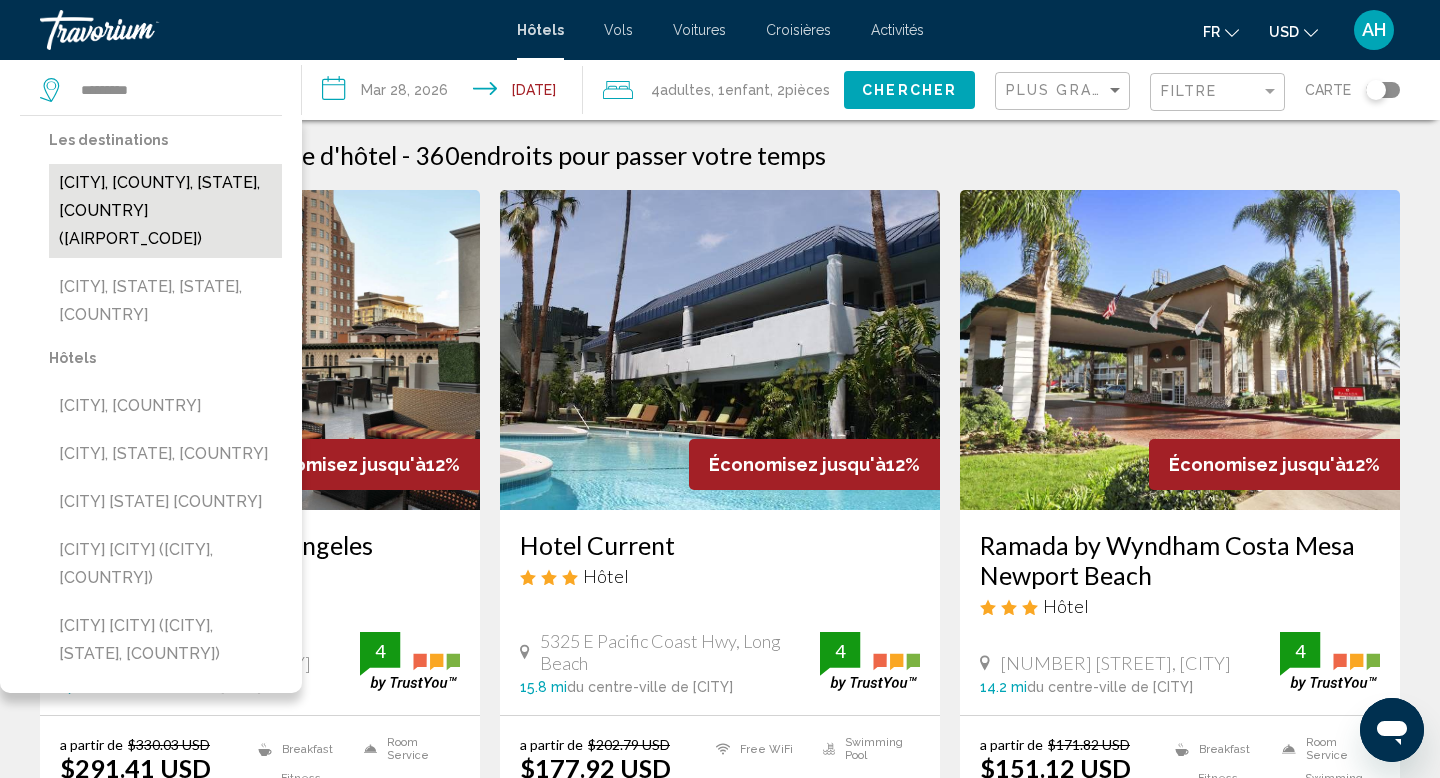 click on "[CITY], [COUNTY], [STATE], [COUNTRY] ([AIRPORT_CODE])" at bounding box center [165, 211] 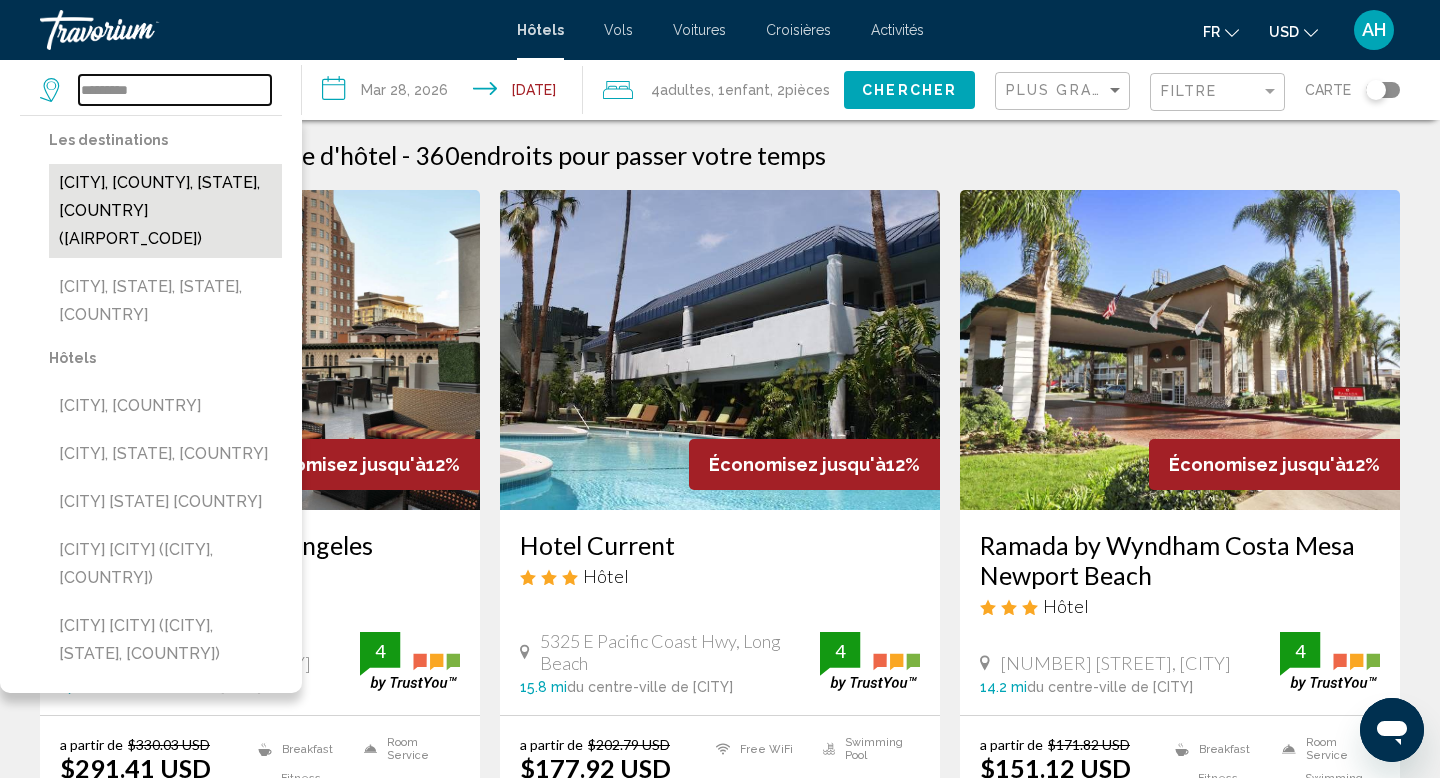 type on "**********" 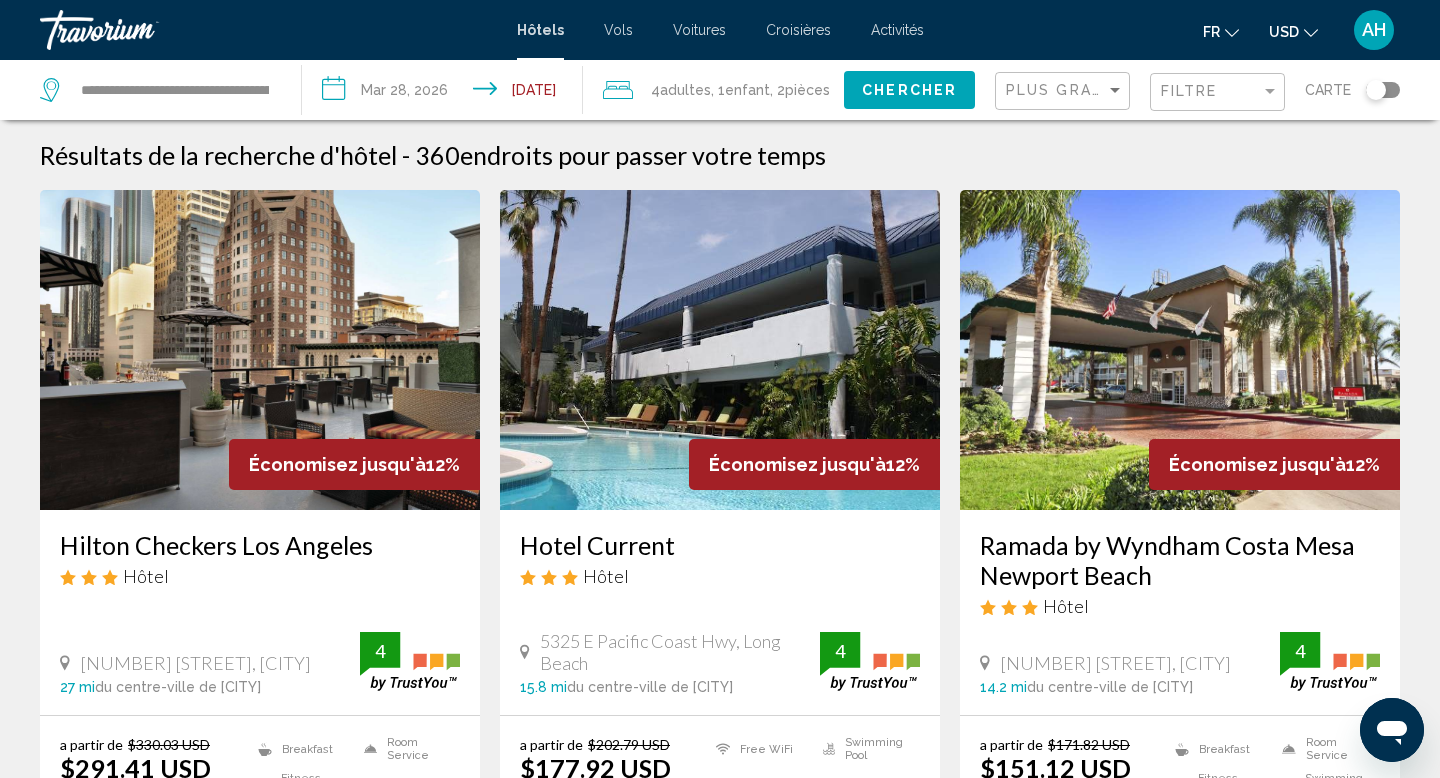 click on "Chercher" 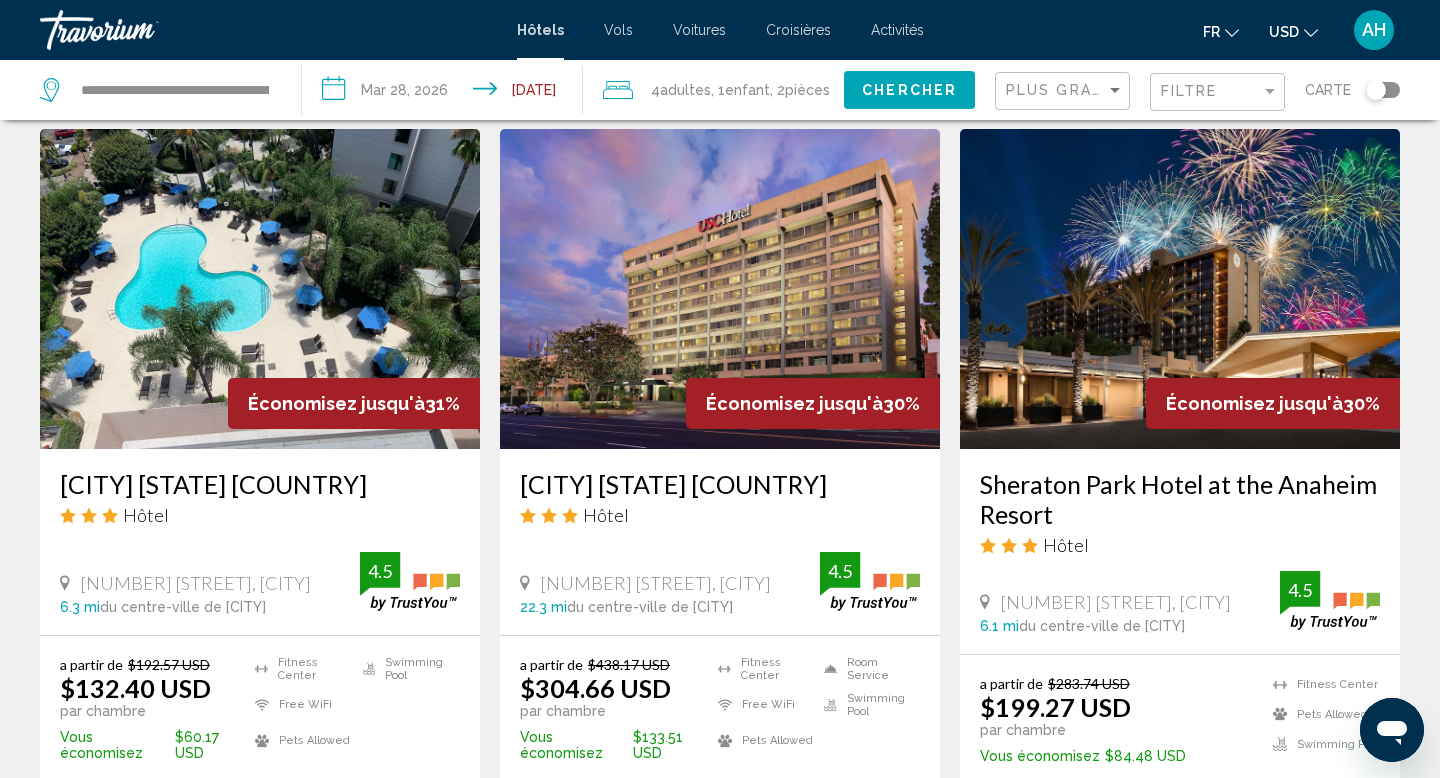 scroll, scrollTop: 1105, scrollLeft: 0, axis: vertical 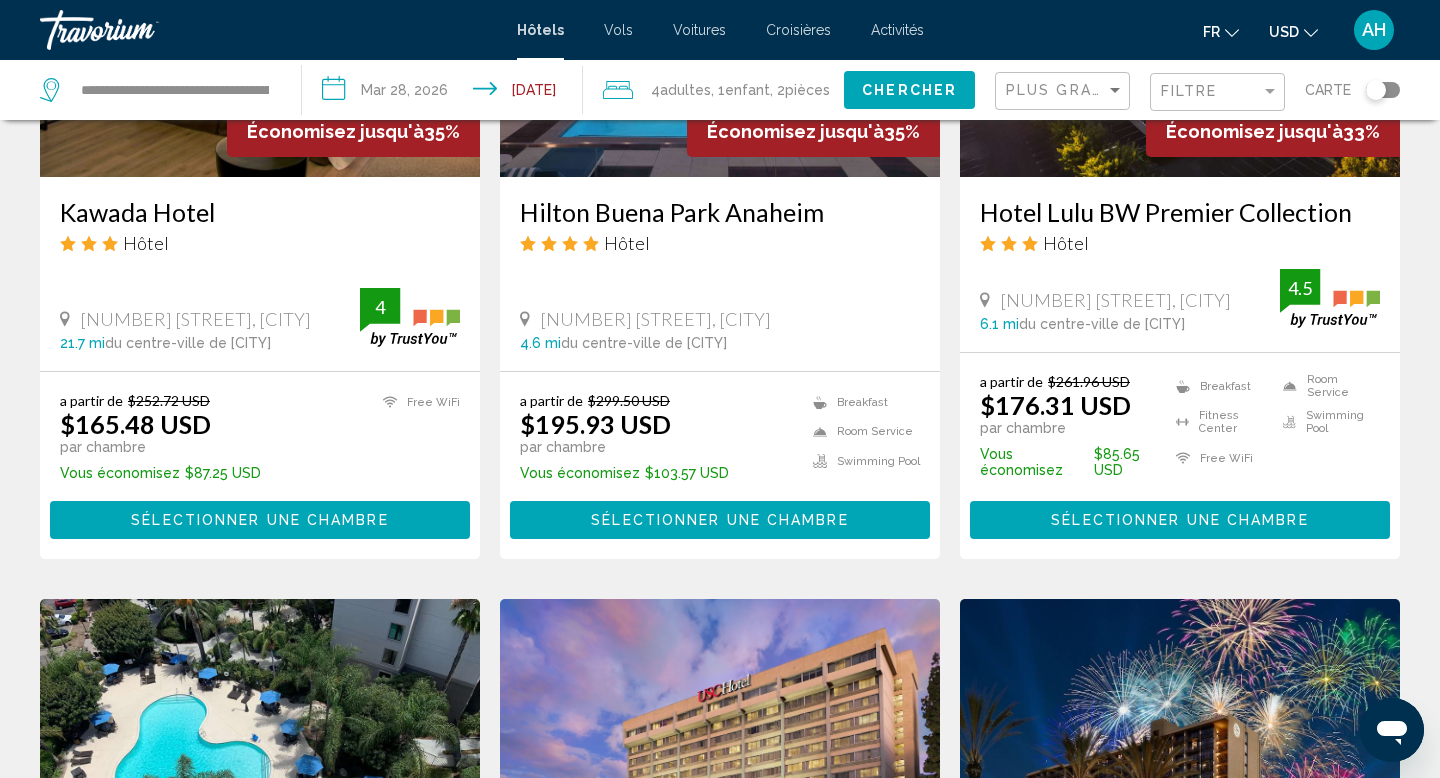 click on "Plus grandes économies" 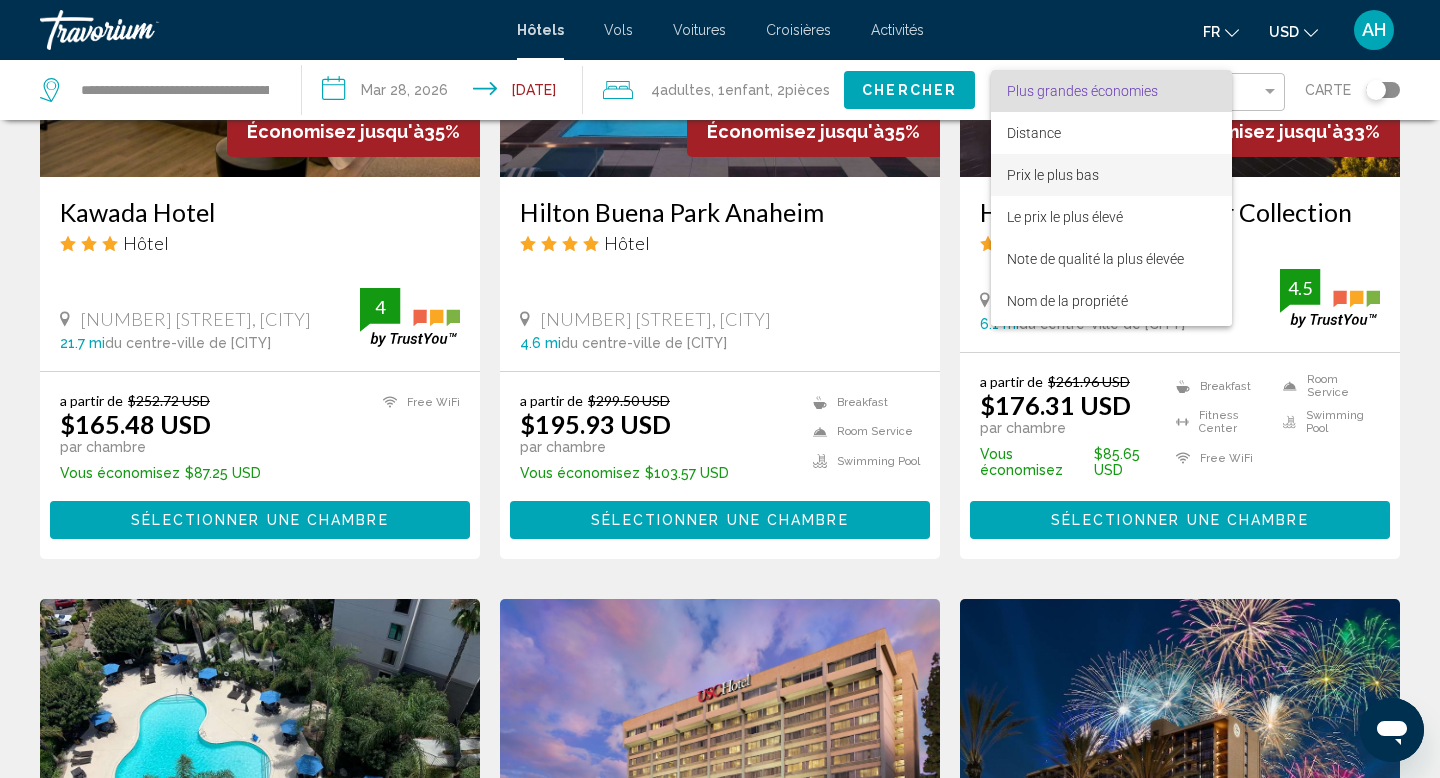 click on "Prix le plus bas" at bounding box center (1053, 175) 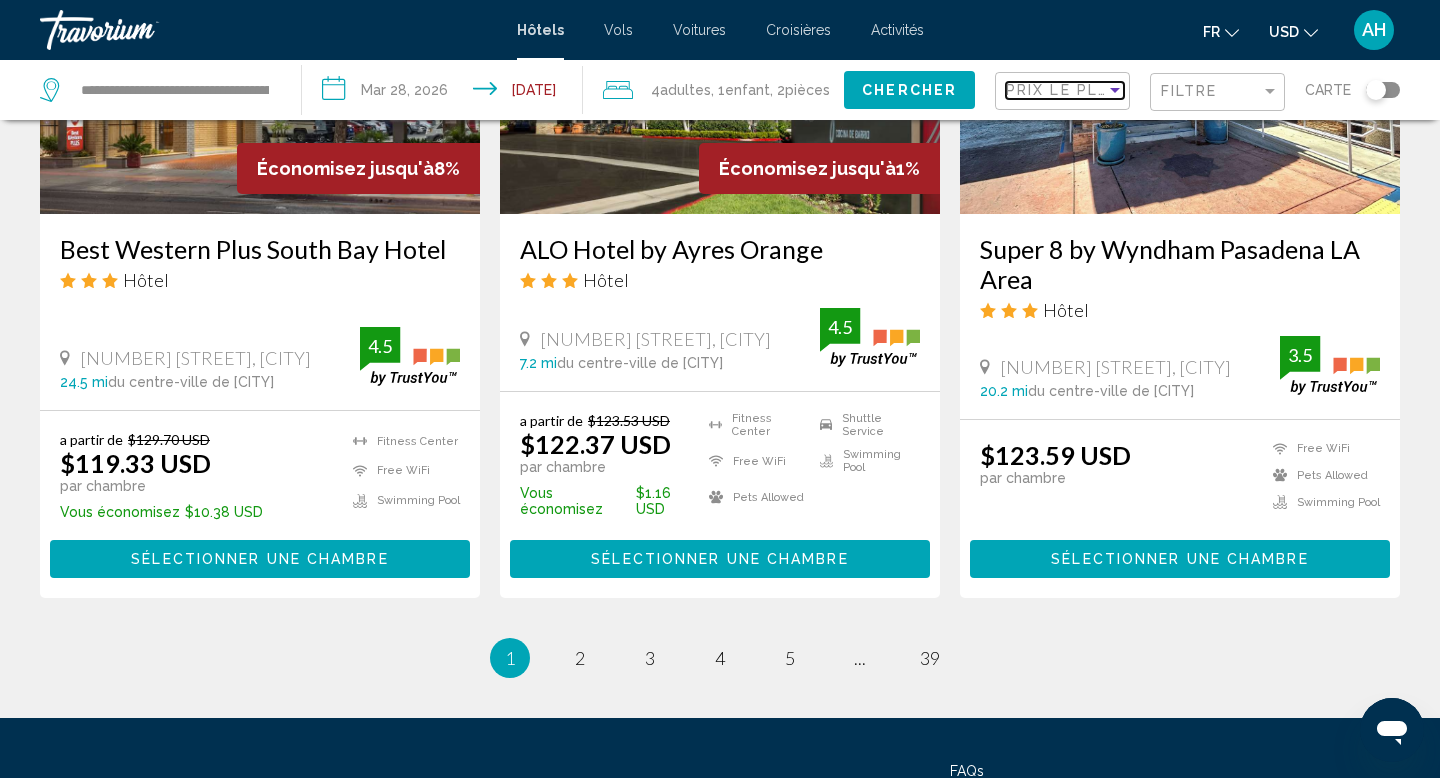 scroll, scrollTop: 2526, scrollLeft: 0, axis: vertical 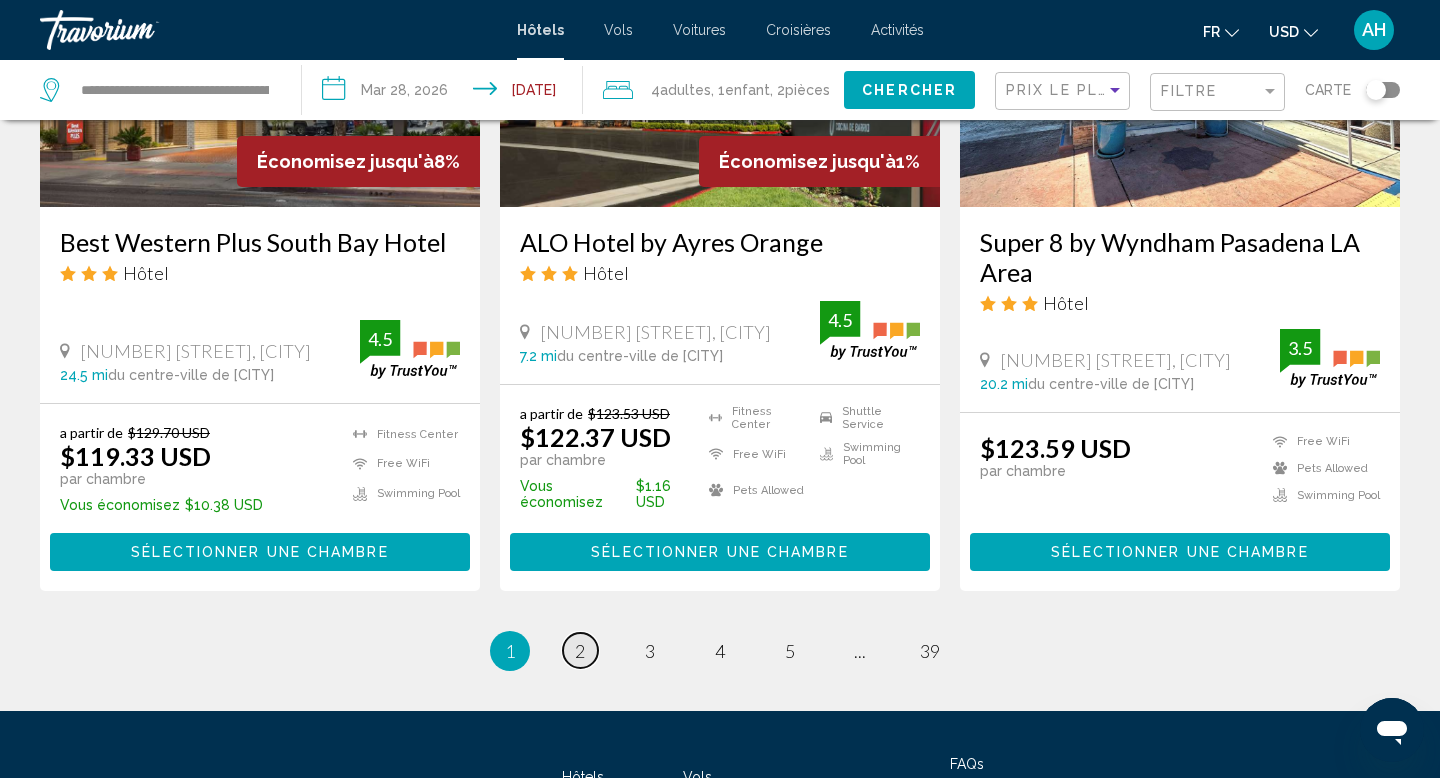 click on "page  2" at bounding box center [580, 650] 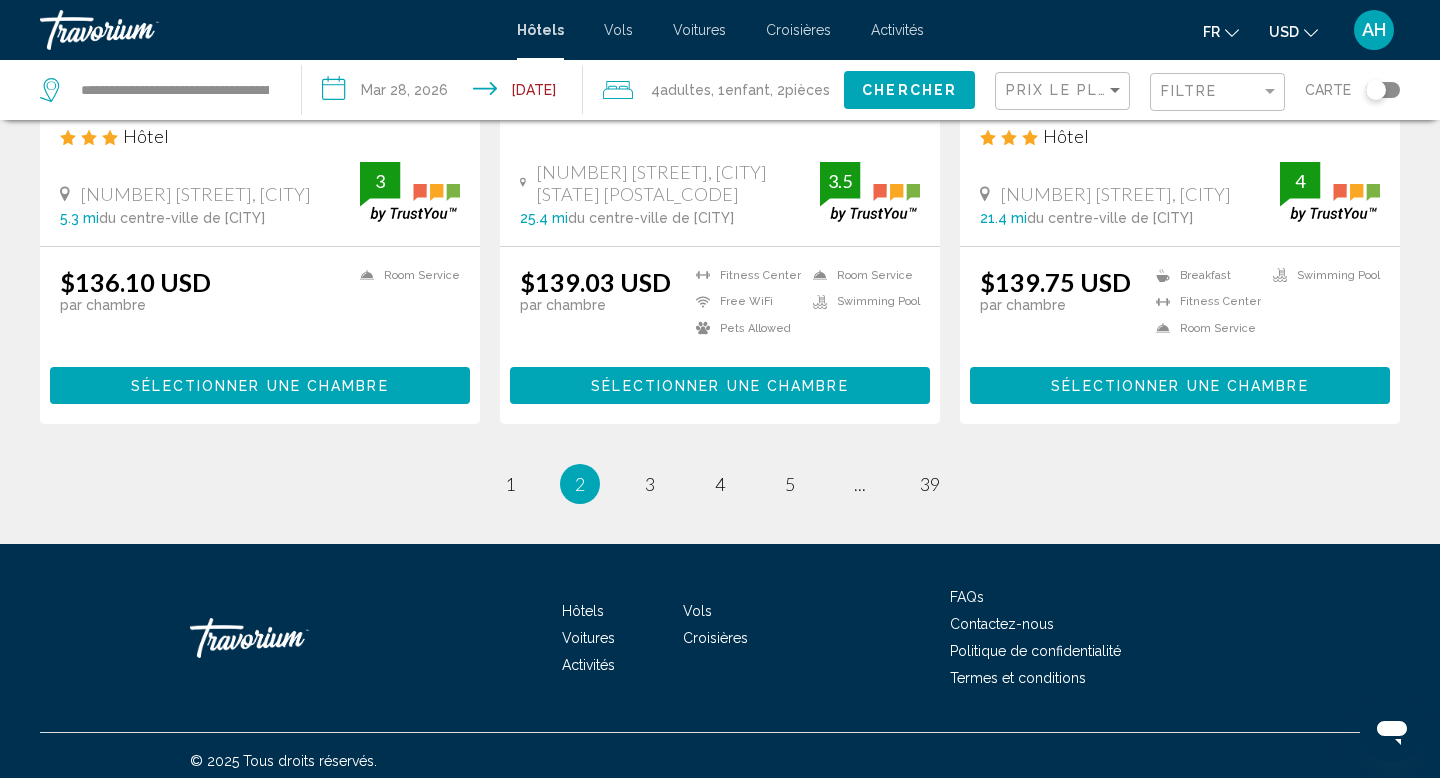 scroll, scrollTop: 2750, scrollLeft: 0, axis: vertical 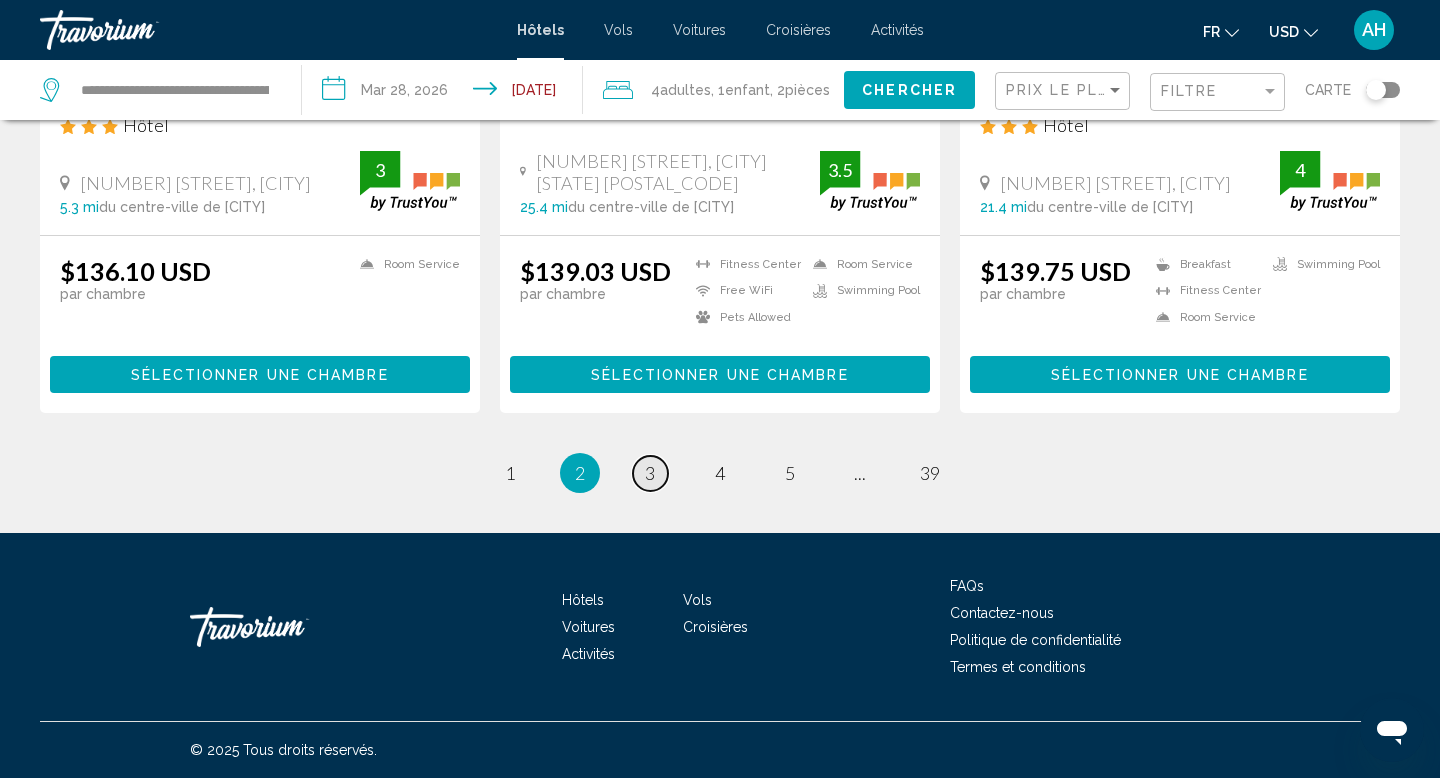 click on "page  3" at bounding box center (650, 473) 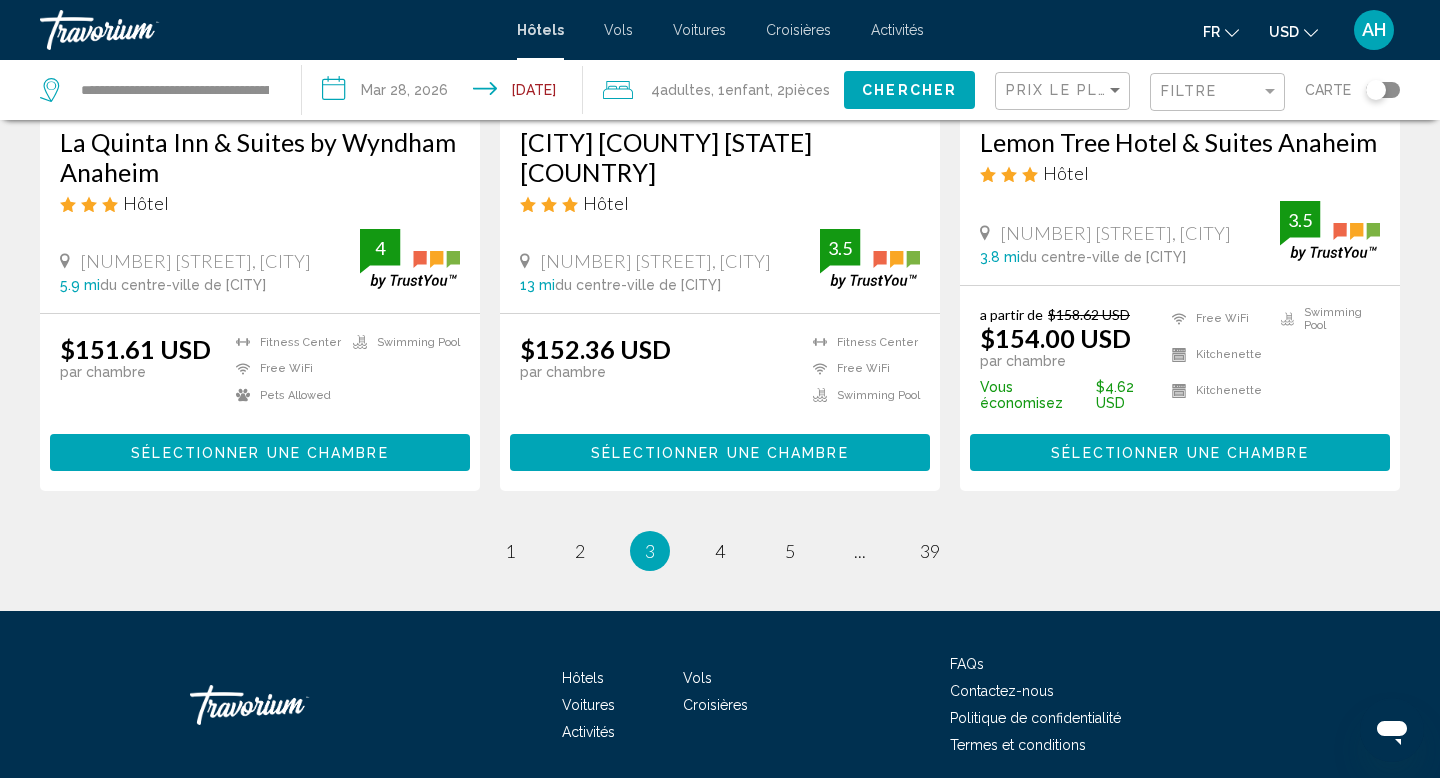 scroll, scrollTop: 2675, scrollLeft: 0, axis: vertical 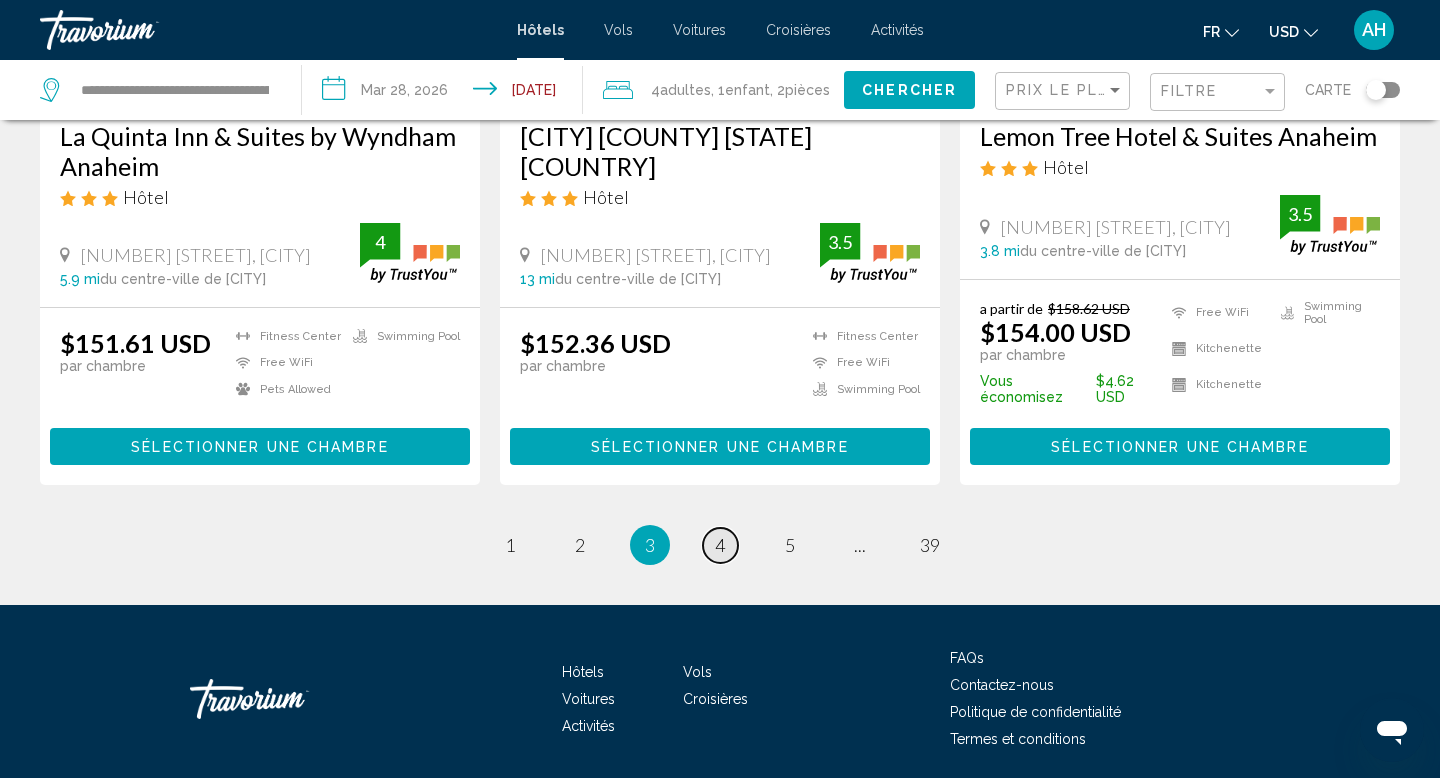 click on "4" at bounding box center [720, 545] 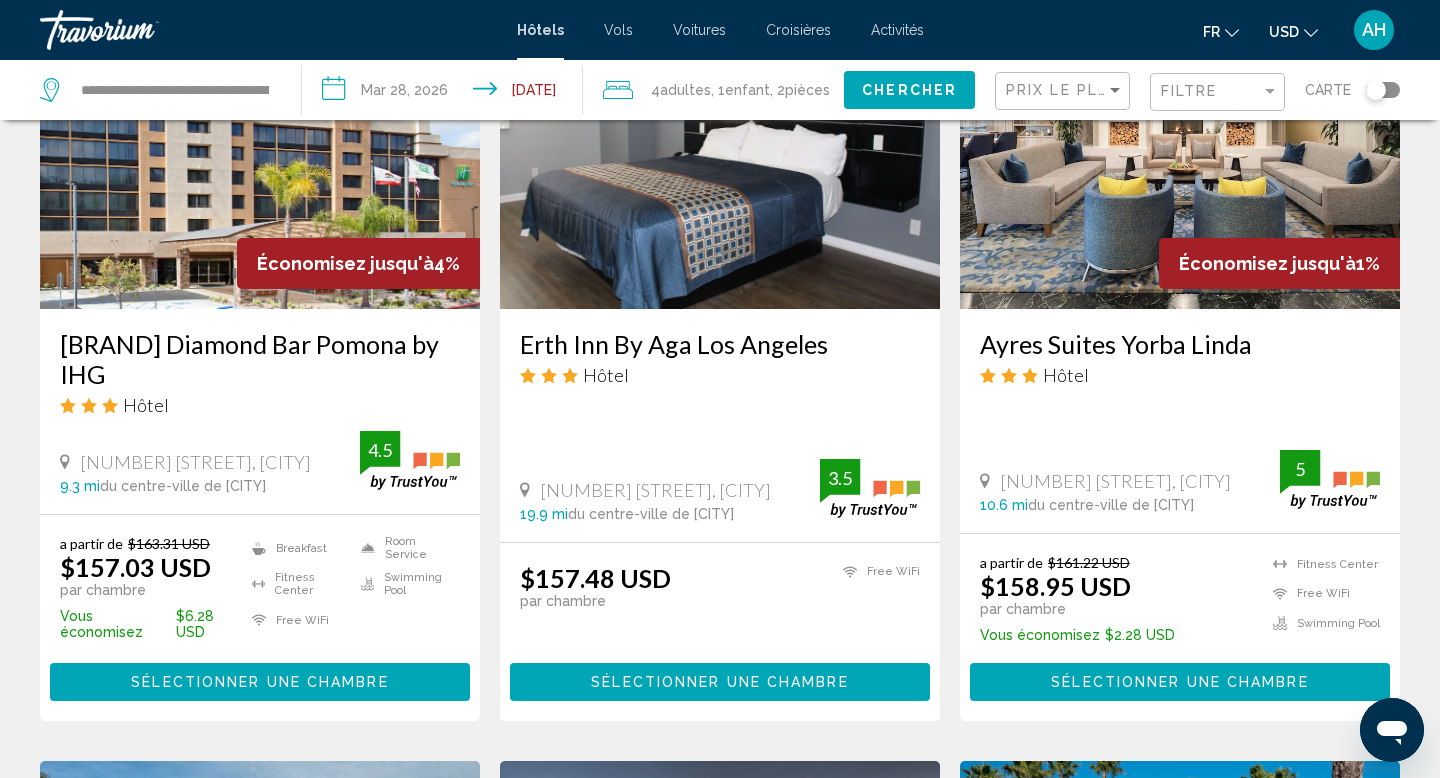 scroll, scrollTop: 944, scrollLeft: 0, axis: vertical 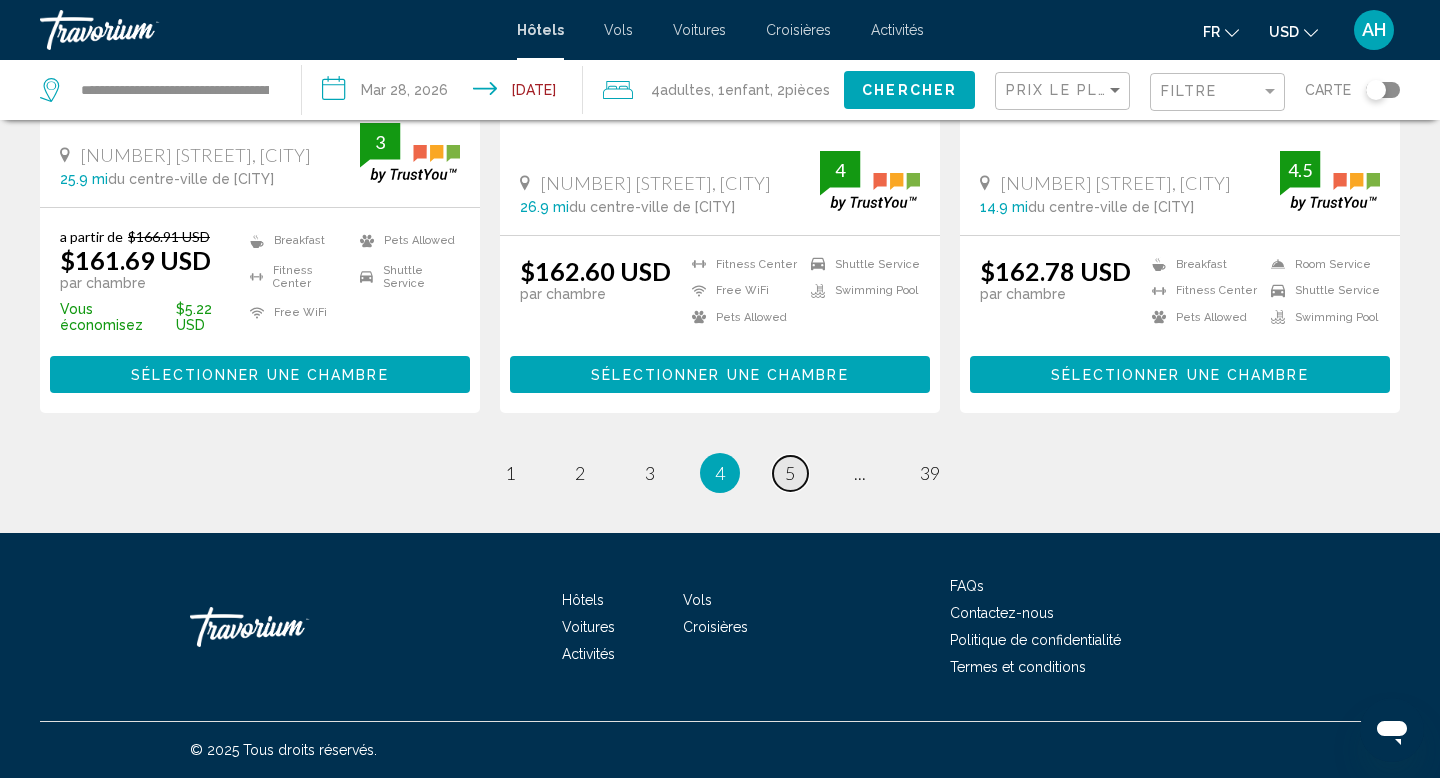 click on "page  5" at bounding box center [790, 473] 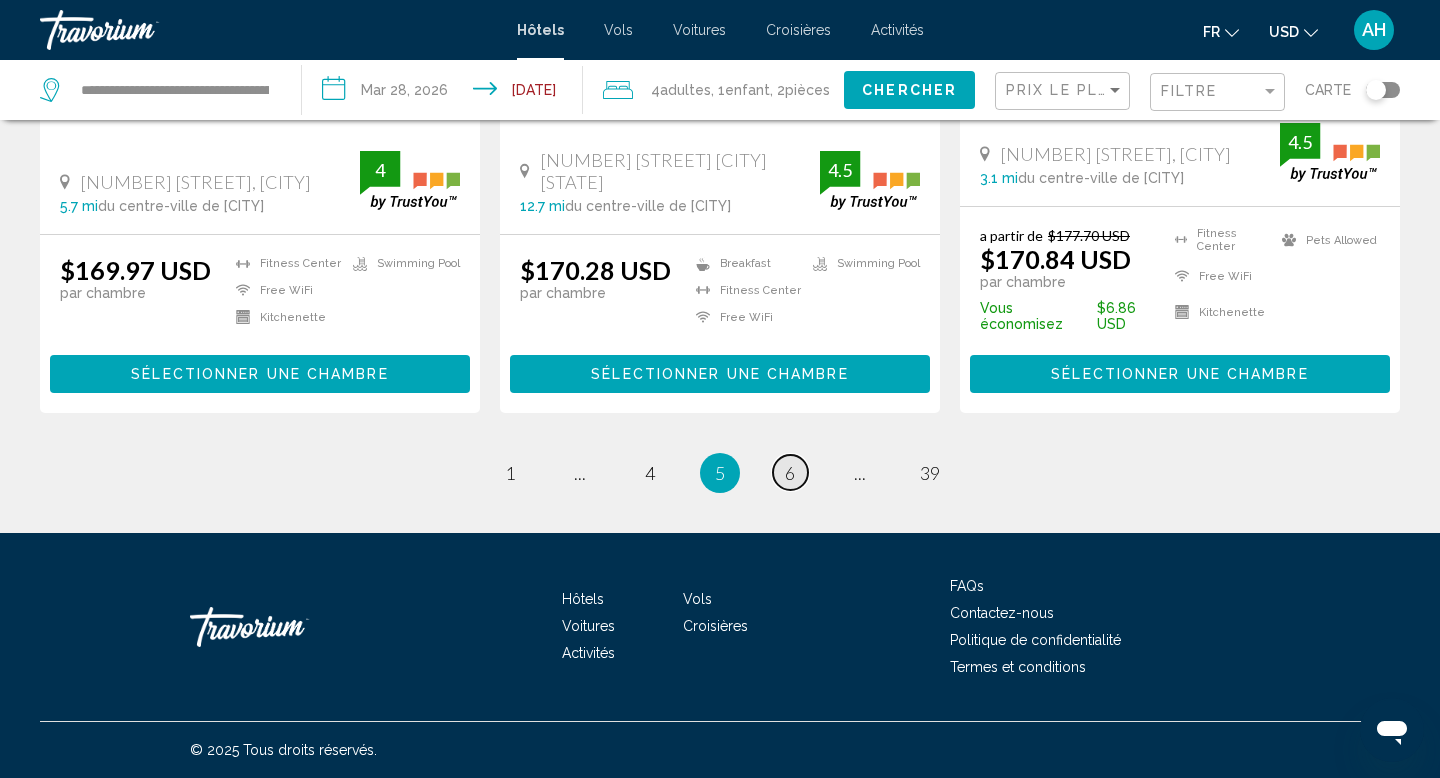 scroll, scrollTop: 2765, scrollLeft: 0, axis: vertical 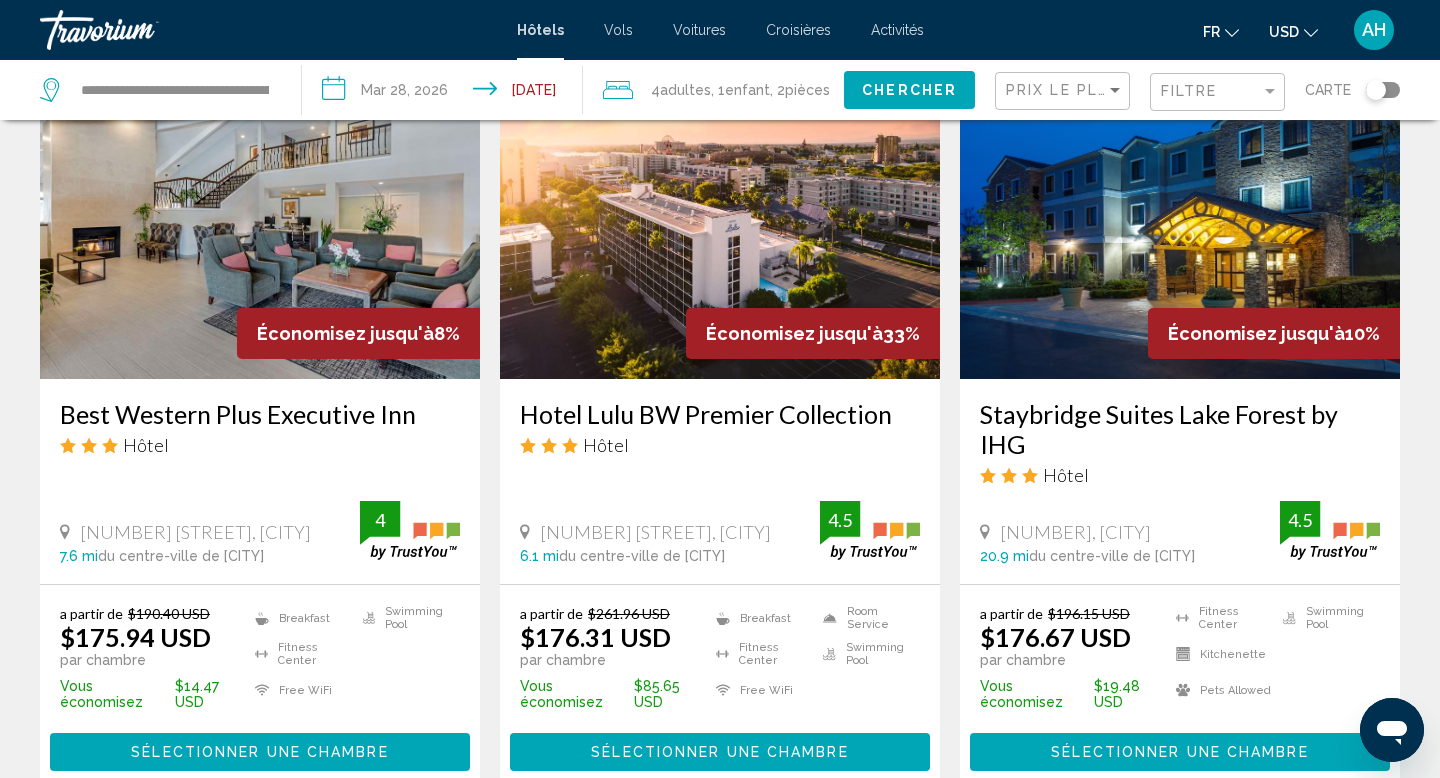 drag, startPoint x: 288, startPoint y: 584, endPoint x: 58, endPoint y: 522, distance: 238.20999 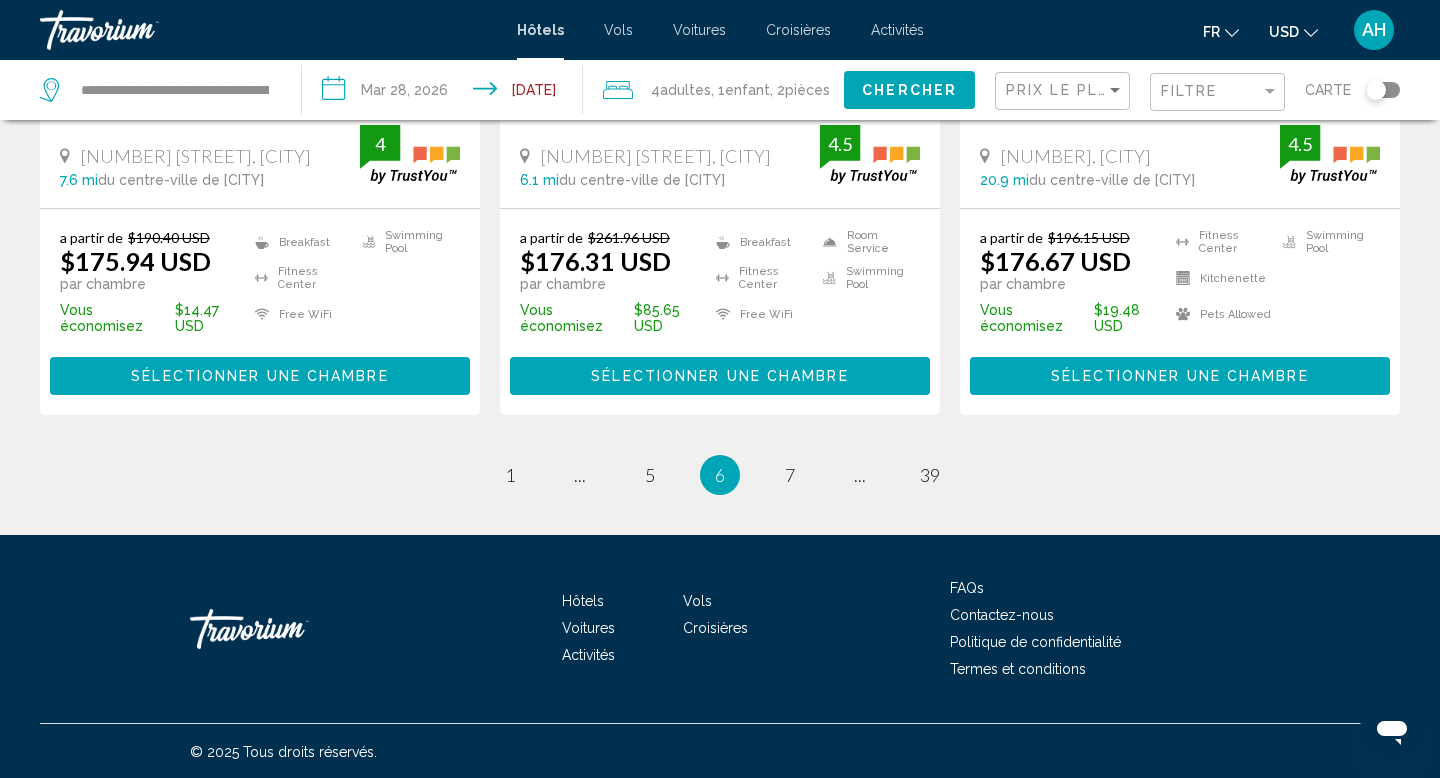 scroll, scrollTop: 2777, scrollLeft: 0, axis: vertical 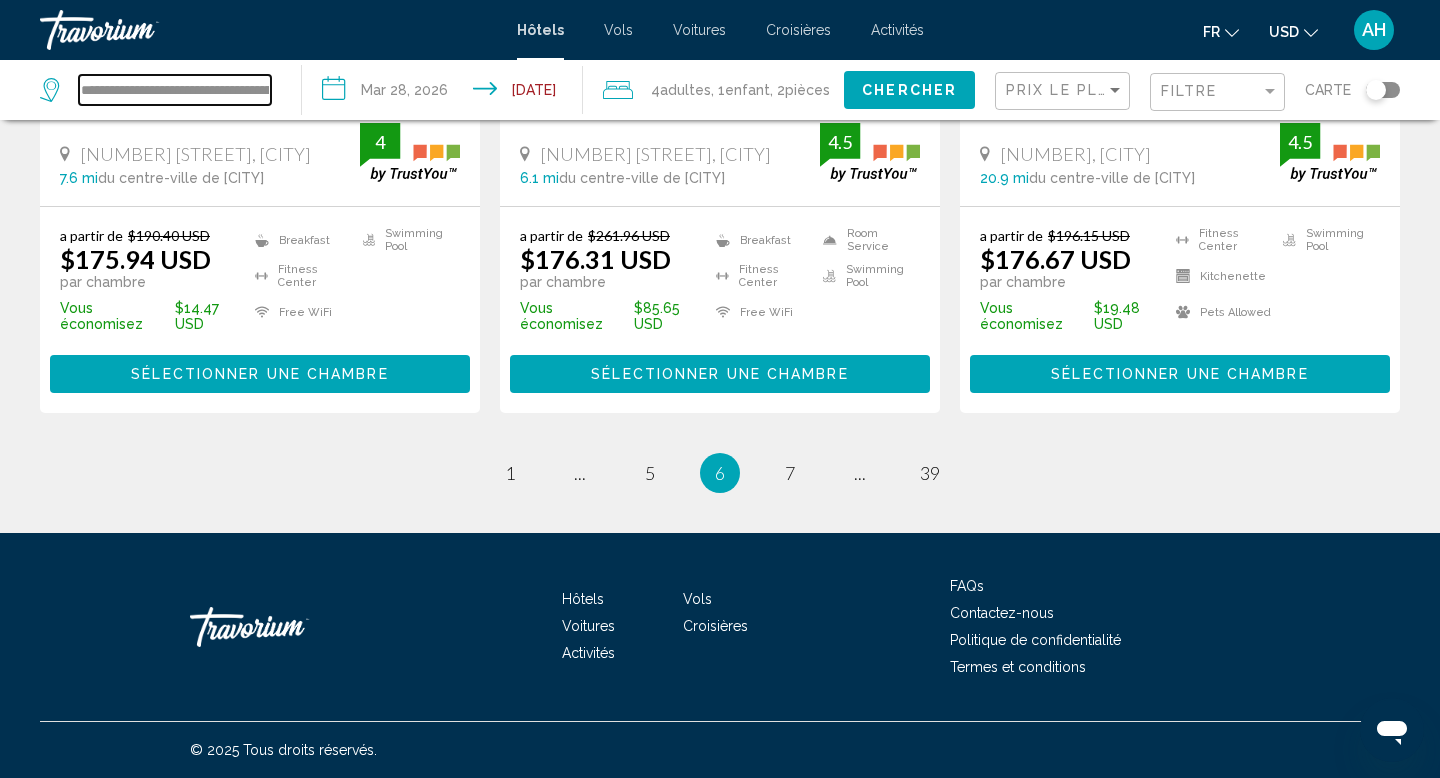 click on "**********" at bounding box center [175, 90] 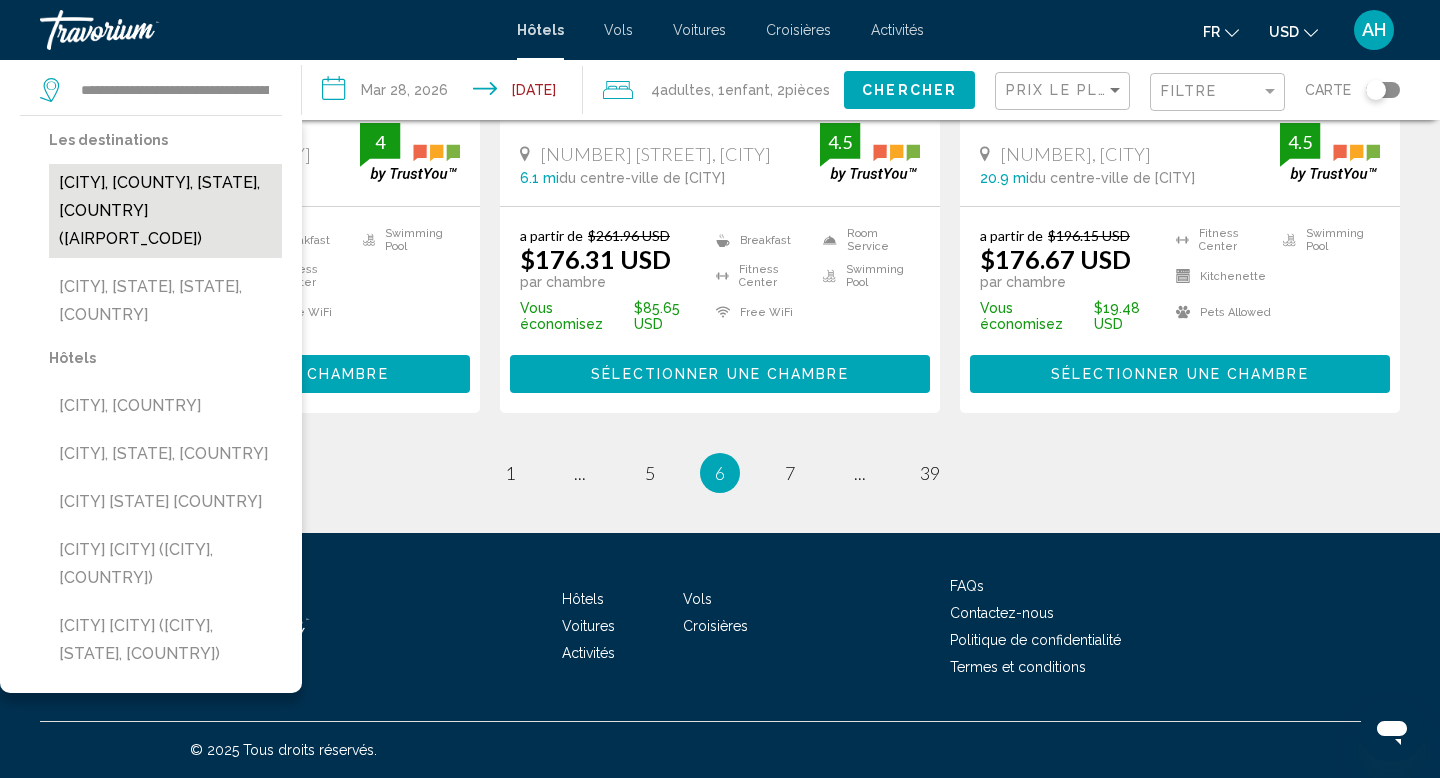 click on "[CITY], [COUNTY], [STATE], [COUNTRY] ([AIRPORT_CODE])" at bounding box center [165, 211] 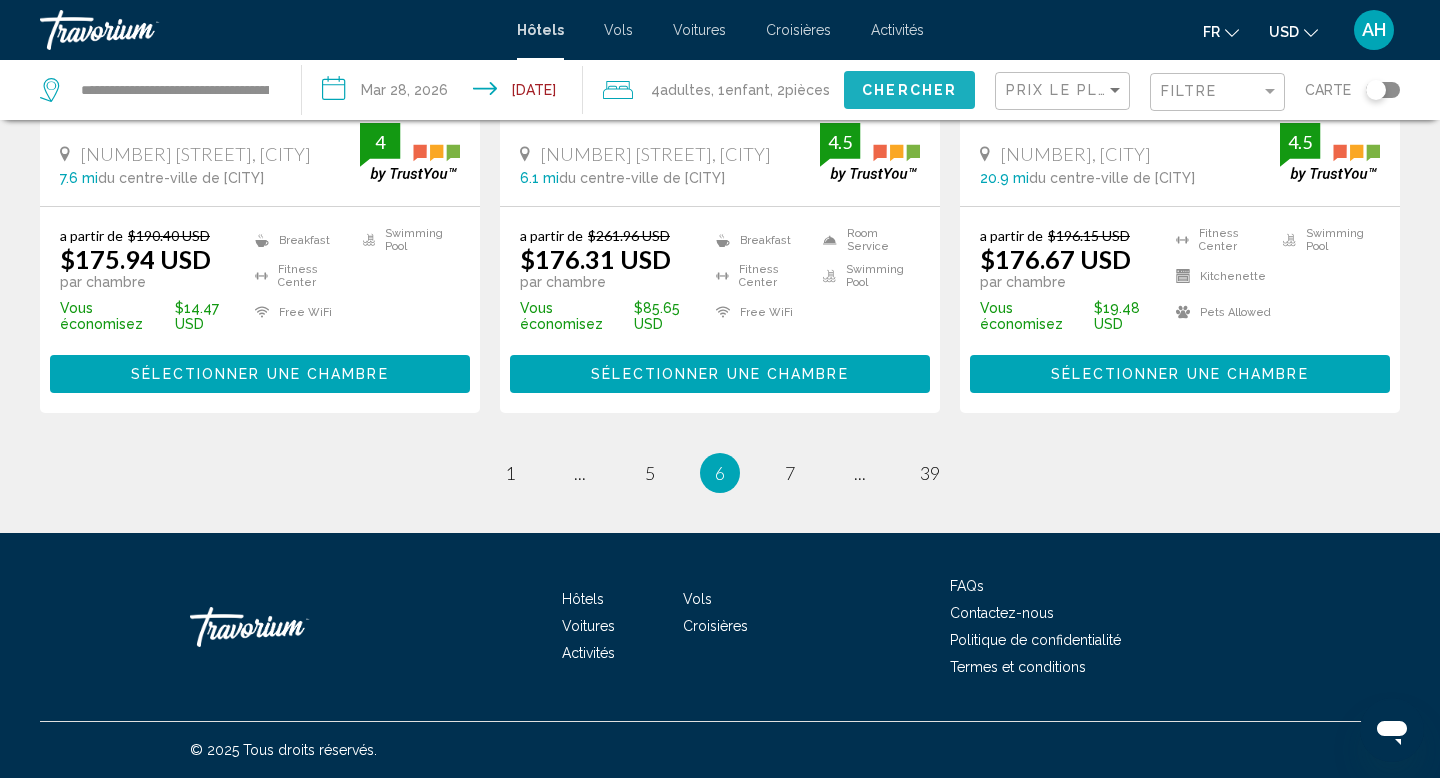 click on "Chercher" 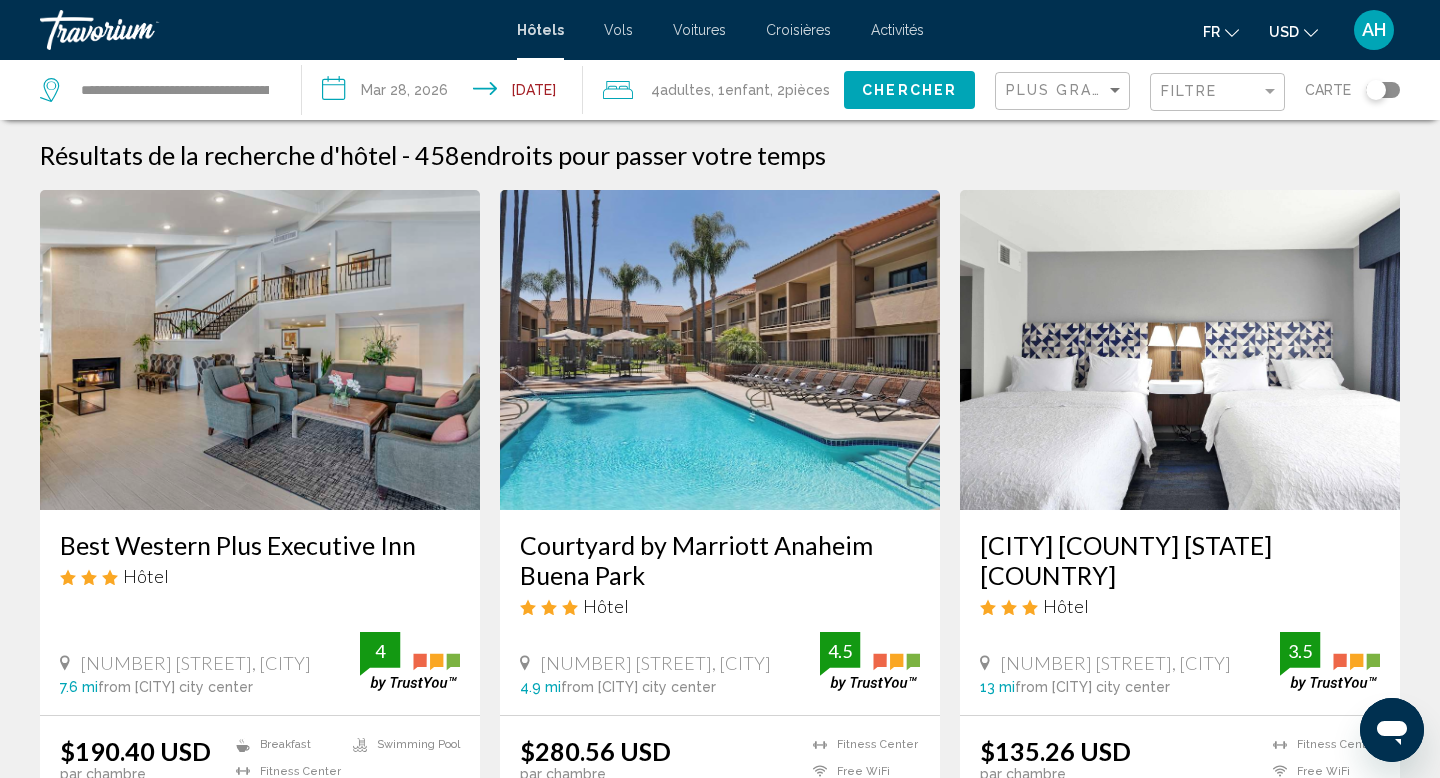 click on "Best Western Plus Executive Inn" at bounding box center (260, 545) 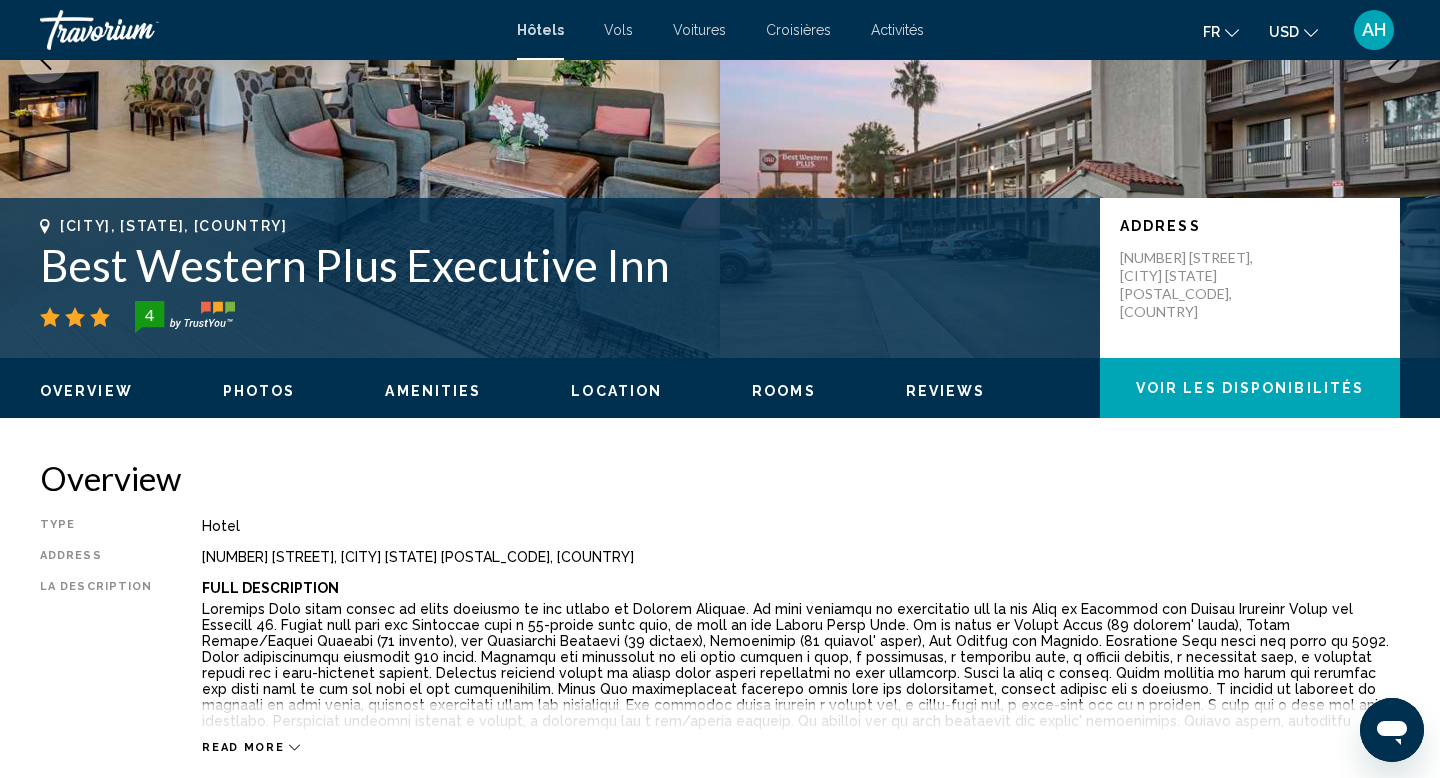scroll, scrollTop: 303, scrollLeft: 0, axis: vertical 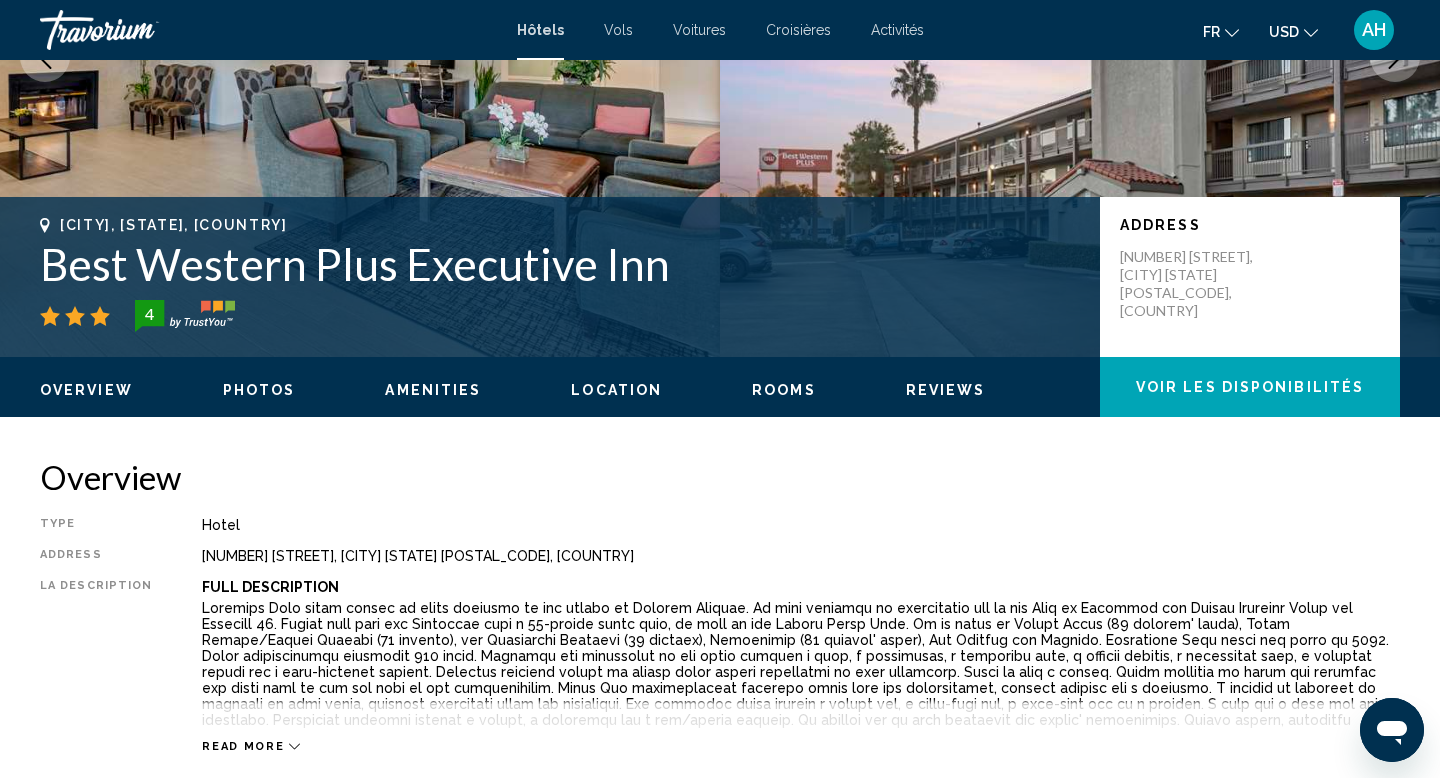 drag, startPoint x: 592, startPoint y: 552, endPoint x: 346, endPoint y: 560, distance: 246.13005 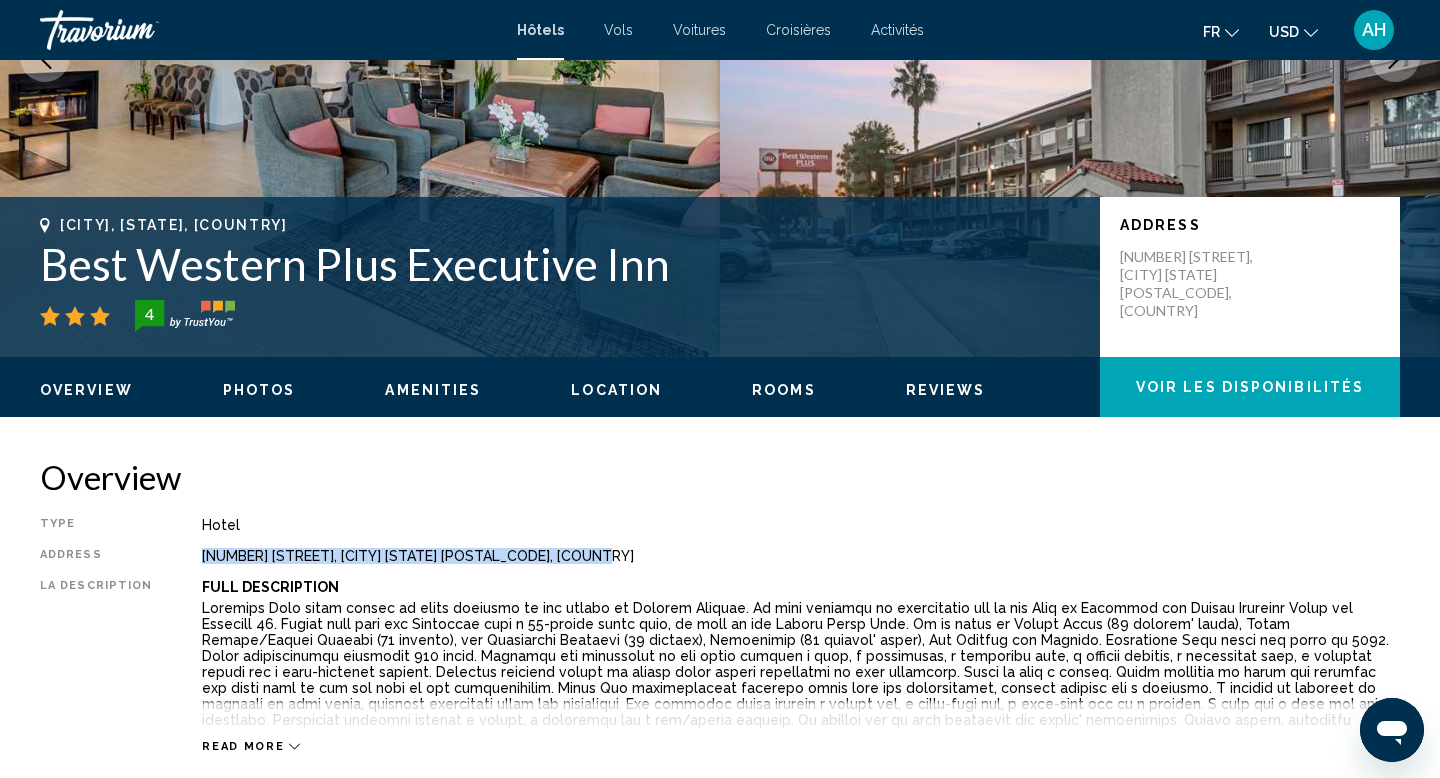 drag, startPoint x: 624, startPoint y: 552, endPoint x: 184, endPoint y: 558, distance: 440.0409 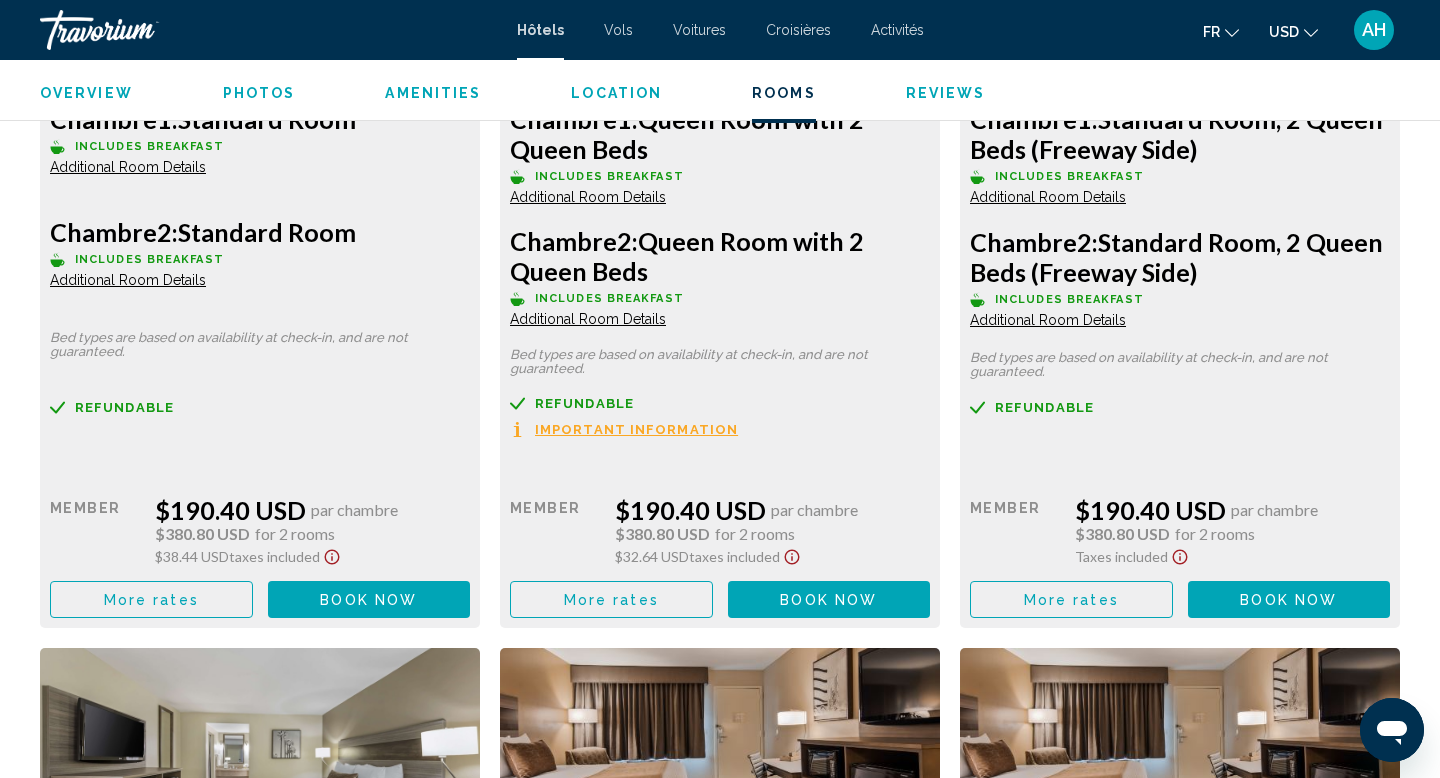 scroll, scrollTop: 2993, scrollLeft: 0, axis: vertical 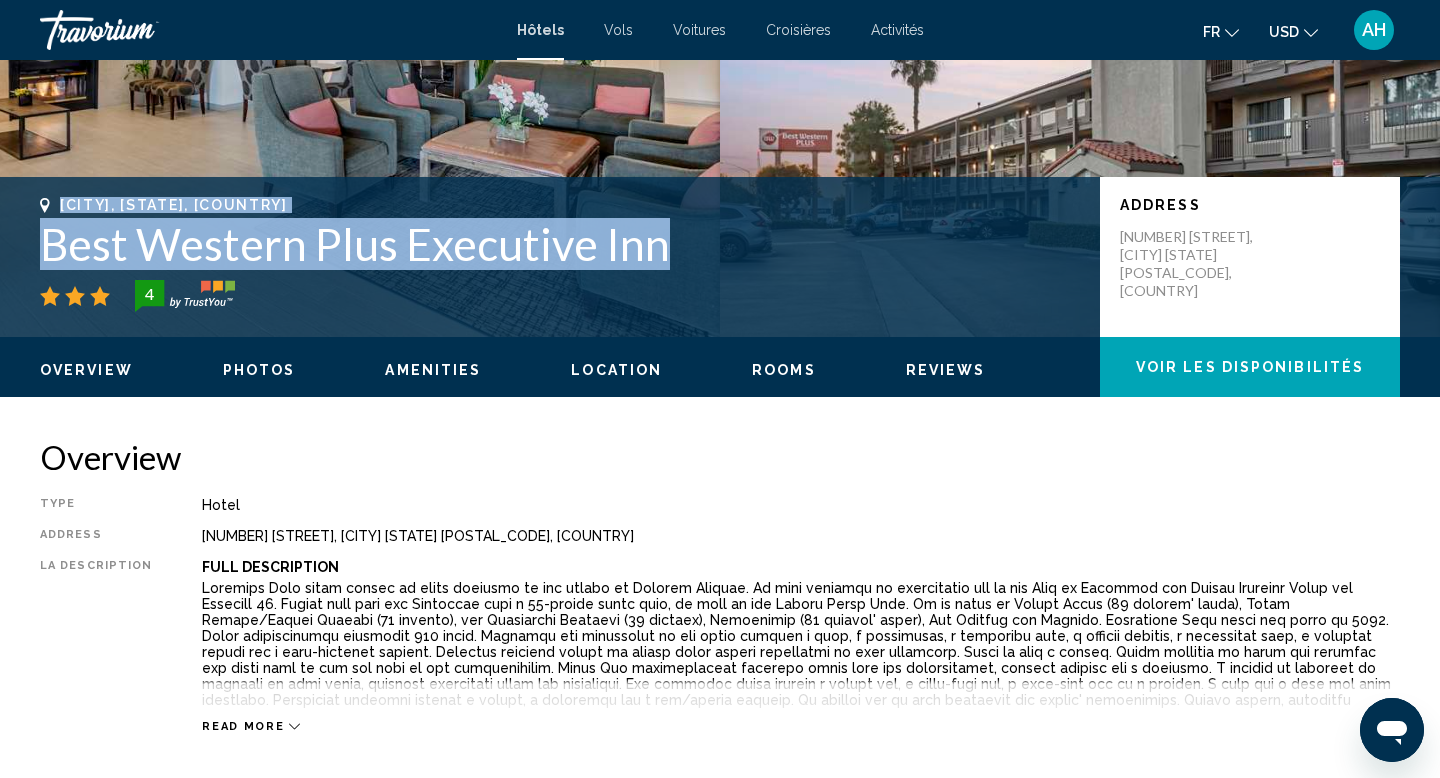 drag, startPoint x: 695, startPoint y: 262, endPoint x: 53, endPoint y: 197, distance: 645.2821 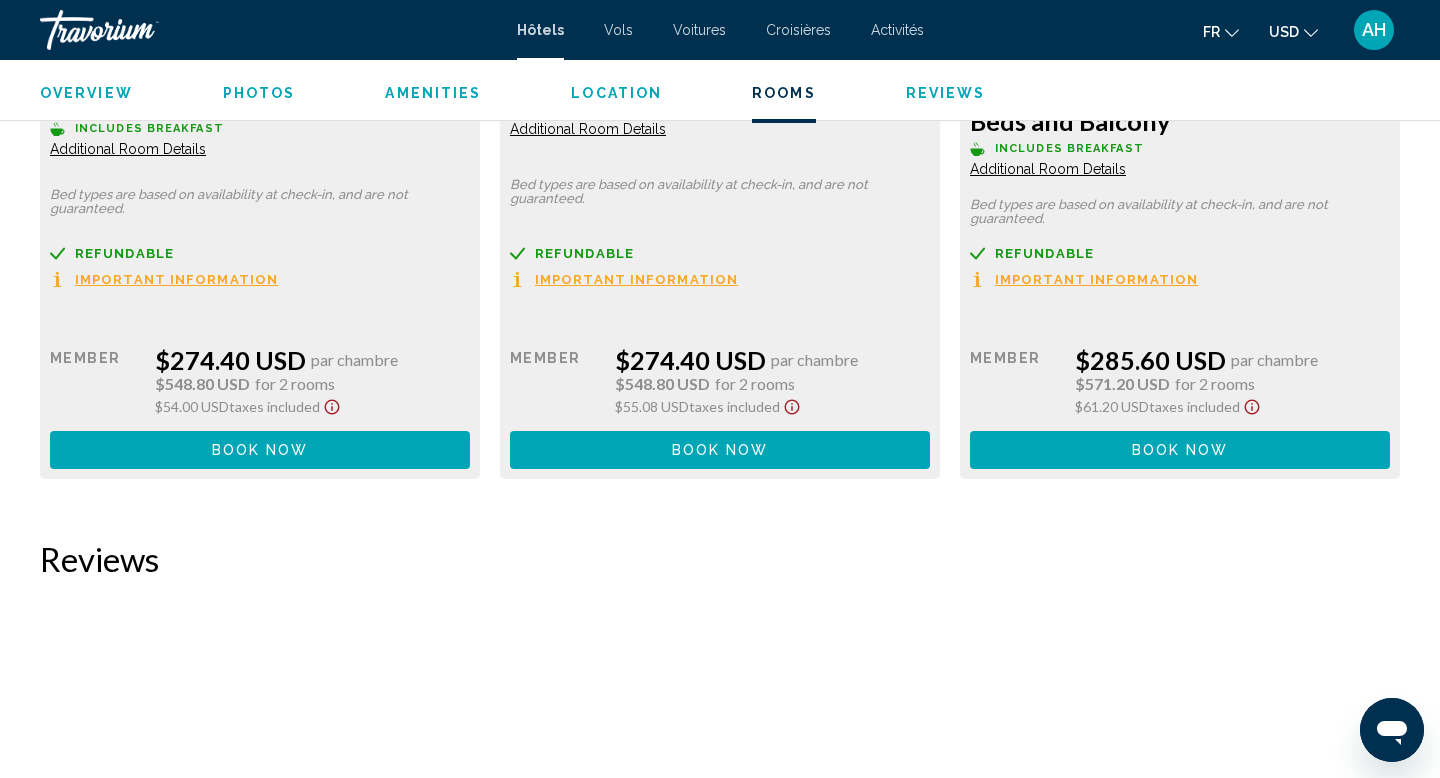 scroll, scrollTop: 8128, scrollLeft: 0, axis: vertical 